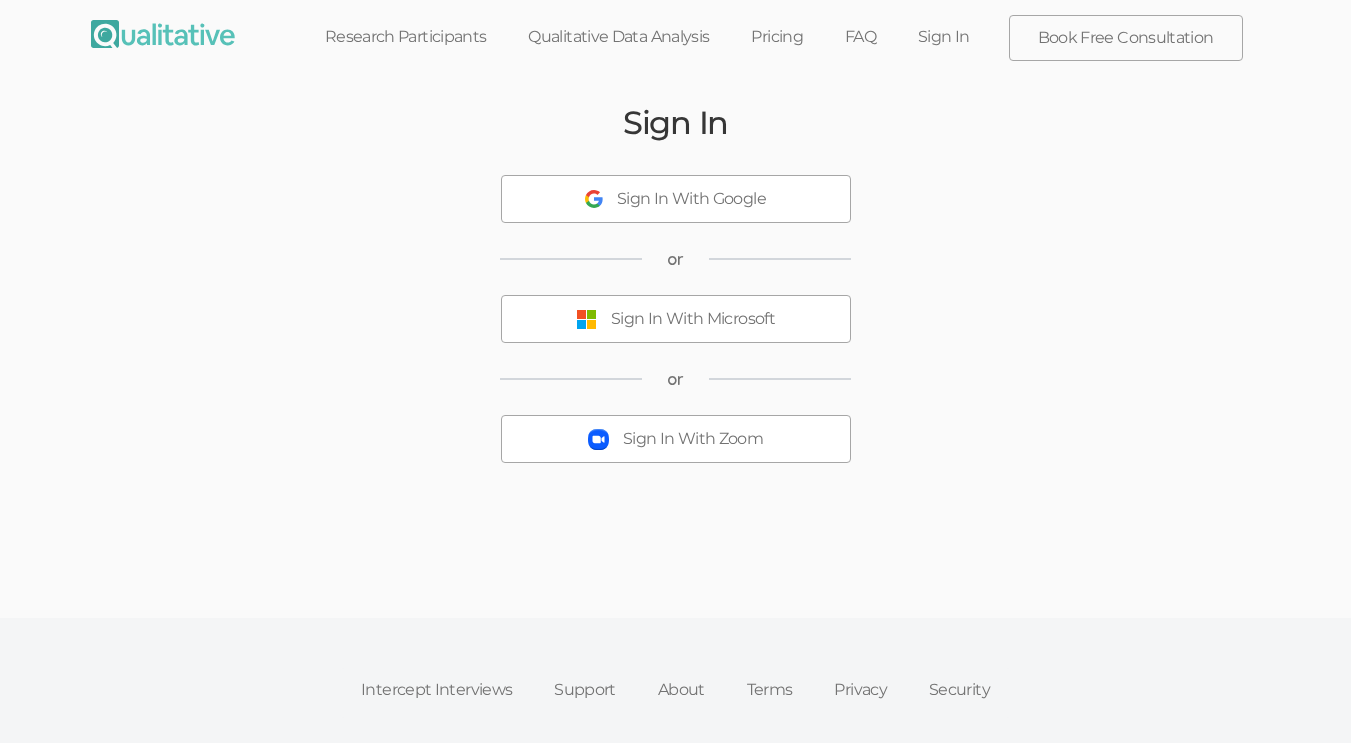 scroll, scrollTop: 0, scrollLeft: 0, axis: both 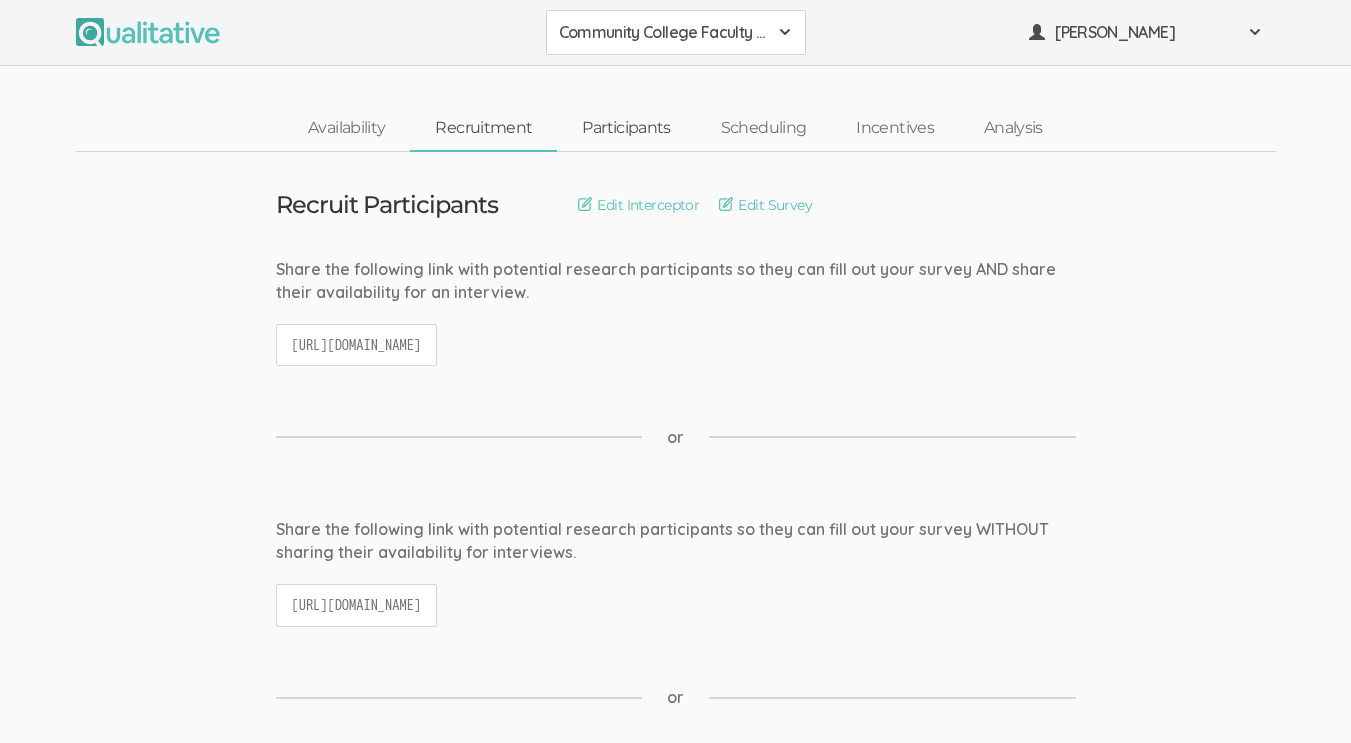 click on "Participants" at bounding box center (626, 128) 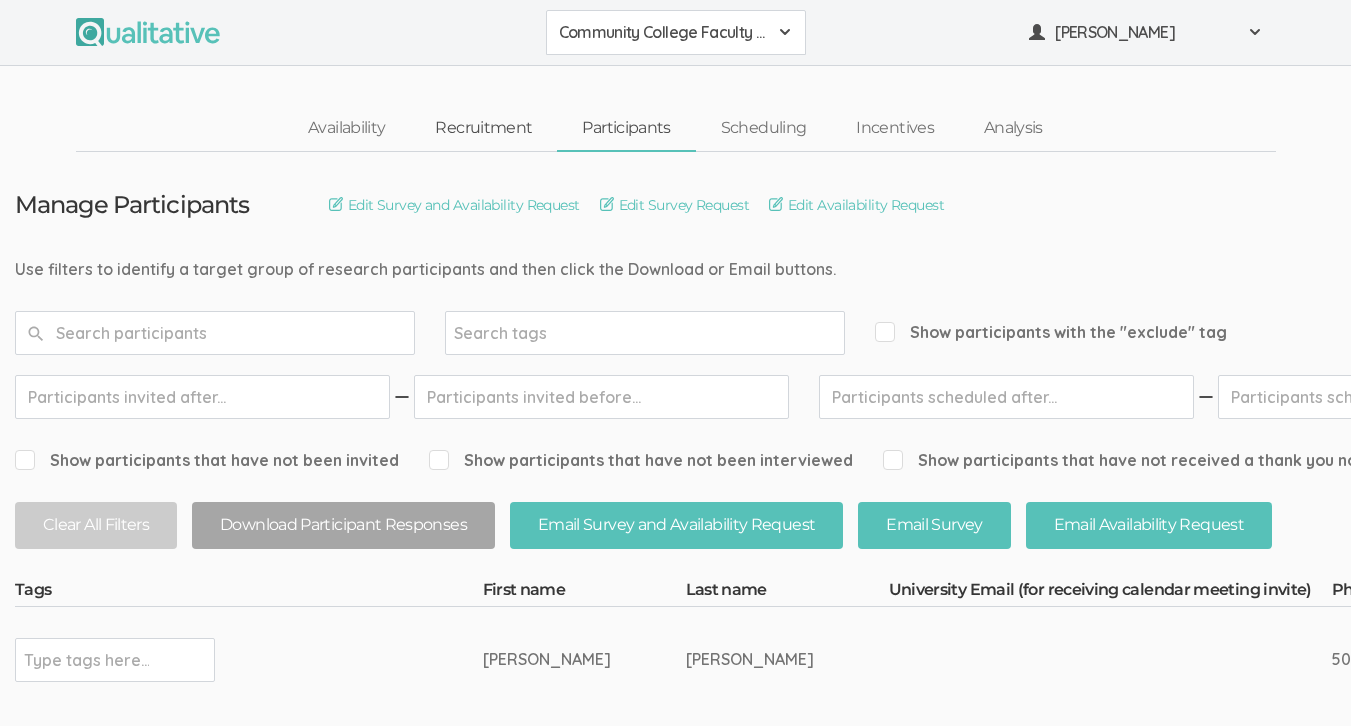 click on "Recruitment" at bounding box center (483, 128) 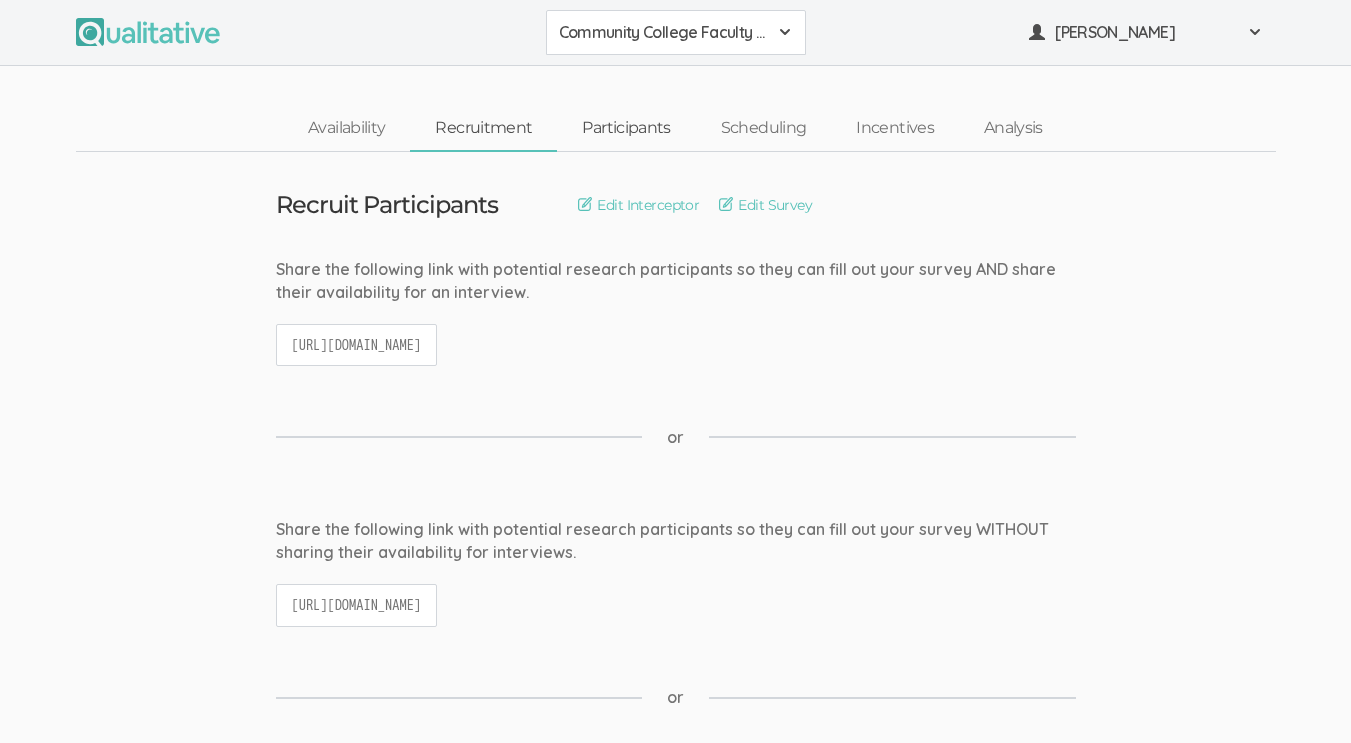 click on "Participants" at bounding box center (626, 128) 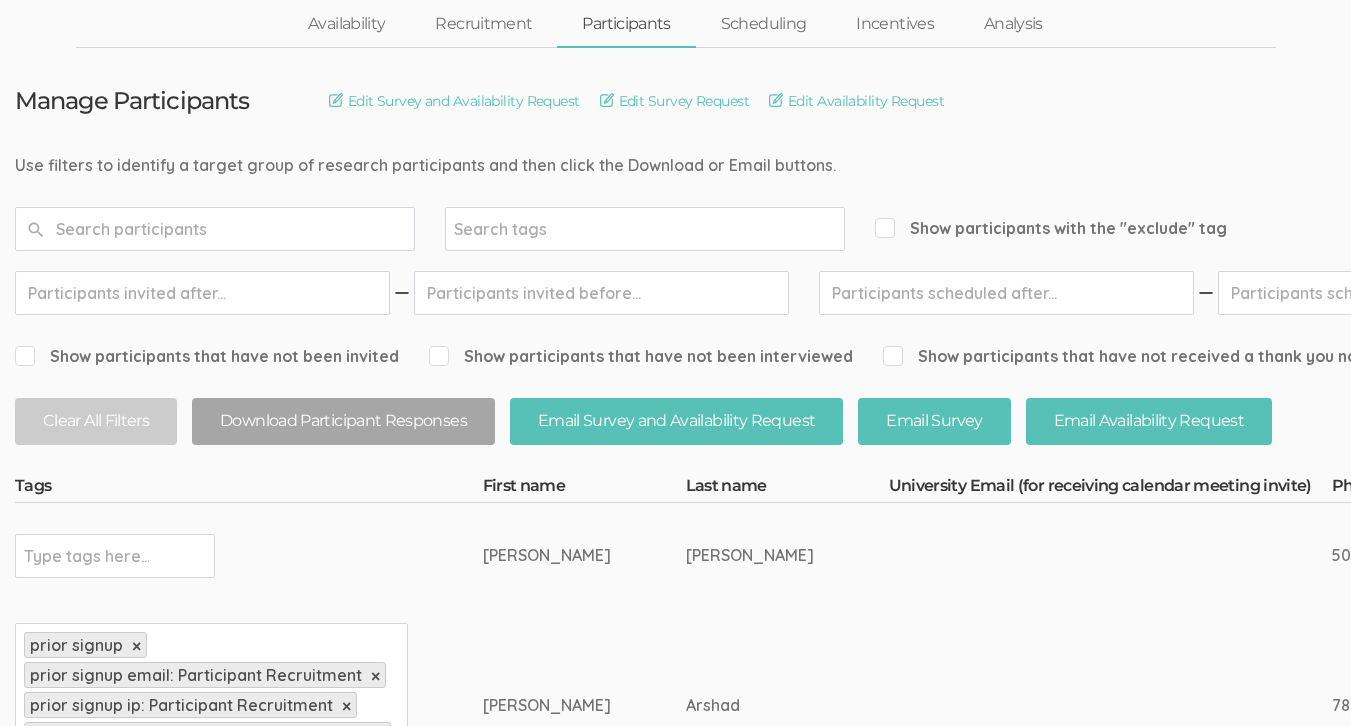 scroll, scrollTop: 102, scrollLeft: 0, axis: vertical 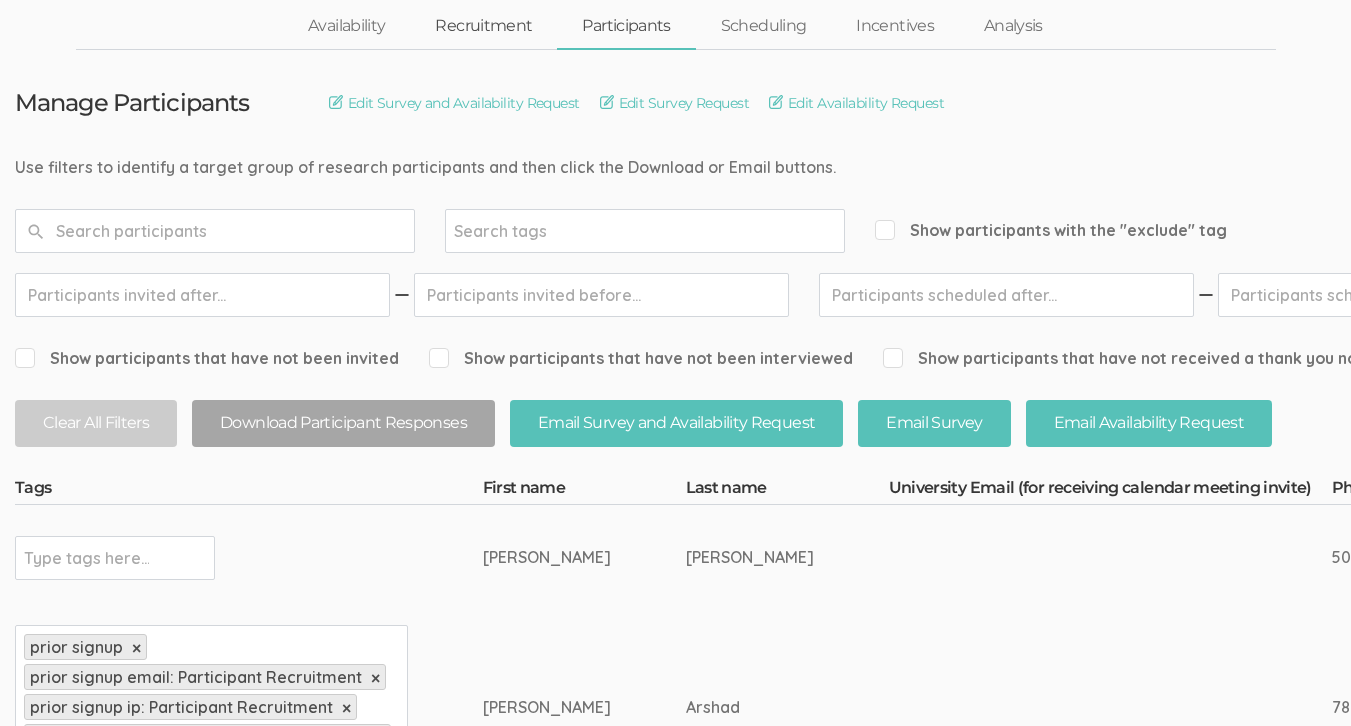 click on "Recruitment" at bounding box center [483, 26] 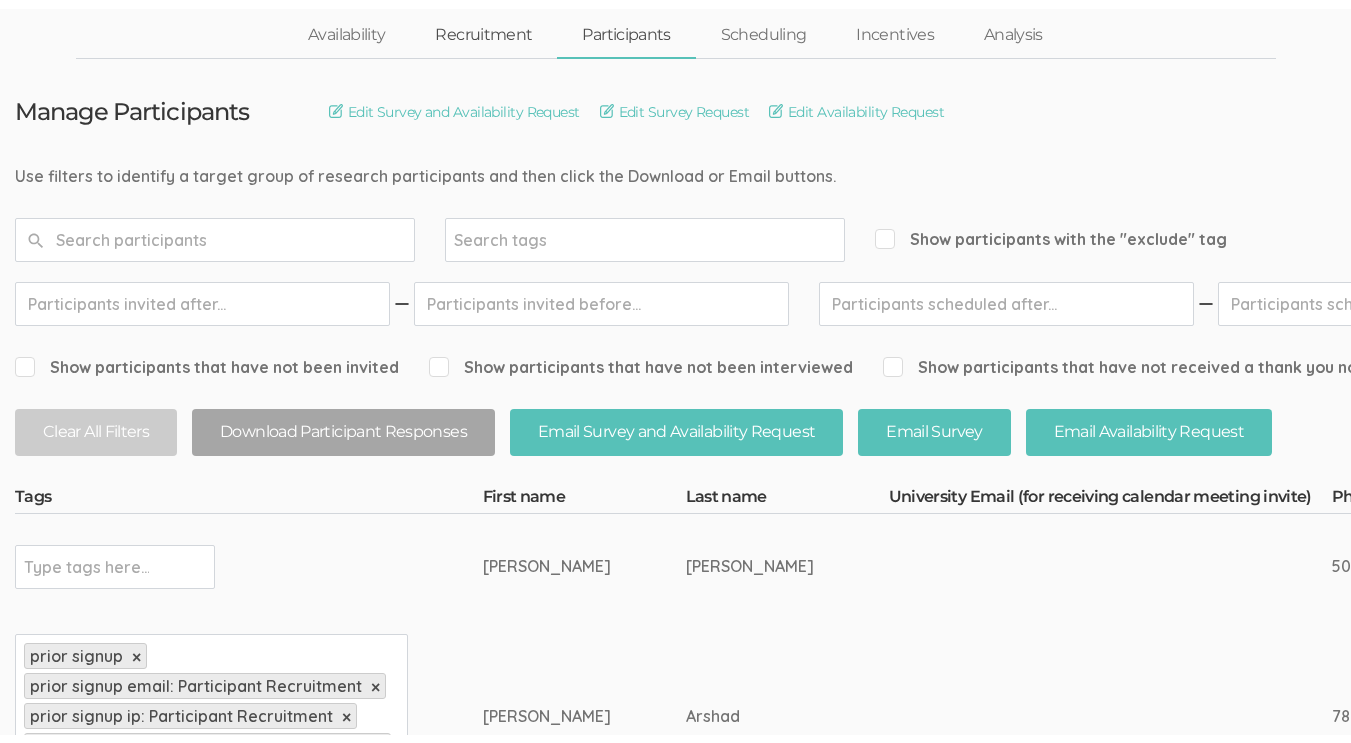 scroll, scrollTop: 0, scrollLeft: 0, axis: both 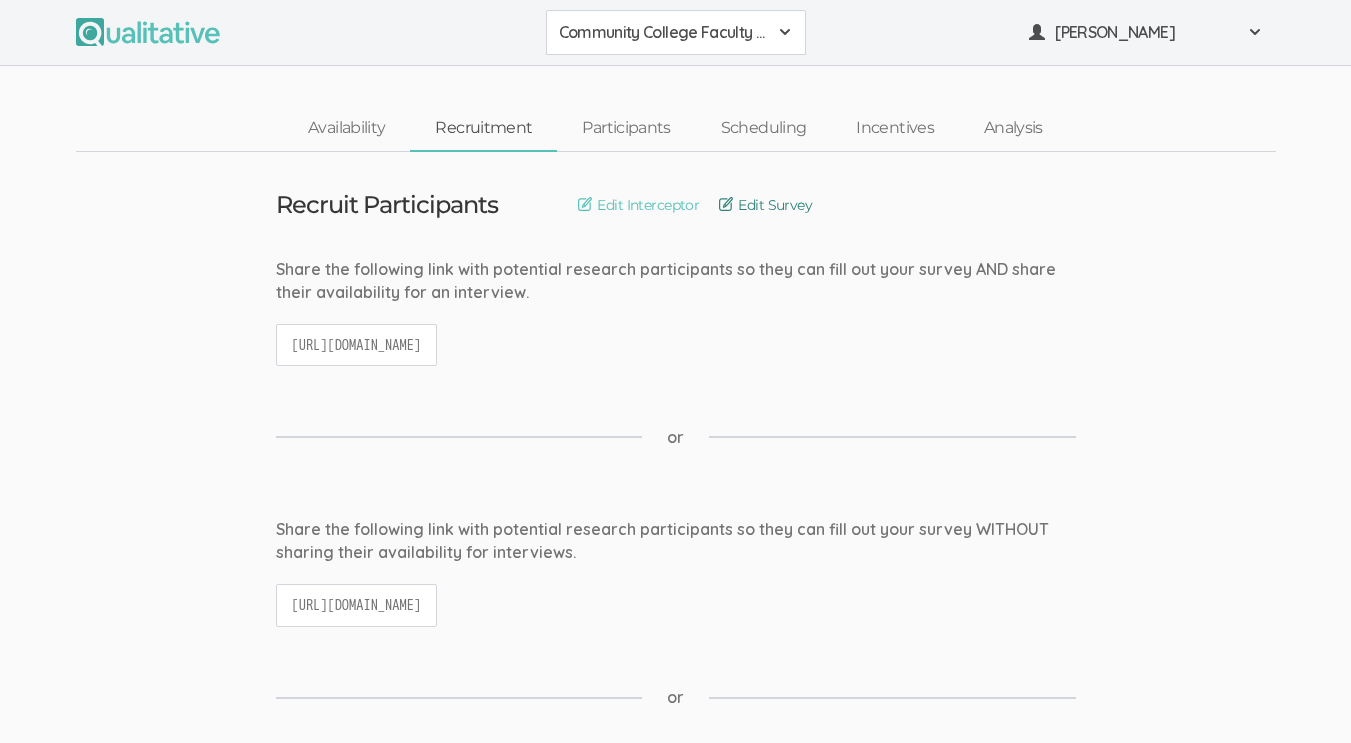 click on "Edit Survey" at bounding box center (765, 205) 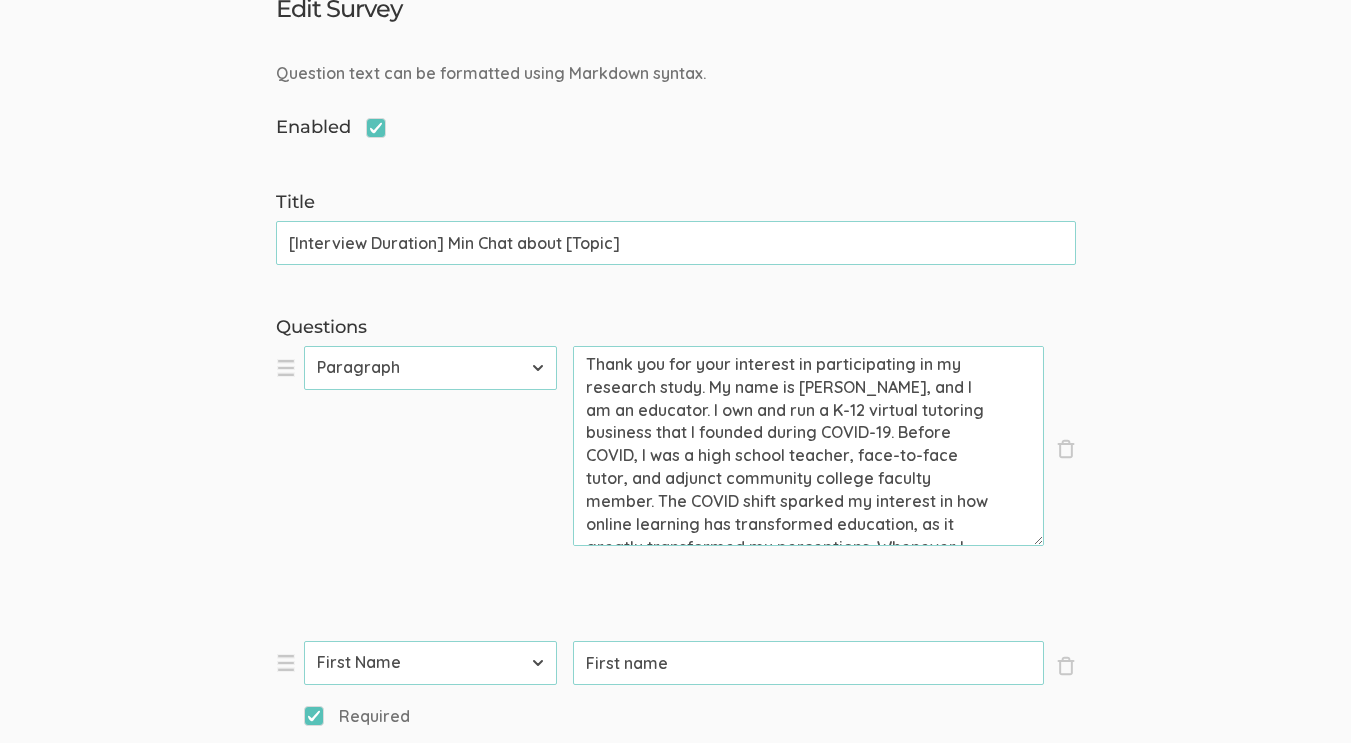 scroll, scrollTop: 207, scrollLeft: 0, axis: vertical 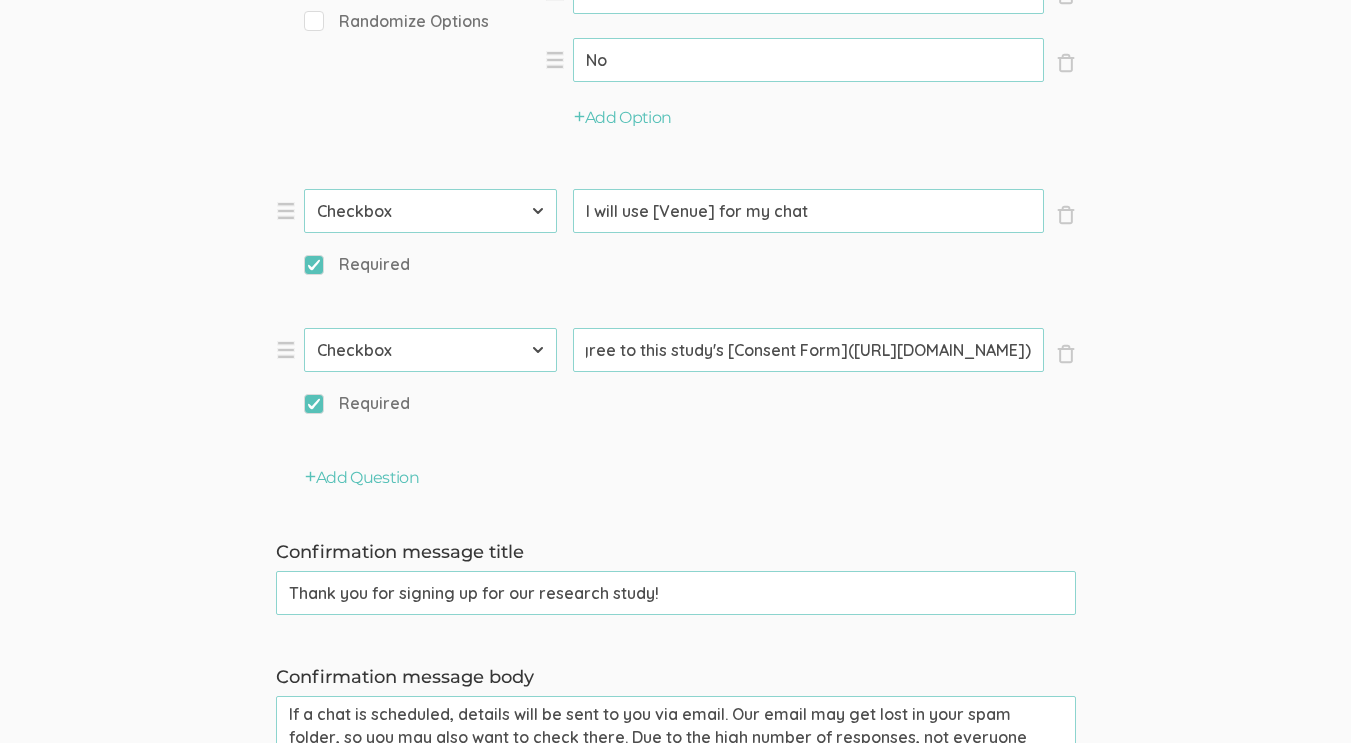 drag, startPoint x: 876, startPoint y: 343, endPoint x: 1367, endPoint y: 237, distance: 502.31165 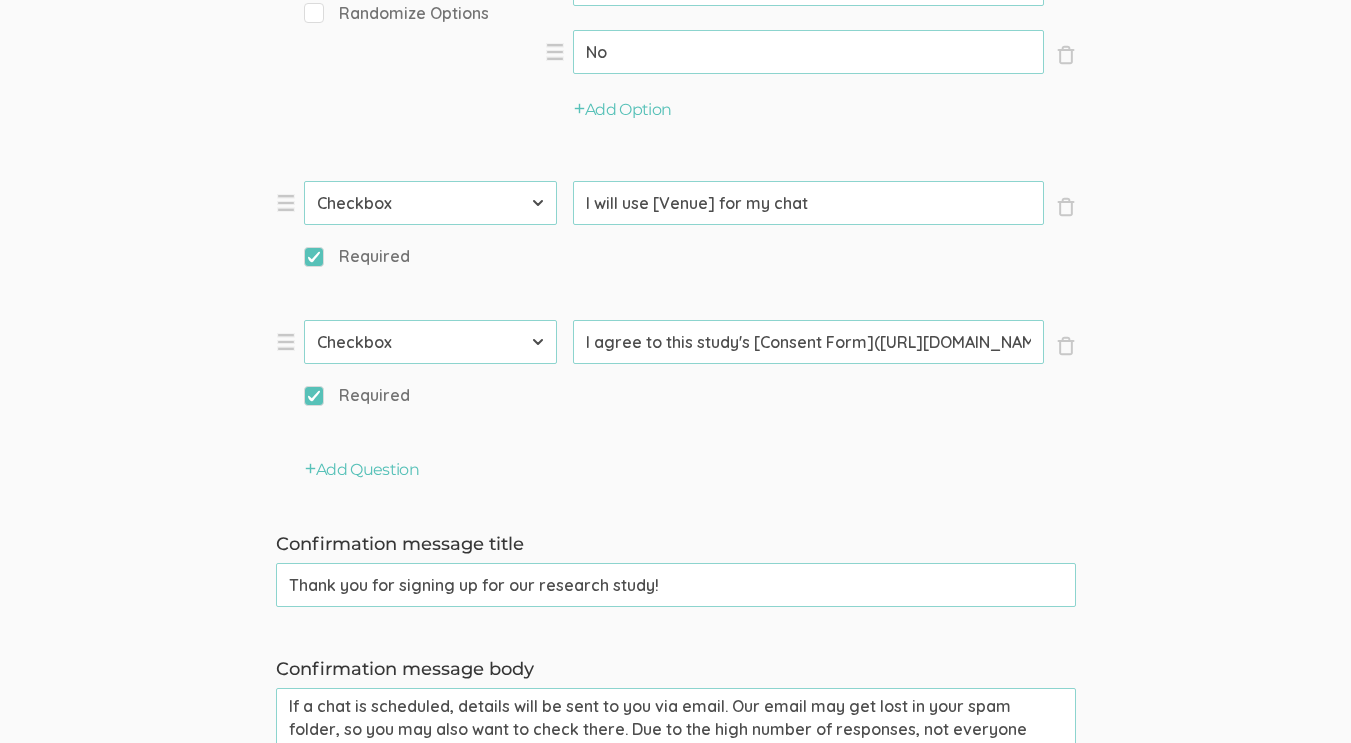 scroll, scrollTop: 2200, scrollLeft: 0, axis: vertical 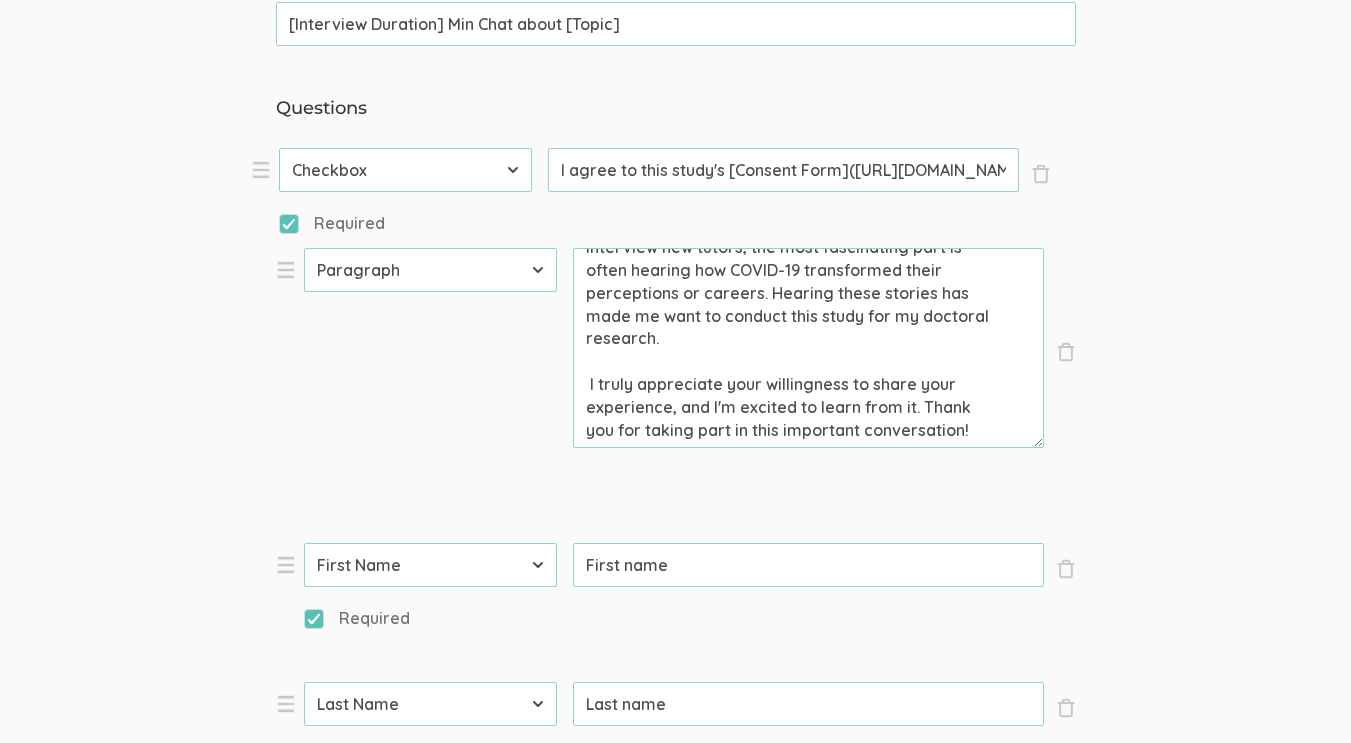 drag, startPoint x: 287, startPoint y: 345, endPoint x: 265, endPoint y: 172, distance: 174.39323 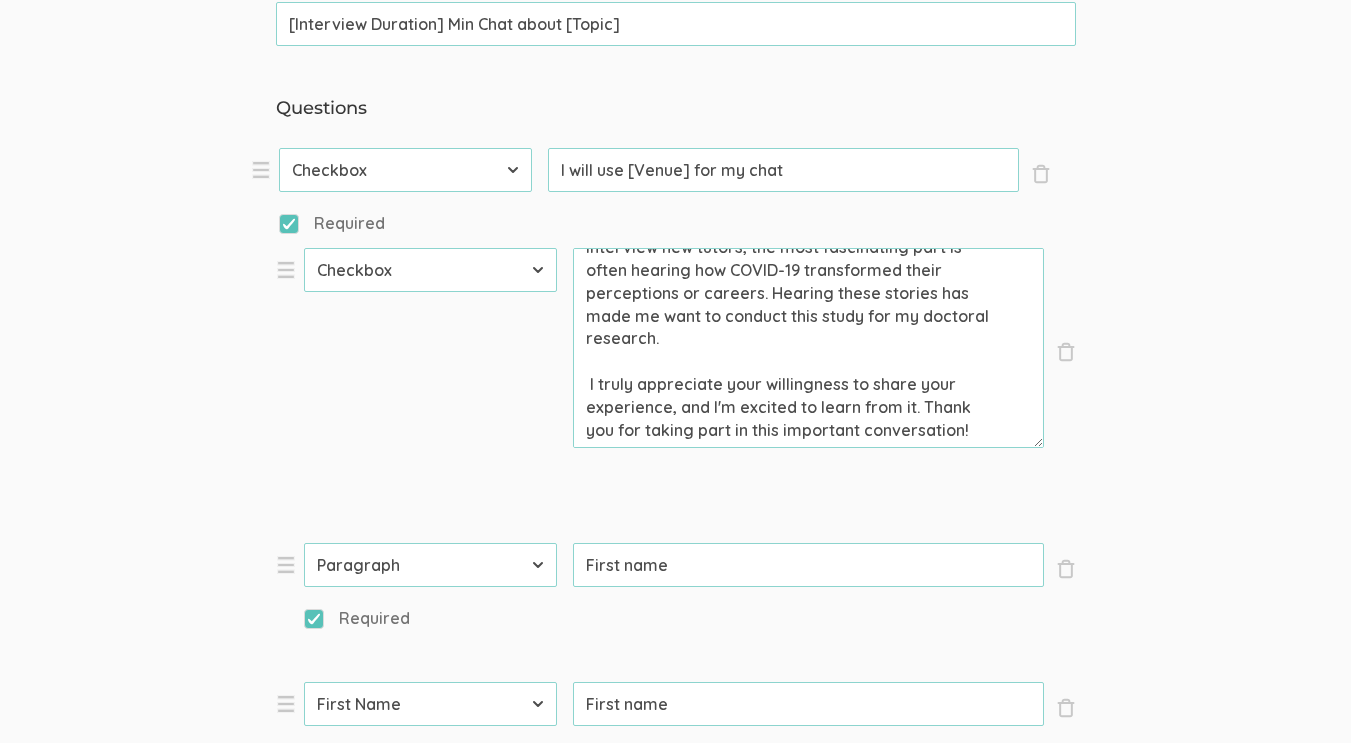 select on "11" 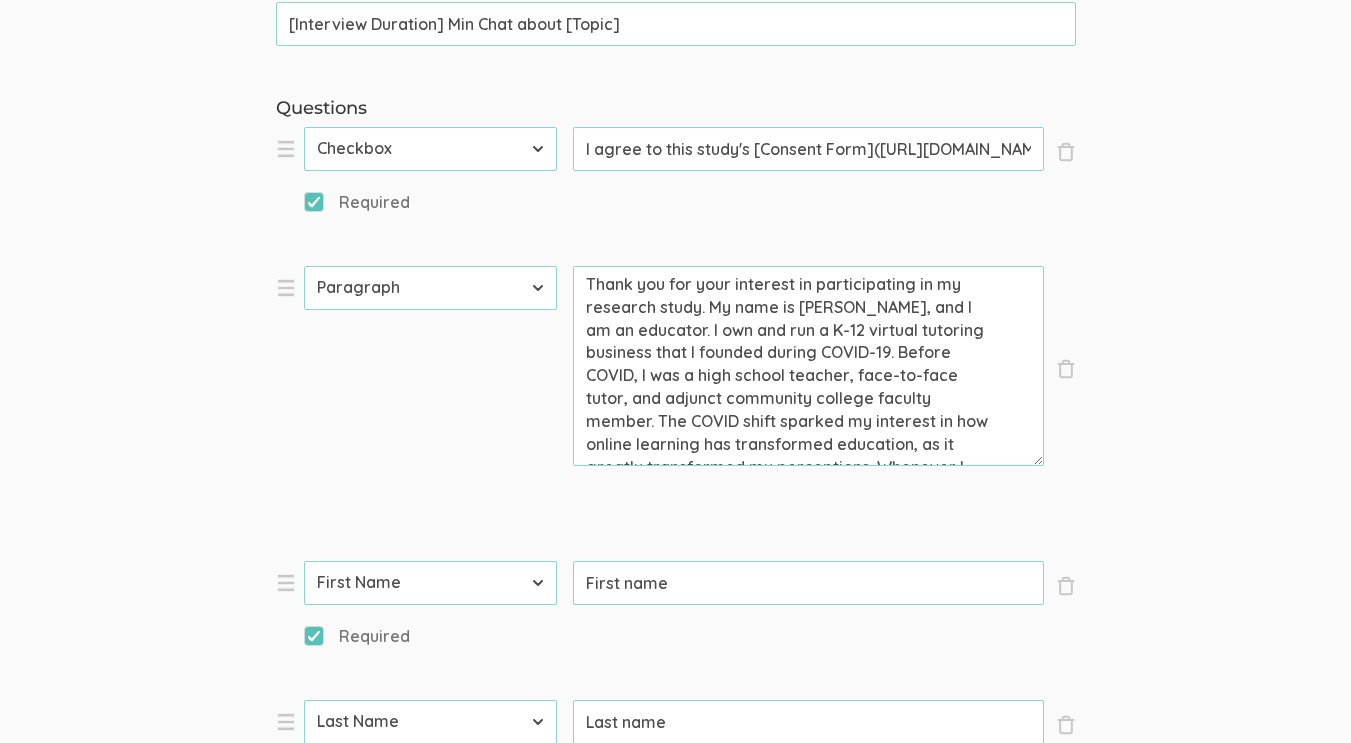 click on "Required" at bounding box center (310, 201) 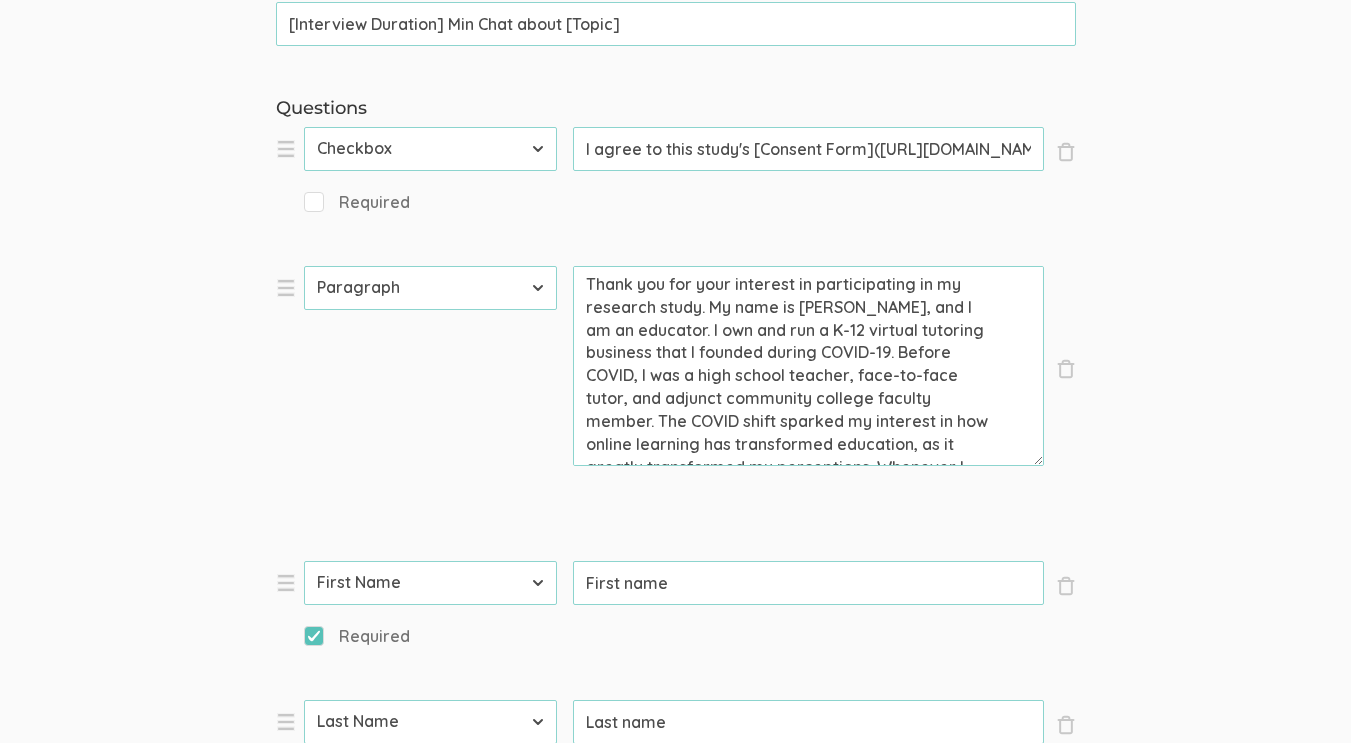 click on "First Name Last Name Email Phone Number LinkedIn Profile URL Country State Short Text Long Text Number Dropdown Checkbox Paragraph" at bounding box center (430, 149) 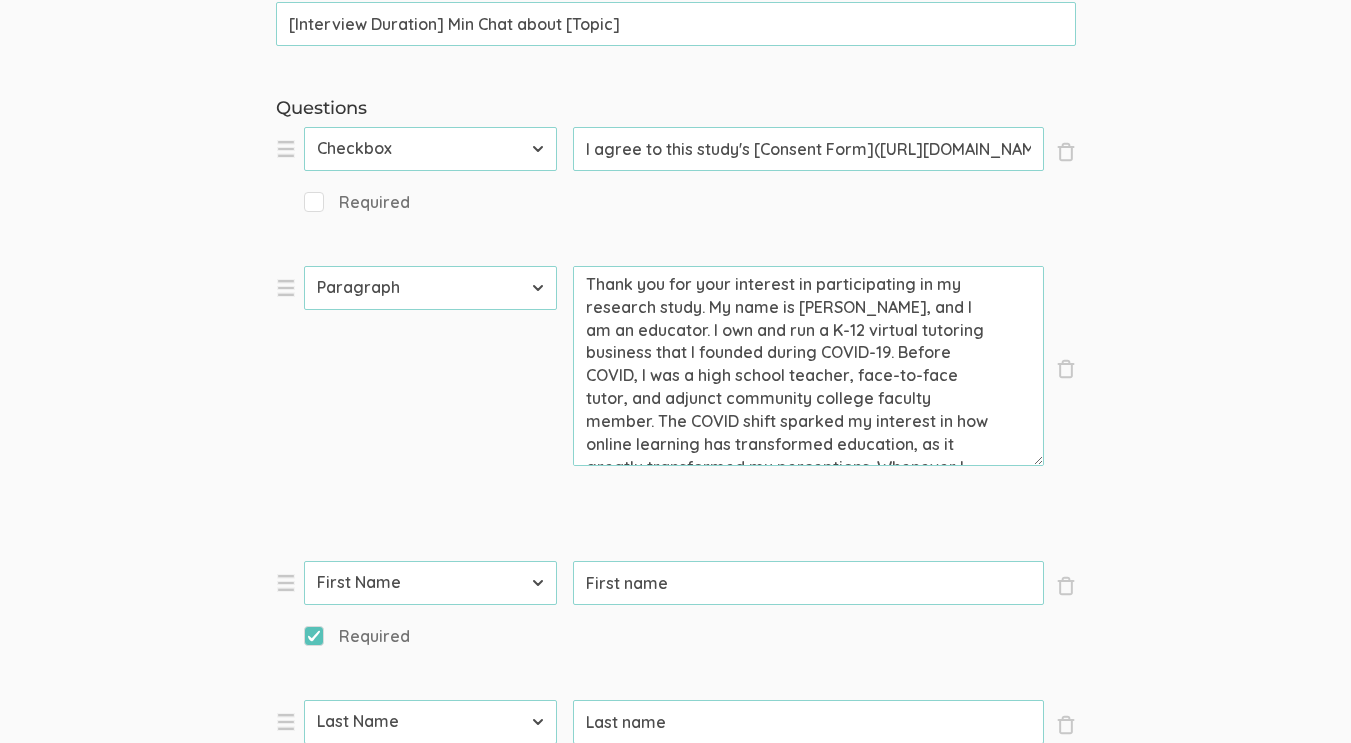 select on "8" 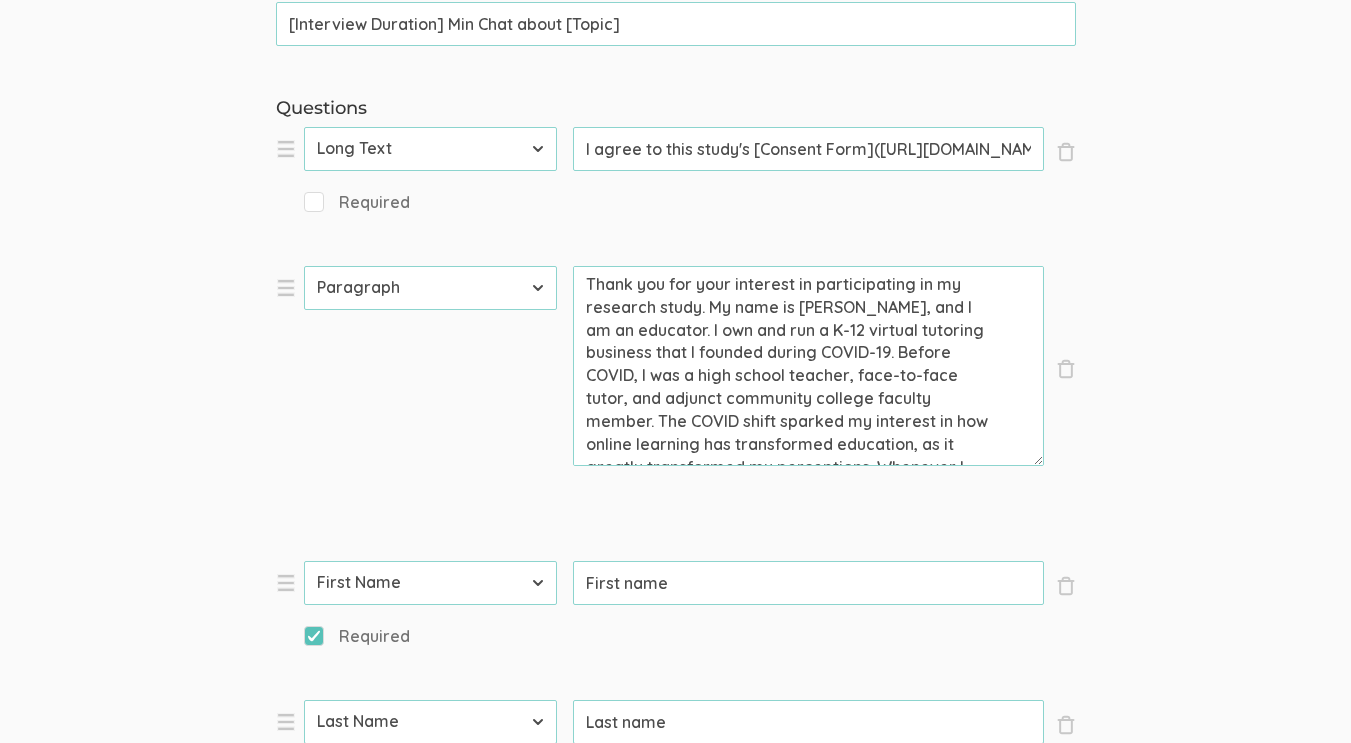 click on "First Name Last Name Email Phone Number LinkedIn Profile URL Country State Short Text Long Text Number Dropdown Checkbox Paragraph" at bounding box center [430, 149] 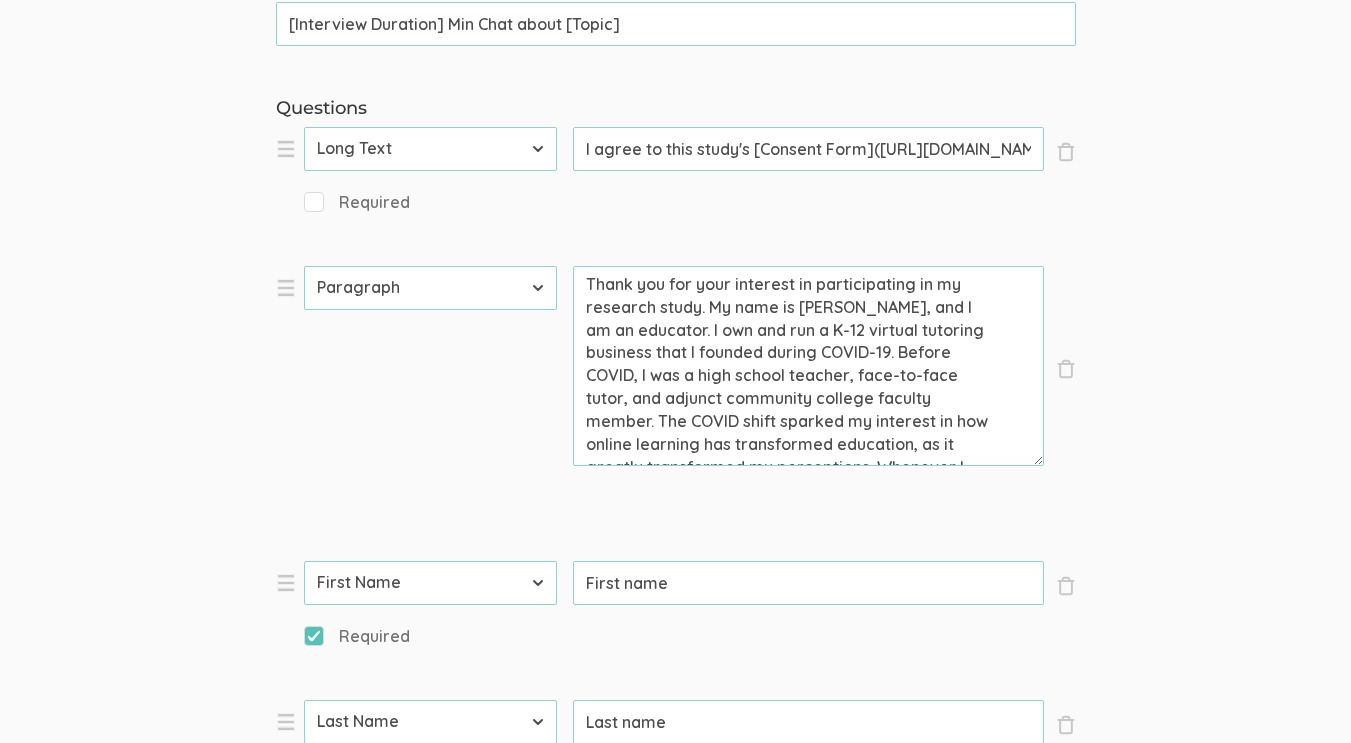 click on "Required" at bounding box center (430, 208) 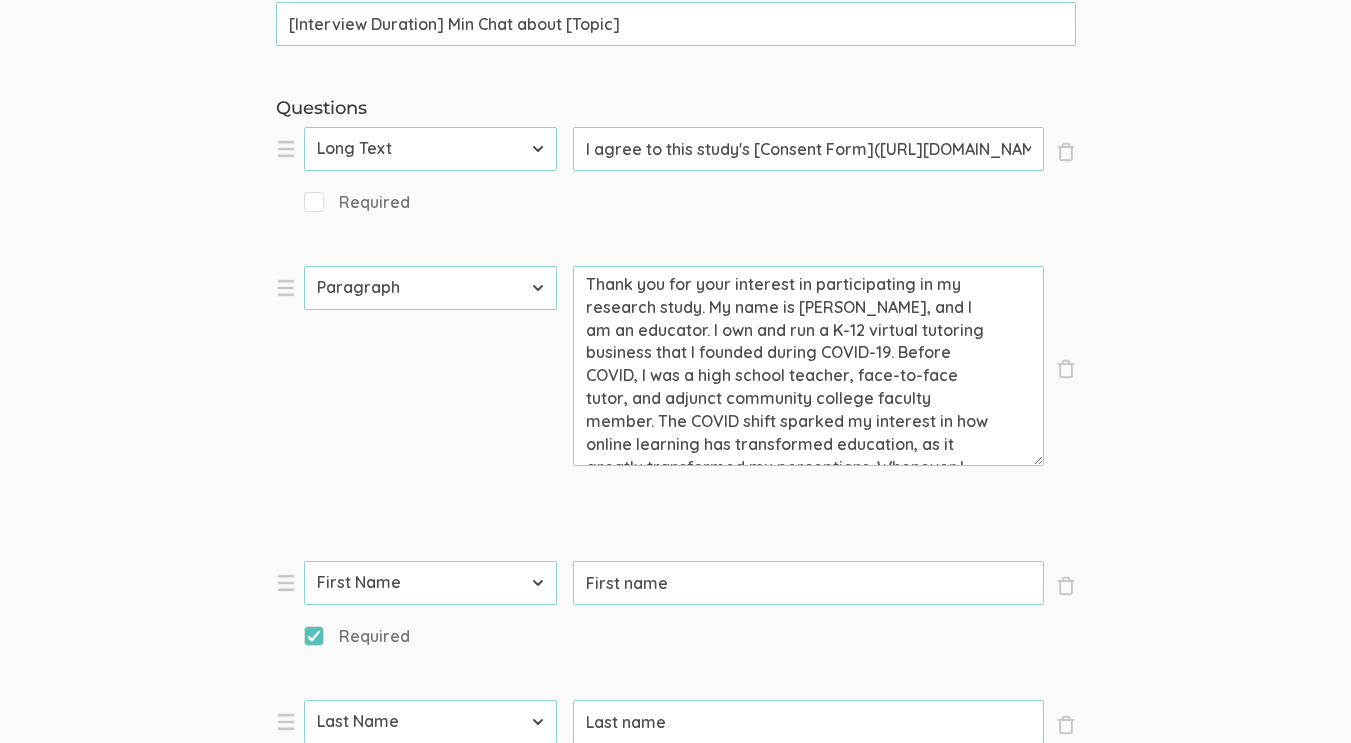 click on "Required" at bounding box center (310, 201) 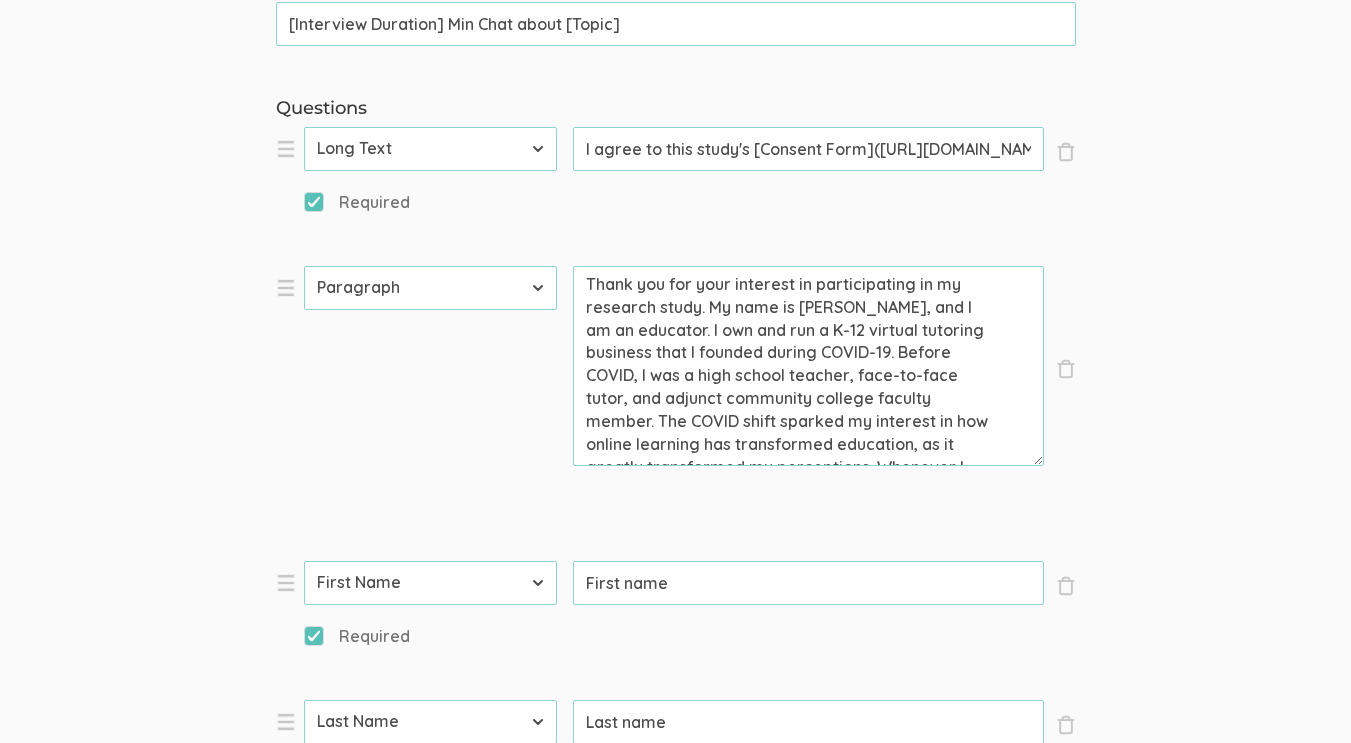 click on "I agree to this study's [Consent Form](https://docs.google.com/document/d/1Y8bWBSBGUwvQd8Bm1hYsbHjH6tM7s_YEEGarolTv6zU/edit?usp=drive_link)" at bounding box center (808, 149) 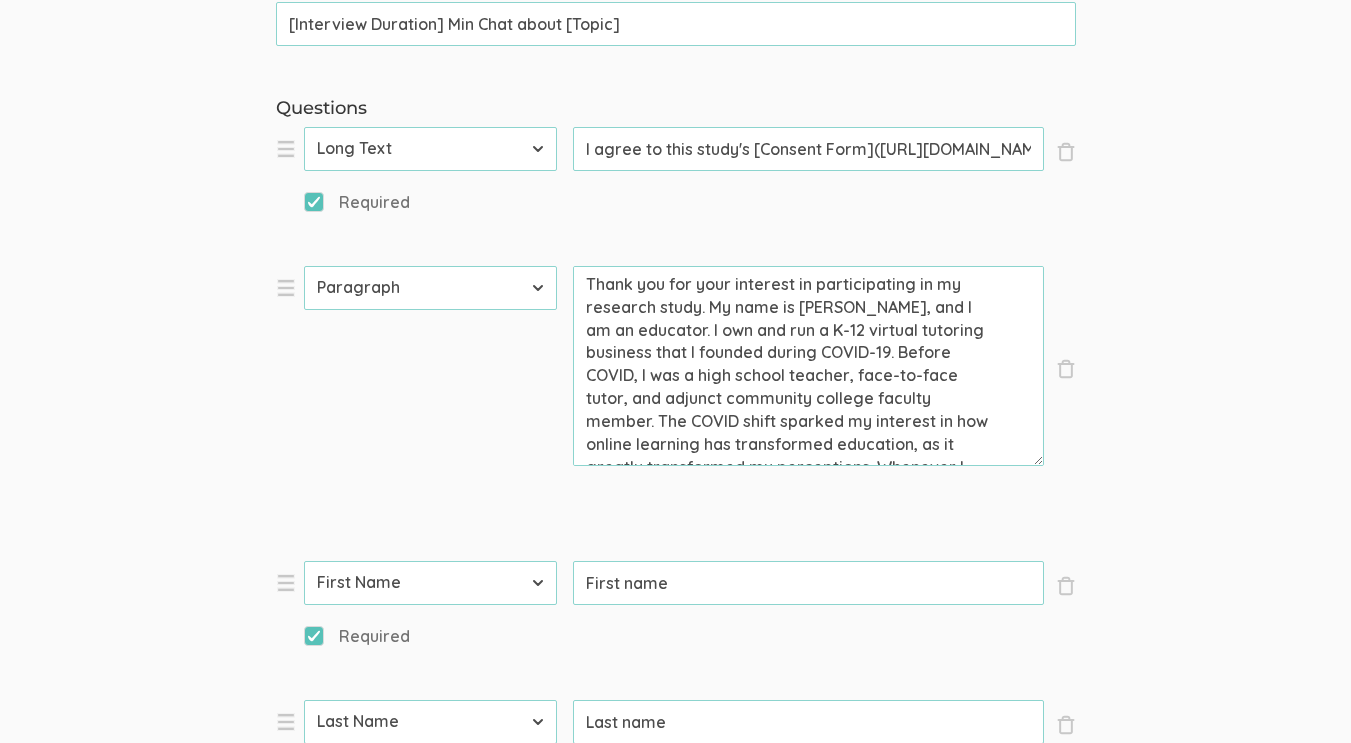 select on "12" 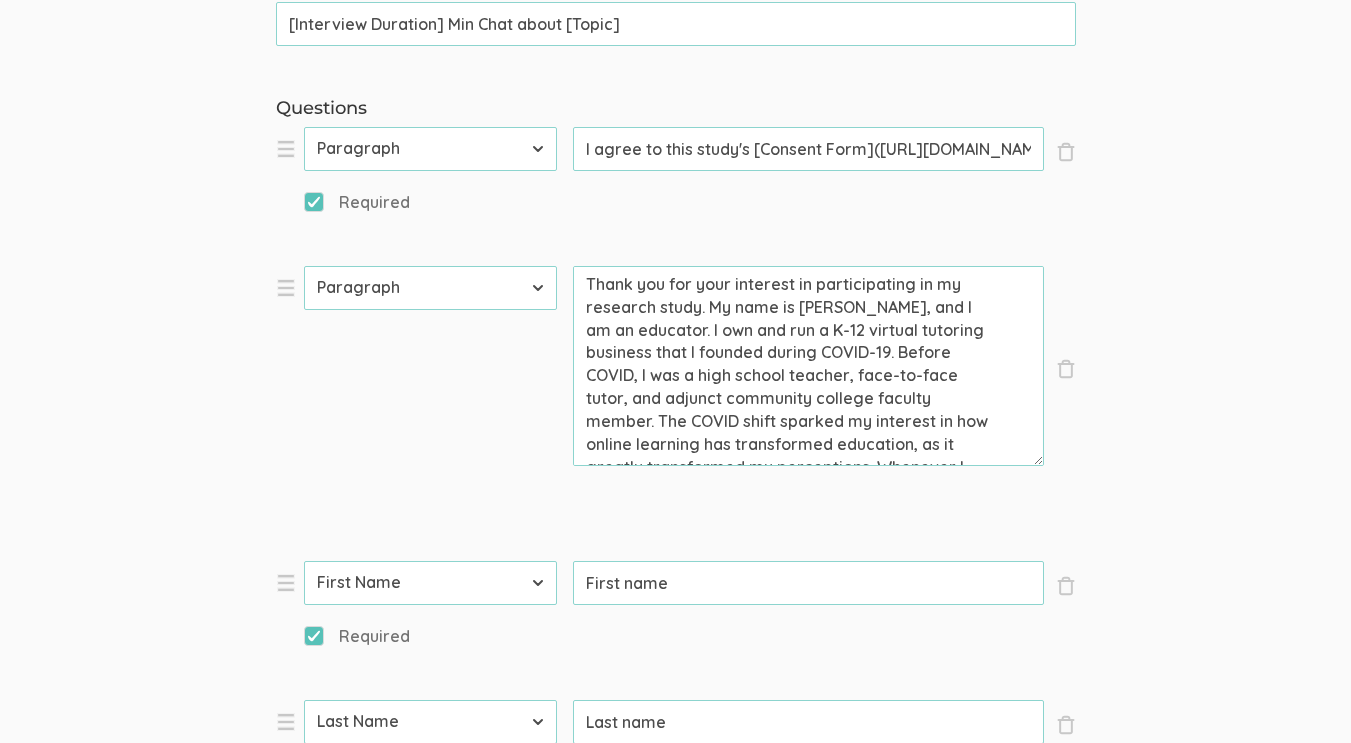 click on "First Name Last Name Email Phone Number LinkedIn Profile URL Country State Short Text Long Text Number Dropdown Checkbox Paragraph" at bounding box center (430, 149) 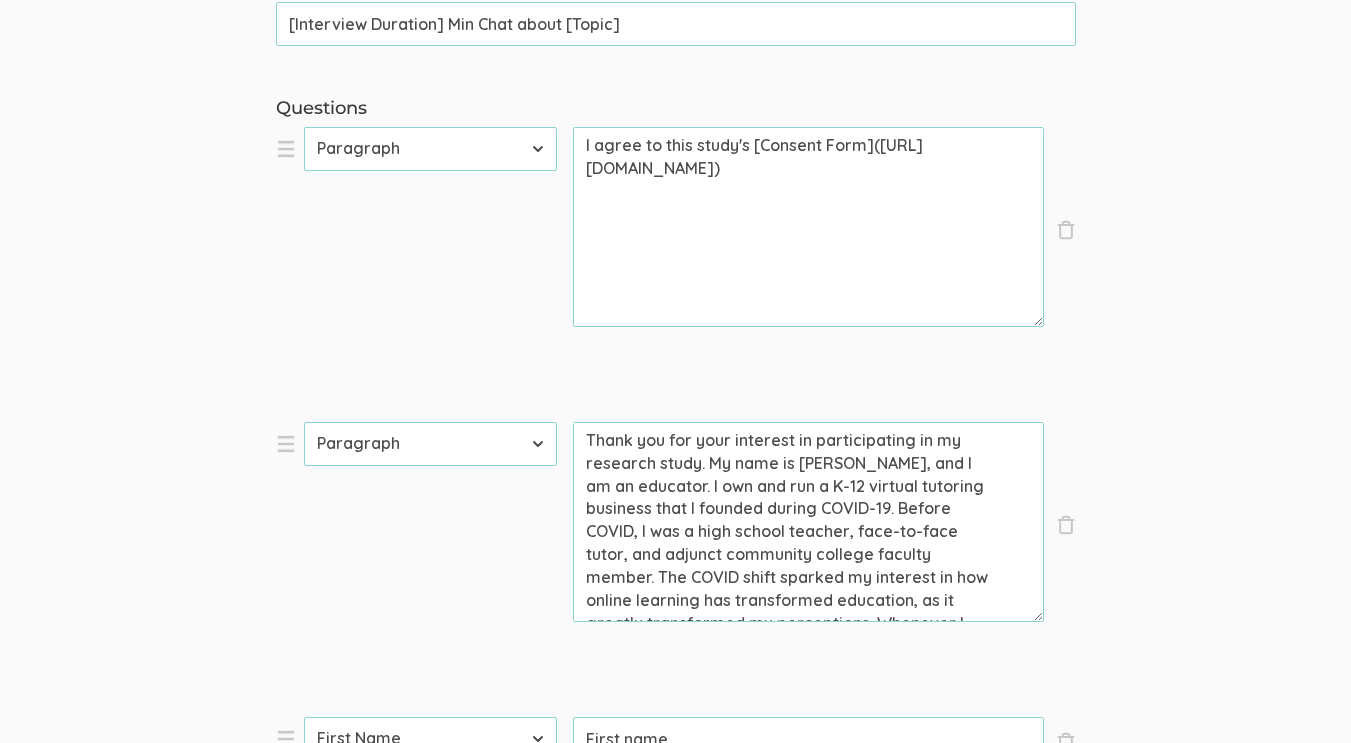 click on "First Name Last Name Email Phone Number LinkedIn Profile URL Country State Short Text Long Text Number Dropdown Checkbox Paragraph" at bounding box center (430, 149) 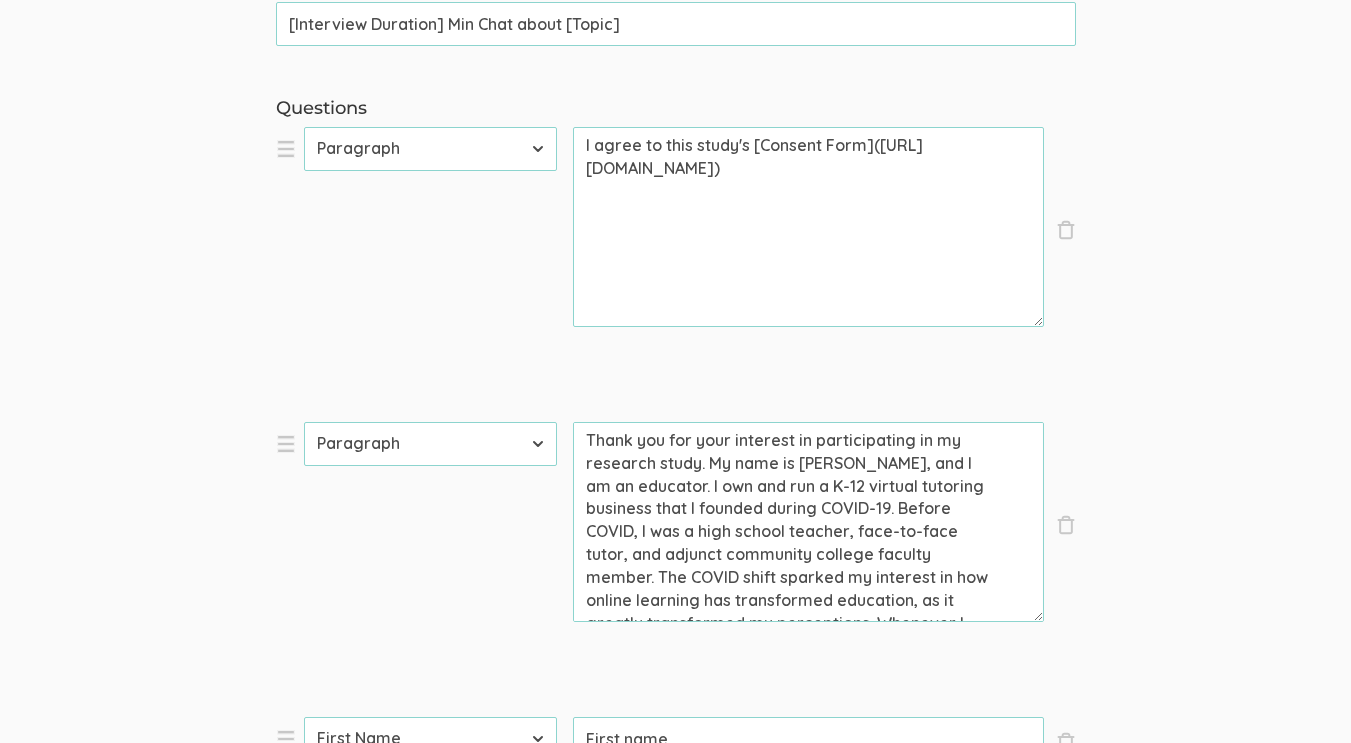 click on "I agree to this study's [Consent Form](https://docs.google.com/document/d/1Y8bWBSBGUwvQd8Bm1hYsbHjH6tM7s_YEEGarolTv6zU/edit?usp=drive_link)" at bounding box center (808, 227) 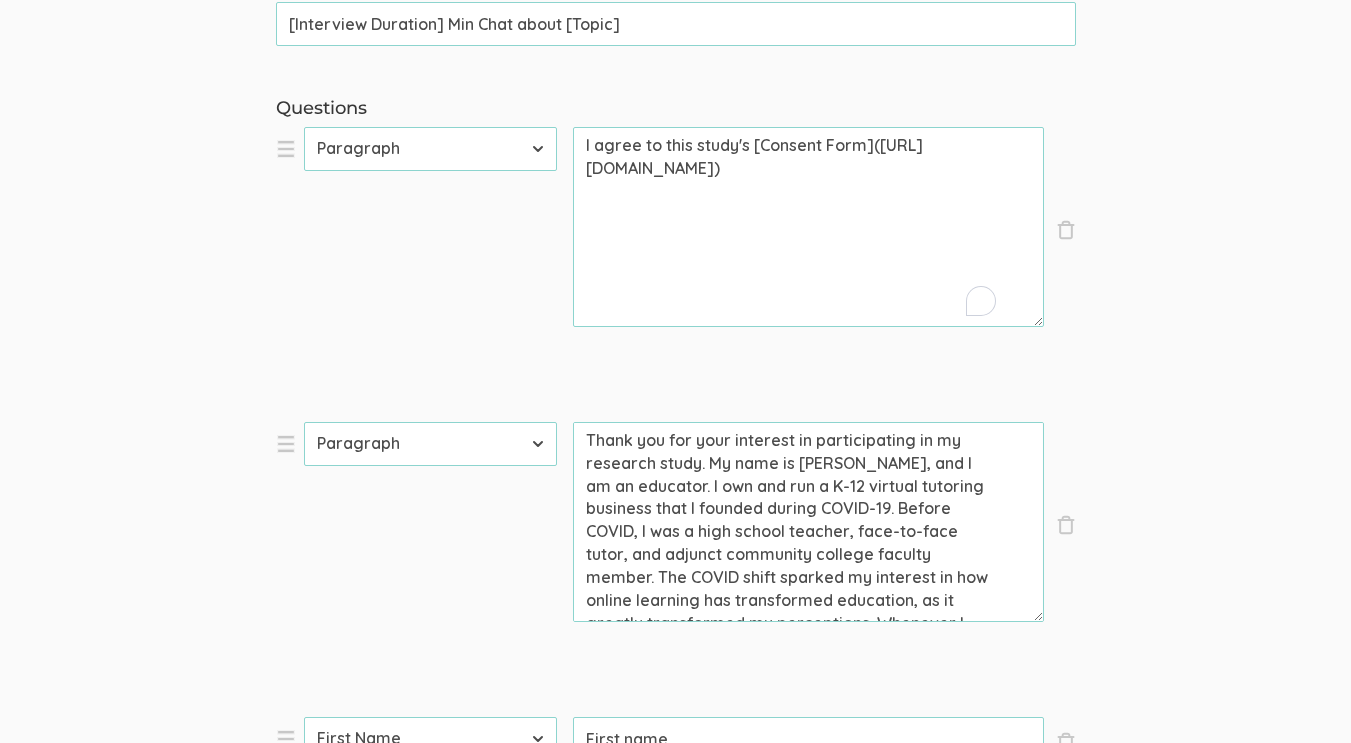 click on "I agree to this study's [Consent Form](https://docs.google.com/document/d/1Y8bWBSBGUwvQd8Bm1hYsbHjH6tM7s_YEEGarolTv6zU/edit?usp=drive_link)" at bounding box center [808, 227] 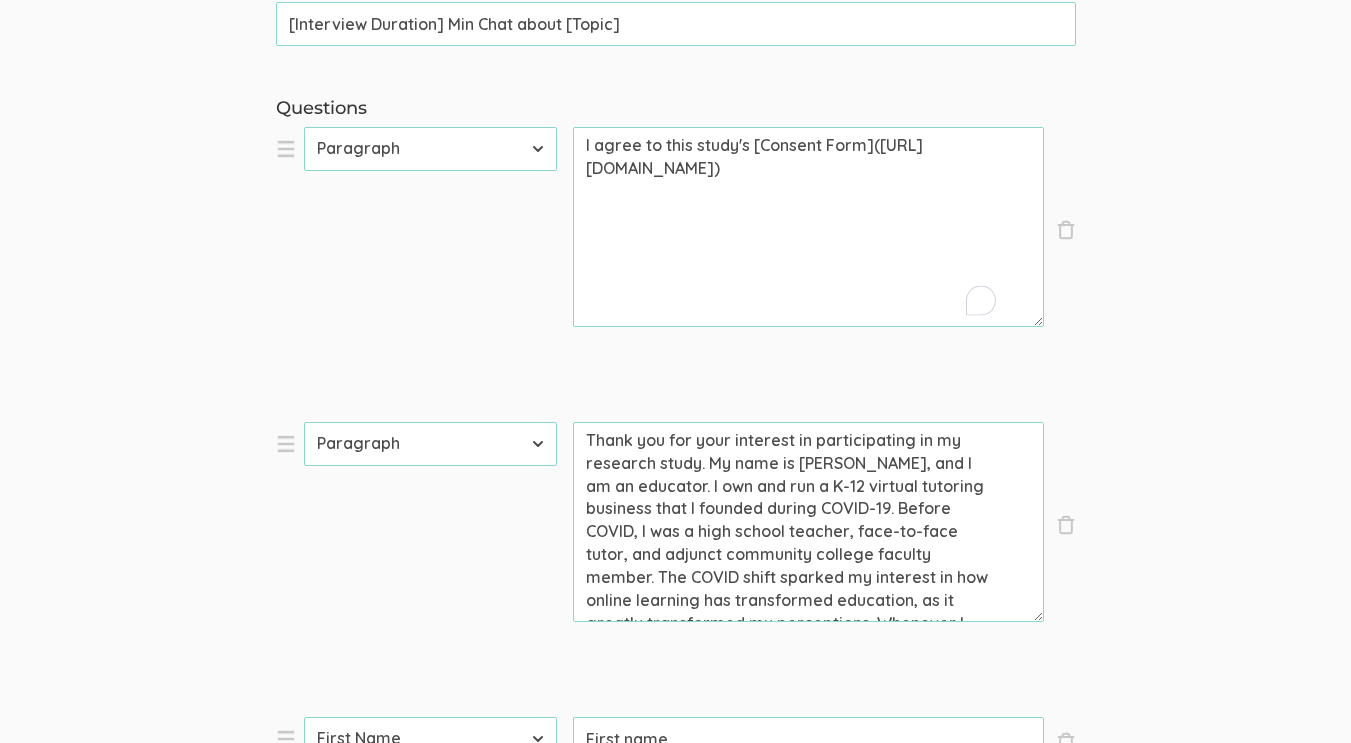paste on "CONSENT FORM
You are invited to take part in a research study about online teaching during and after the COVID-19 pandemic.  This form is part of a process called “informed consent” to allow you to understand this study before deciding whether to take part.
This study seeks 14volunteers who are:
Over 18
Taught online in a community college during COVID
Currently teaching online in a community college setting
This study is being conducted by a researcher named Irene Arshad, who is a doctoral student at Walden University.
Study Purpose
The purpose of this study is to understand the experiences of community college online teachers
Procedures
This study would involve you completing the following steps:
Complete a 30-45 minute interview via Zoom
Optional member-checking: a process where participants will be emailed a transcript copy of their interview responses and will have 1 week to request changes to their responses by replying via email. The member-checking step will take 10-20 minutes to complete.
Here a..." 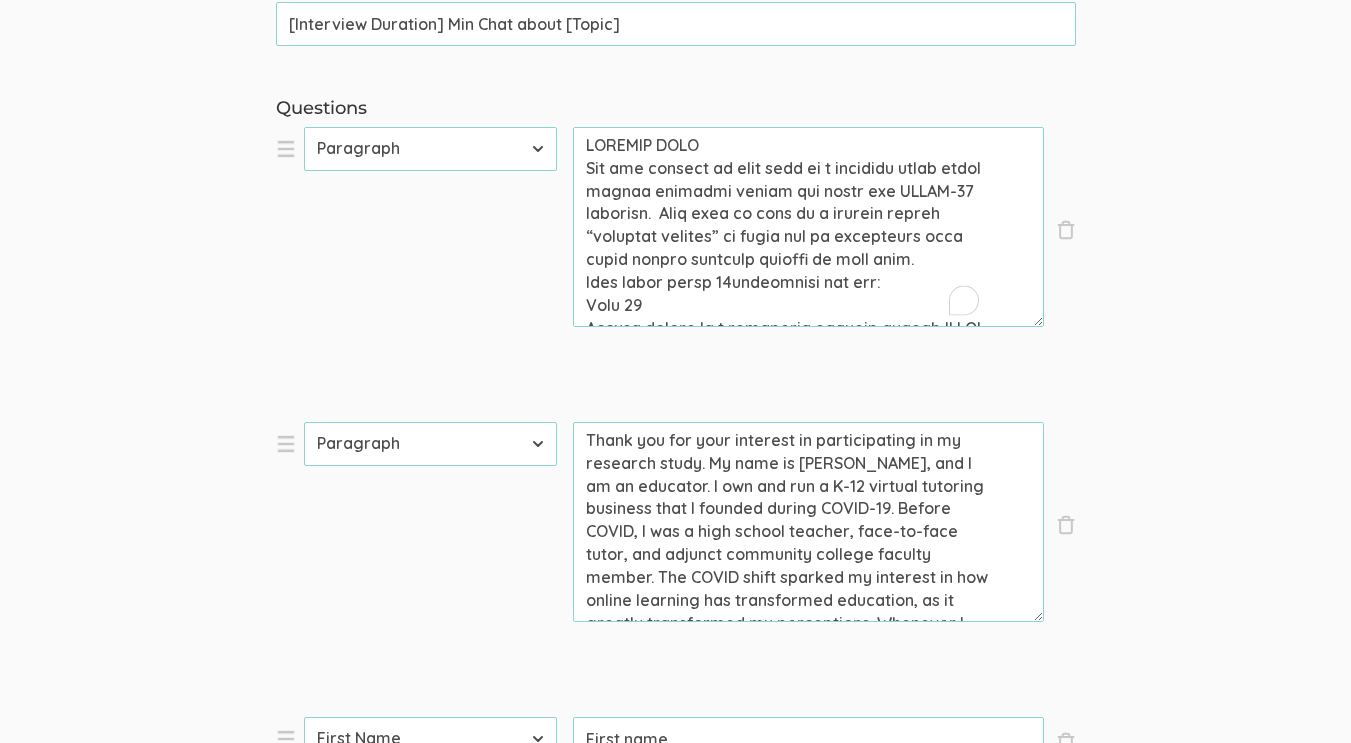 scroll, scrollTop: 2091, scrollLeft: 0, axis: vertical 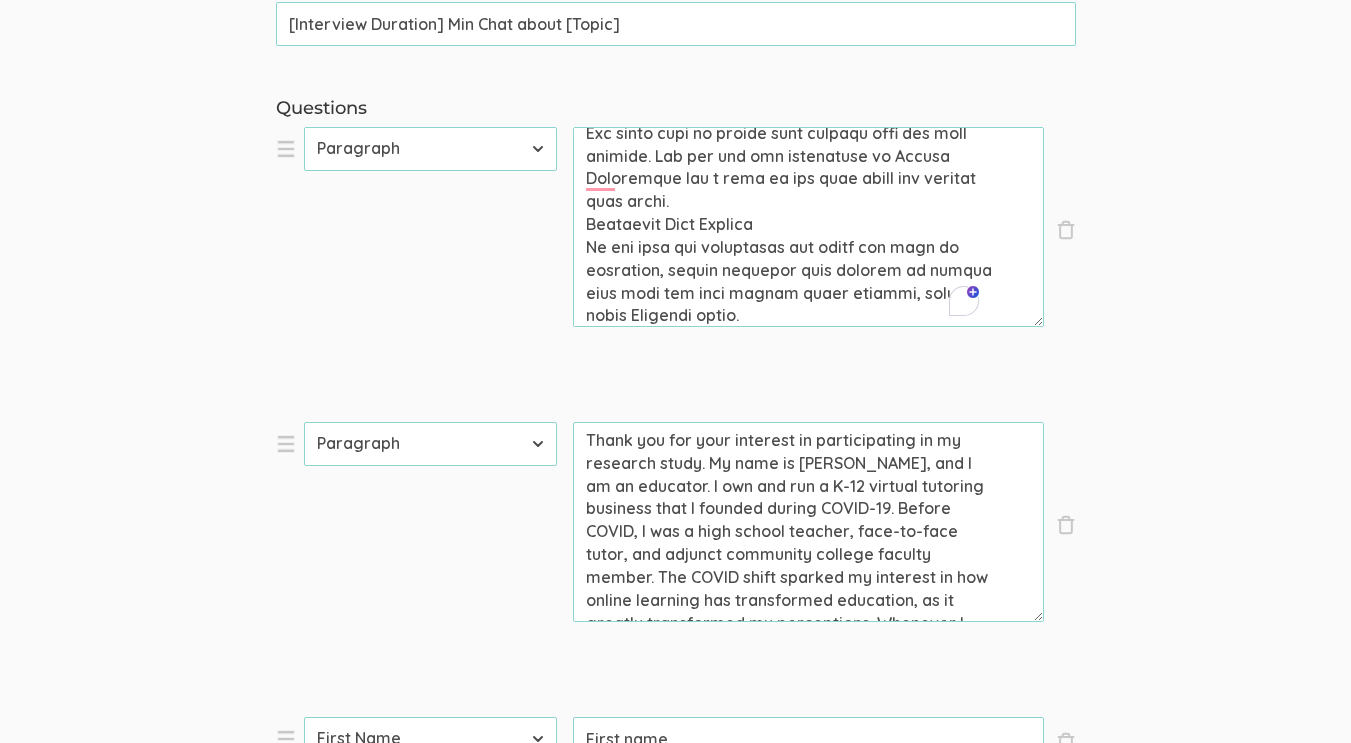 drag, startPoint x: 716, startPoint y: 297, endPoint x: 586, endPoint y: 234, distance: 144.46107 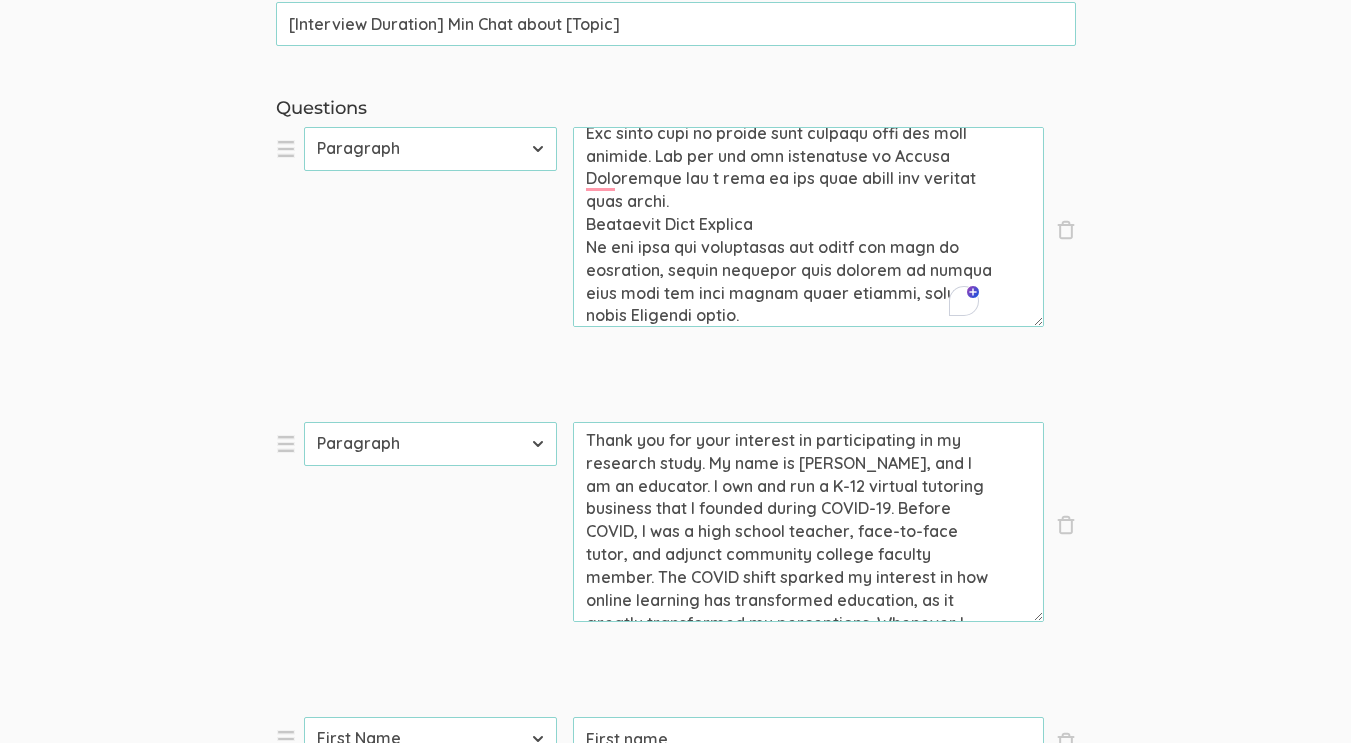 click on "Prompt" at bounding box center [808, 227] 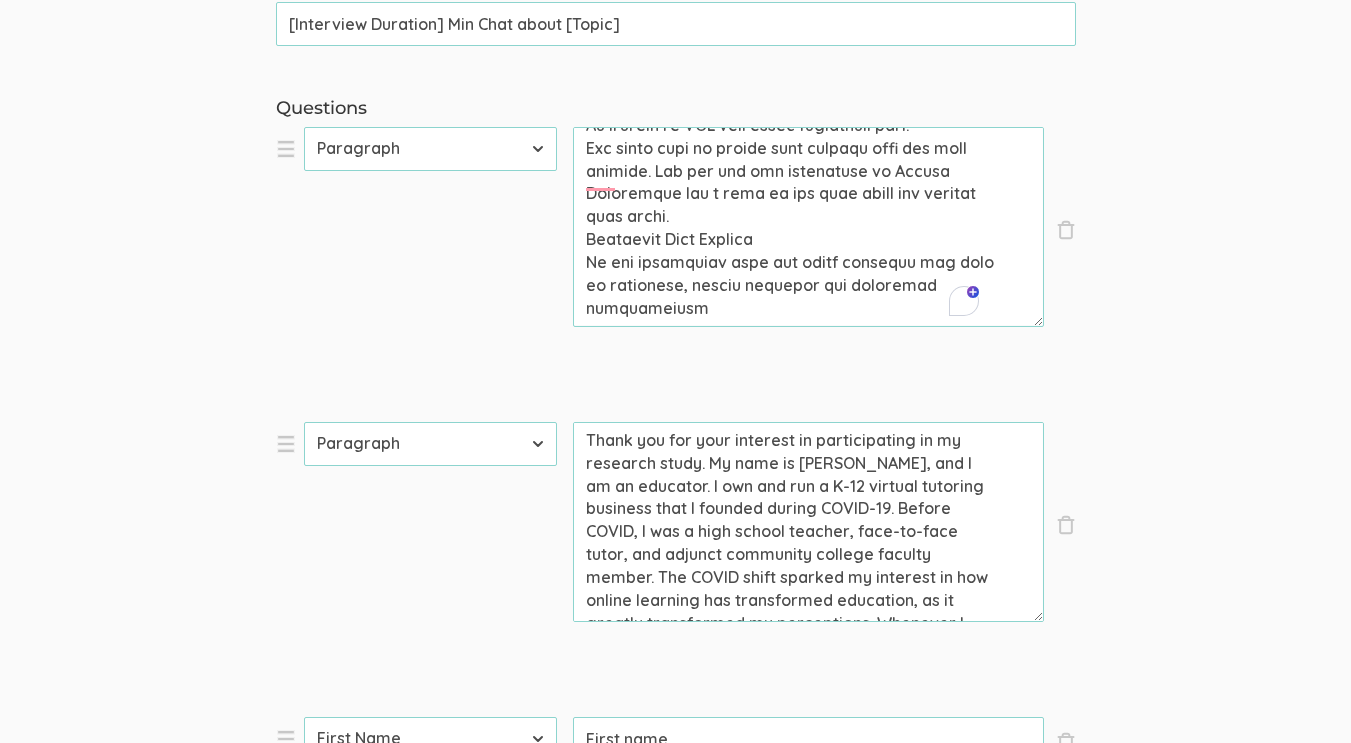 scroll, scrollTop: 2076, scrollLeft: 0, axis: vertical 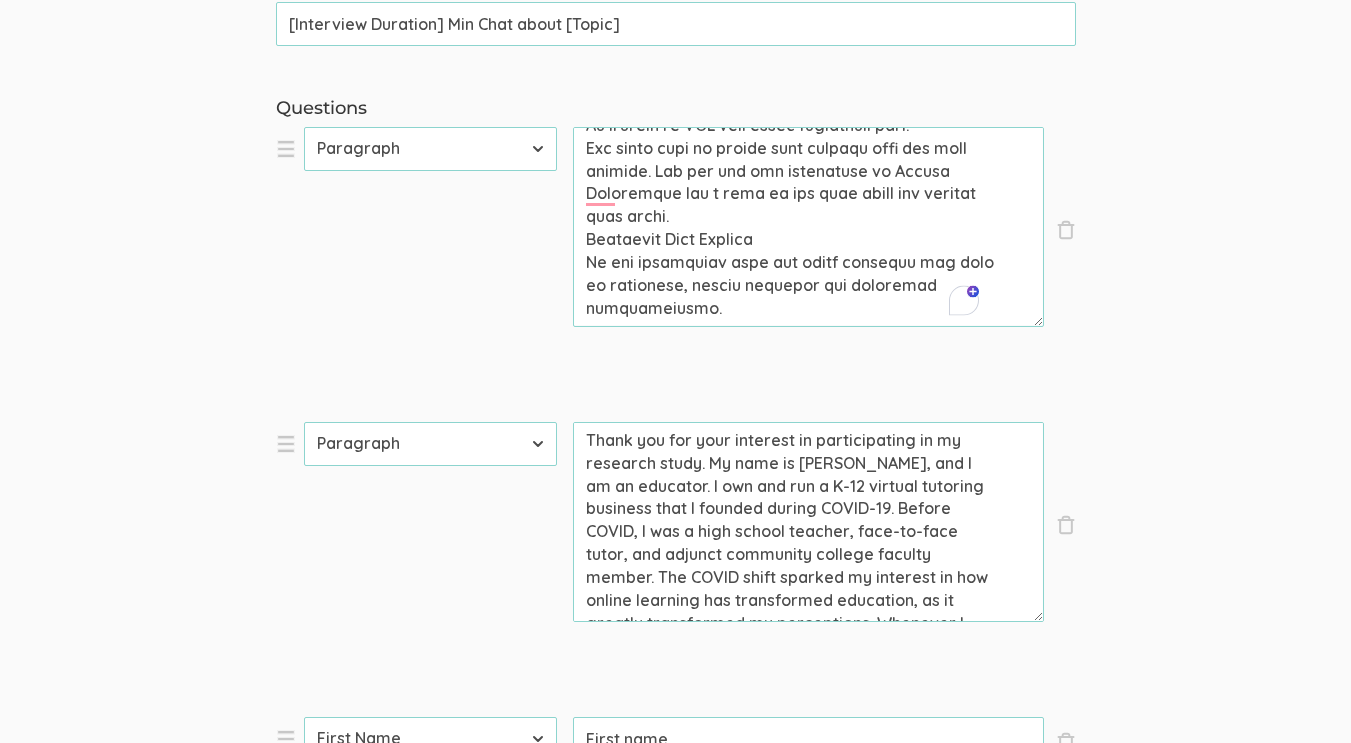 drag, startPoint x: 752, startPoint y: 301, endPoint x: 586, endPoint y: 240, distance: 176.85304 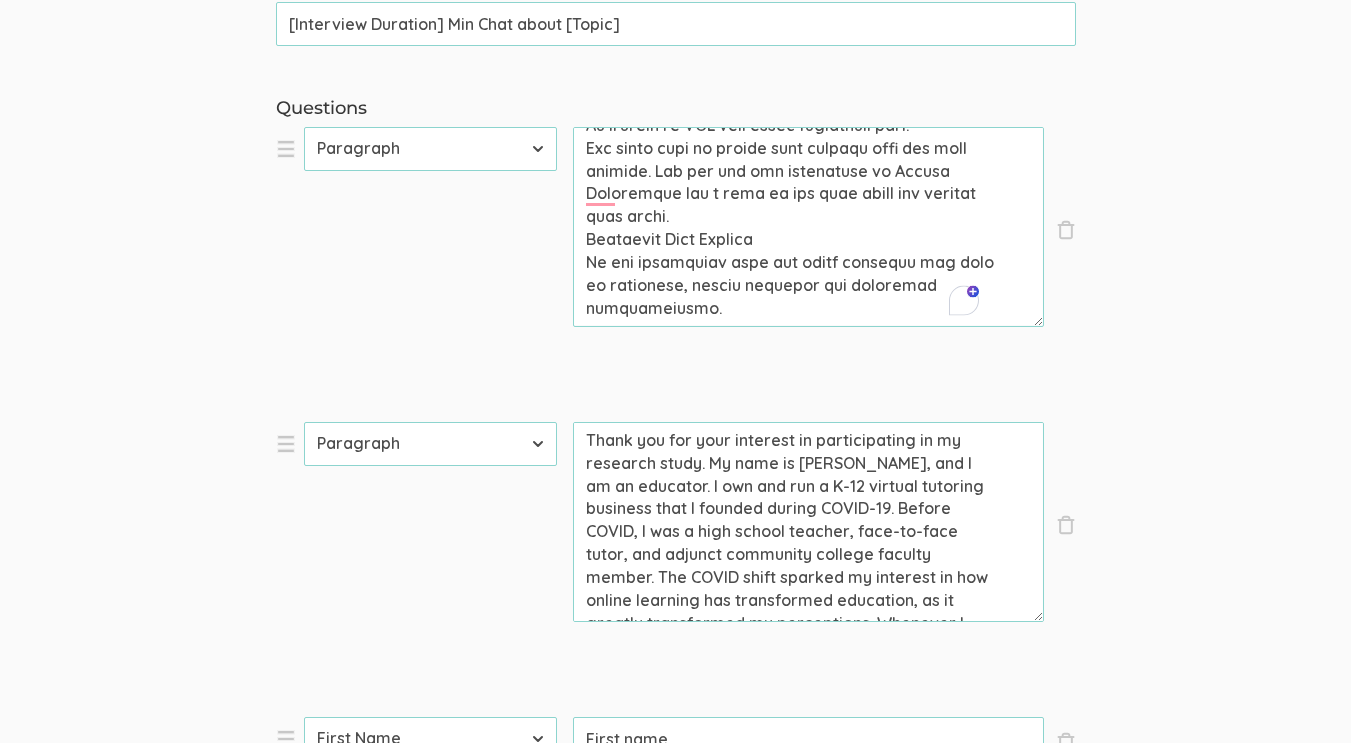 click on "Prompt" at bounding box center [808, 227] 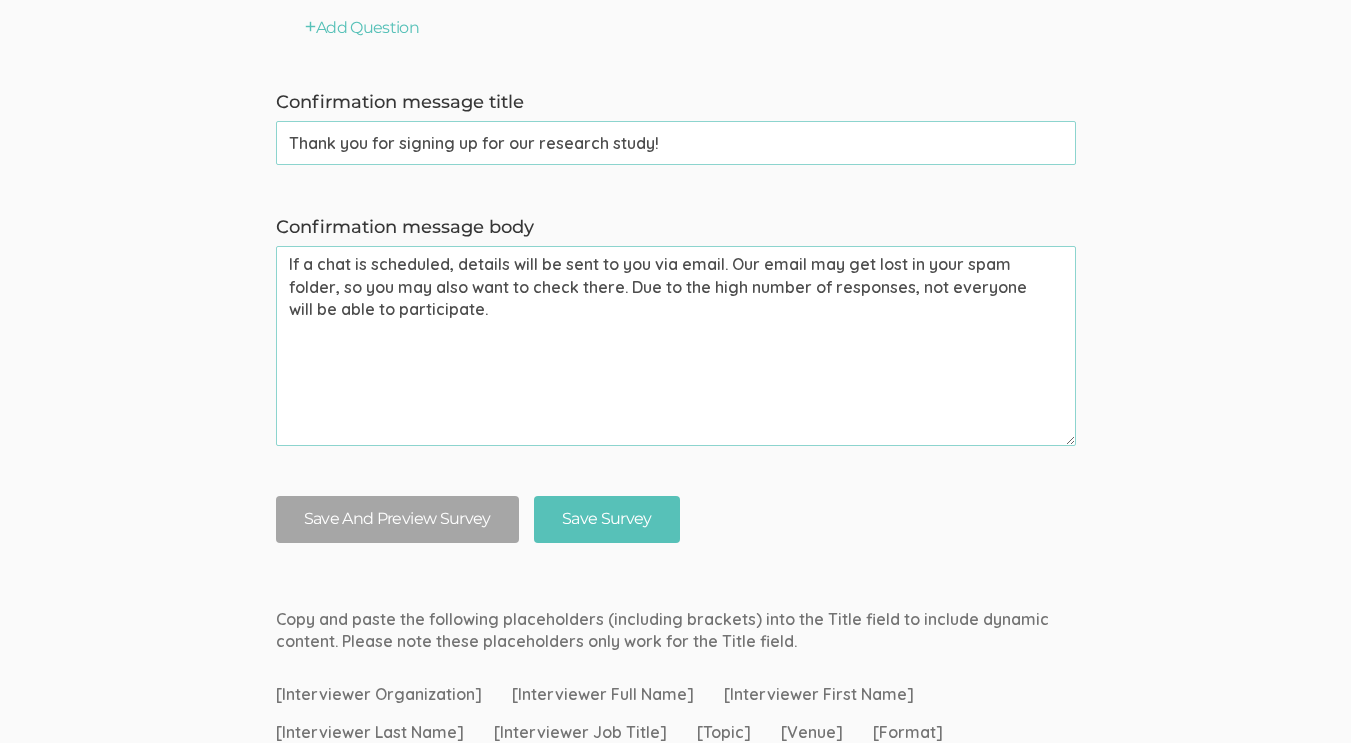 scroll, scrollTop: 2801, scrollLeft: 0, axis: vertical 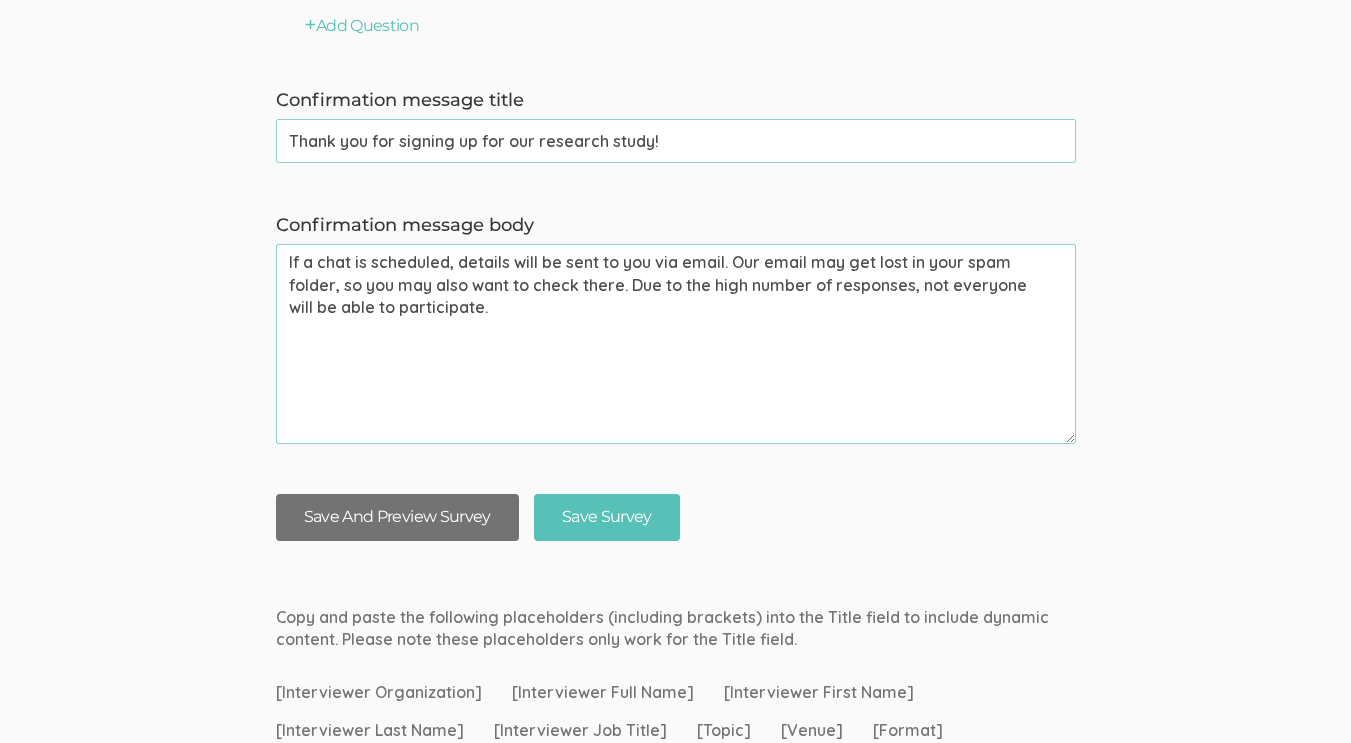type on "CONSENT FORM
You are invited to take part in a research study about online teaching during and after the COVID-19 pandemic.  This form is part of a process called “informed consent” to allow you to understand this study before deciding whether to take part.
This study seeks 14volunteers who are:
Over 18
Taught online in a community college during COVID
Currently teaching online in a community college setting
This study is being conducted by a researcher named Irene Arshad, who is a doctoral student at Walden University.
Study Purpose
The purpose of this study is to understand the experiences of community college online teachers
Procedures
This study would involve you completing the following steps:
Complete a 30-45 minute interview via Zoom
Optional member-checking: a process where participants will be emailed a transcript copy of their interview responses and will have 1 week to request changes to their responses by replying via email. The member-checking step will take 10-20 minutes to complete.
Here a..." 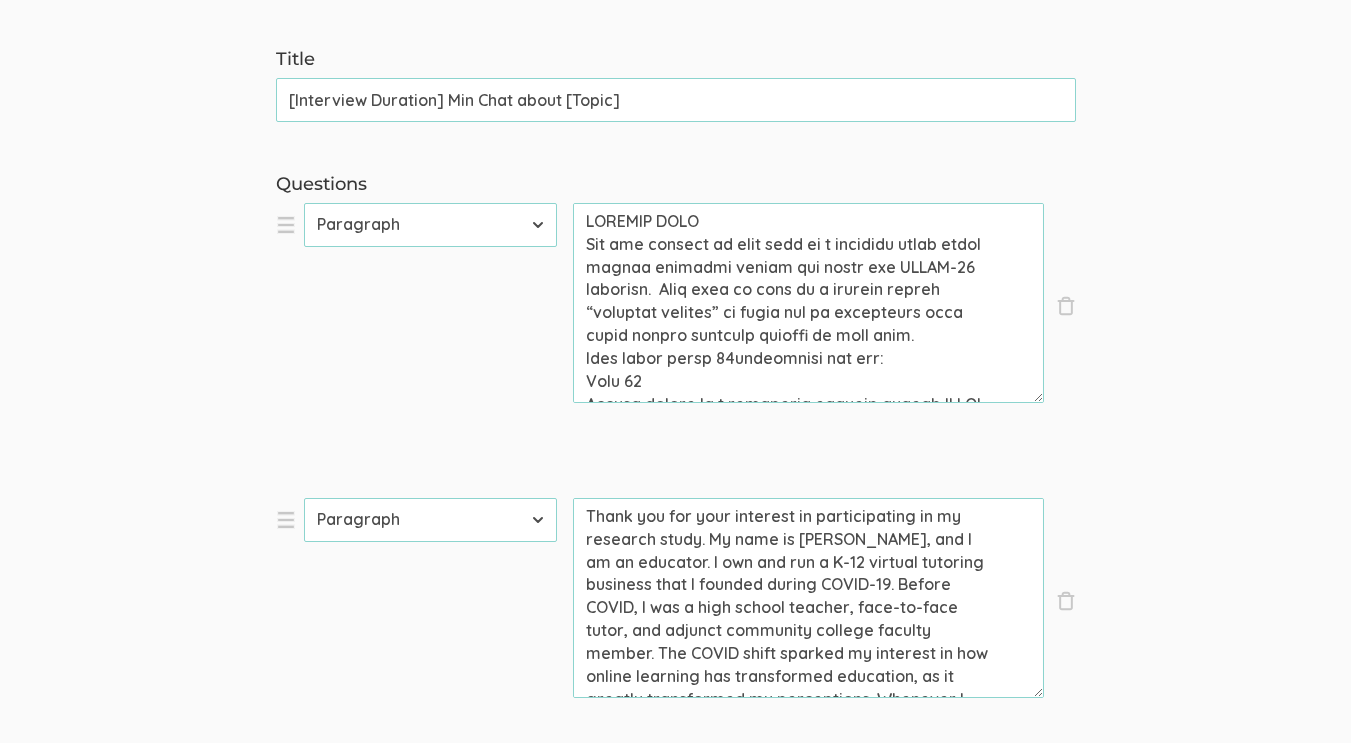 scroll, scrollTop: 339, scrollLeft: 0, axis: vertical 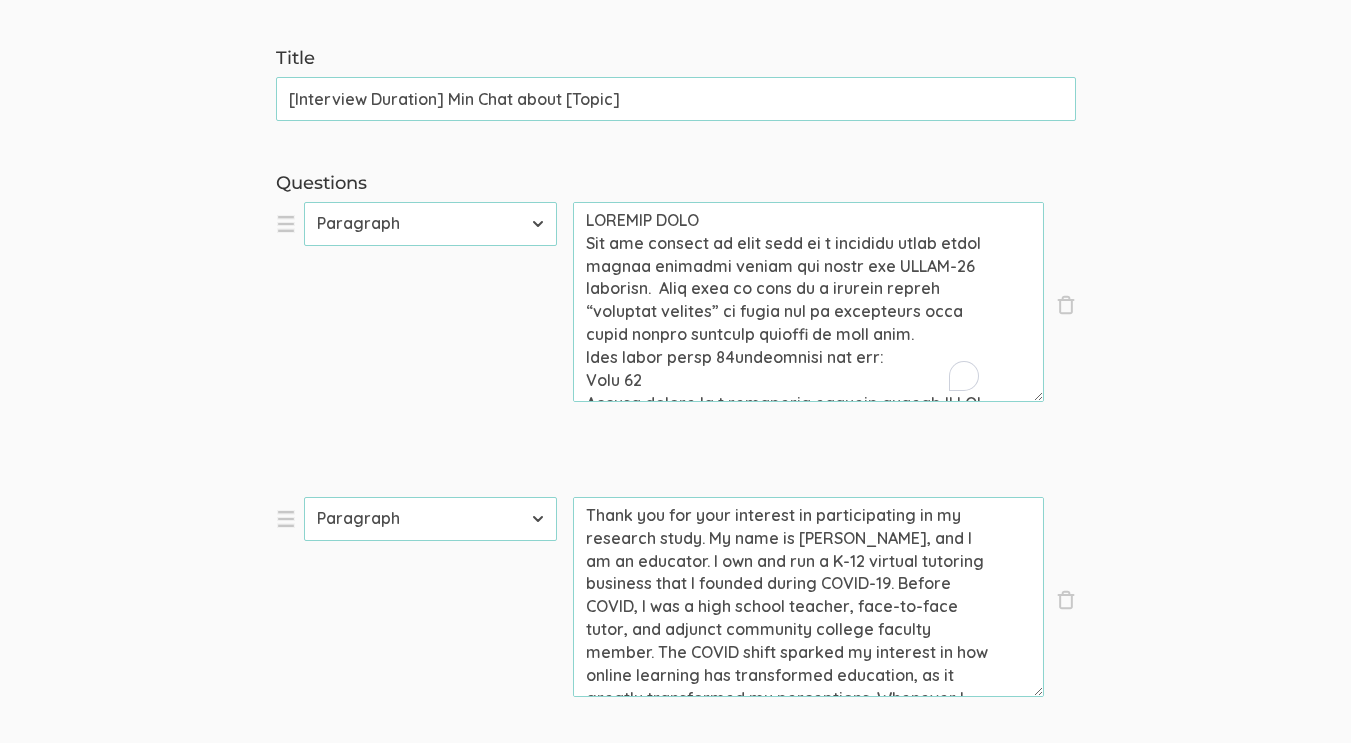 click on "Prompt" at bounding box center (808, 302) 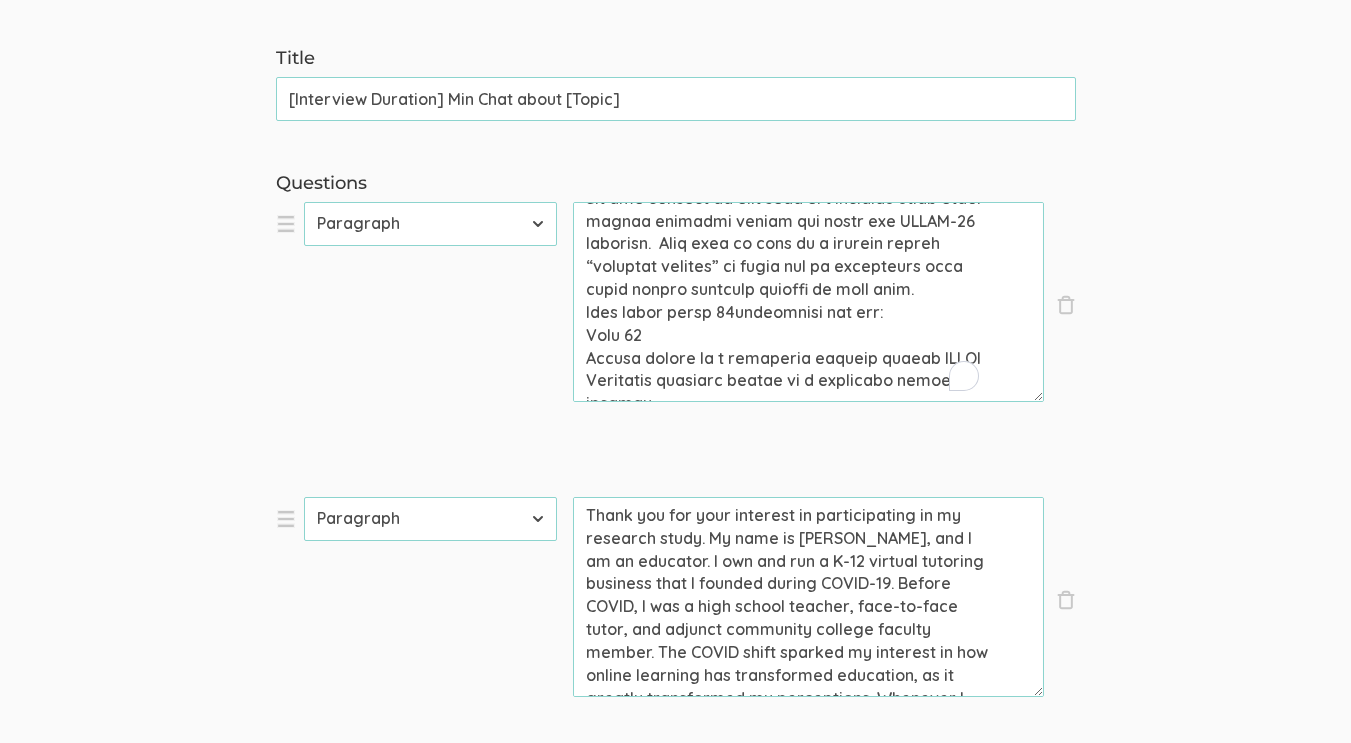 scroll, scrollTop: 51, scrollLeft: 0, axis: vertical 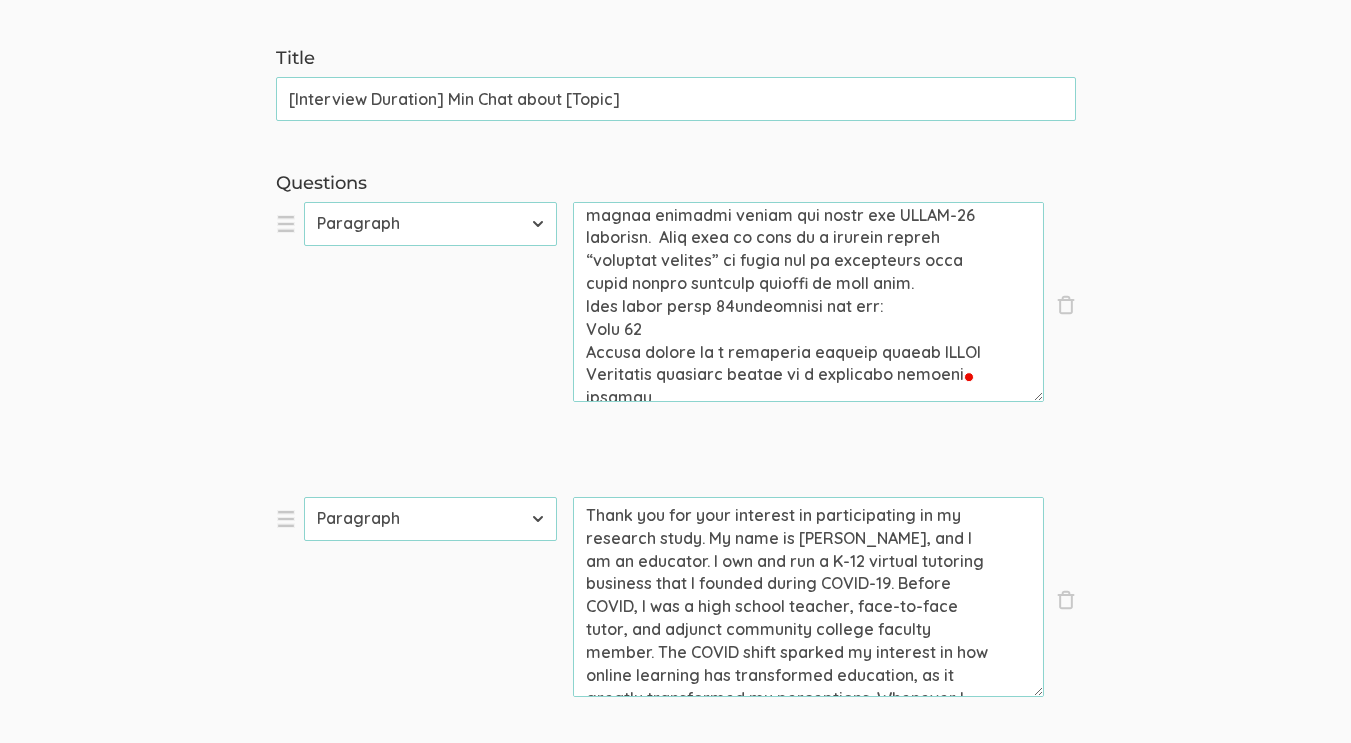 click on "Prompt" at bounding box center (808, 302) 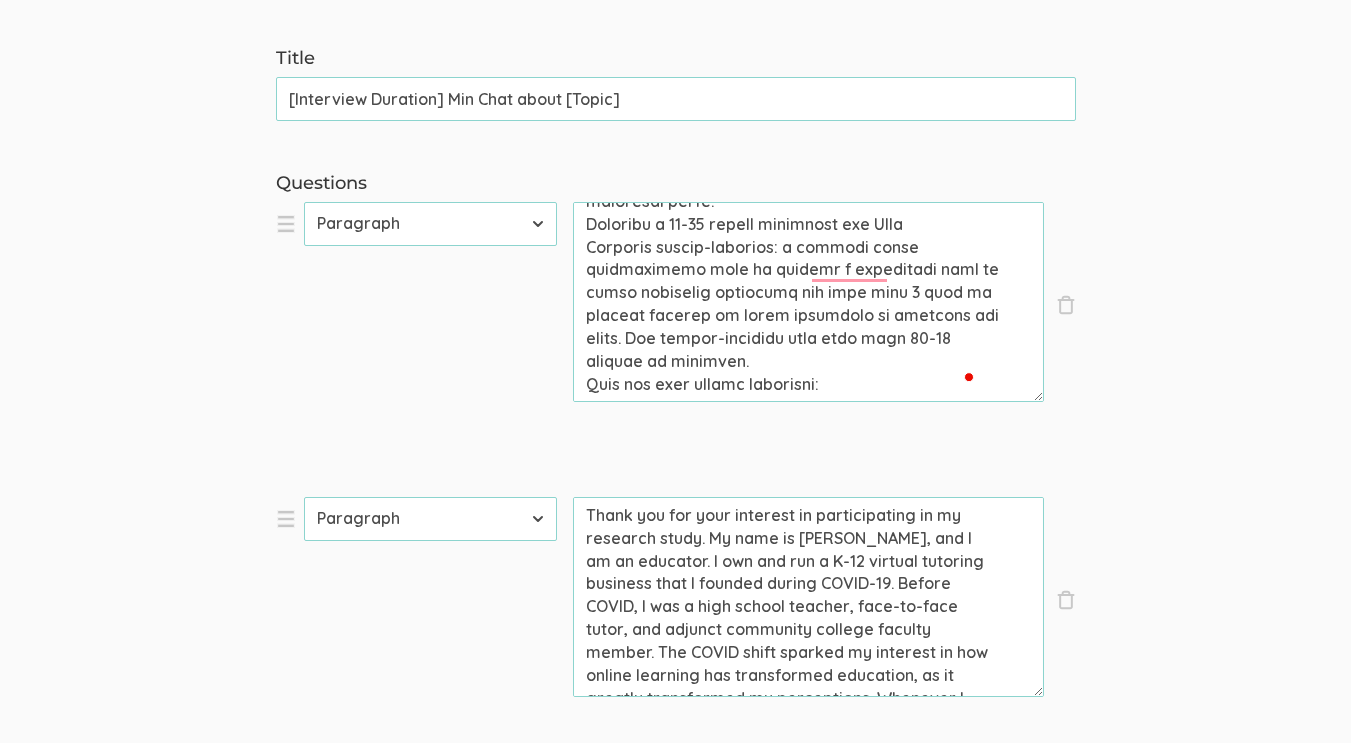 scroll, scrollTop: 663, scrollLeft: 0, axis: vertical 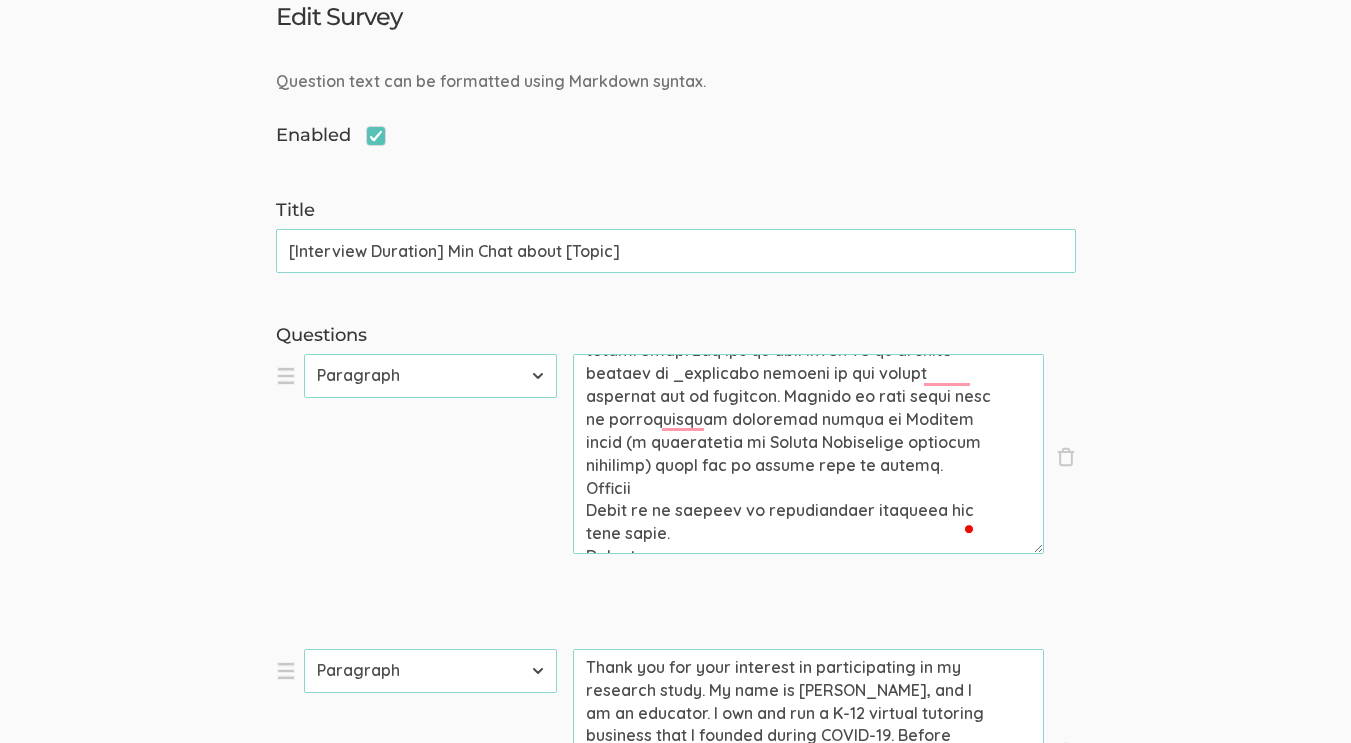 click on "Prompt" at bounding box center [808, 454] 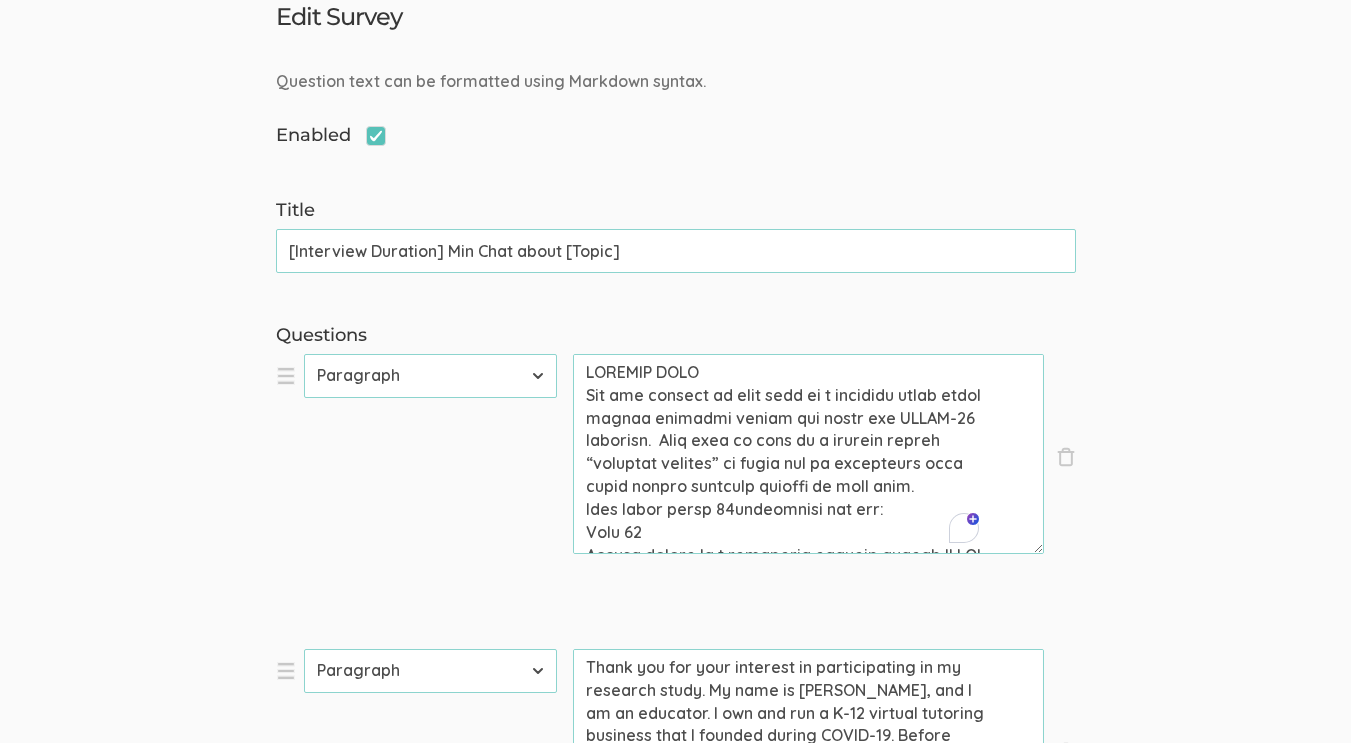 click on "Prompt" at bounding box center [808, 454] 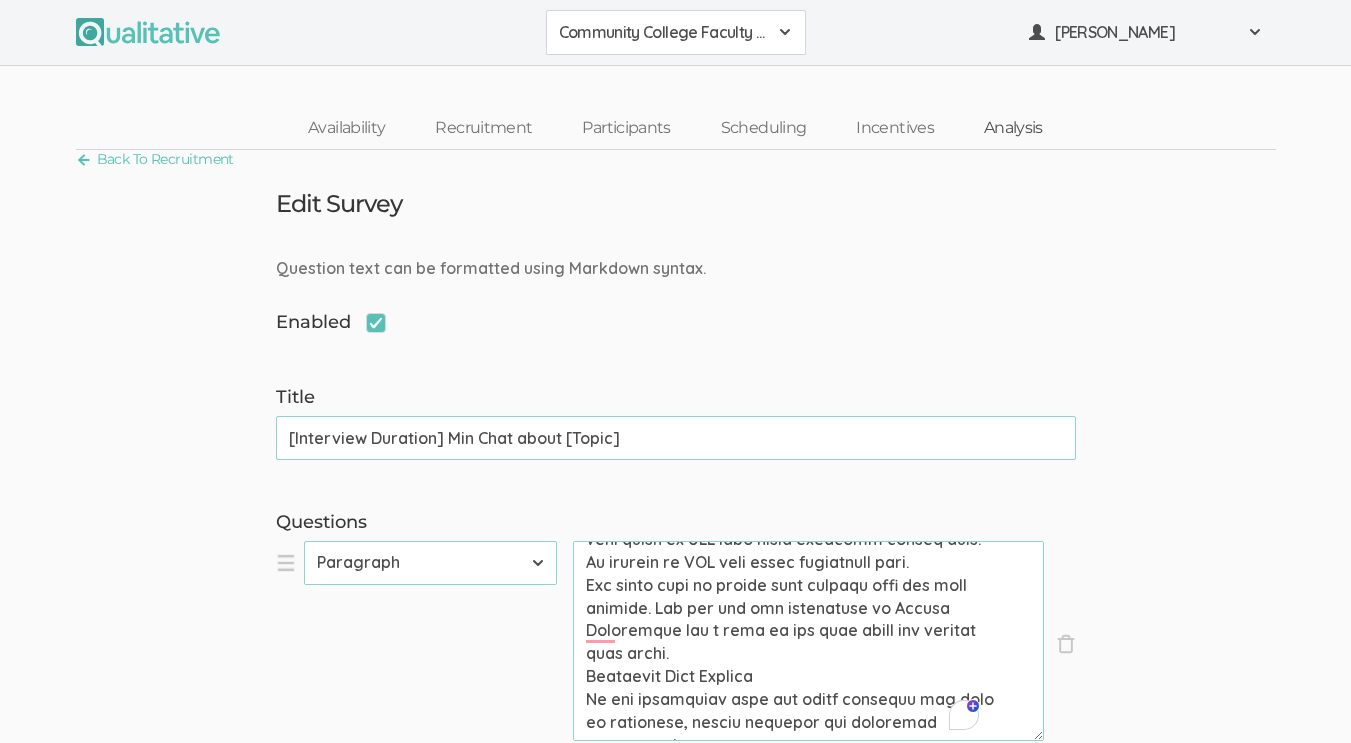 click on "Analysis" at bounding box center [1013, 128] 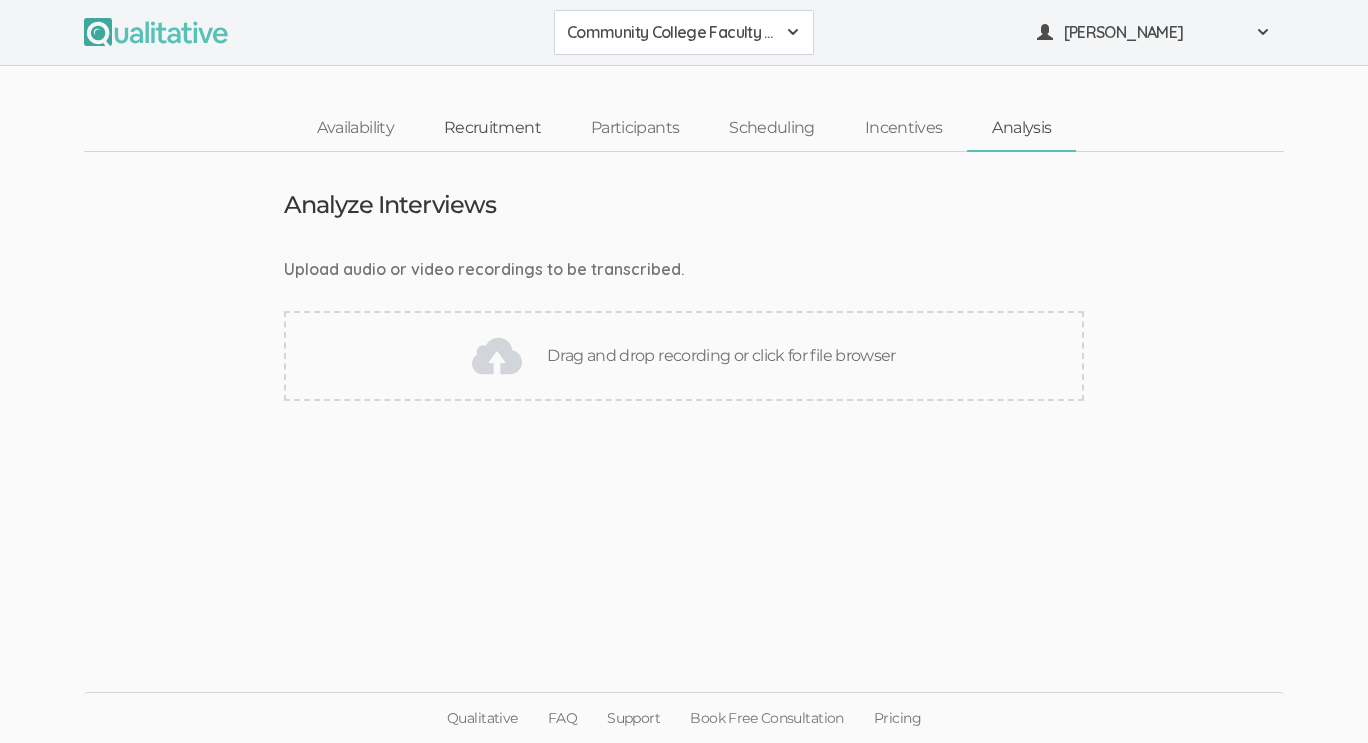 click on "Recruitment" at bounding box center [492, 128] 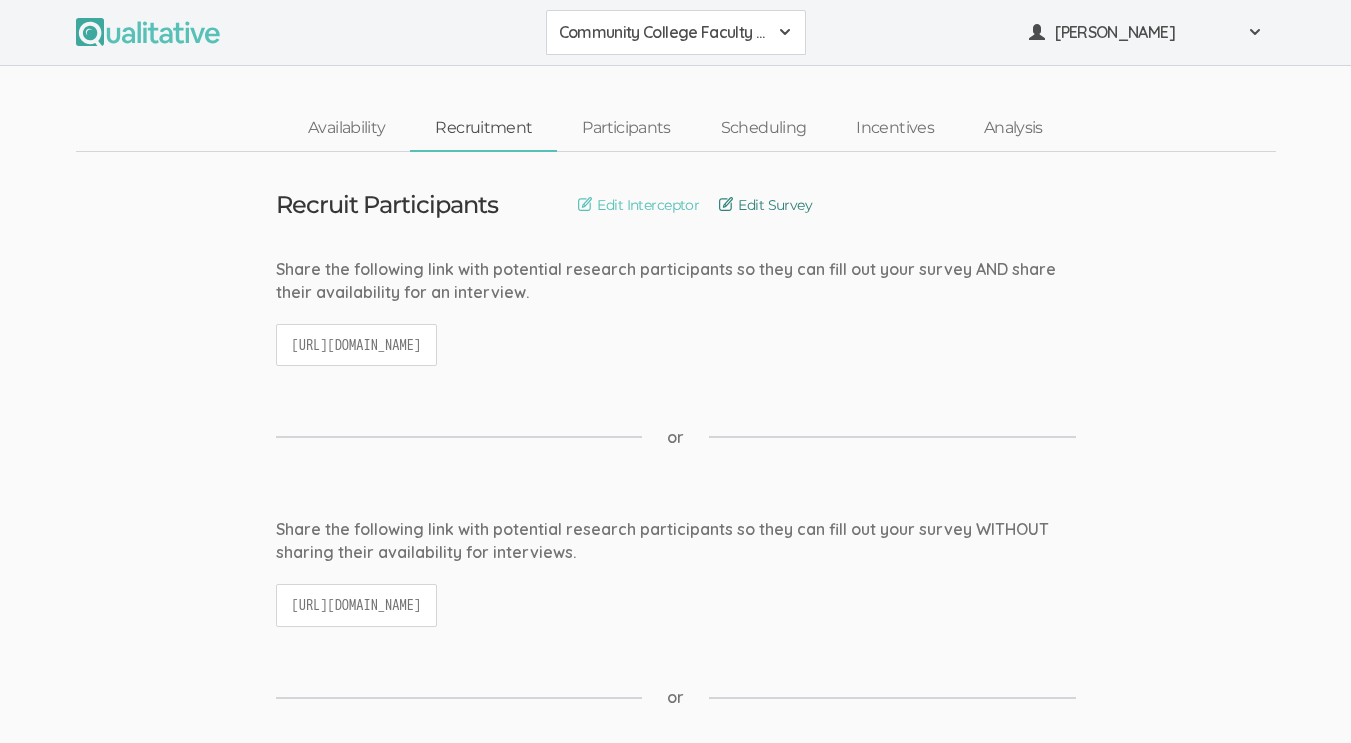 click on "Edit Survey" at bounding box center [765, 205] 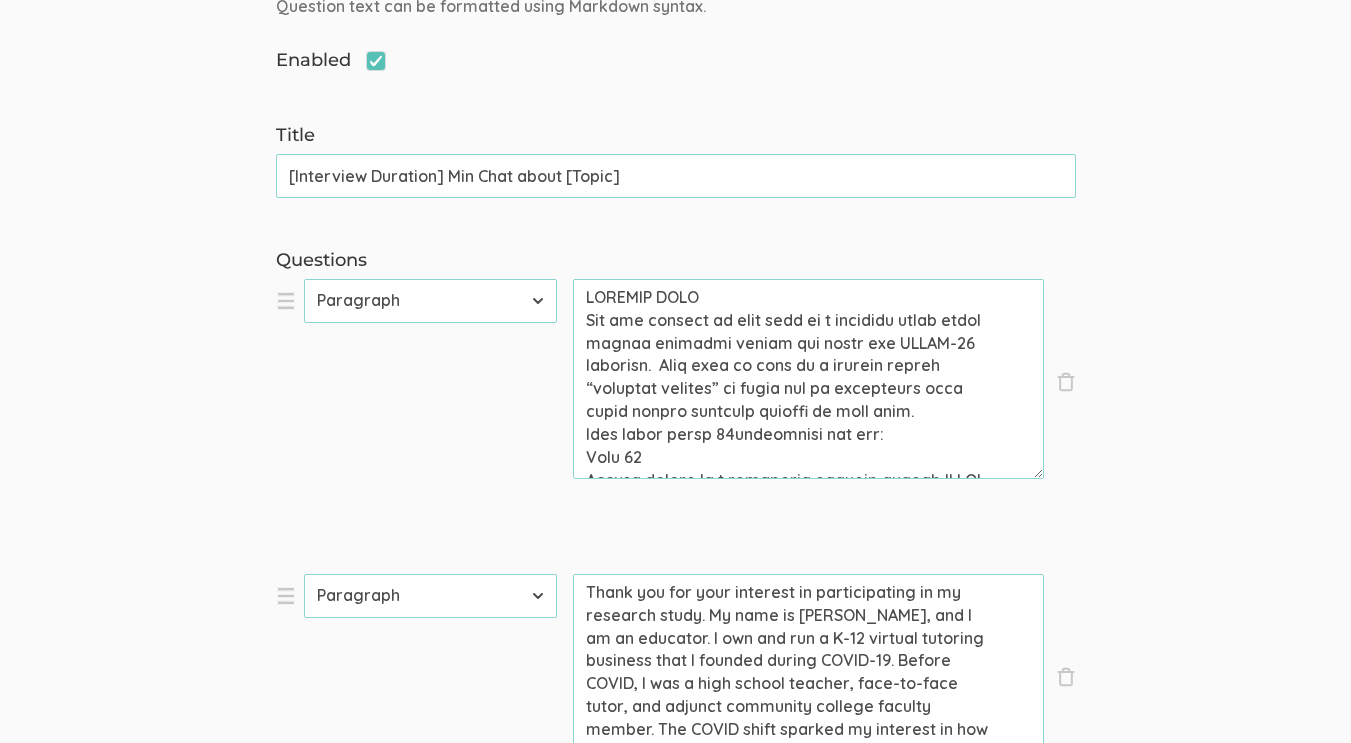 click on "Prompt" at bounding box center (808, 379) 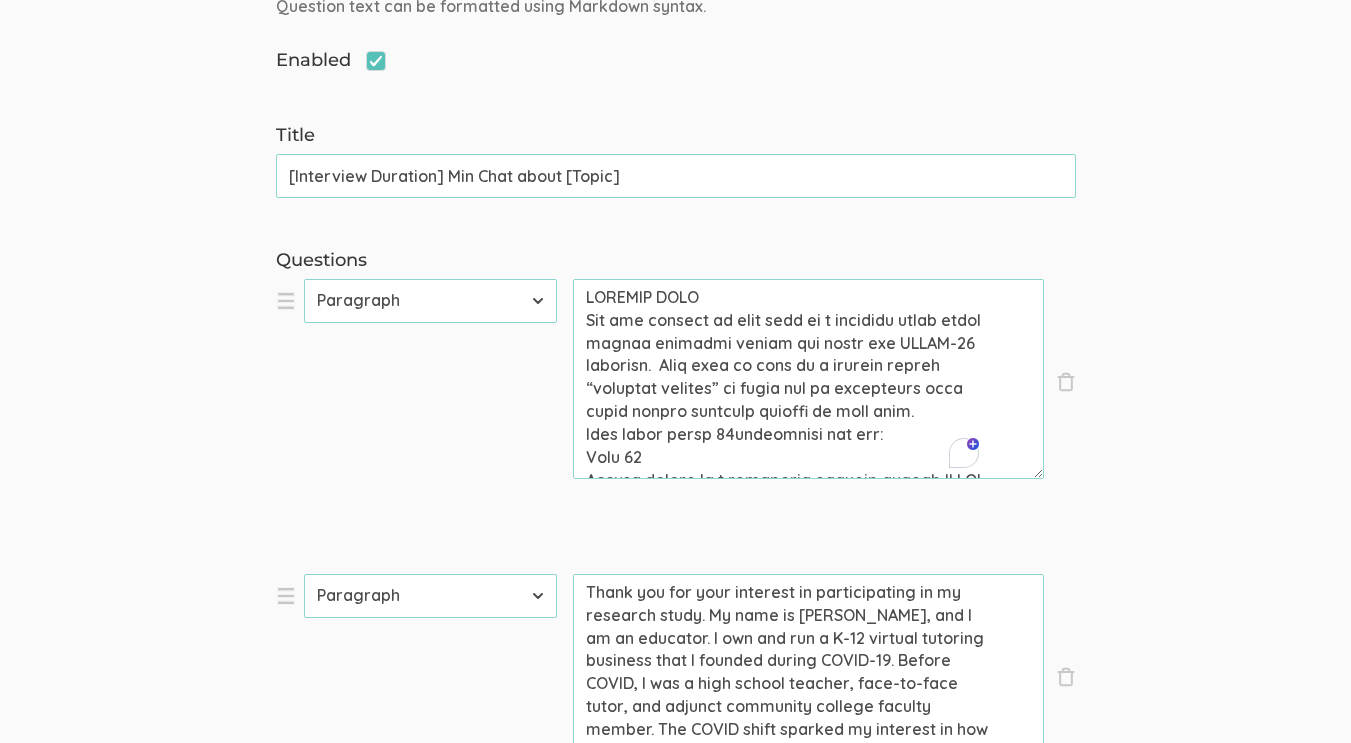 paste on "Here is your consent form formatted using **Markdown syntax**, ideal for websites, emails, or online survey platforms like Qualtrics or Google Forms that support markdown-style formatting:
---
# Consent Form
You are invited to take part in a research study about **online teaching during and after the COVID-19 pandemic**. This form is part of a process called *informed consent* to help you understand this study before deciding whether to participate.
---
## Eligibility
This study seeks 14 volunteers who are:
* Over 18 years old
* Taught online in a community college during COVID-19
* Currently teaching online in a community college setting
---
## Researcher Information
This study is being conducted by **Irene Arshad**, a doctoral student at **Walden University**.
---
## Study Purpose
The purpose of this study is to **understand the experiences of community college online teachers**.
---
## Procedures
If you choose to participate, you will:
* Complete a **30–45 minute interview via Zoom**
* ..." 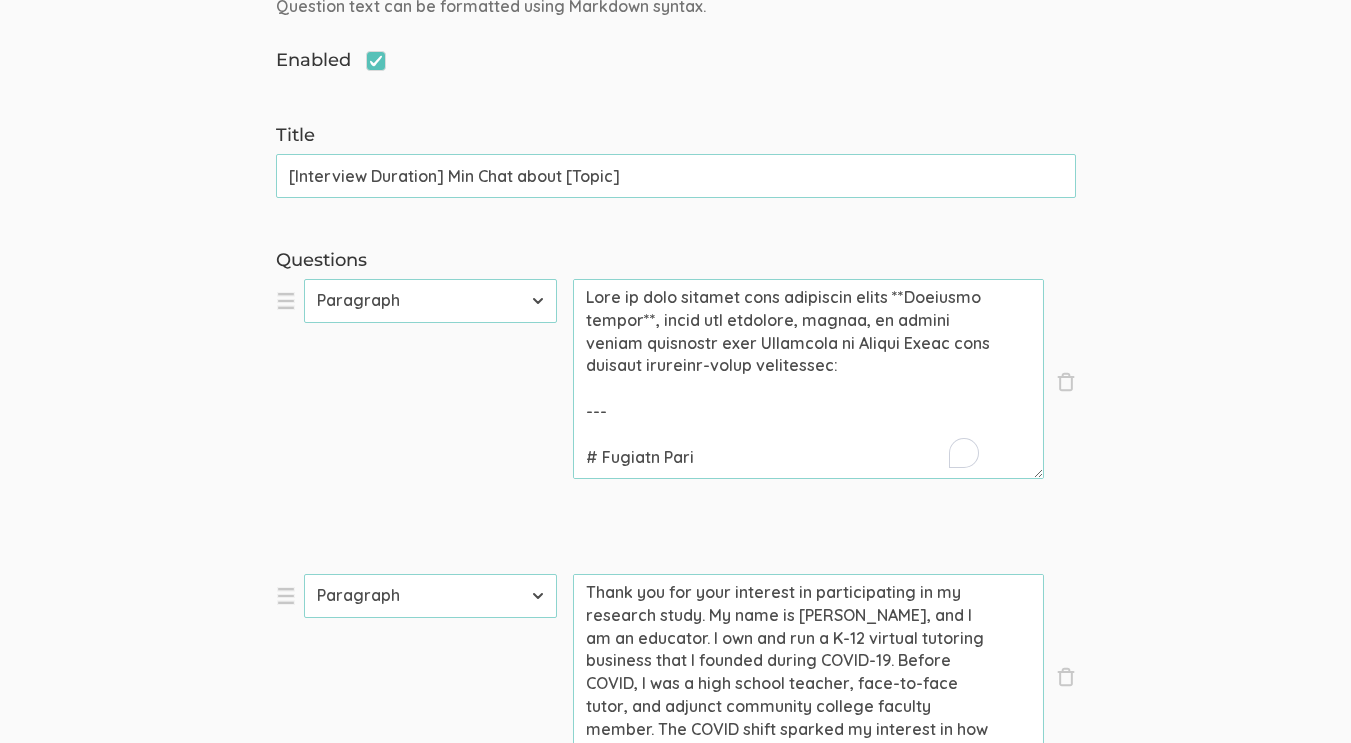 scroll, scrollTop: 3417, scrollLeft: 0, axis: vertical 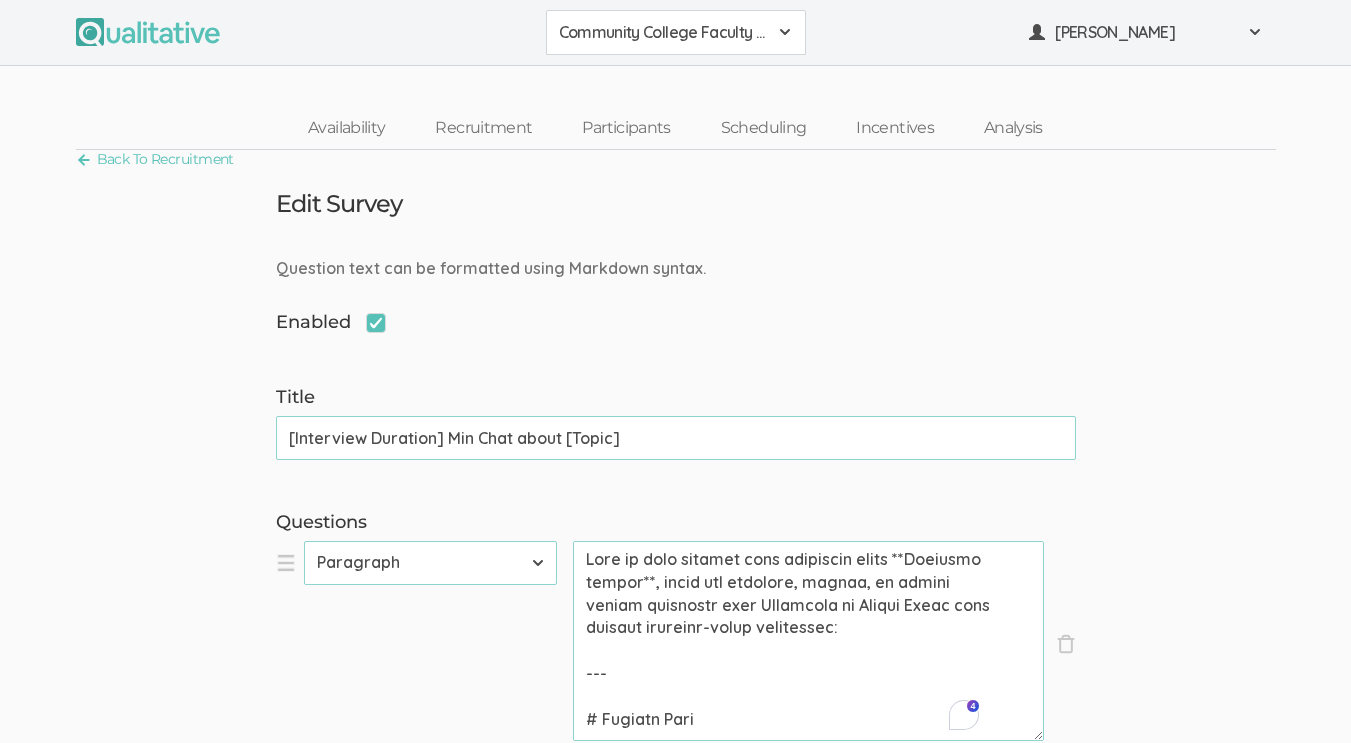 click on "Prompt" at bounding box center [808, 641] 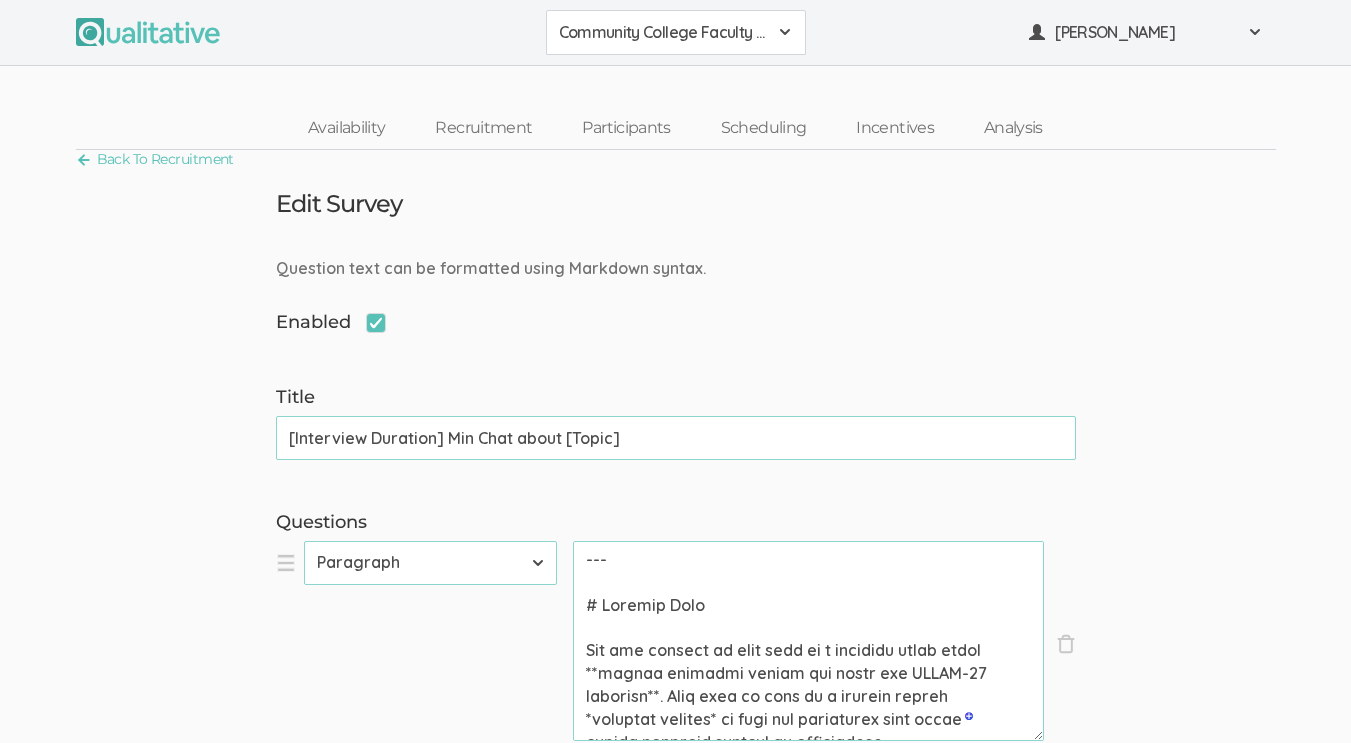 drag, startPoint x: 612, startPoint y: 621, endPoint x: 564, endPoint y: 556, distance: 80.80223 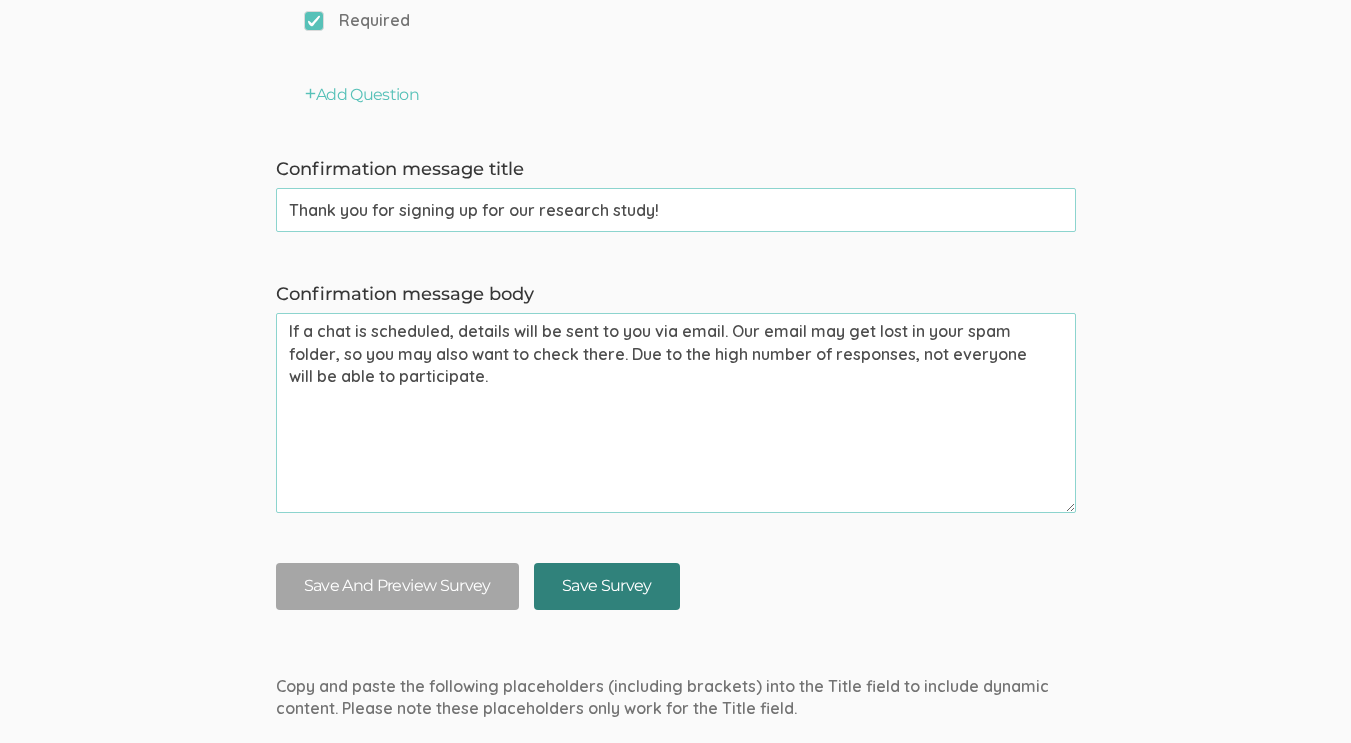 type on "# Consent Form
You are invited to take part in a research study about **online teaching during and after the COVID-19 pandemic**. This form is part of a process called *informed consent* to help you understand this study before deciding whether to participate.
---
## Eligibility
This study seeks 14 volunteers who are:
* Over 18 years old
* Taught online in a community college during COVID-19
* Currently teaching online in a community college setting
---
## Researcher Information
This study is being conducted by **Irene Arshad**, a doctoral student at **Walden University**.
---
## Study Purpose
The purpose of this study is to **understand the experiences of community college online teachers**.
---
## Procedures
If you choose to participate, you will:
* Complete a **30–45 minute interview via Zoom**
* Optionally participate in **member-checking**, where you'll be emailed a transcript of your responses and have **1 week** to request edits via email (approximately 10–20 minutes)
**Sample interv..." 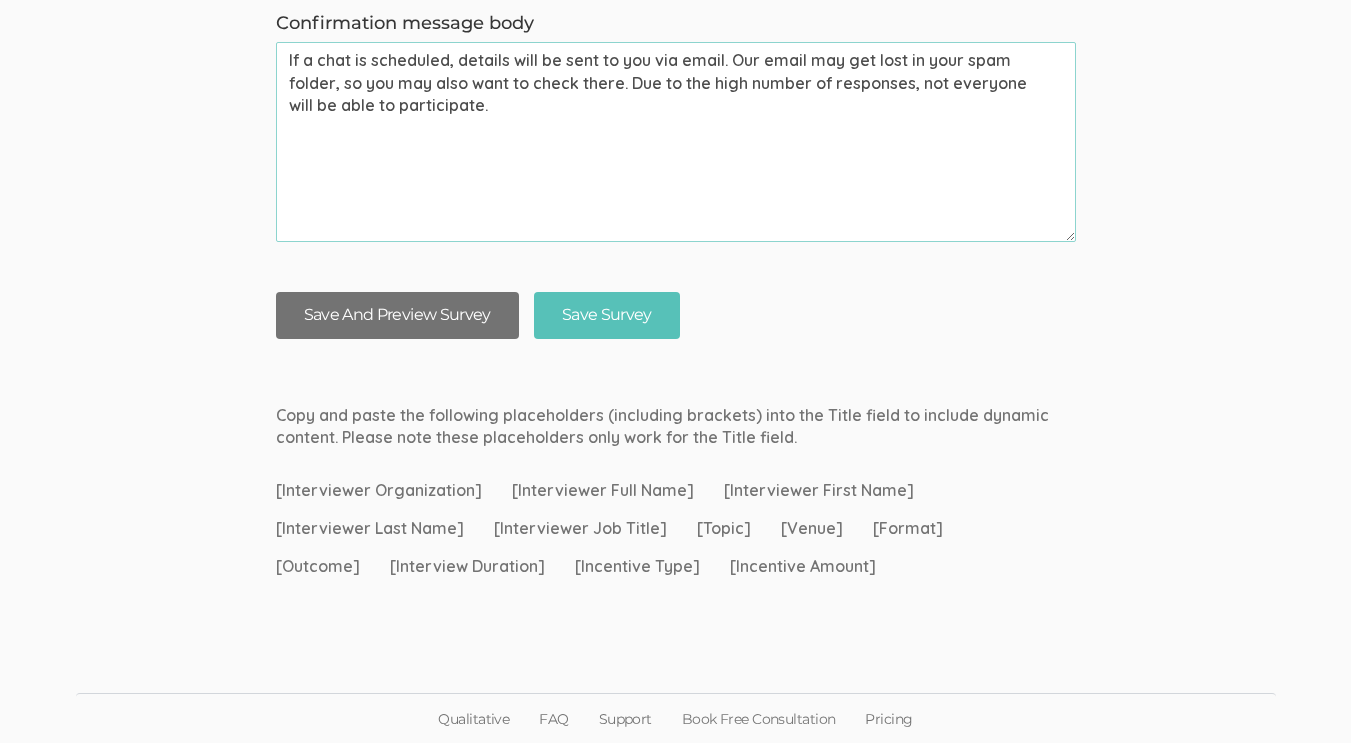 click on "Save And Preview Survey" at bounding box center (397, 315) 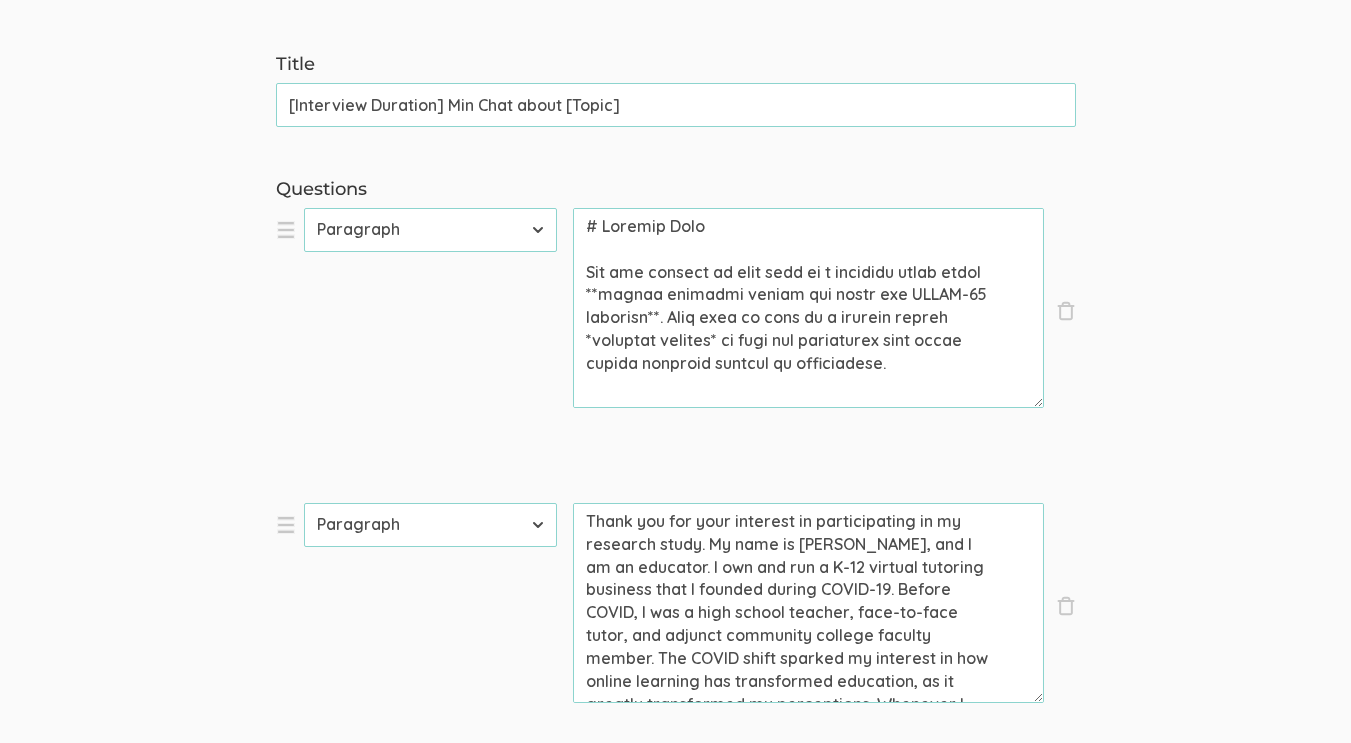 scroll, scrollTop: 334, scrollLeft: 0, axis: vertical 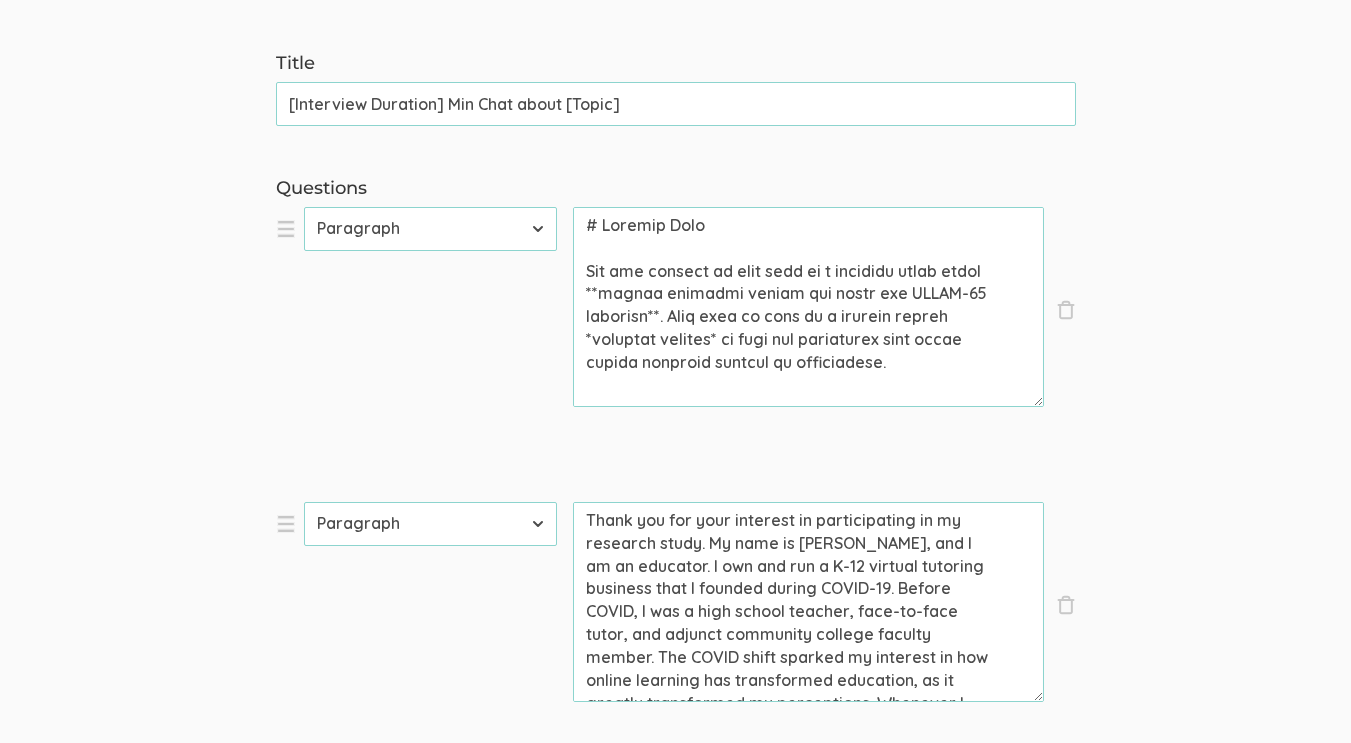 click on "Thank you for your interest in participating in my research study. My name is Irene Arshad, and I am an educator. I own and run a K-12 virtual tutoring business that I founded during COVID-19. Before COVID, I was a high school teacher, face-to-face tutor, and adjunct community college faculty member. The COVID shift sparked my interest in how online learning has transformed education, as it greatly transformed my perceptions. Whenever I interview new tutors, the most fascinating part is often hearing how COVID-19 transformed their perceptions or careers. Hearing these stories has made me want to conduct this study for my doctoral research.
I truly appreciate your willingness to share your experience, and I'm excited to learn from it. Thank you for taking part in this important conversation!" at bounding box center [808, 307] 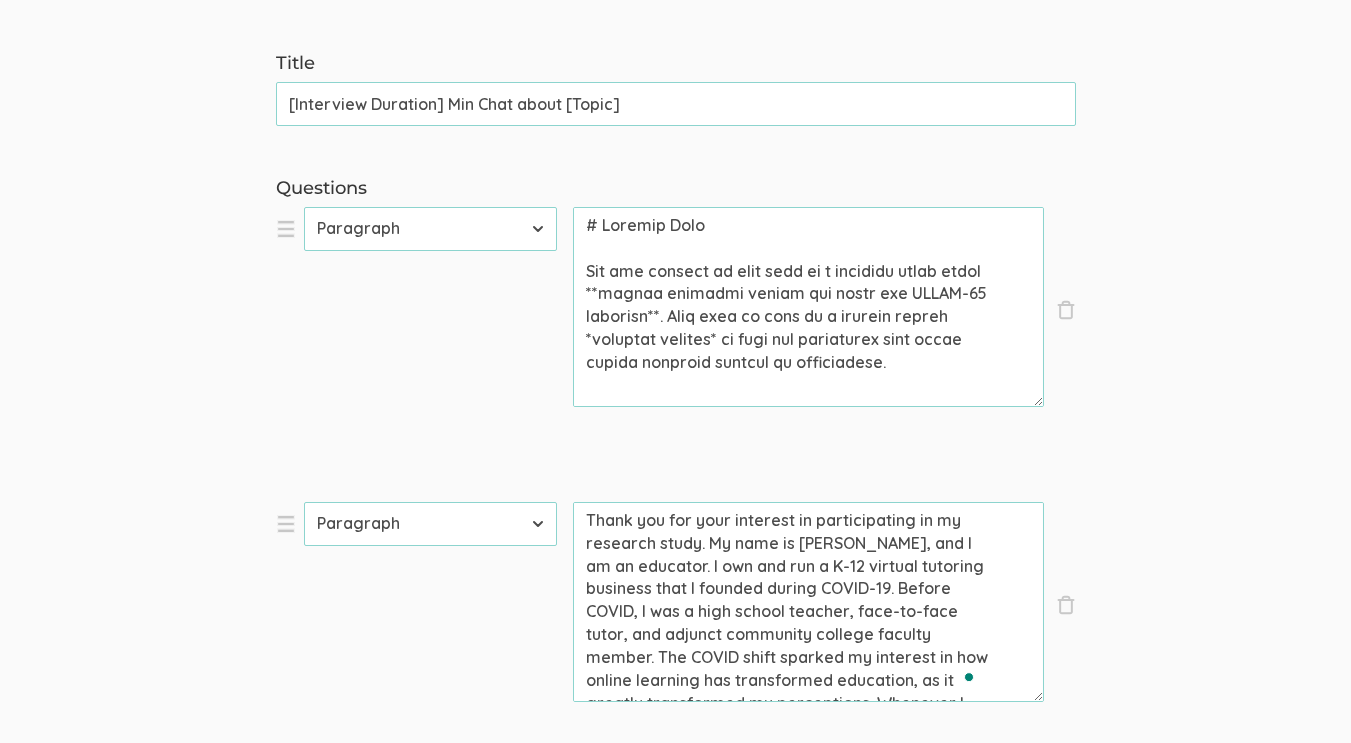 paste on "I truly appreciate your willingness to share your experience, and I'm excited to learn from it. Thank you for taking part in this important conversation!" 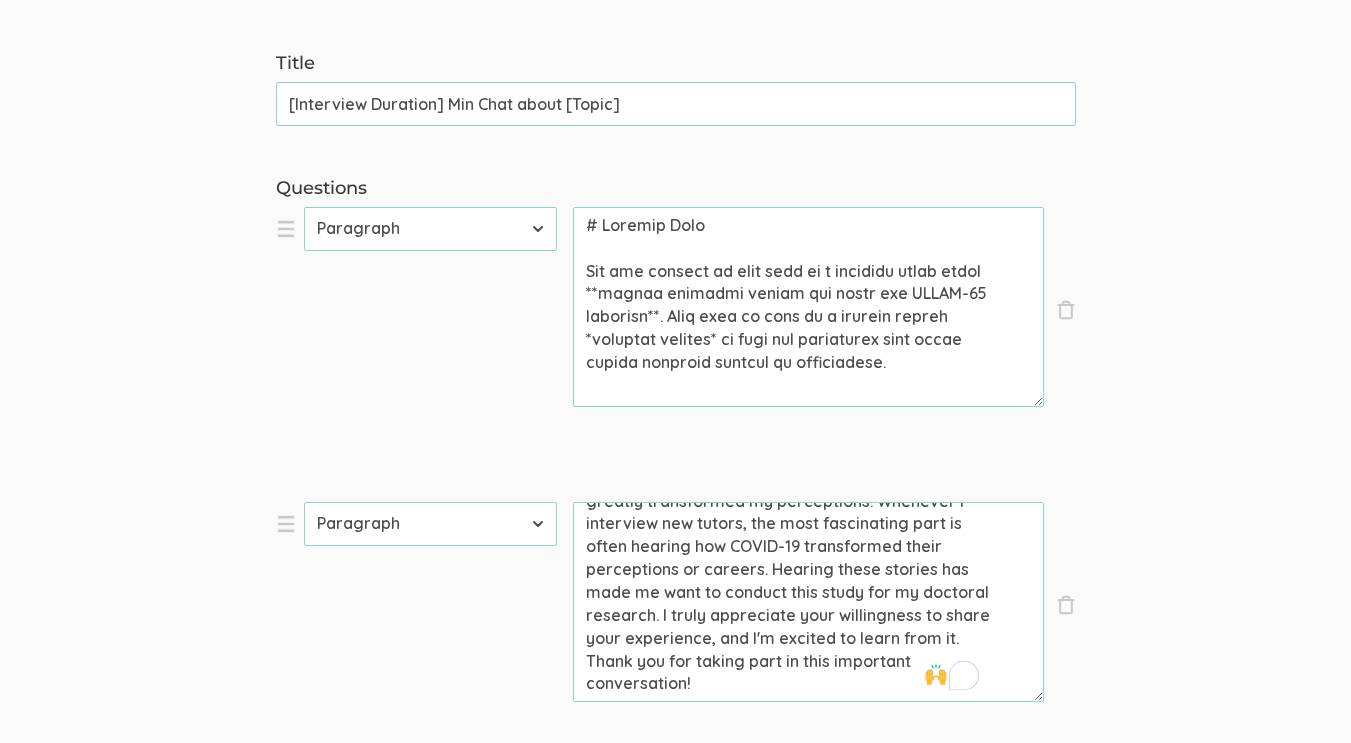 scroll, scrollTop: 154, scrollLeft: 0, axis: vertical 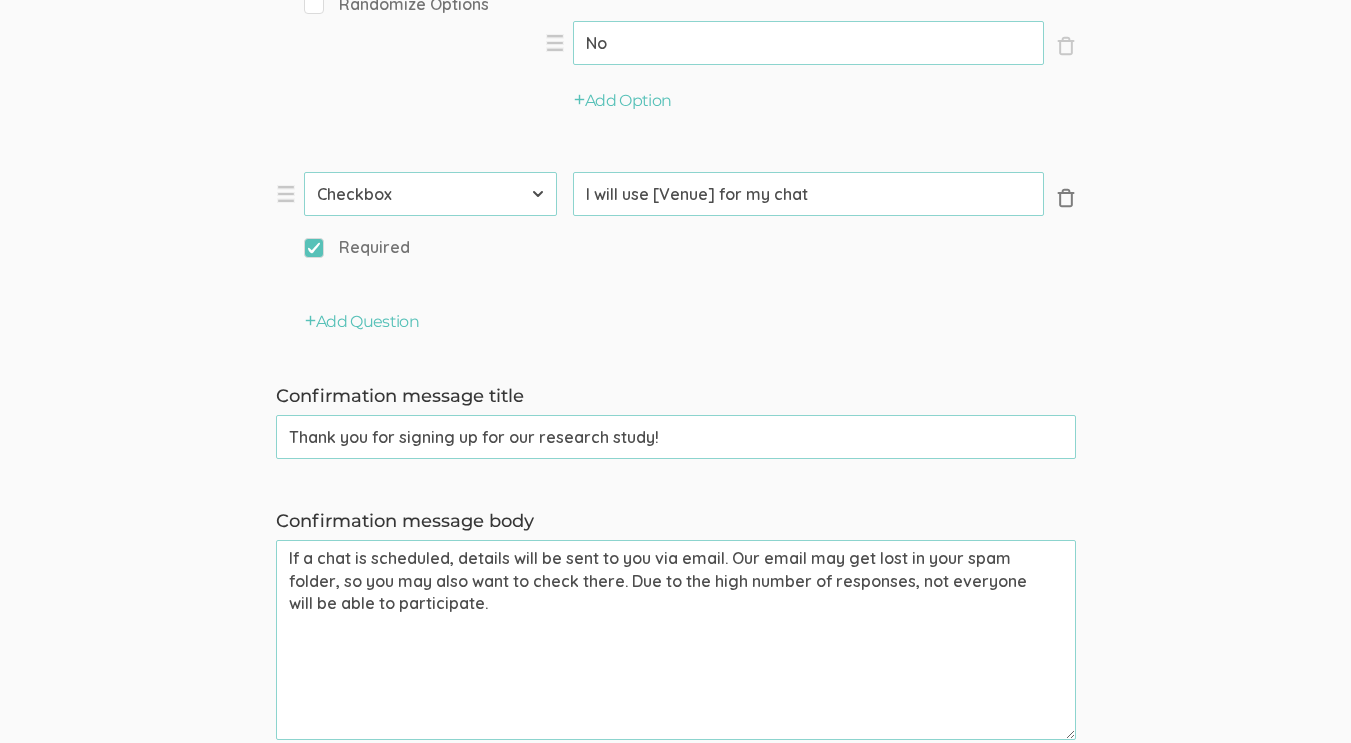 type on "Thank you for your interest in participating in my research study. My name is Irene Arshad, and I am an educator. I own and run a K-12 virtual tutoring business that I founded during COVID-19. Before COVID, I was a high school teacher, face-to-face tutor, and adjunct community college faculty member. The COVID shift sparked my interest in how online learning has transformed education, as it greatly transformed my perceptions. Whenever I interview new tutors, the most fascinating part is often hearing how COVID-19 transformed their perceptions or careers. Hearing these stories has made me want to conduct this study for my doctoral research. I truly appreciate your willingness to share your experience, and I'm excited to learn from it. Thank you for taking part in this important conversation!" 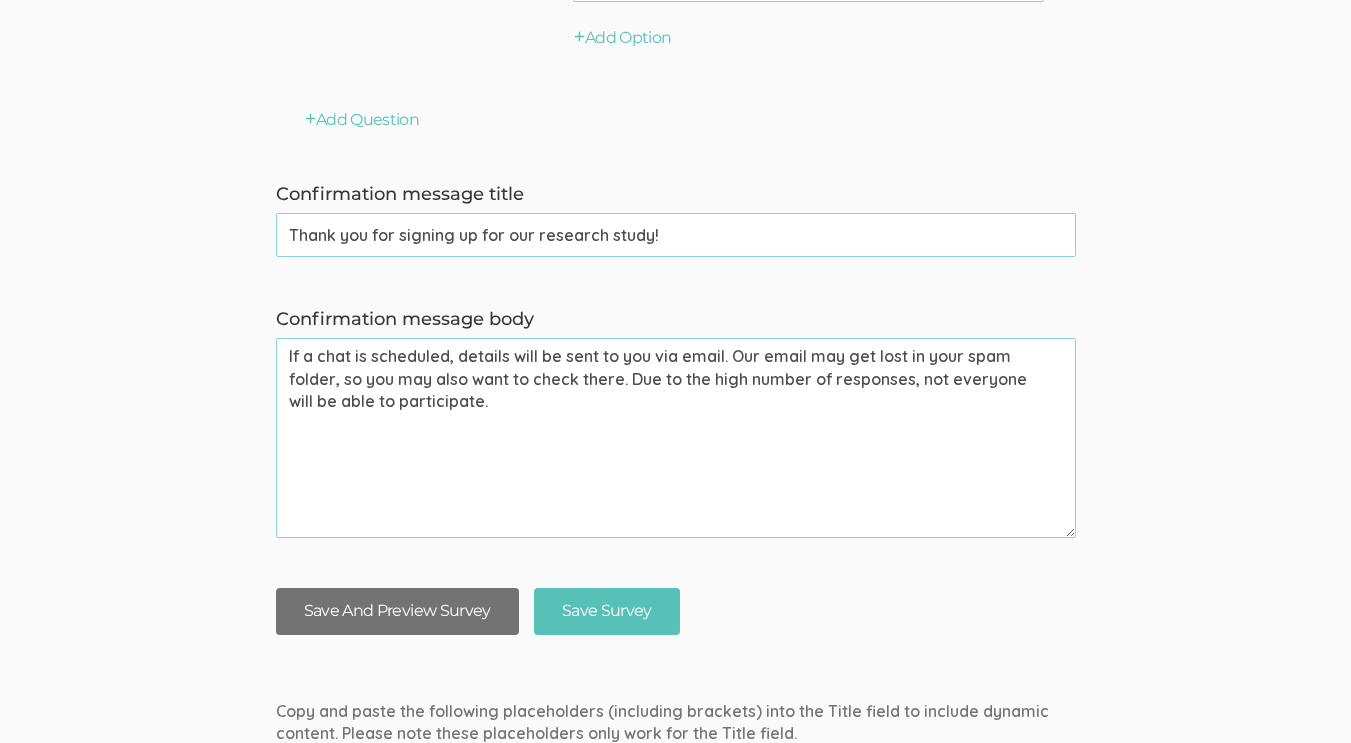 click on "Save And Preview Survey" at bounding box center [397, 611] 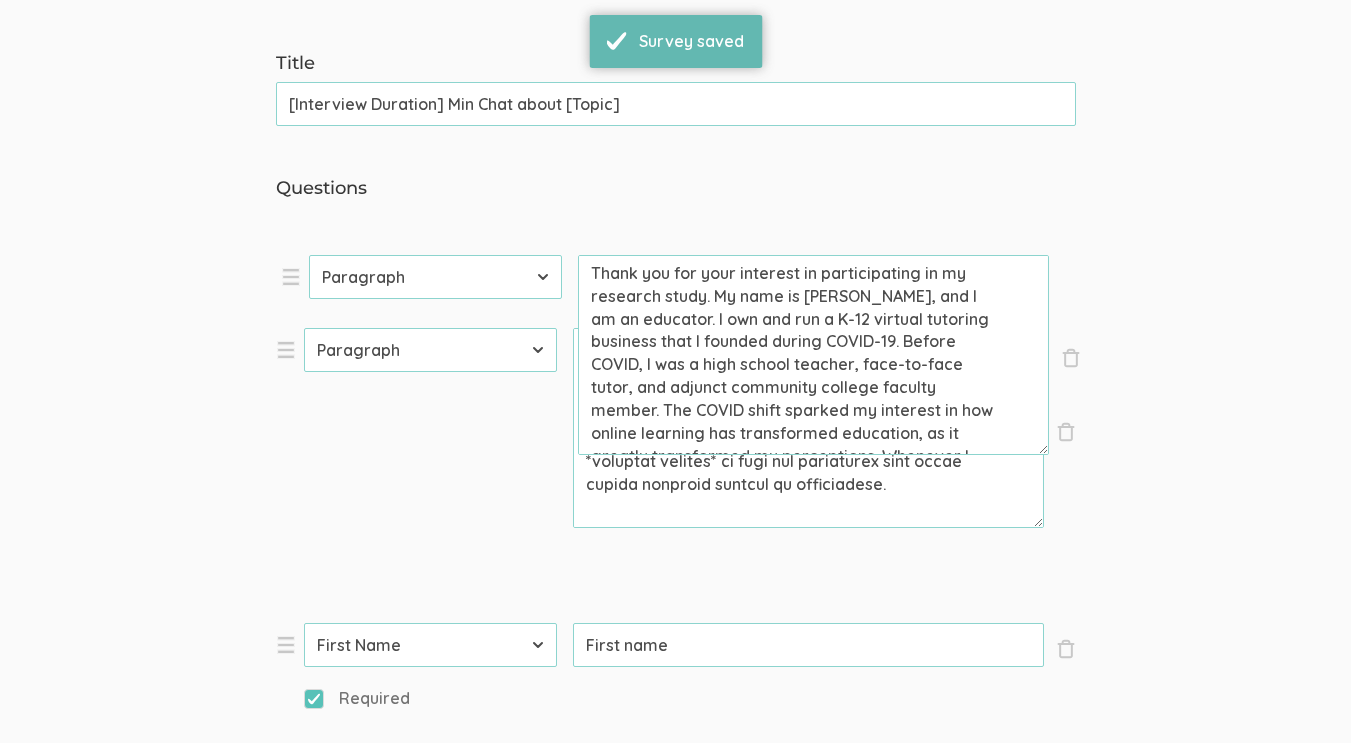 drag, startPoint x: 282, startPoint y: 523, endPoint x: 283, endPoint y: 264, distance: 259.00192 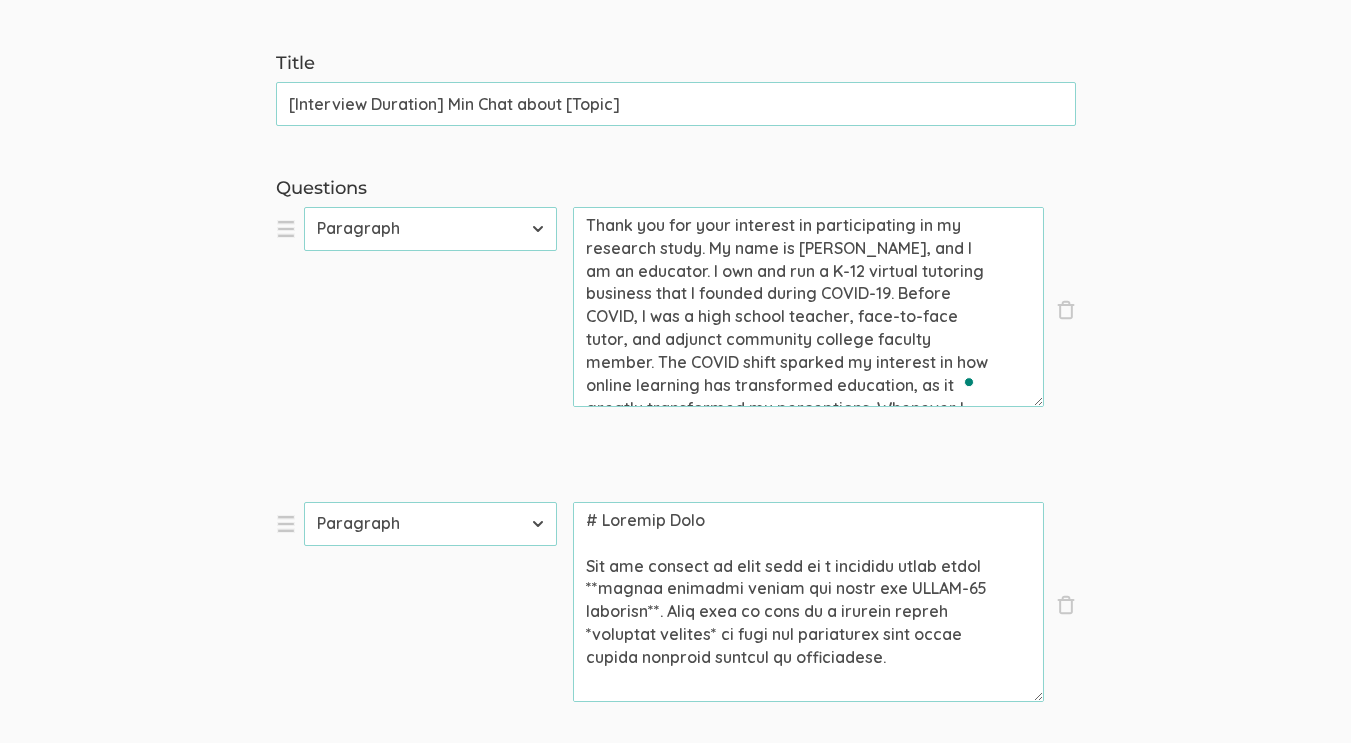 click on "Thank you for your interest in participating in my research study. My name is Irene Arshad, and I am an educator. I own and run a K-12 virtual tutoring business that I founded during COVID-19. Before COVID, I was a high school teacher, face-to-face tutor, and adjunct community college faculty member. The COVID shift sparked my interest in how online learning has transformed education, as it greatly transformed my perceptions. Whenever I interview new tutors, the most fascinating part is often hearing how COVID-19 transformed their perceptions or careers. Hearing these stories has made me want to conduct this study for my doctoral research. I truly appreciate your willingness to share your experience, and I'm excited to learn from it. Thank you for taking part in this important conversation!" at bounding box center (808, 307) 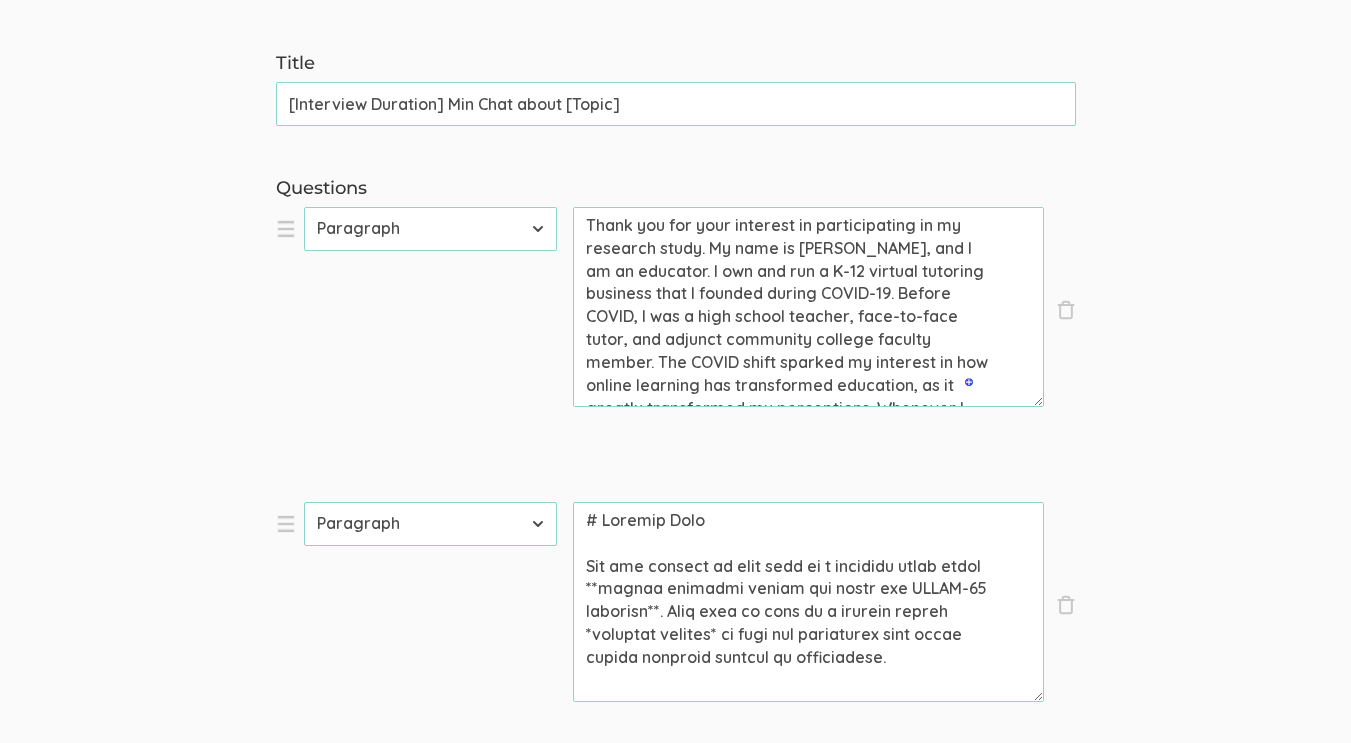click on "Thank you for your interest in participating in my research study. My name is Irene Arshad, and I am an educator. I own and run a K-12 virtual tutoring business that I founded during COVID-19. Before COVID, I was a high school teacher, face-to-face tutor, and adjunct community college faculty member. The COVID shift sparked my interest in how online learning has transformed education, as it greatly transformed my perceptions. Whenever I interview new tutors, the most fascinating part is often hearing how COVID-19 transformed their perceptions or careers. Hearing these stories has made me want to conduct this study for my doctoral research. I truly appreciate your willingness to share your experience, and I'm excited to learn from it. Thank you for taking part in this important conversation!" at bounding box center (808, 307) 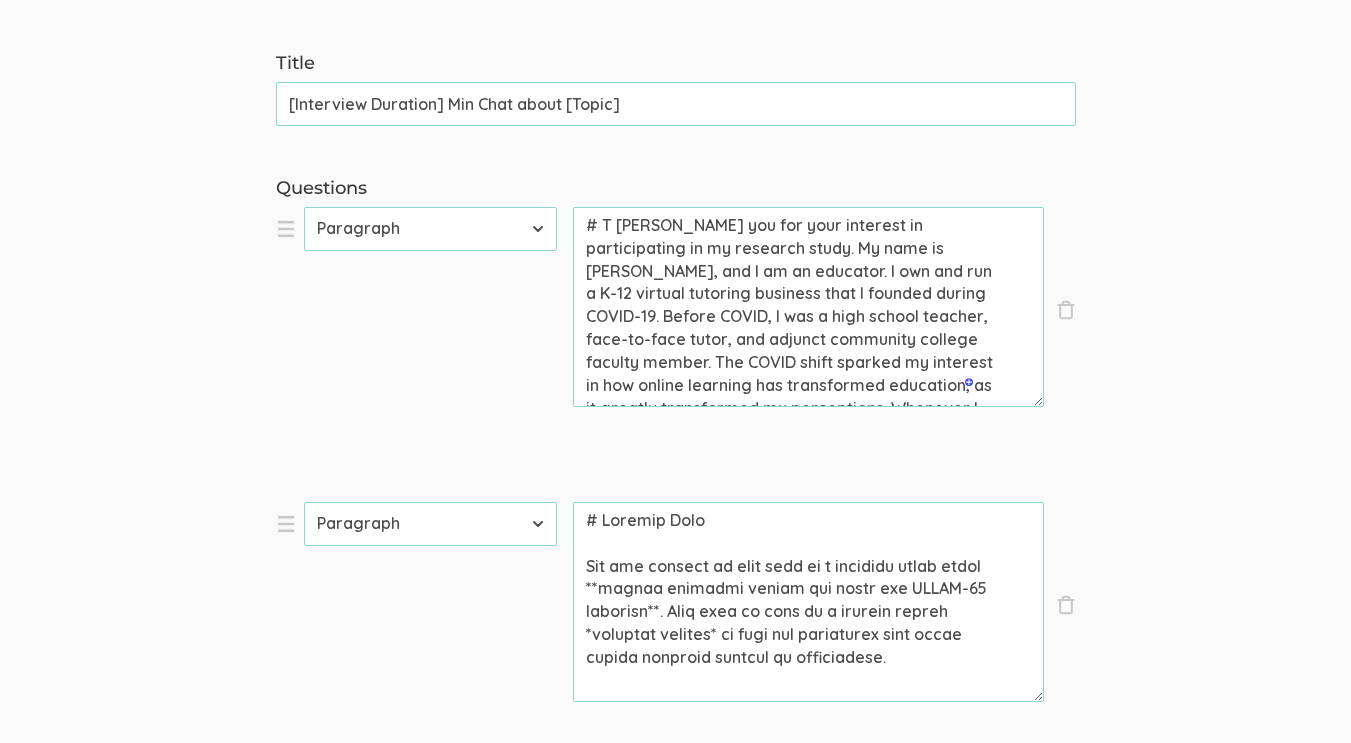 click on "# T hank you for your interest in participating in my research study. My name is Irene Arshad, and I am an educator. I own and run a K-12 virtual tutoring business that I founded during COVID-19. Before COVID, I was a high school teacher, face-to-face tutor, and adjunct community college faculty member. The COVID shift sparked my interest in how online learning has transformed education, as it greatly transformed my perceptions. Whenever I interview new tutors, the most fascinating part is often hearing how COVID-19 transformed their perceptions or careers. Hearing these stories has made me want to conduct this study for my doctoral research. I truly appreciate your willingness to share your experience, and I'm excited to learn from it. Thank you for taking part in this important conversation!" at bounding box center [808, 307] 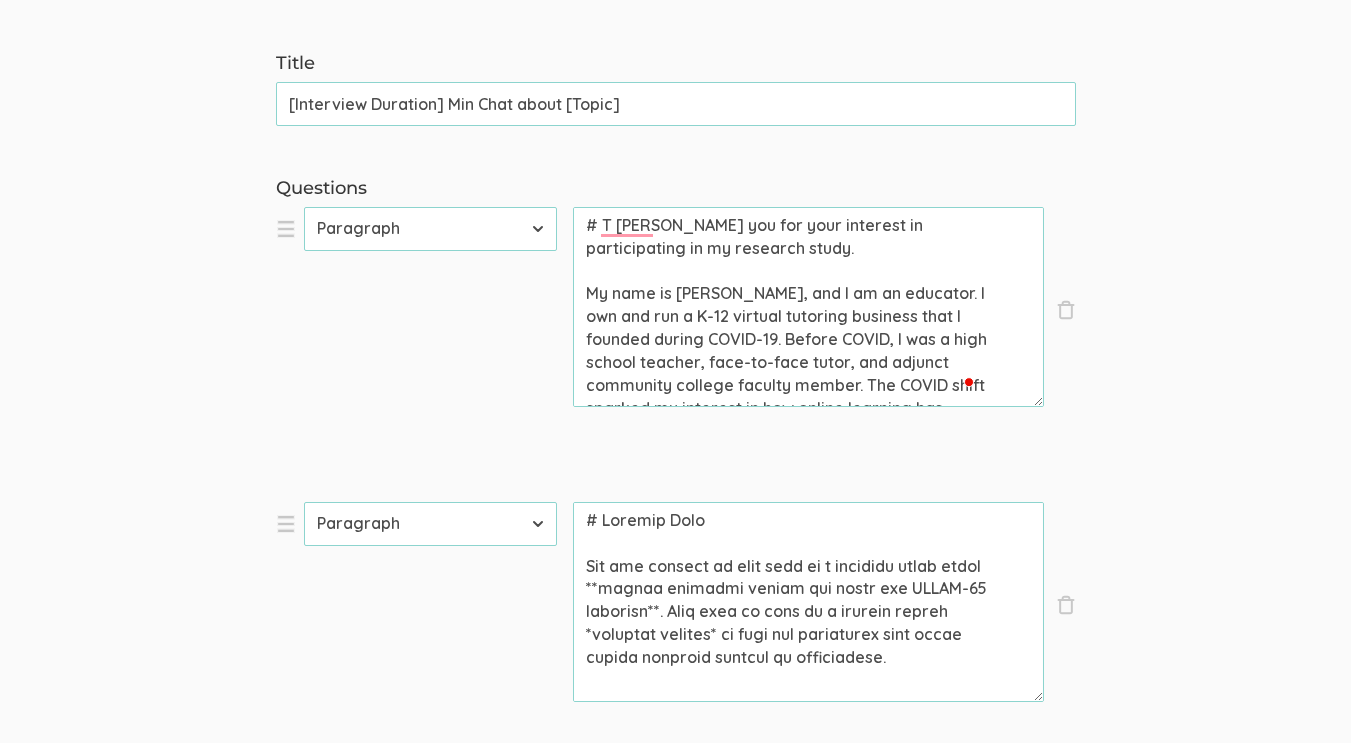 scroll, scrollTop: 62, scrollLeft: 0, axis: vertical 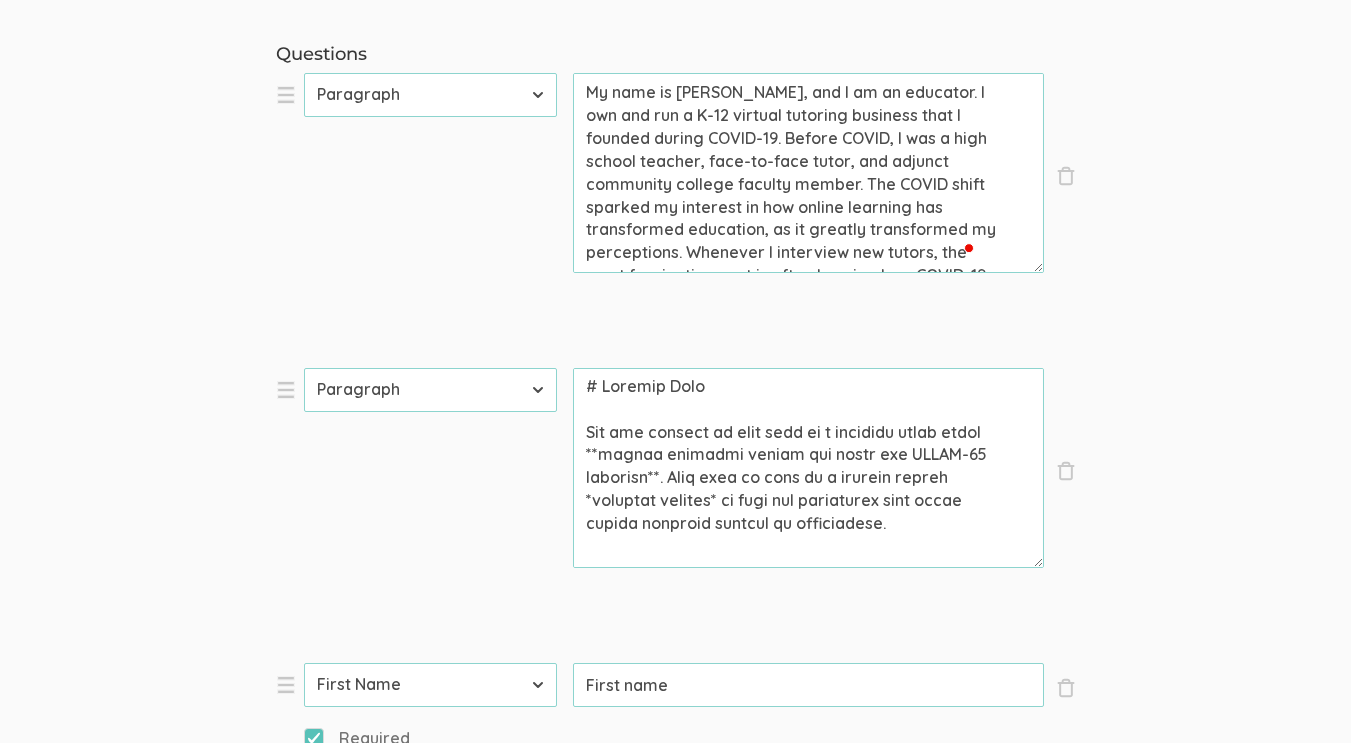 click on "# T hank you for your interest in participating in my research study.
My name is Irene Arshad, and I am an educator. I own and run a K-12 virtual tutoring business that I founded during COVID-19. Before COVID, I was a high school teacher, face-to-face tutor, and adjunct community college faculty member. The COVID shift sparked my interest in how online learning has transformed education, as it greatly transformed my perceptions. Whenever I interview new tutors, the most fascinating part is often hearing how COVID-19 transformed their perceptions or careers. Hearing these stories has made me want to conduct this study for my doctoral research. I truly appreciate your willingness to share your experience, and I'm excited to learn from it. Thank you for taking part in this important conversation!" at bounding box center [808, 173] 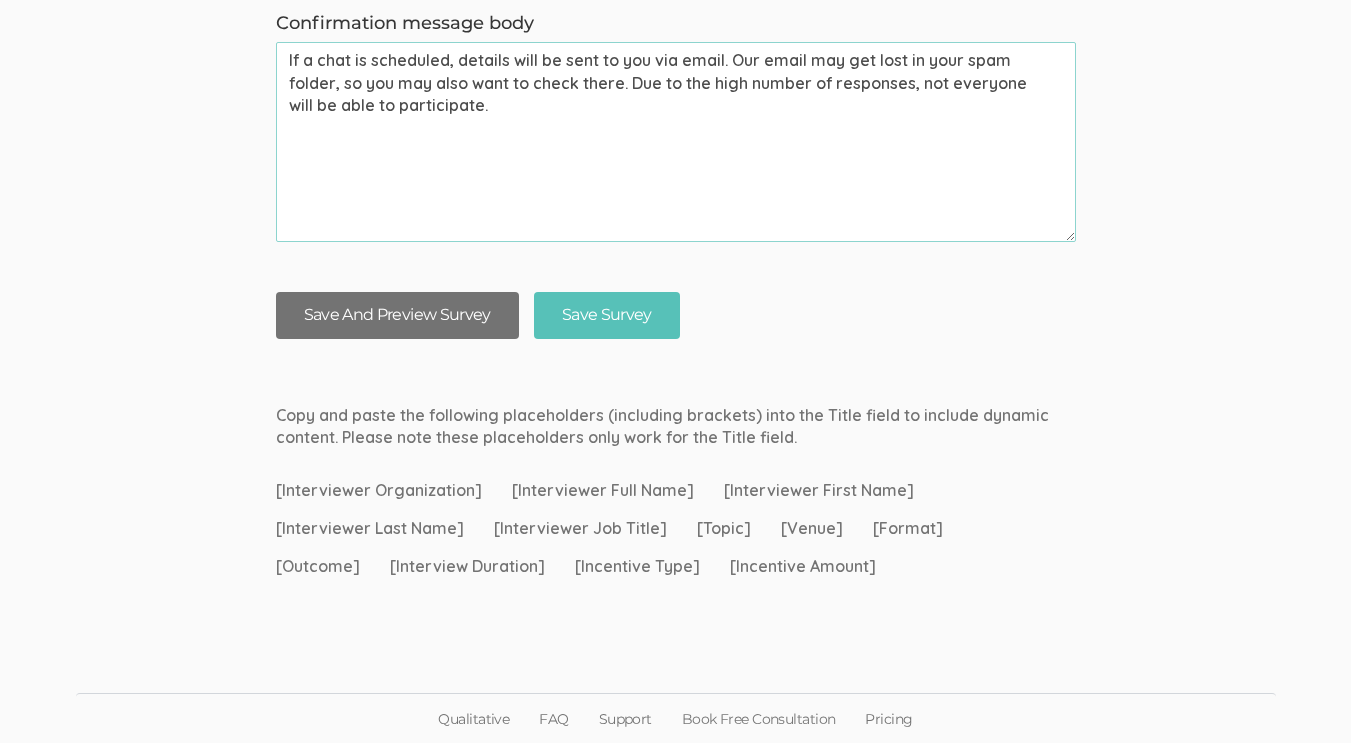 type on "# T hank you for your interest in participating in my research study.
My name is Irene Arshad, and I am an educator. I own and run a K-12 virtual tutoring business that I founded during COVID-19. Before COVID, I was a high school teacher, face-to-face tutor, and adjunct community college faculty member. The COVID shift sparked my interest in how online learning has transformed education, as it greatly transformed my perceptions. Whenever I interview new tutors, the most fascinating part is often hearing how COVID-19 transformed their perceptions or careers. Hearing these stories has made me want to conduct this study for my doctoral research. I truly appreciate your willingness to share your experience, and I'm excited to learn from it. Thank you for taking part in this important conversation!" 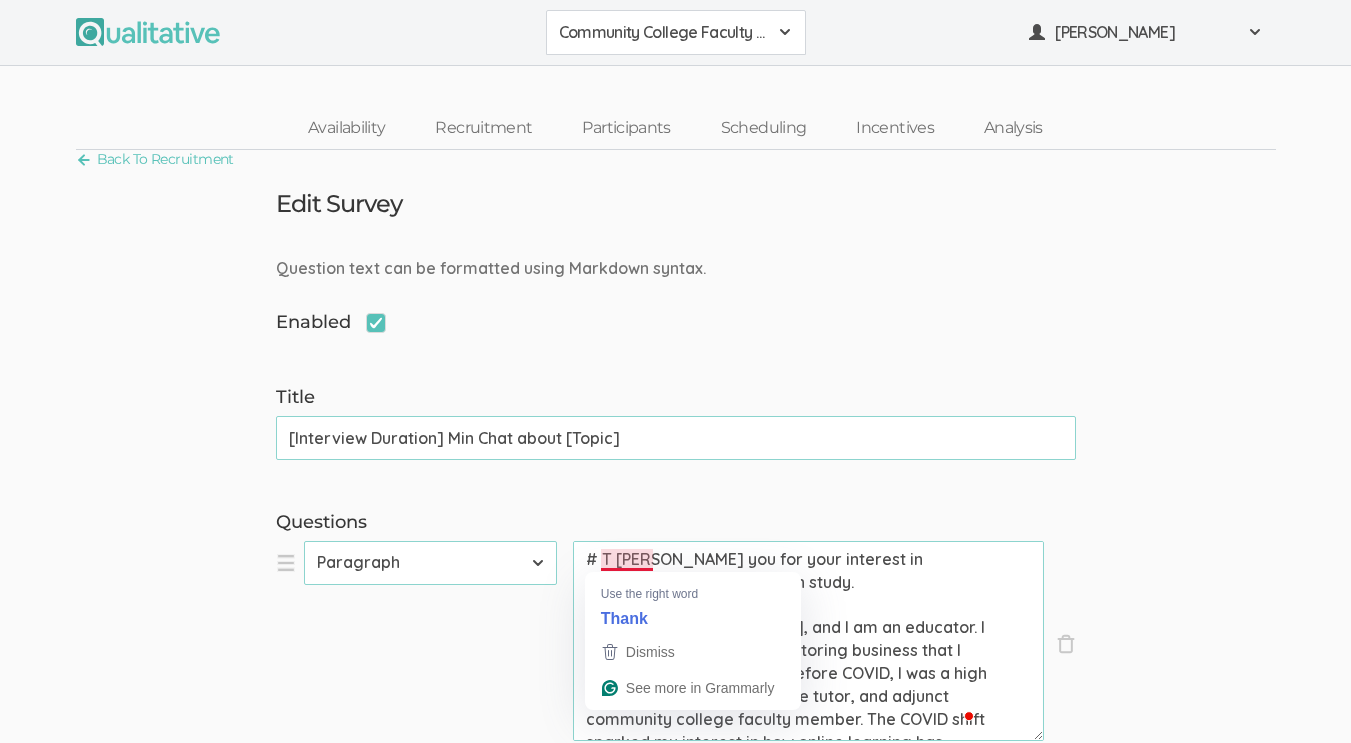 drag, startPoint x: 730, startPoint y: 582, endPoint x: 604, endPoint y: 562, distance: 127.57743 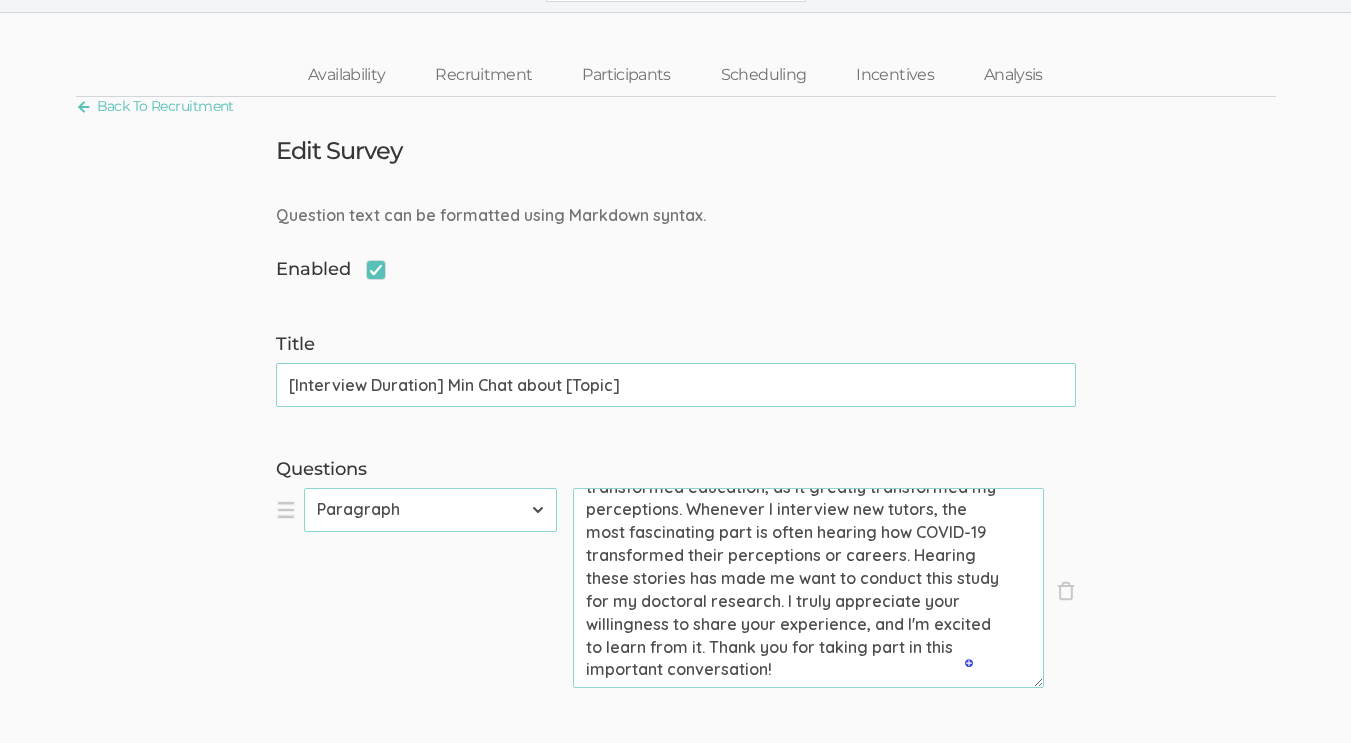 type on "# About
My name is Irene Arshad, and I am an educator. I own and run a K-12 virtual tutoring business that I founded during COVID-19. Before COVID, I was a high school teacher, face-to-face tutor, and adjunct community college faculty member. The COVID shift sparked my interest in how online learning has transformed education, as it greatly transformed my perceptions. Whenever I interview new tutors, the most fascinating part is often hearing how COVID-19 transformed their perceptions or careers. Hearing these stories has made me want to conduct this study for my doctoral research. I truly appreciate your willingness to share your experience, and I'm excited to learn from it. Thank you for taking part in this important conversation!" 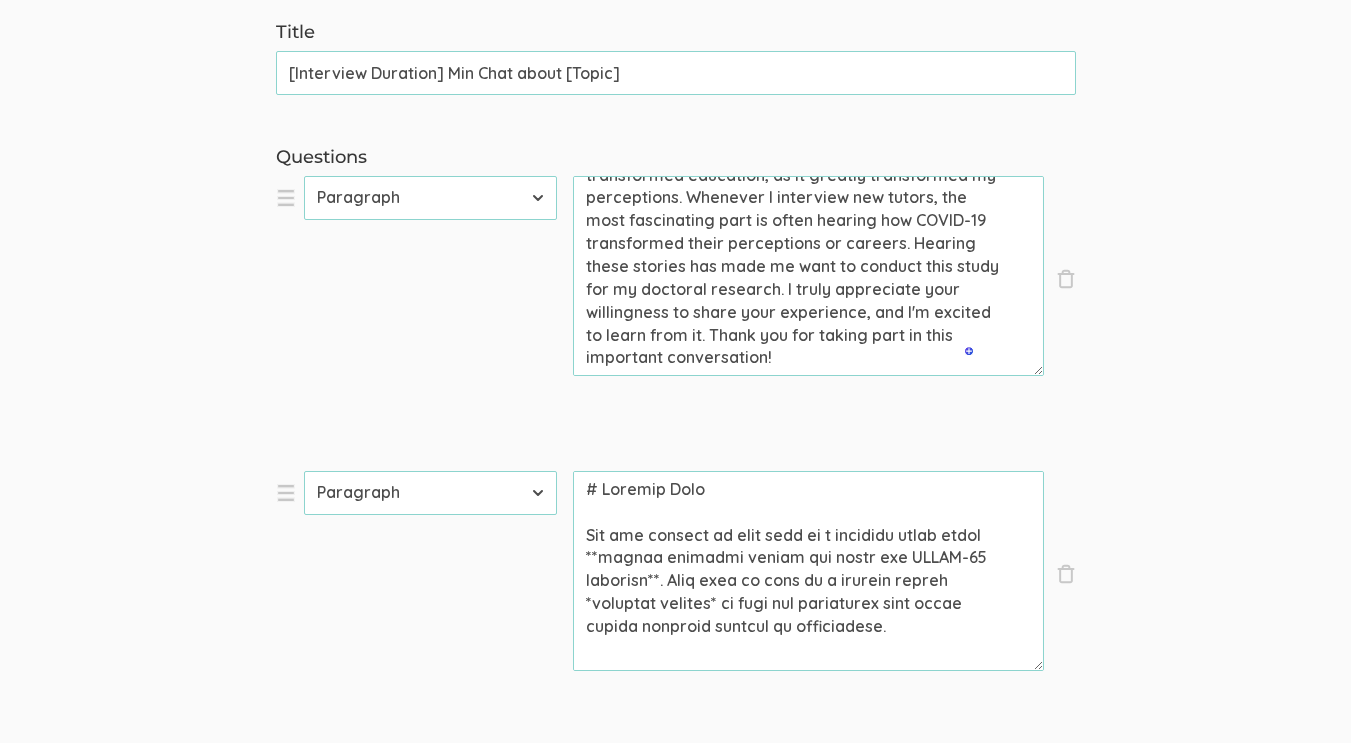 scroll, scrollTop: 367, scrollLeft: 0, axis: vertical 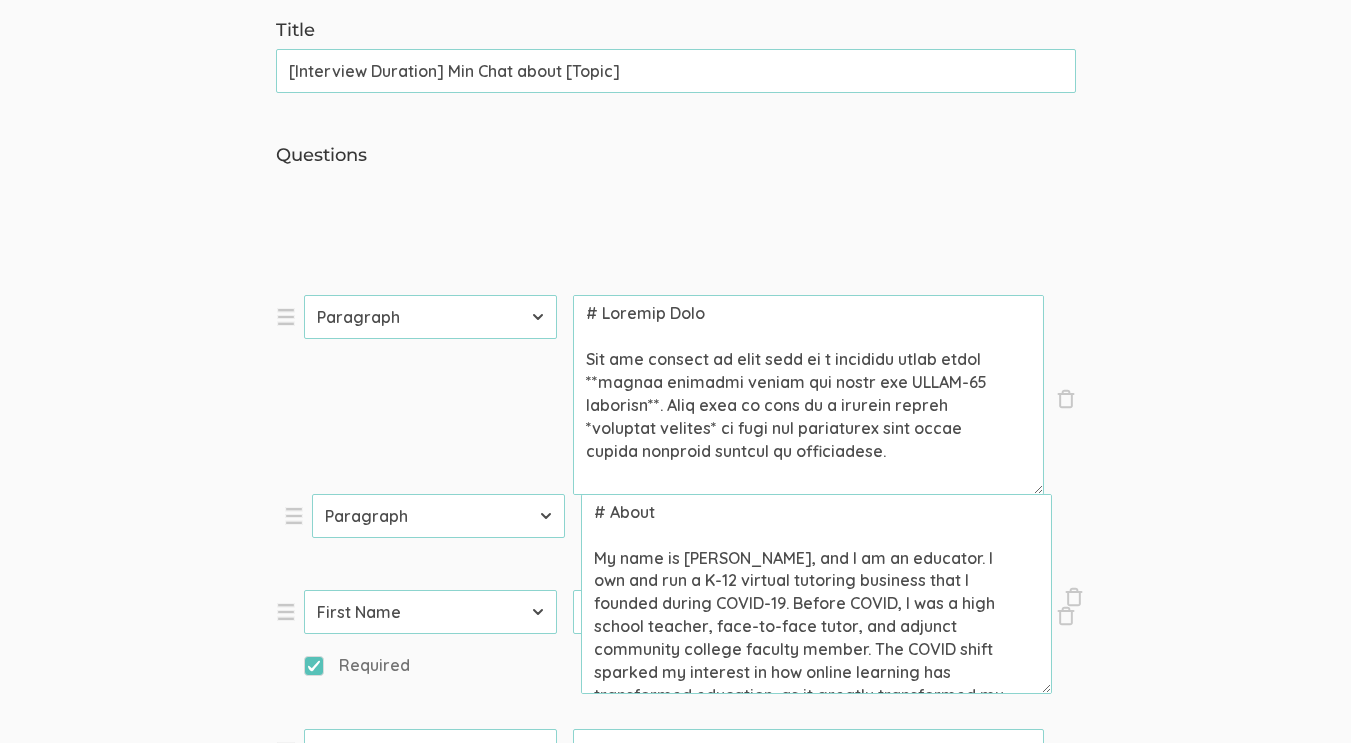 drag, startPoint x: 278, startPoint y: 198, endPoint x: 286, endPoint y: 520, distance: 322.09937 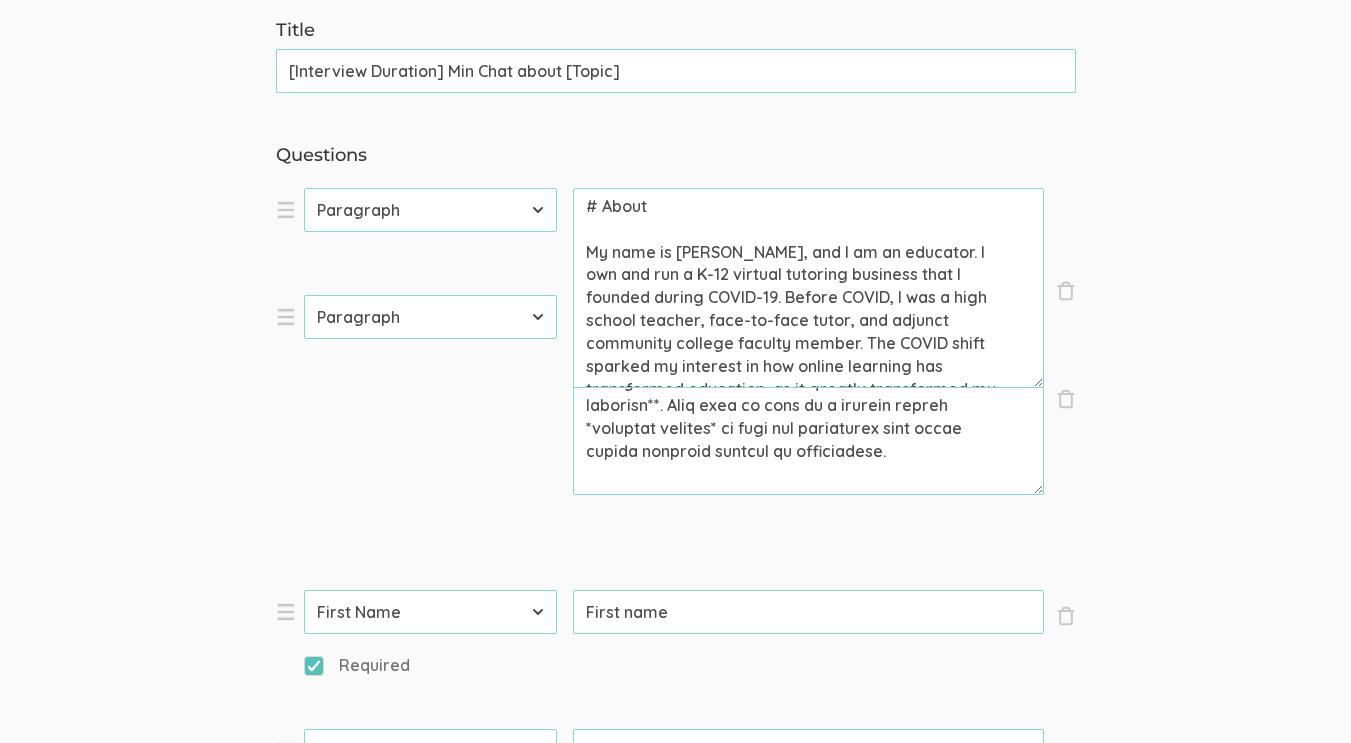 drag, startPoint x: 289, startPoint y: 199, endPoint x: 288, endPoint y: 209, distance: 10.049875 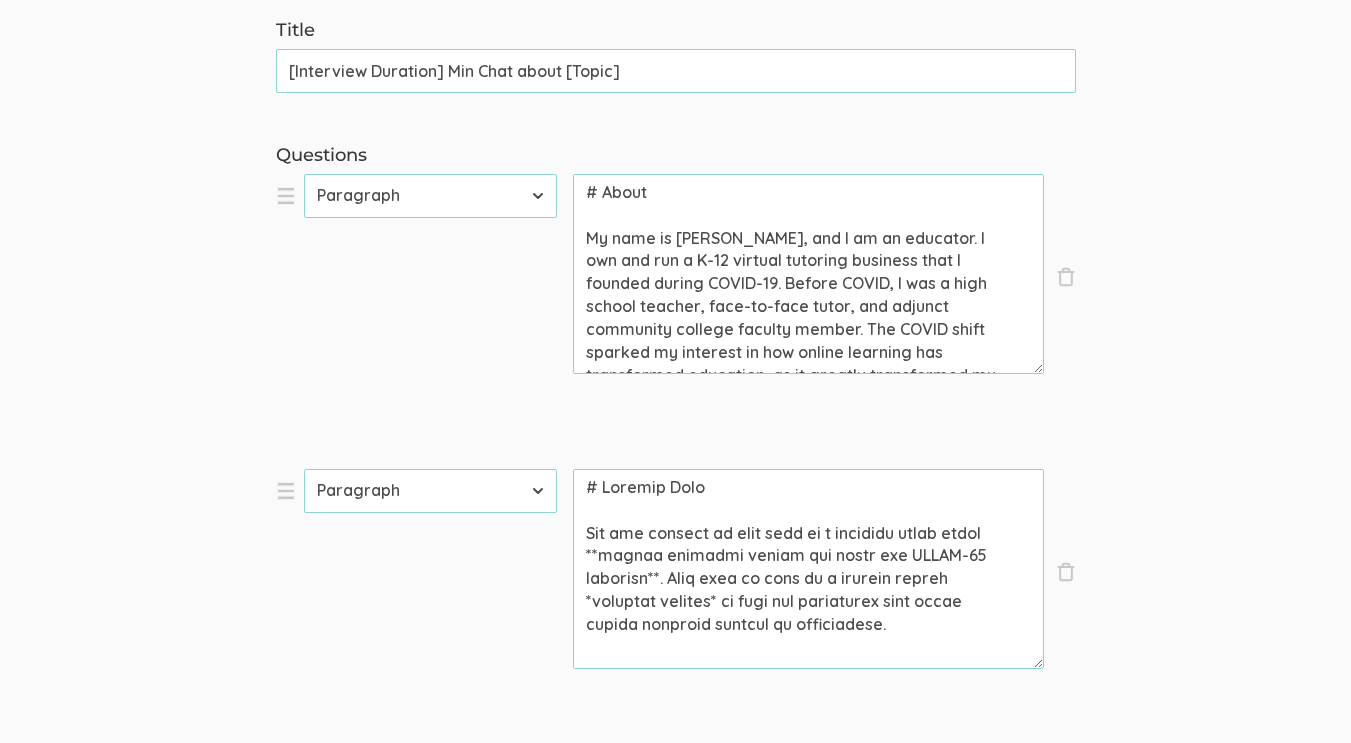 click on "# About
My name is Irene Arshad, and I am an educator. I own and run a K-12 virtual tutoring business that I founded during COVID-19. Before COVID, I was a high school teacher, face-to-face tutor, and adjunct community college faculty member. The COVID shift sparked my interest in how online learning has transformed education, as it greatly transformed my perceptions. Whenever I interview new tutors, the most fascinating part is often hearing how COVID-19 transformed their perceptions or careers. Hearing these stories has made me want to conduct this study for my doctoral research. I truly appreciate your willingness to share your experience, and I'm excited to learn from it. Thank you for taking part in this important conversation!" at bounding box center [808, 274] 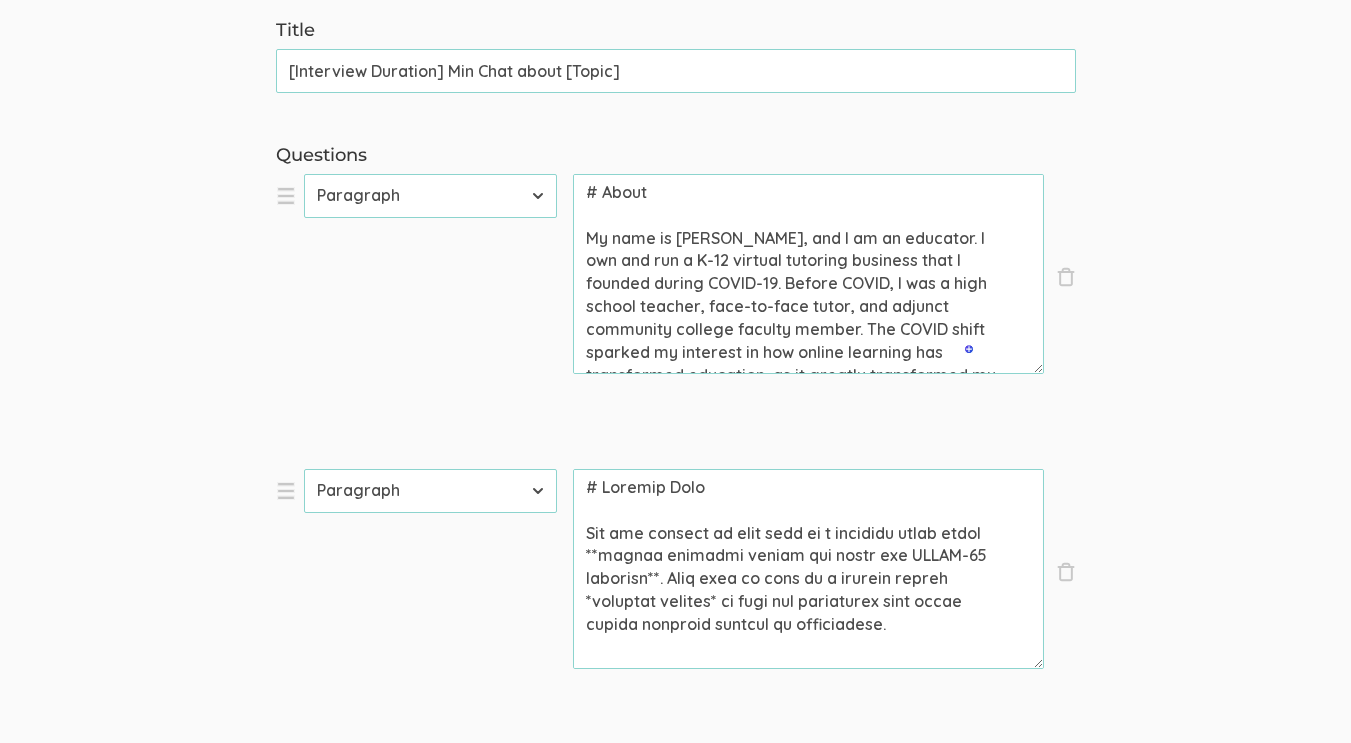 click on "# About
My name is Irene Arshad, and I am an educator. I own and run a K-12 virtual tutoring business that I founded during COVID-19. Before COVID, I was a high school teacher, face-to-face tutor, and adjunct community college faculty member. The COVID shift sparked my interest in how online learning has transformed education, as it greatly transformed my perceptions. Whenever I interview new tutors, the most fascinating part is often hearing how COVID-19 transformed their perceptions or careers. Hearing these stories has made me want to conduct this study for my doctoral research. I truly appreciate your willingness to share your experience, and I'm excited to learn from it. Thank you for taking part in this important conversation!" at bounding box center [808, 274] 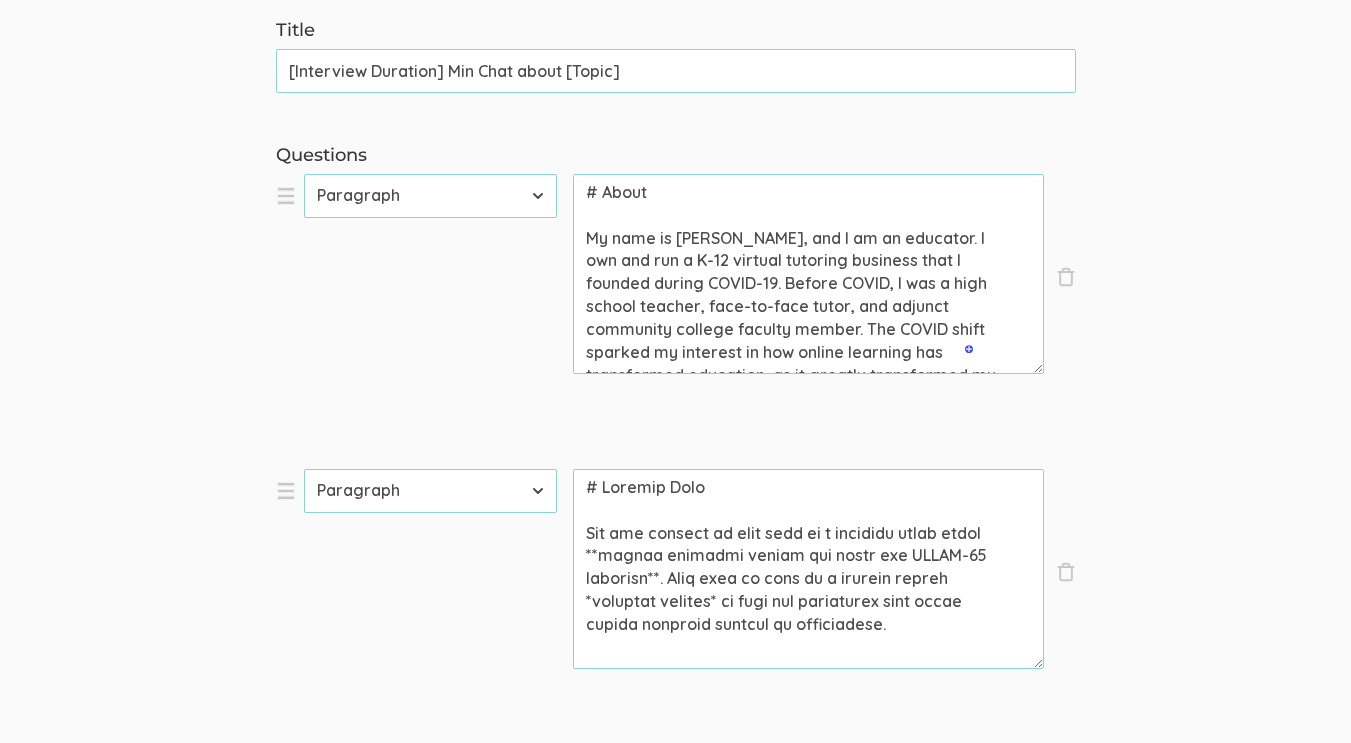 scroll, scrollTop: 202, scrollLeft: 0, axis: vertical 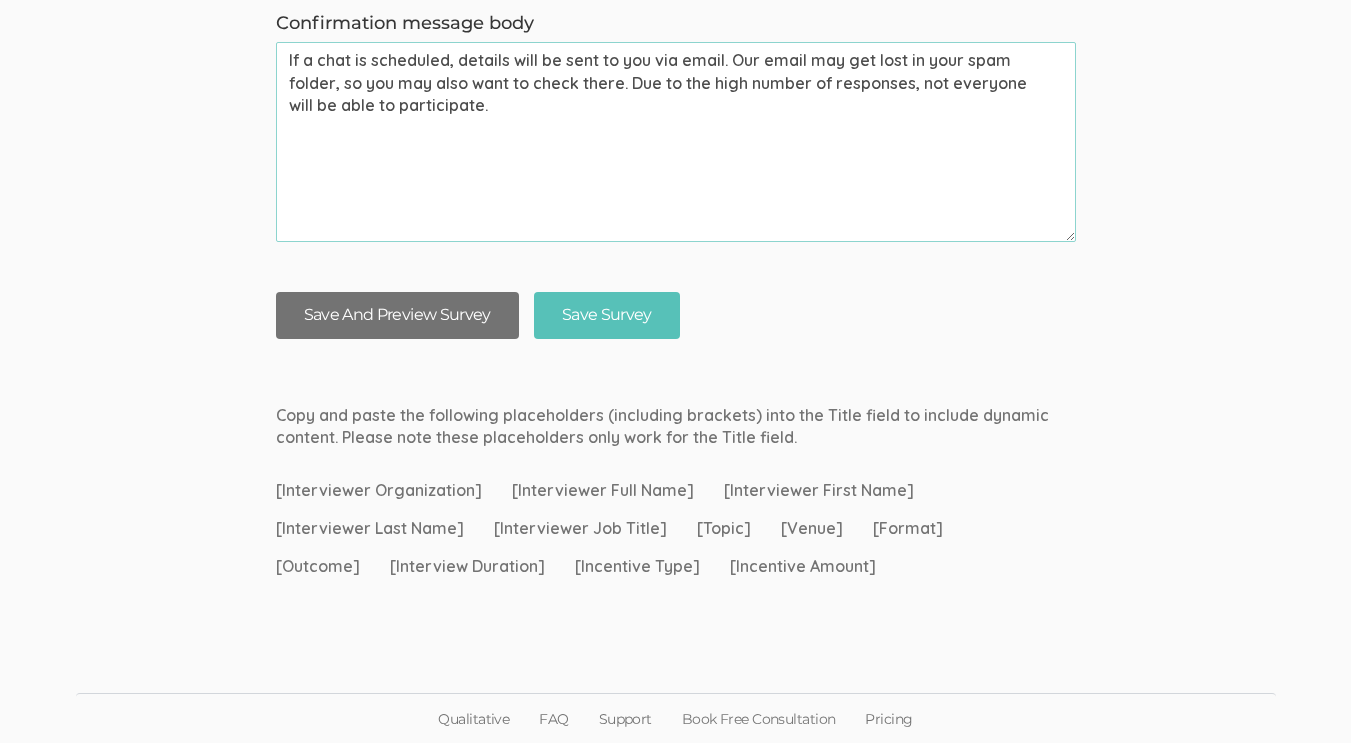 click on "Save And Preview Survey" at bounding box center [397, 315] 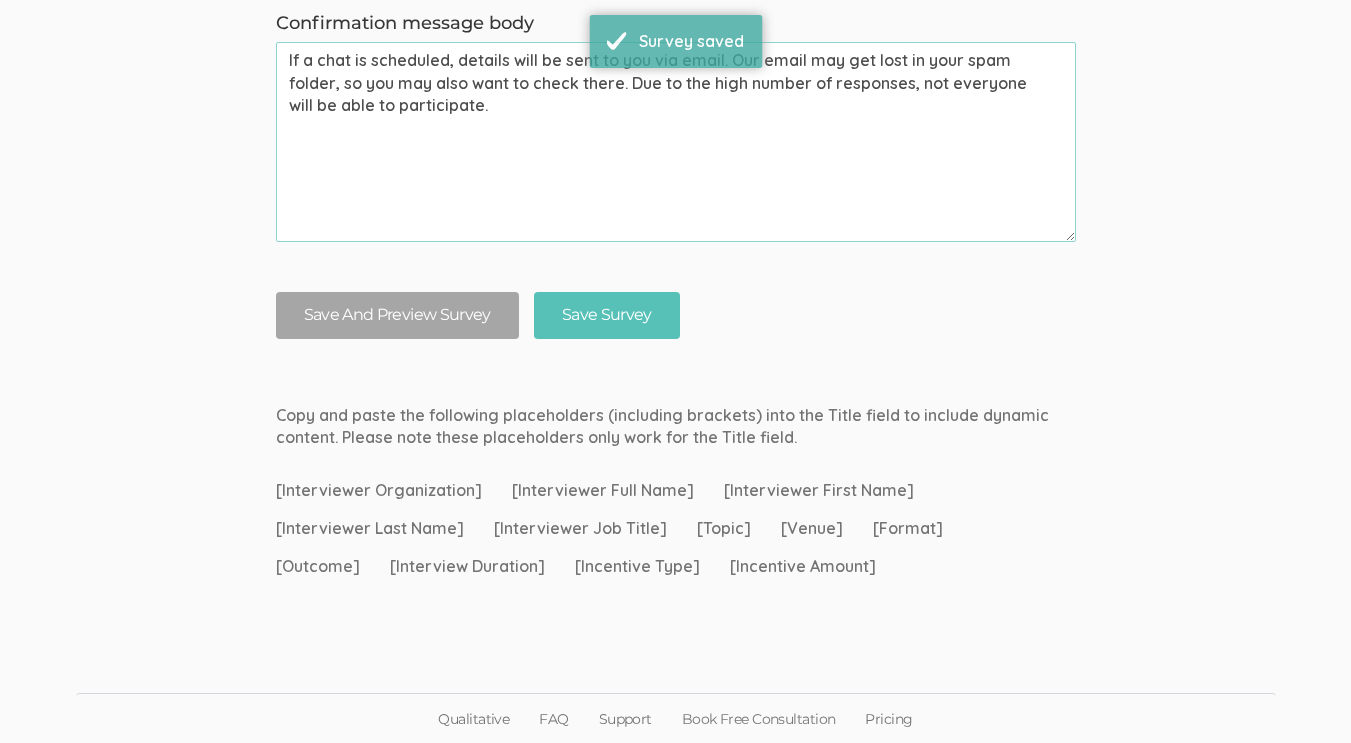 scroll, scrollTop: 0, scrollLeft: 0, axis: both 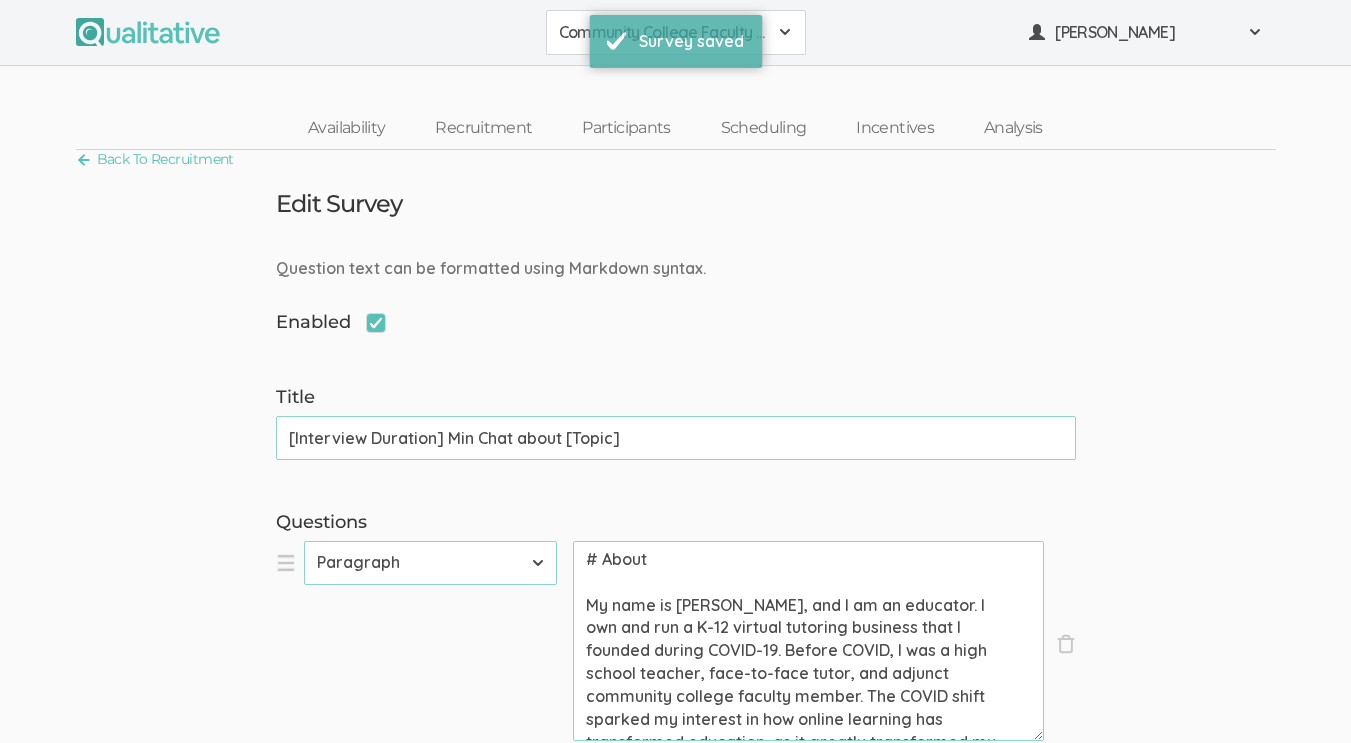 click at bounding box center (785, 32) 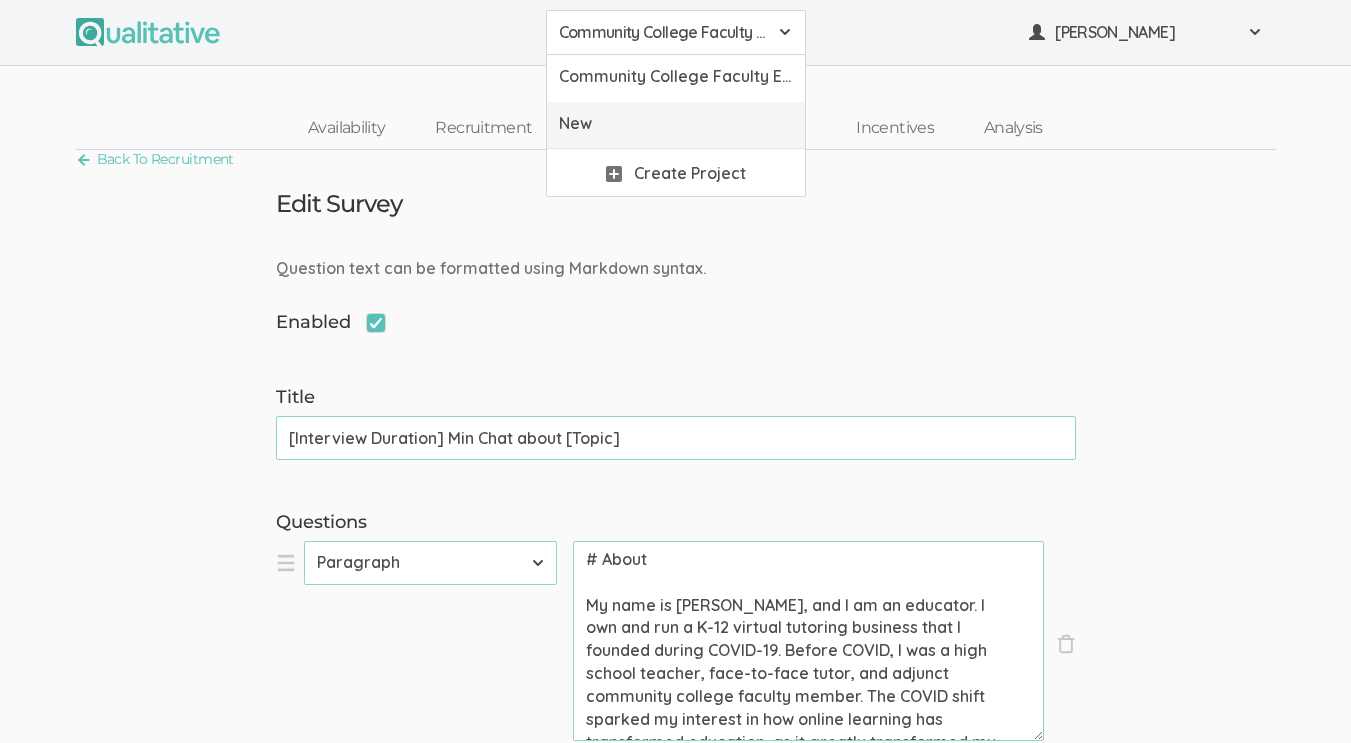 click on "New" at bounding box center (676, 123) 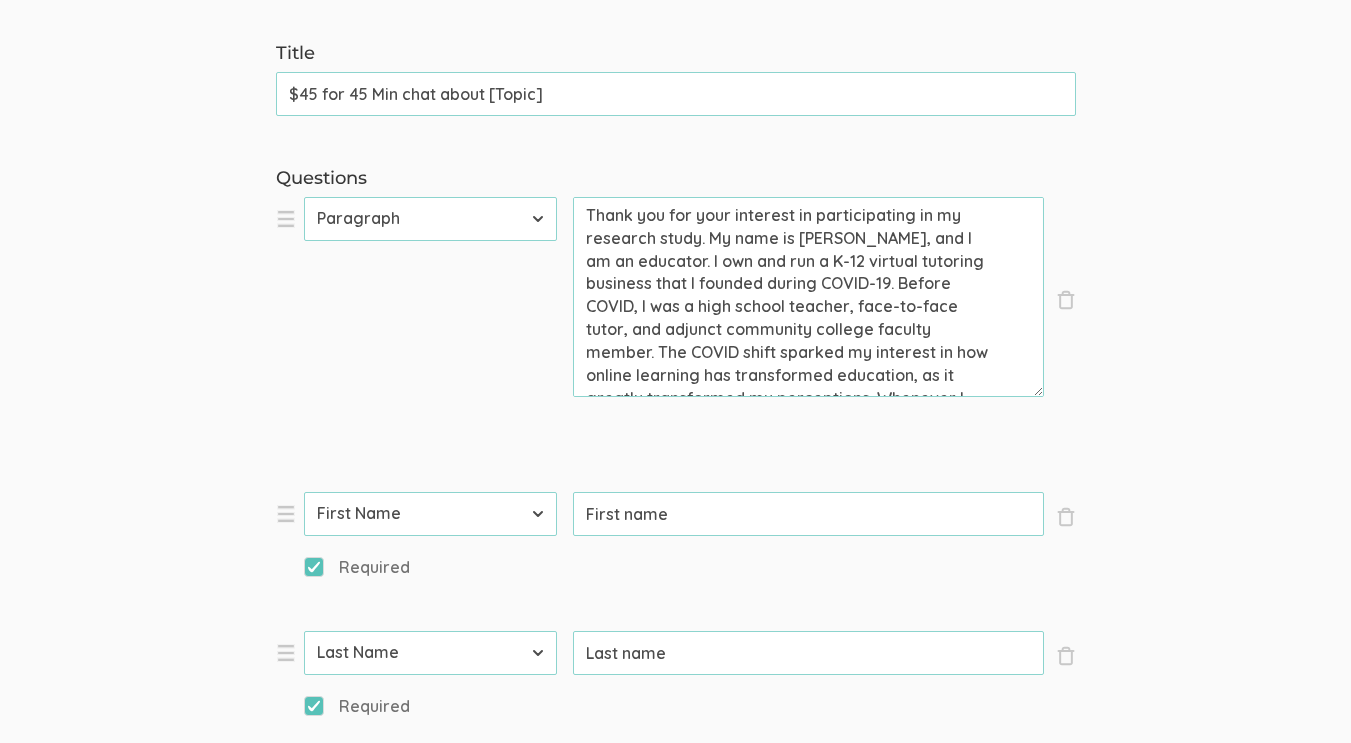scroll, scrollTop: 345, scrollLeft: 0, axis: vertical 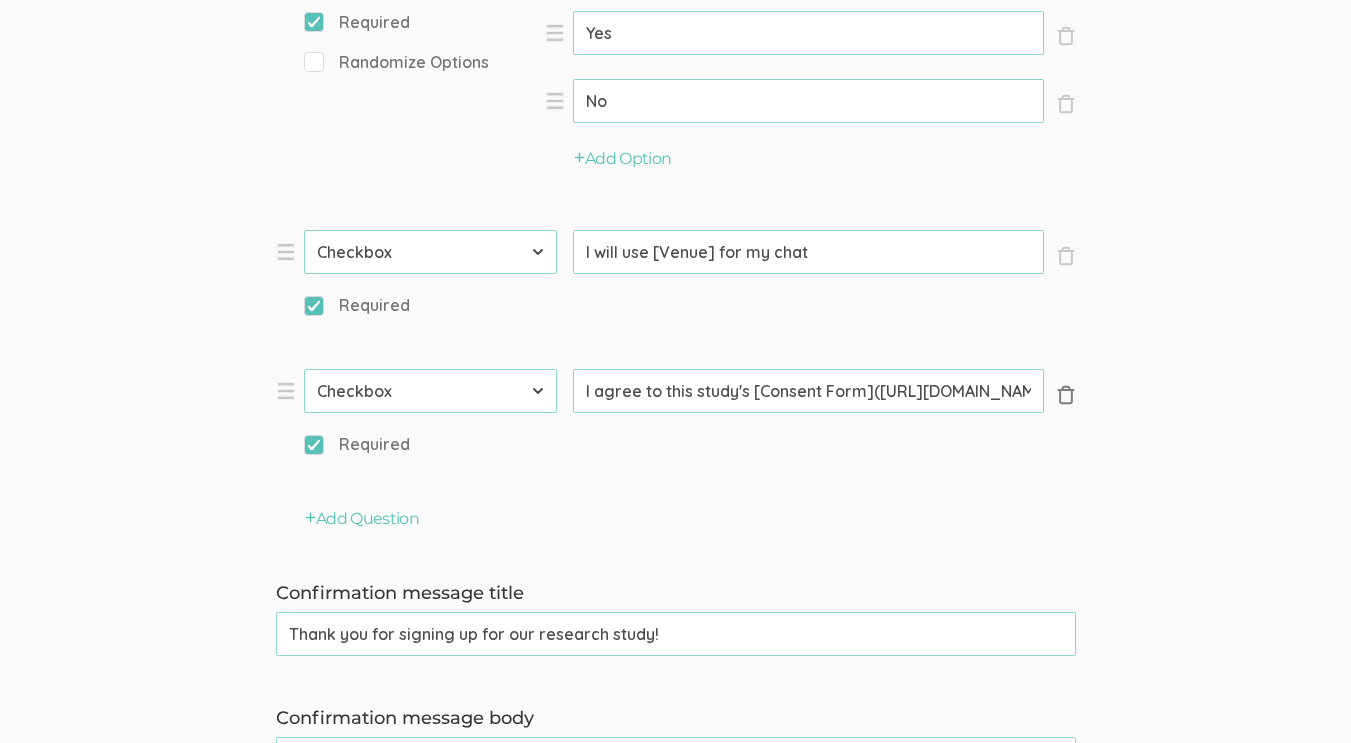 click on "× Close" at bounding box center (1066, 396) 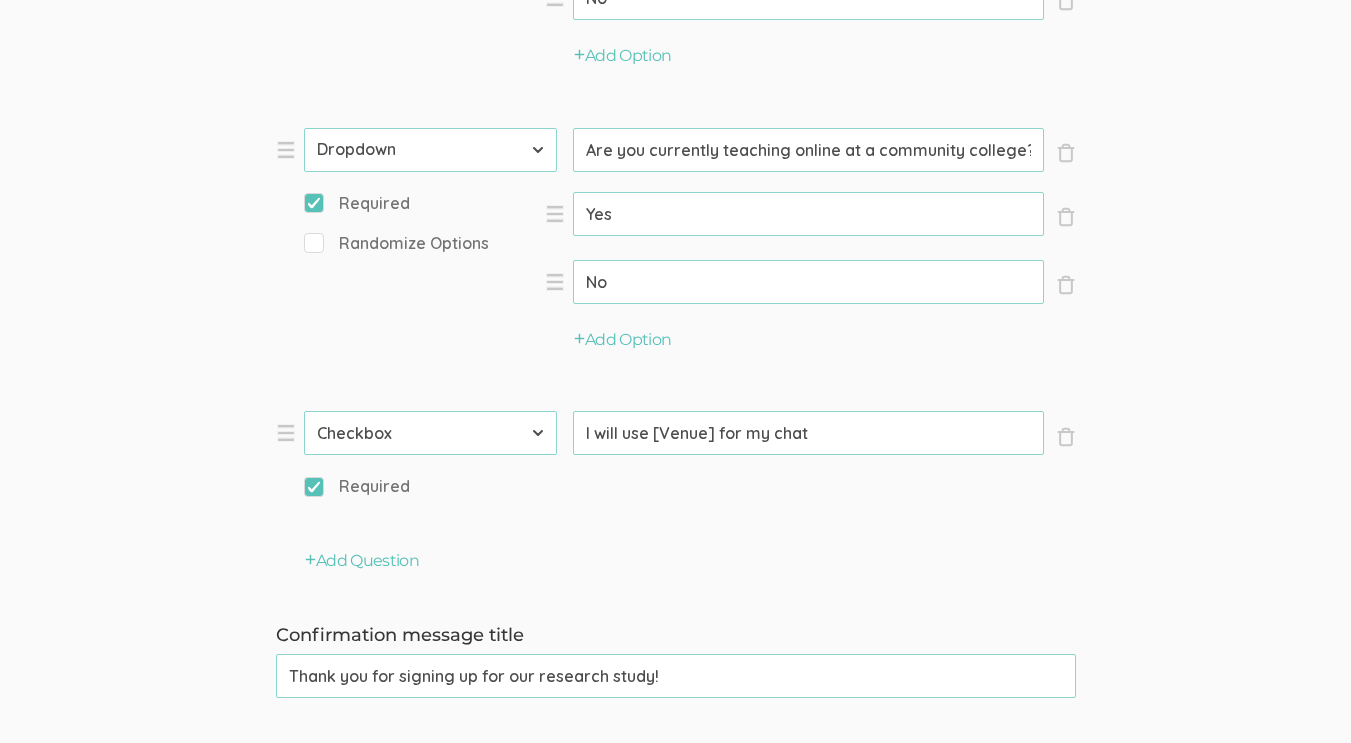 scroll, scrollTop: 1970, scrollLeft: 0, axis: vertical 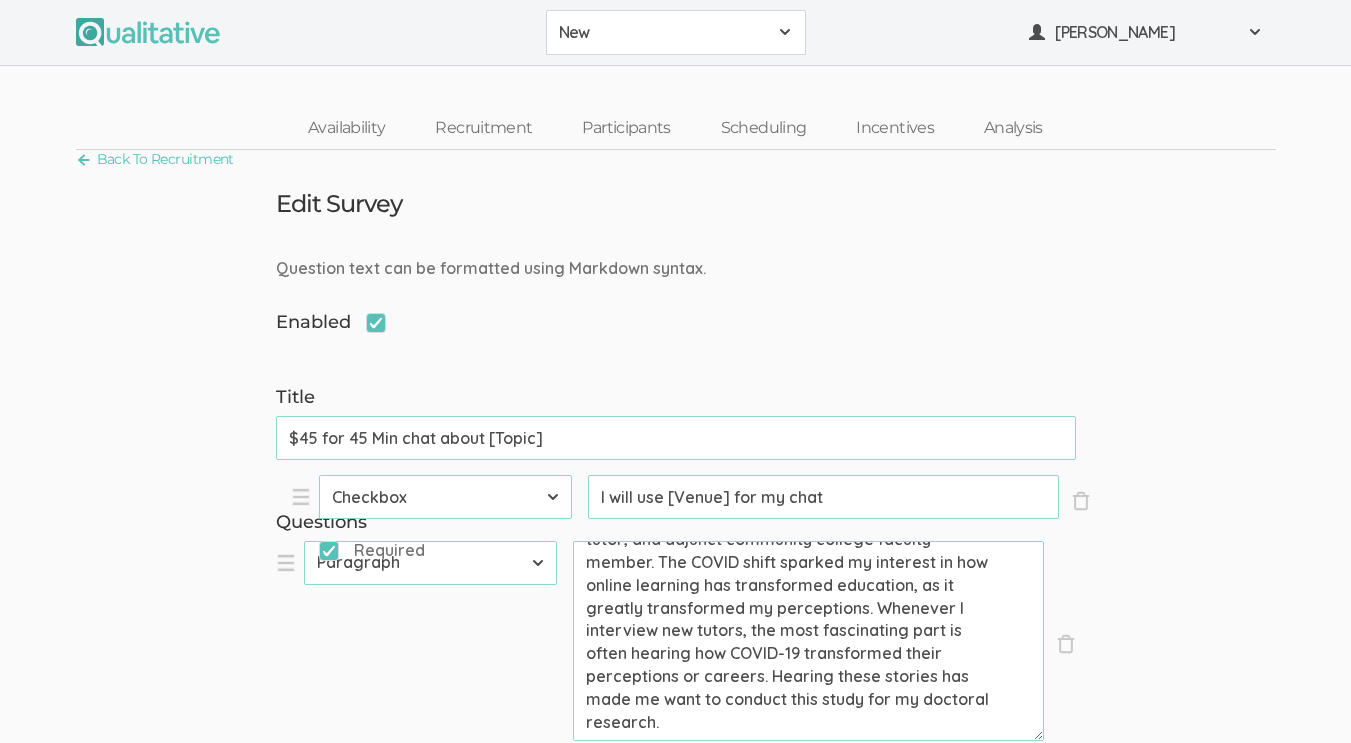drag, startPoint x: 279, startPoint y: 424, endPoint x: 294, endPoint y: 487, distance: 64.7611 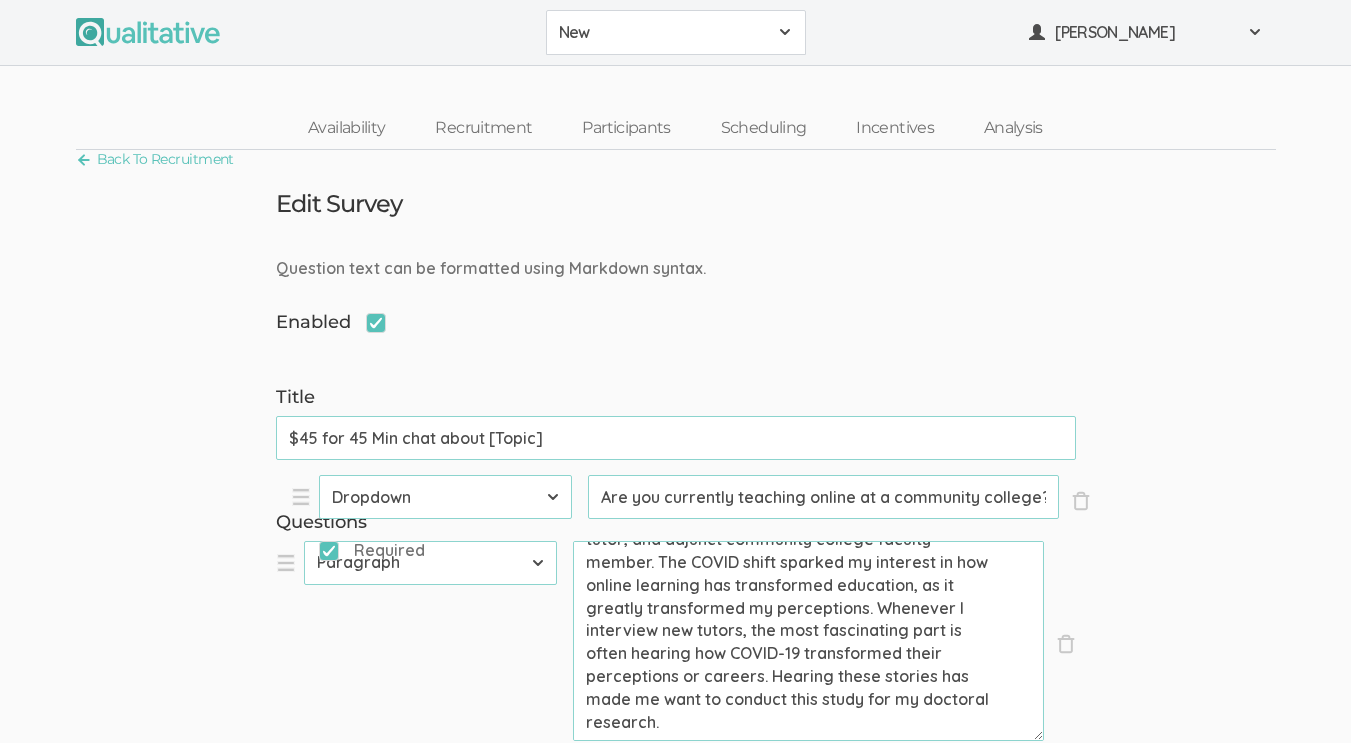 select on "11" 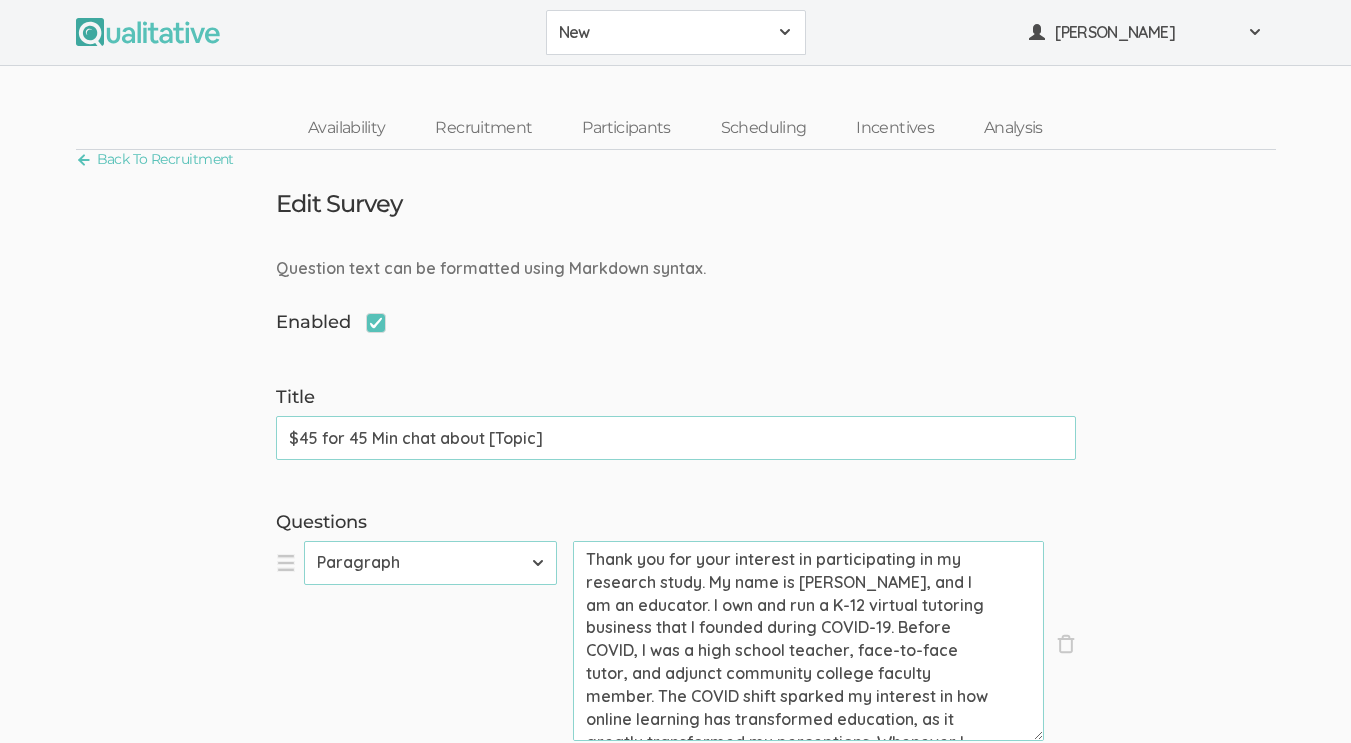 click on "New" at bounding box center (663, 32) 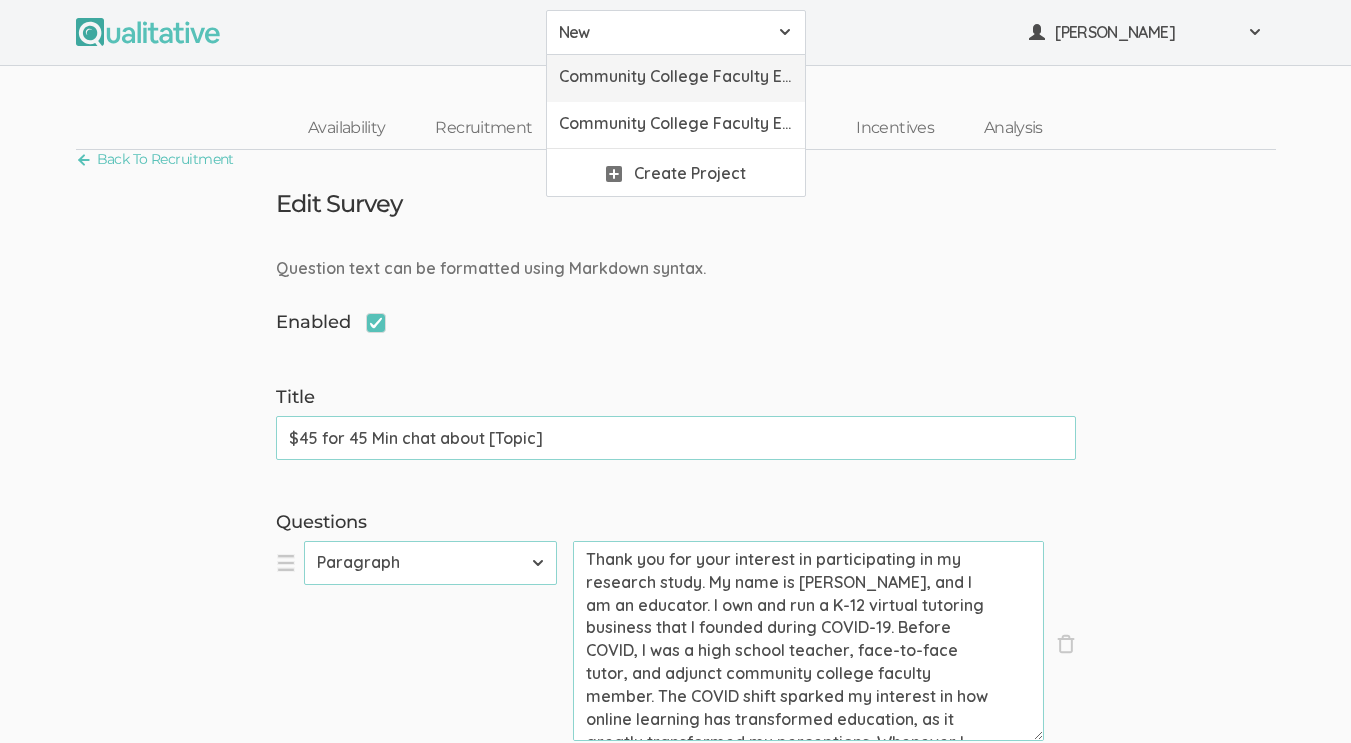 click on "Community College Faculty Experiences" at bounding box center (676, 78) 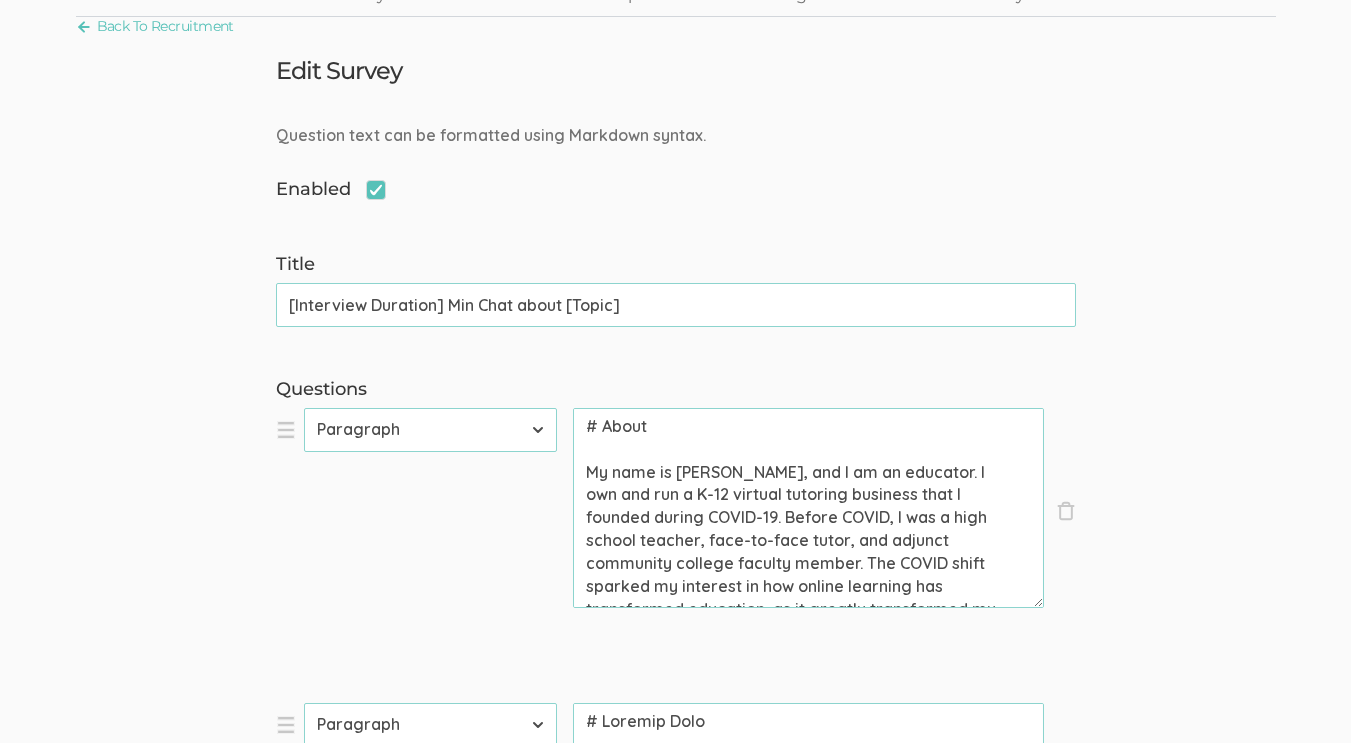 scroll, scrollTop: 148, scrollLeft: 0, axis: vertical 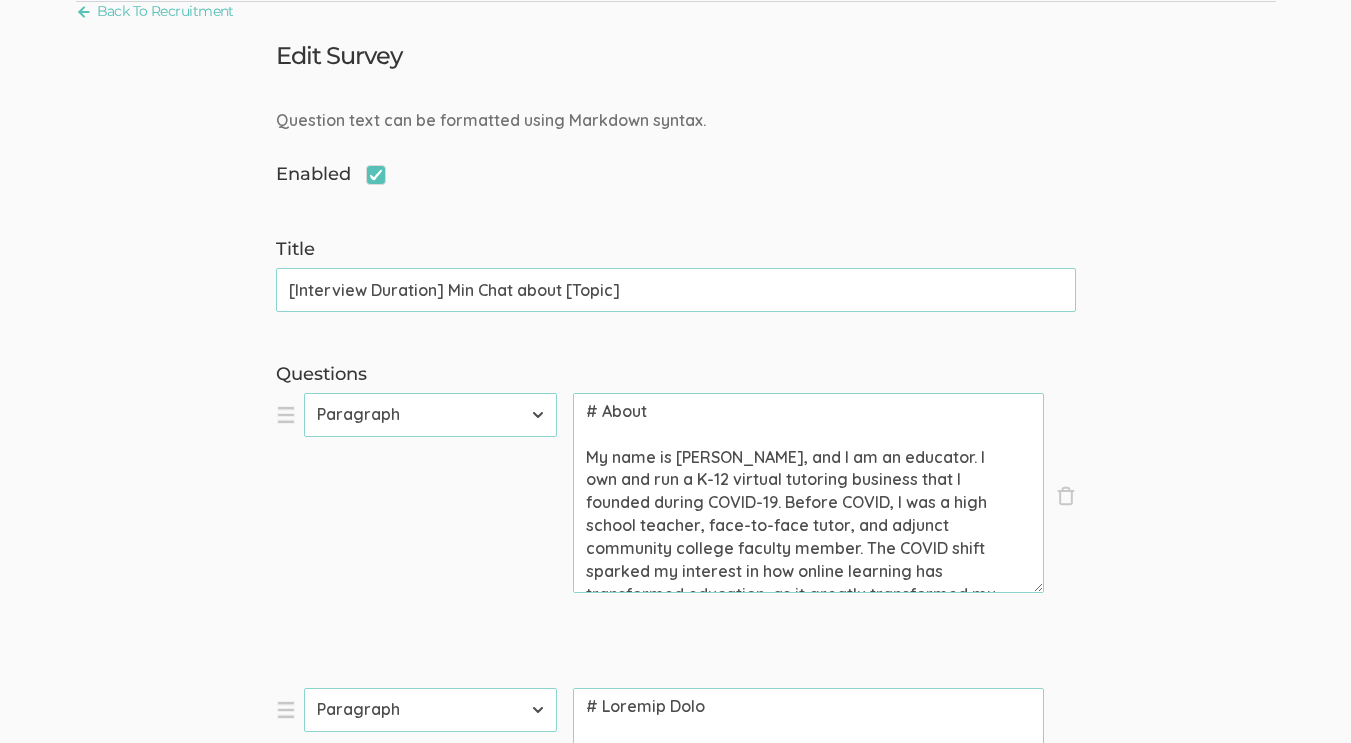 click on "# About
My name is Irene Arshad, and I am an educator. I own and run a K-12 virtual tutoring business that I founded during COVID-19. Before COVID, I was a high school teacher, face-to-face tutor, and adjunct community college faculty member. The COVID shift sparked my interest in how online learning has transformed education, as it greatly transformed my perceptions. Whenever I interview new tutors, the most fascinating part is often hearing how COVID-19 transformed their perceptions or careers. Hearing these stories has made me want to conduct this study for my doctoral research. I truly appreciate your willingness to share your experience, and I'm excited to learn from it. Thank you for taking part in this important conversation!" at bounding box center (808, 493) 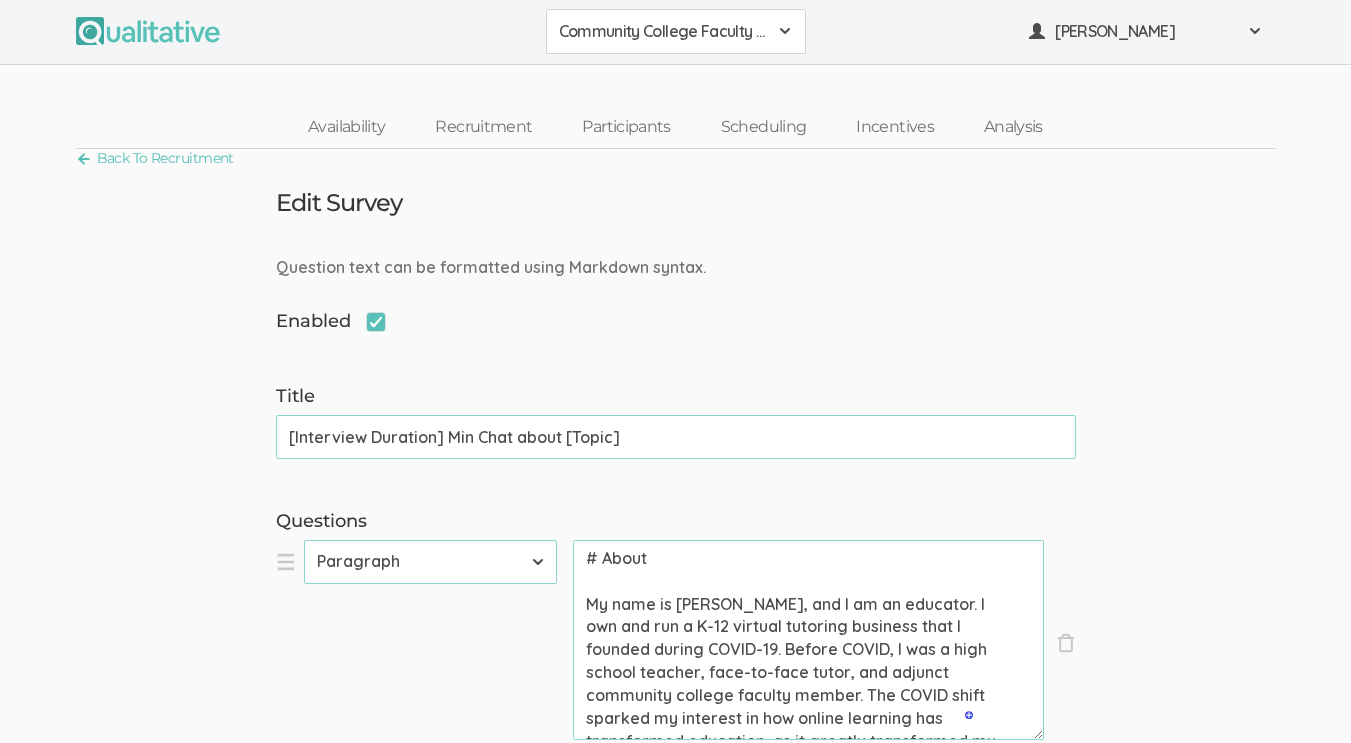 scroll, scrollTop: 0, scrollLeft: 0, axis: both 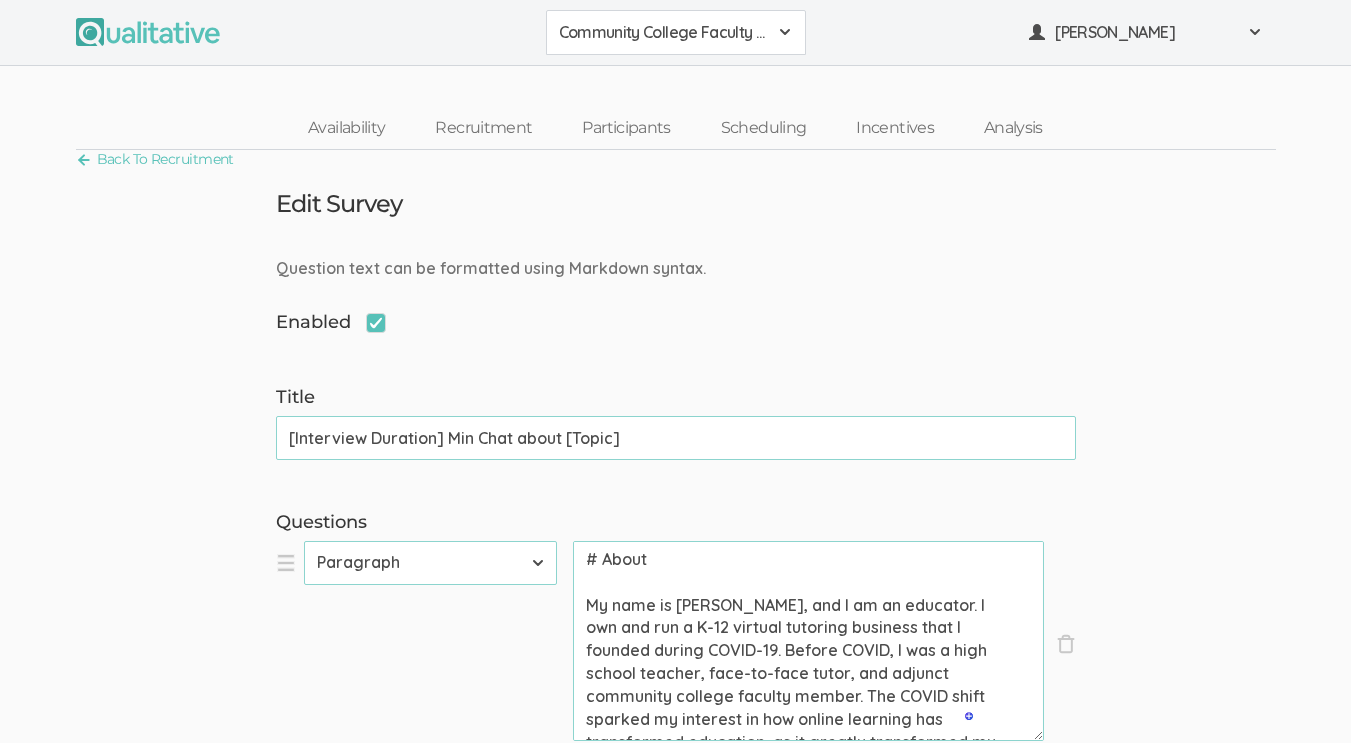 click on "Community College Faculty Experiences" at bounding box center (663, 32) 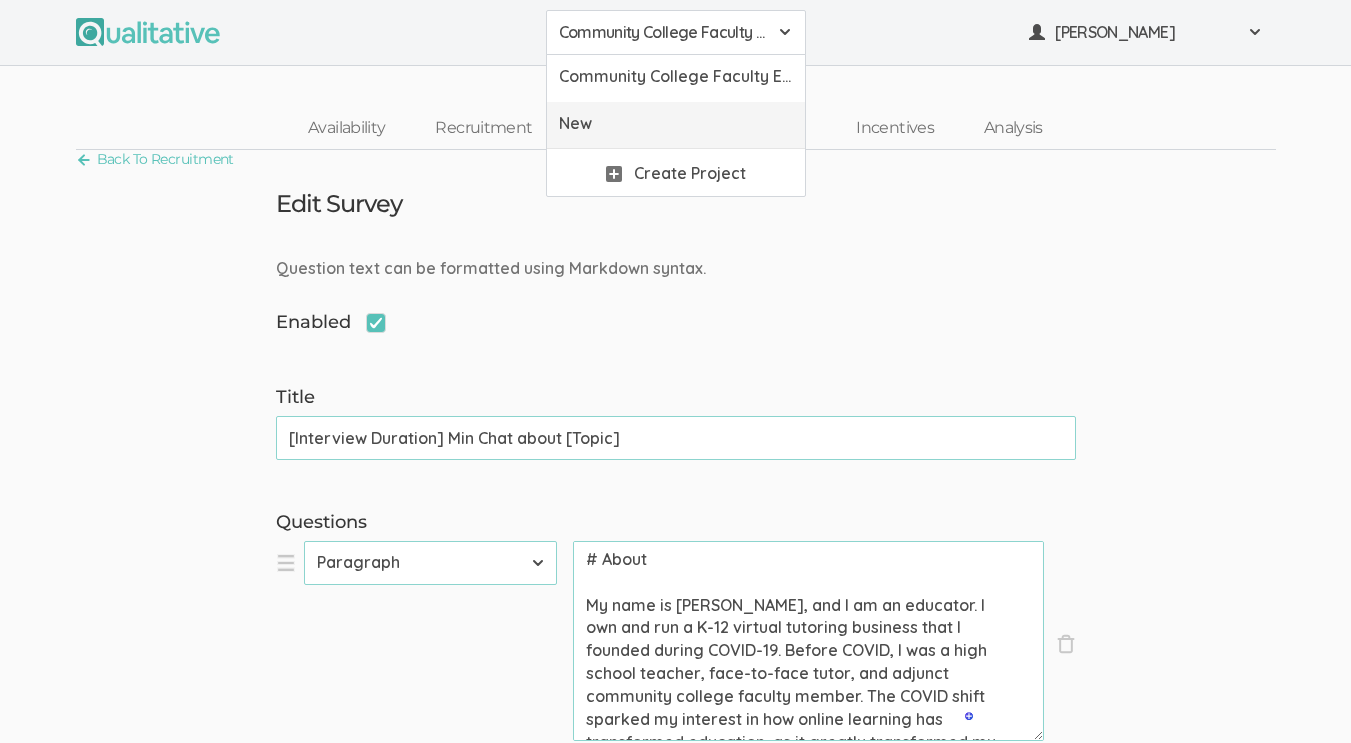 click on "New" at bounding box center [676, 123] 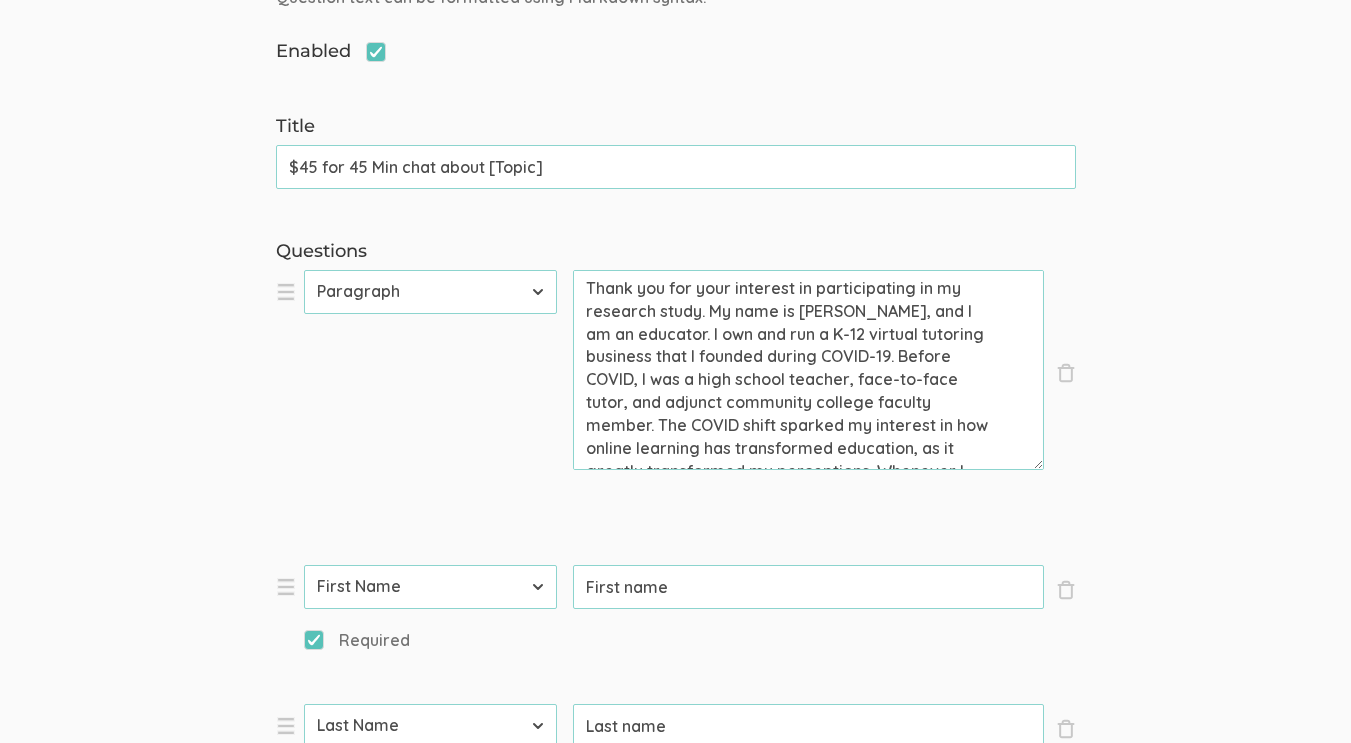 scroll, scrollTop: 272, scrollLeft: 0, axis: vertical 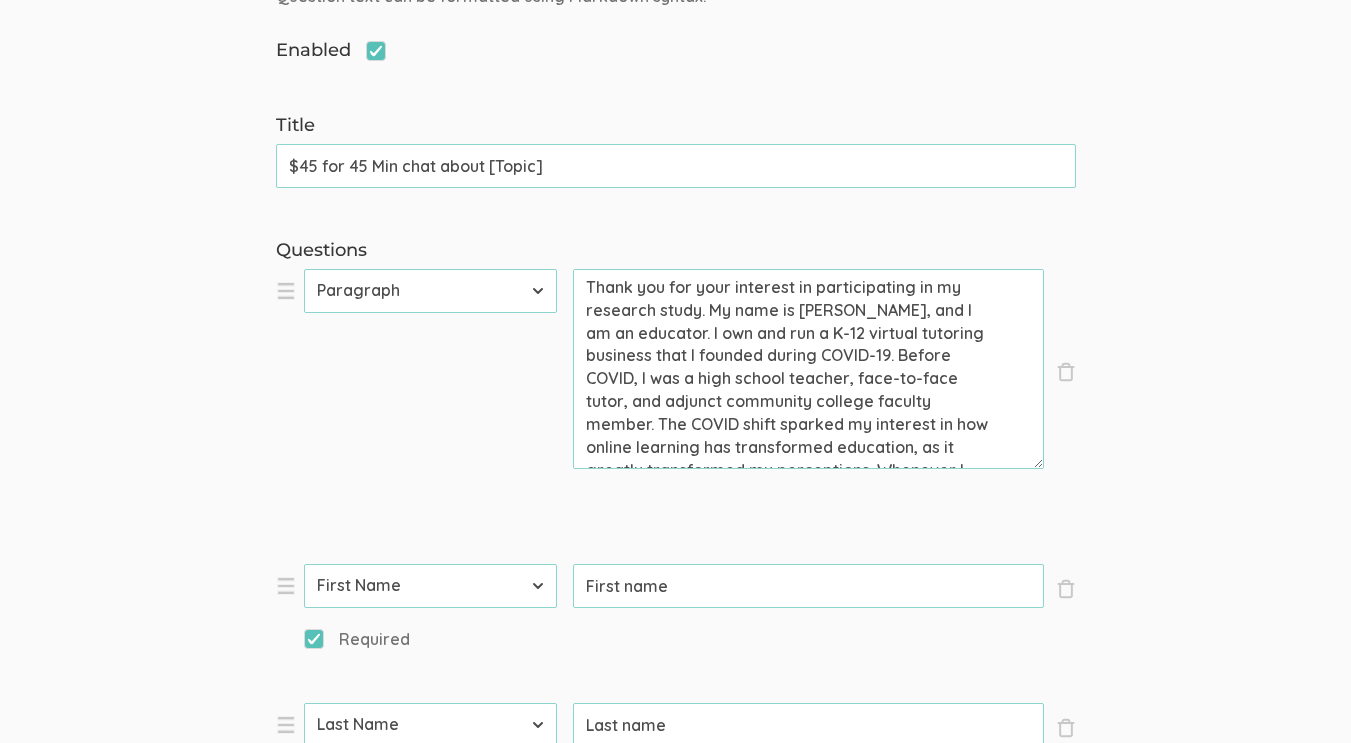 click on "Thank you for your interest in participating in my research study. My name is Irene Arshad, and I am an educator. I own and run a K-12 virtual tutoring business that I founded during COVID-19. Before COVID, I was a high school teacher, face-to-face tutor, and adjunct community college faculty member. The COVID shift sparked my interest in how online learning has transformed education, as it greatly transformed my perceptions. Whenever I interview new tutors, the most fascinating part is often hearing how COVID-19 transformed their perceptions or careers. Hearing these stories has made me want to conduct this study for my doctoral research." at bounding box center [808, 369] 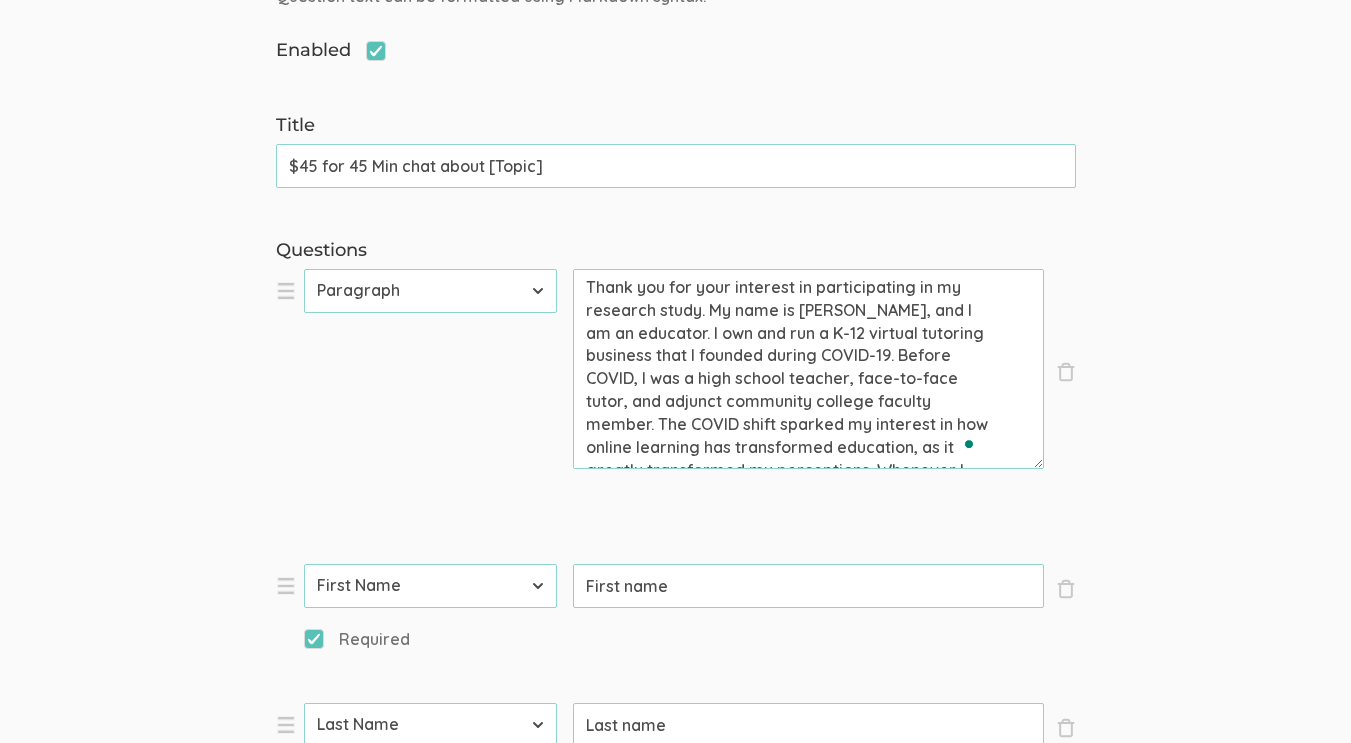 paste on "# About
My name is Irene Arshad, and I am an educator. I own and run a K-12 virtual tutoring business that I founded during COVID-19. Before COVID, I was a high school teacher, face-to-face tutor, and adjunct community college faculty member. The COVID shift sparked my interest in how online learning has transformed education, as it greatly transformed my perceptions. Whenever I interview new tutors, the most fascinating part is often hearing how COVID-19 transformed their perceptions or careers. Hearing these stories has made me want to conduct this study for my doctoral research. I truly appreciate your willingness to share your experience, and I'm excited to learn from it. Thank you for taking part in this important conversation!" 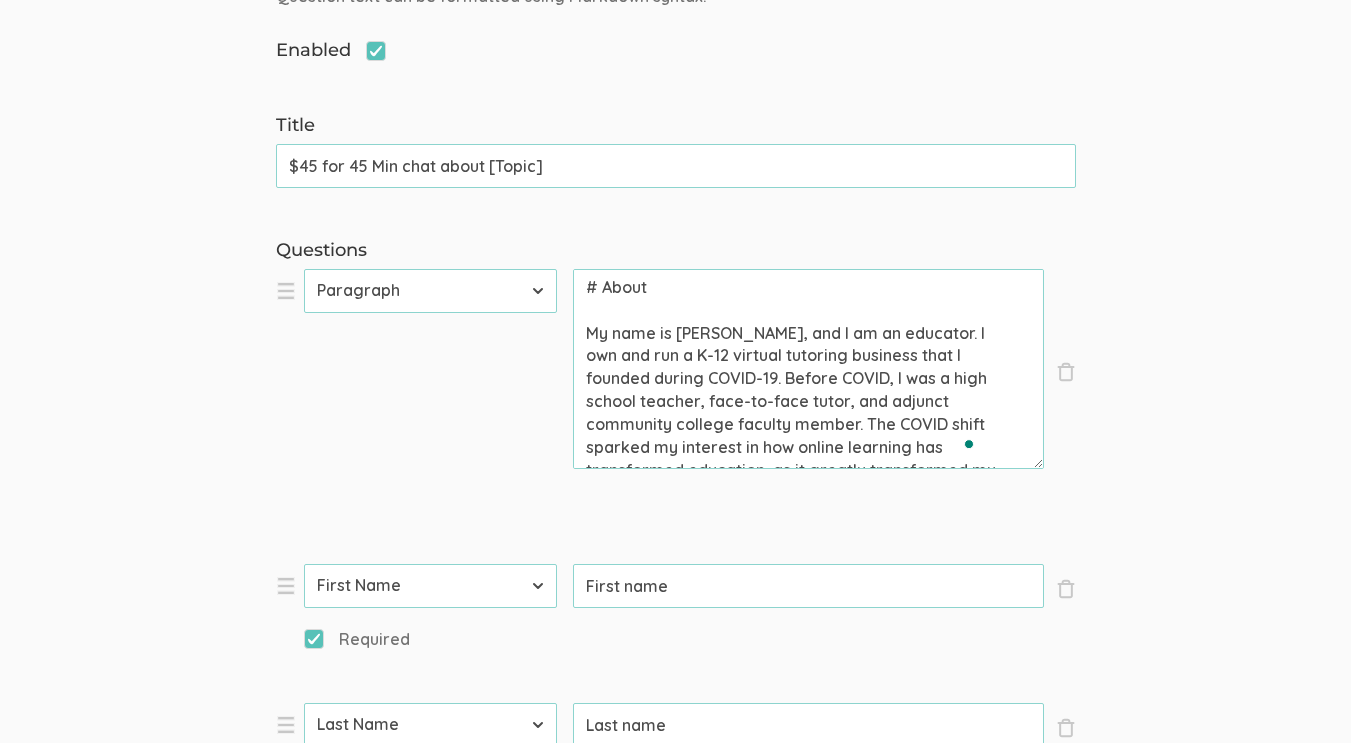 scroll, scrollTop: 195, scrollLeft: 0, axis: vertical 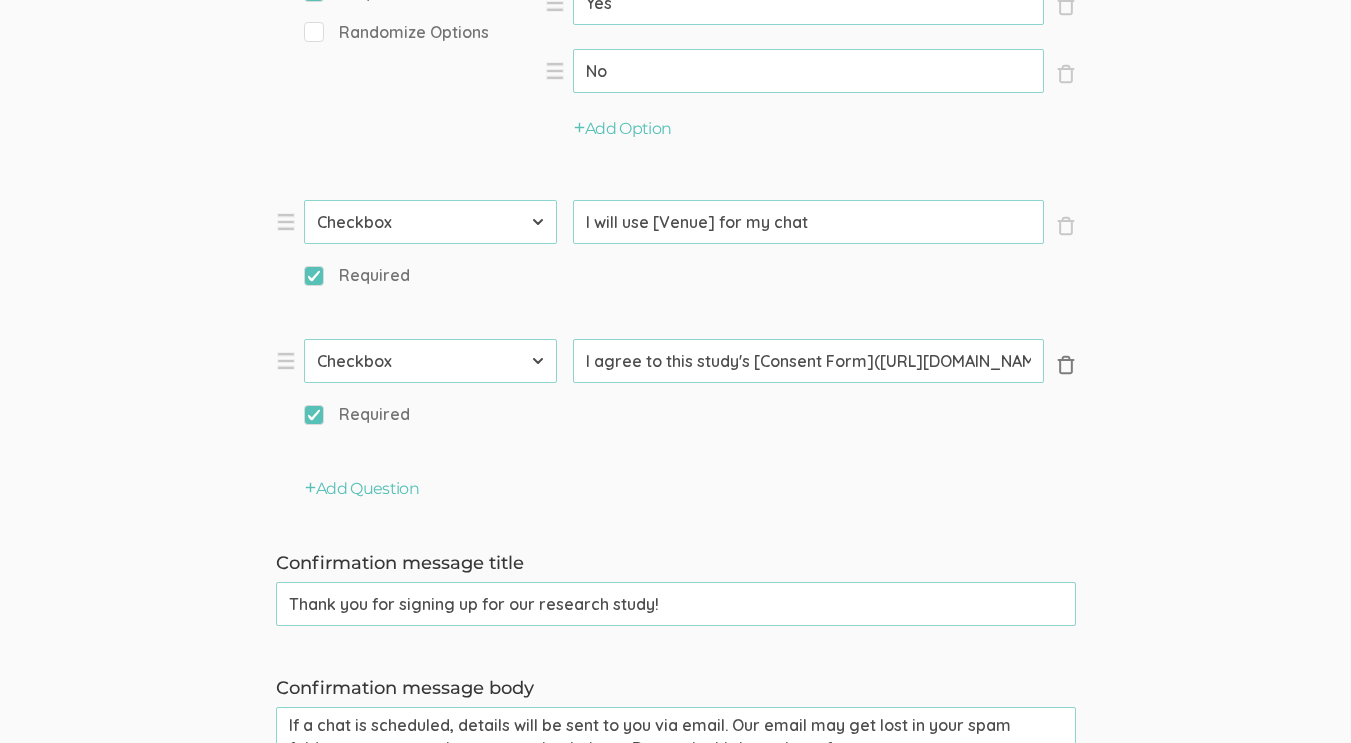 type on "# About
My name is Irene Arshad, and I am an educator. I own and run a K-12 virtual tutoring business that I founded during COVID-19. Before COVID, I was a high school teacher, face-to-face tutor, and adjunct community college faculty member. The COVID shift sparked my interest in how online learning has transformed education, as it greatly transformed my perceptions. Whenever I interview new tutors, the most fascinating part is often hearing how COVID-19 transformed their perceptions or careers. Hearing these stories has made me want to conduct this study for my doctoral research. I truly appreciate your willingness to share your experience, and I'm excited to learn from it. Thank you for taking part in this important conversation!" 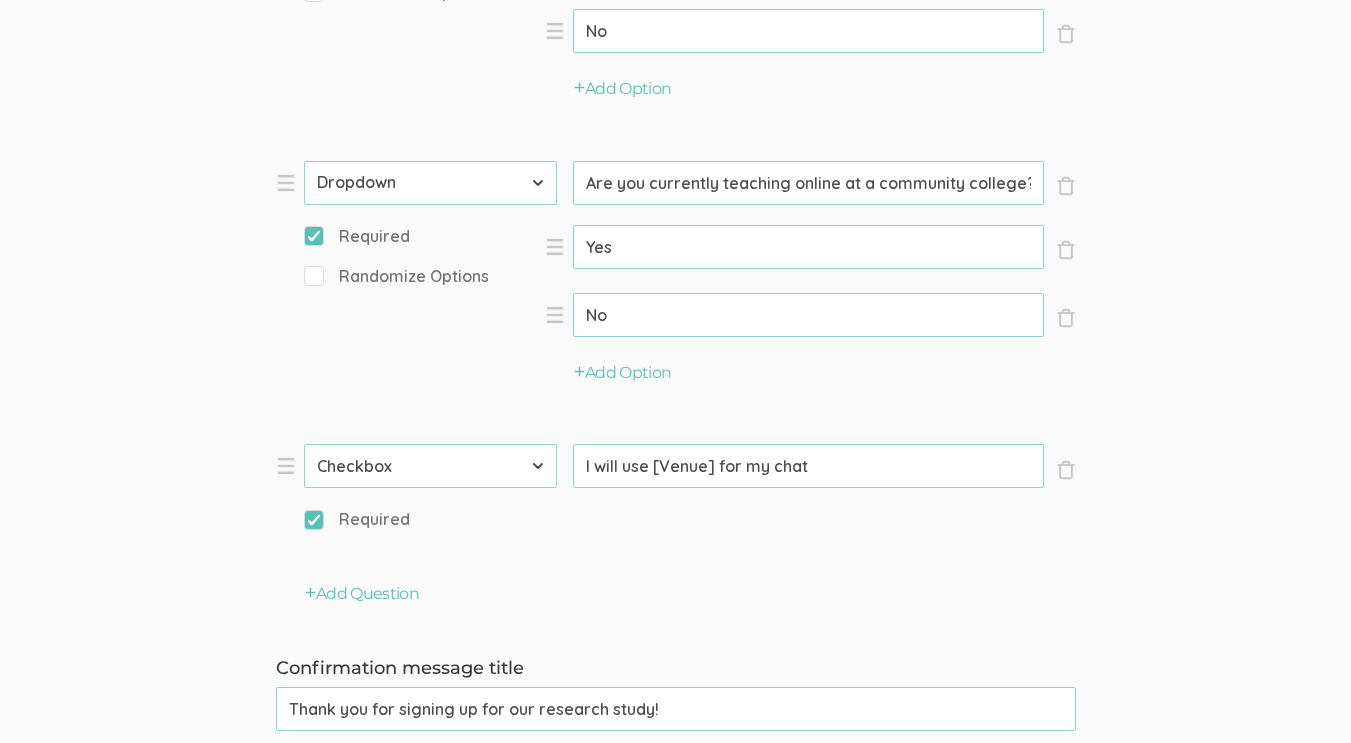 scroll, scrollTop: 1937, scrollLeft: 0, axis: vertical 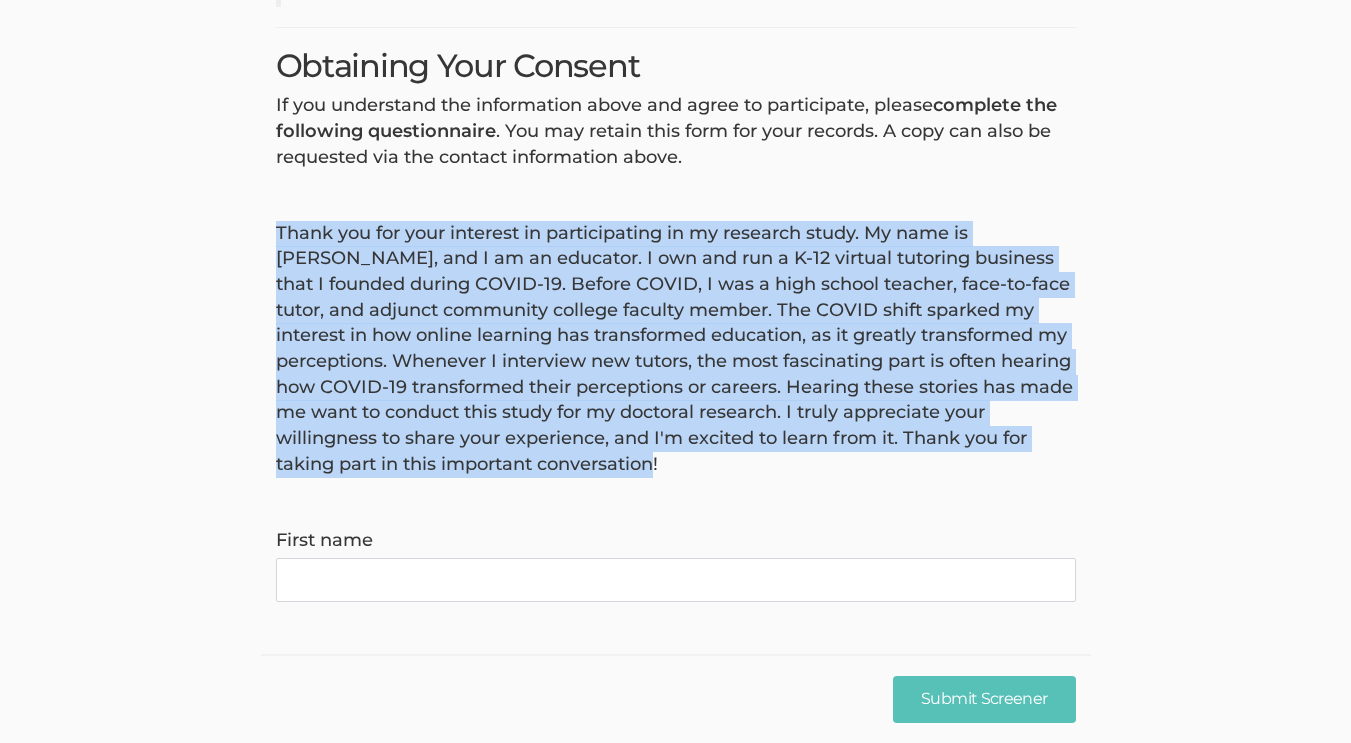 drag, startPoint x: 702, startPoint y: 433, endPoint x: 232, endPoint y: 215, distance: 518.0965 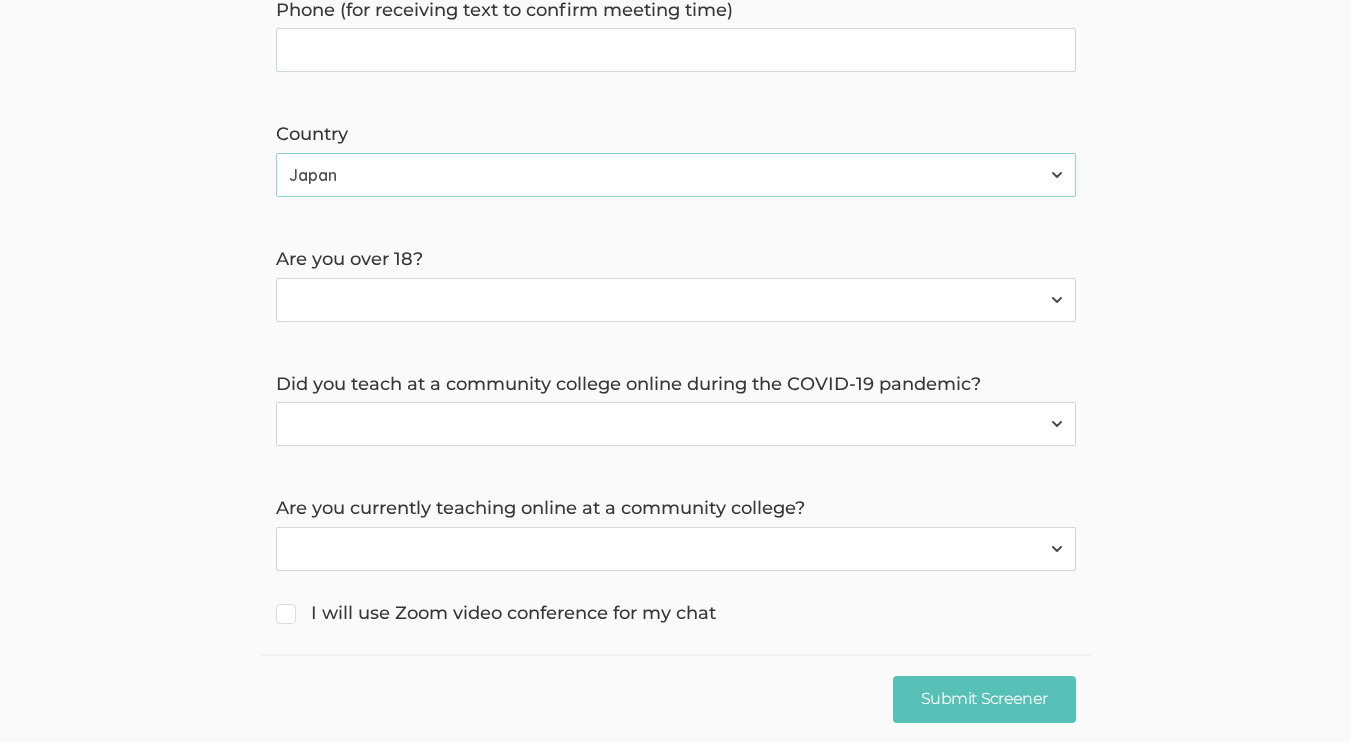 scroll, scrollTop: 3257, scrollLeft: 0, axis: vertical 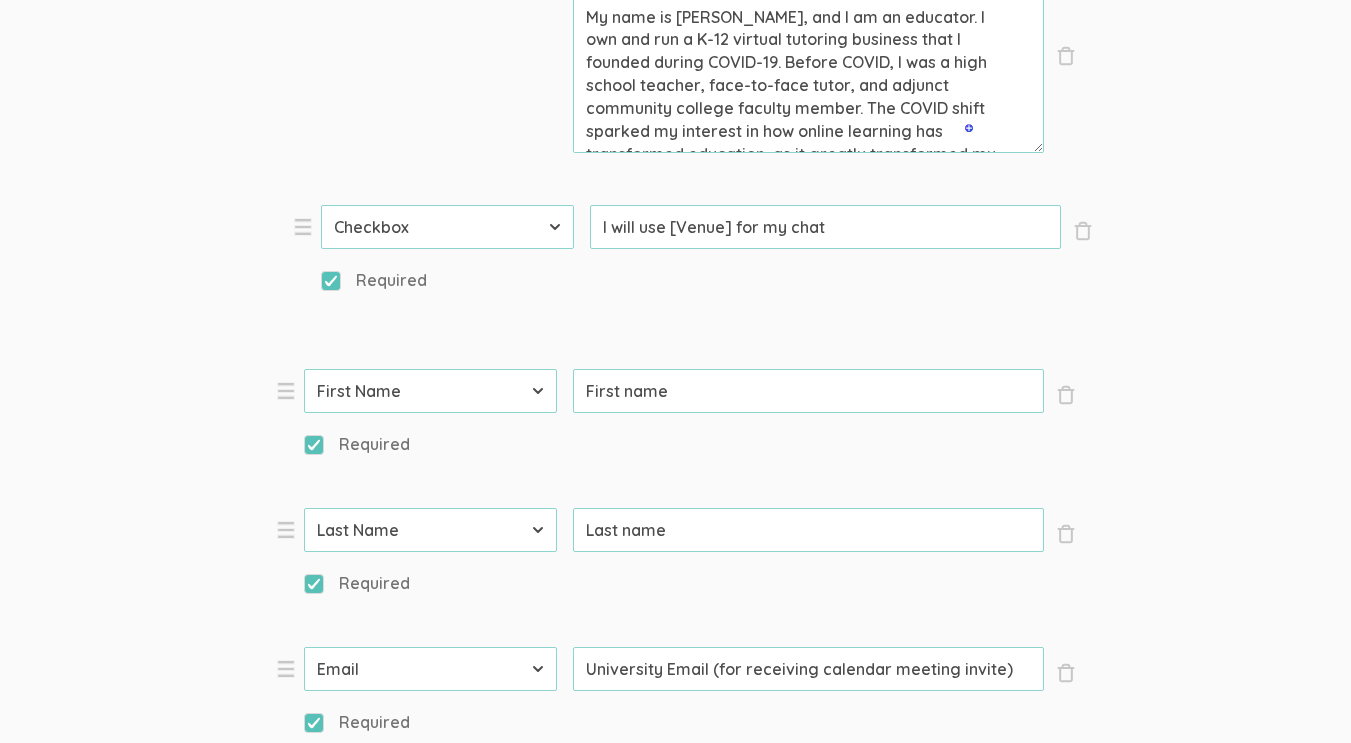 select on "11" 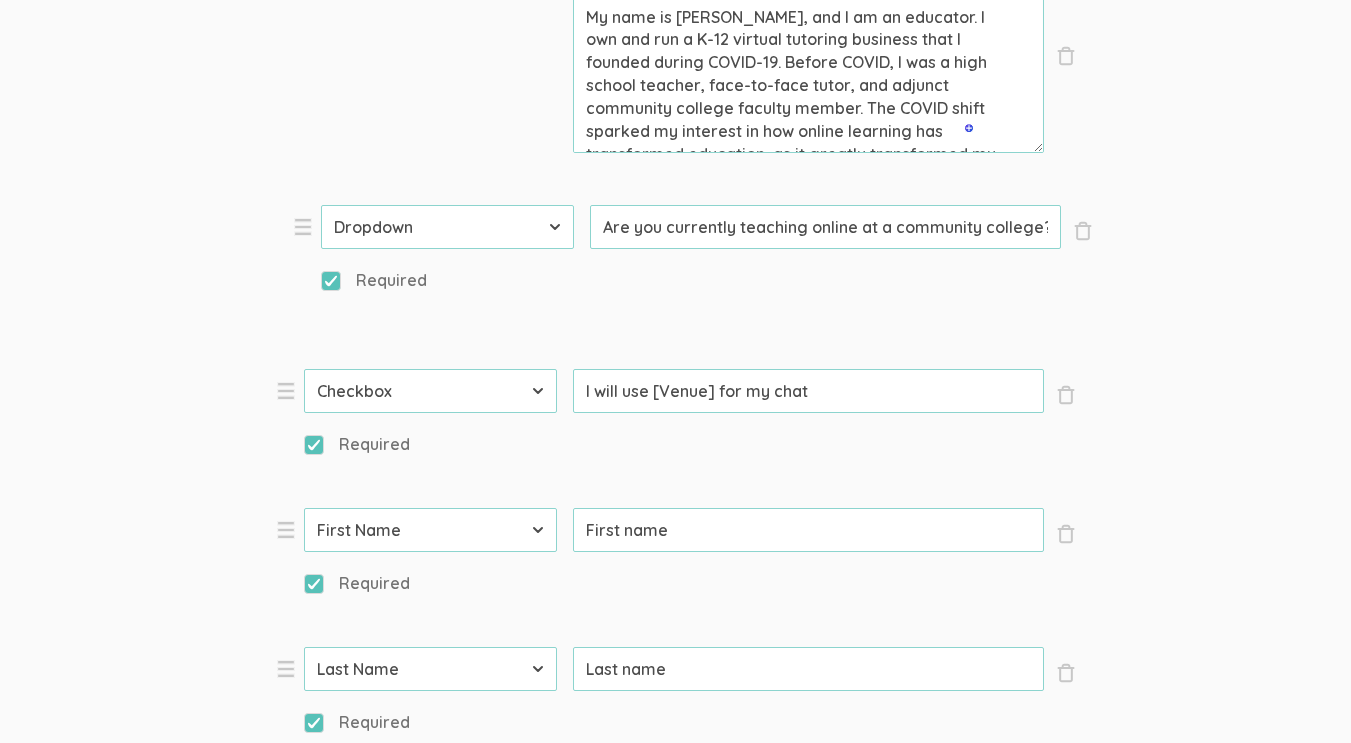 select on "11" 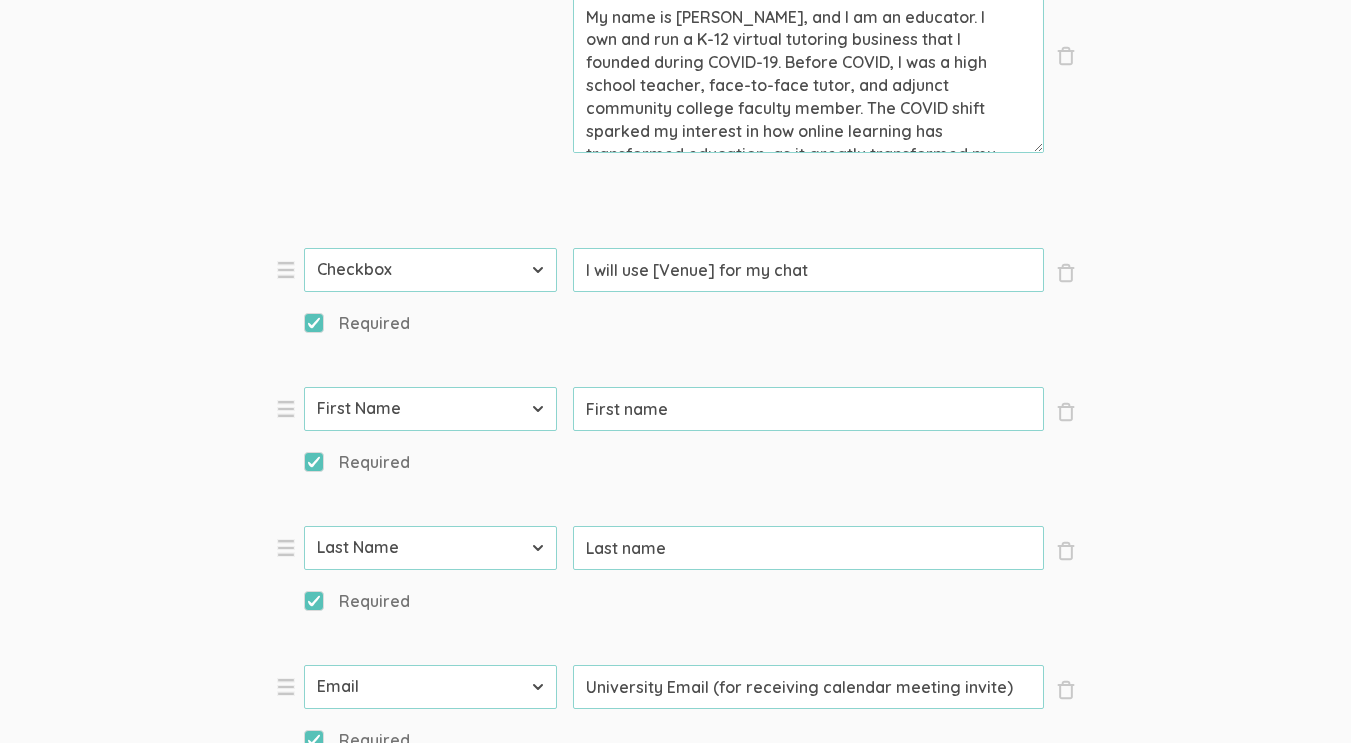 click on "First Name Last Name Email Phone Number LinkedIn Profile URL Country State Short Text Long Text Number Dropdown Checkbox Paragraph" at bounding box center [430, 270] 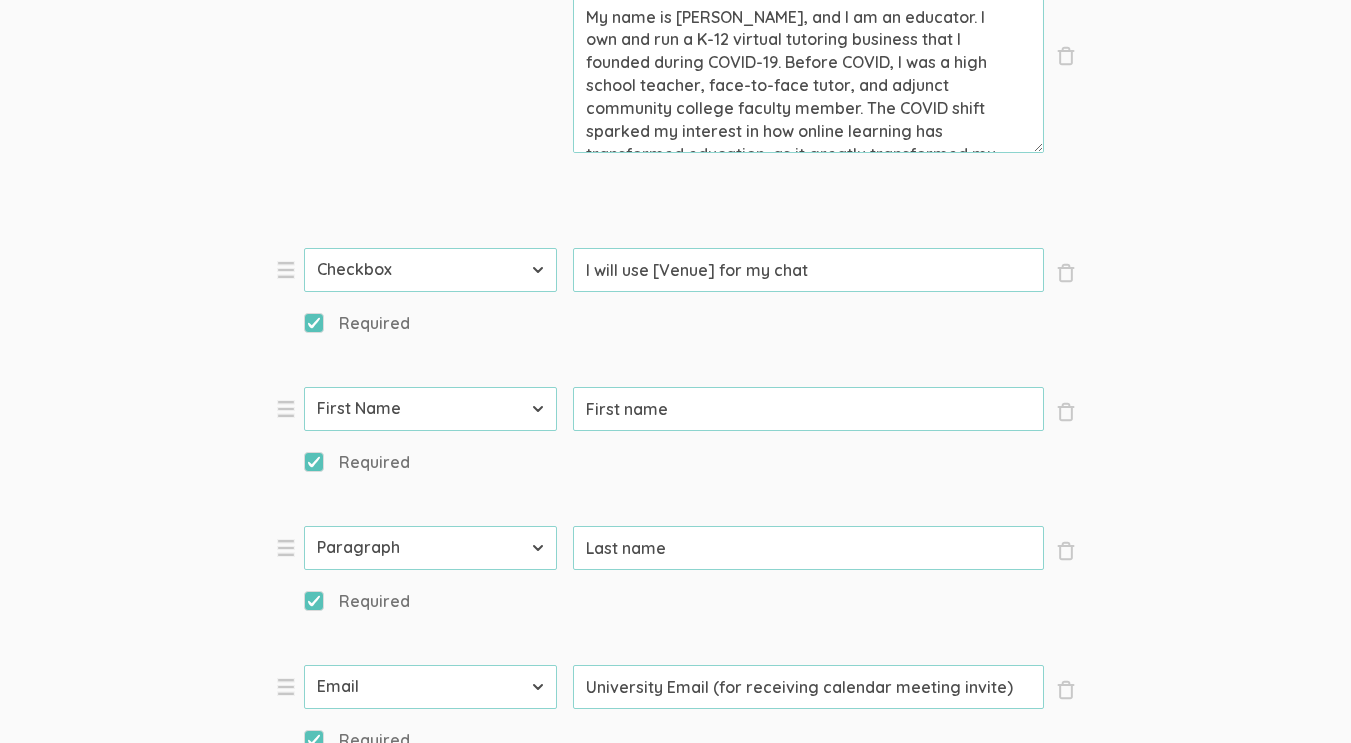 click on "First Name Last Name Email Phone Number LinkedIn Profile URL Country State Short Text Long Text Number Dropdown Checkbox Paragraph" at bounding box center [430, 548] 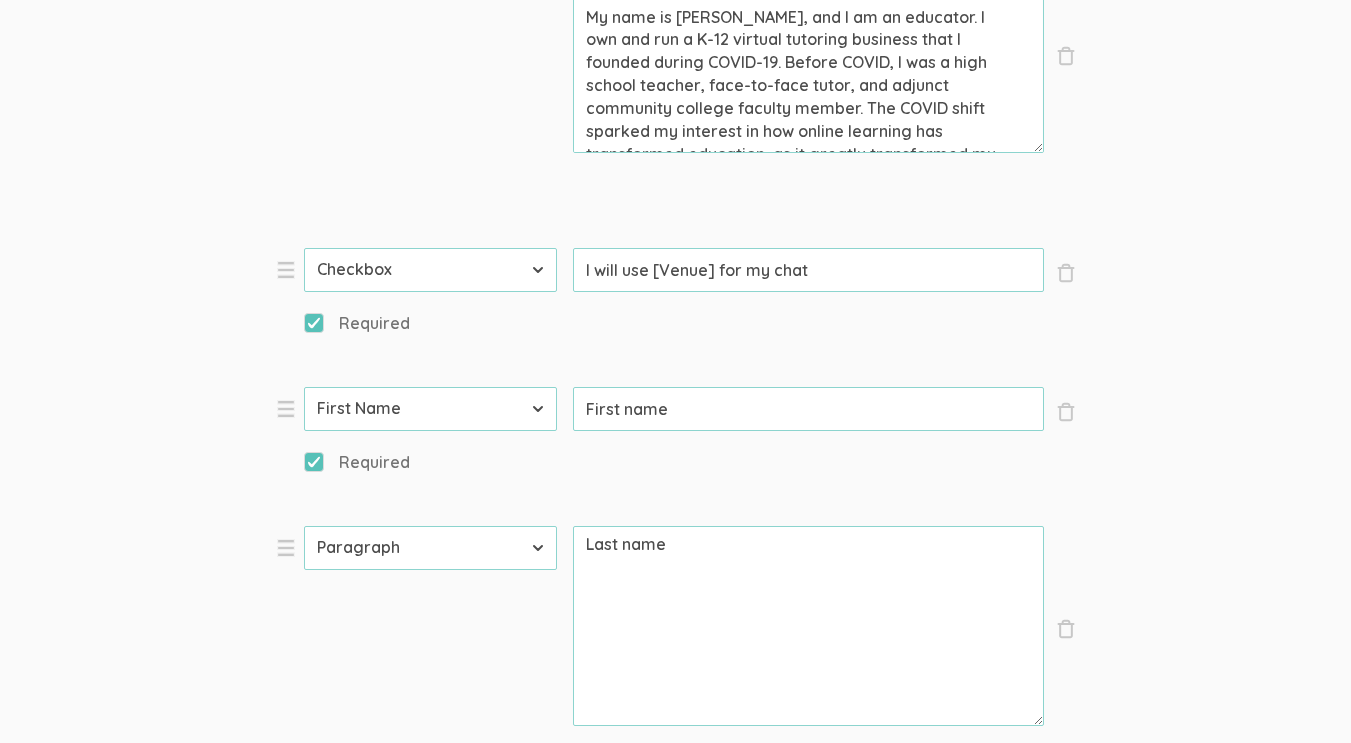 click on "First Name Last Name Email Phone Number LinkedIn Profile URL Country State Short Text Long Text Number Dropdown Checkbox Paragraph" at bounding box center [430, 548] 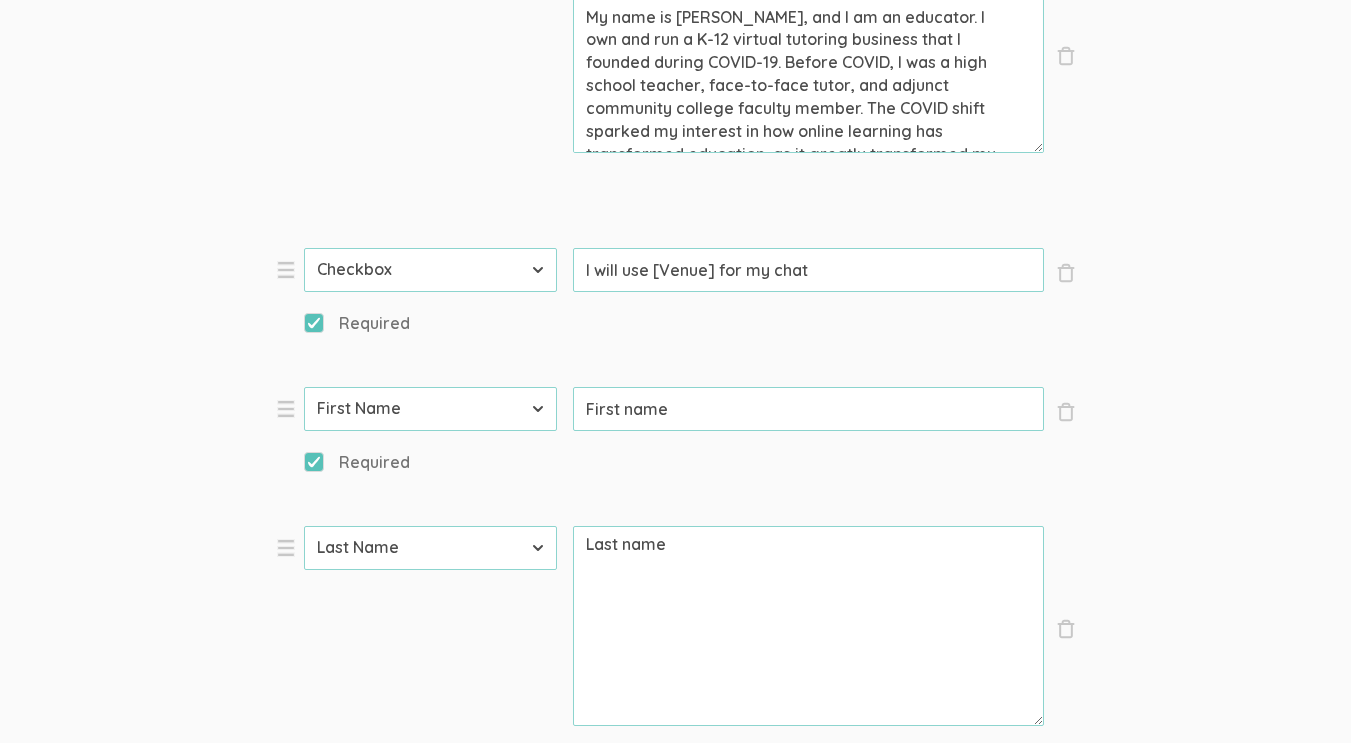 click on "First Name Last Name Email Phone Number LinkedIn Profile URL Country State Short Text Long Text Number Dropdown Checkbox Paragraph" at bounding box center (430, 548) 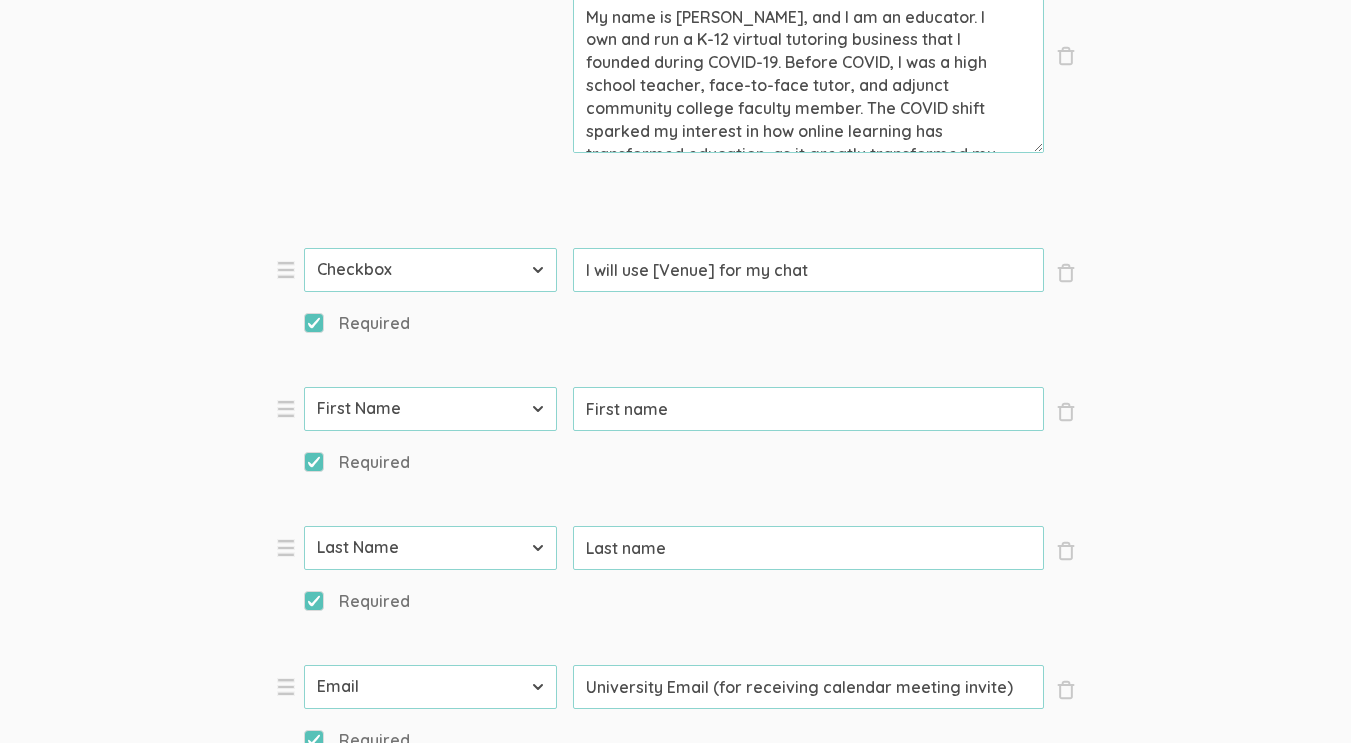 click on "× Close Type First Name Last Name Email Phone Number LinkedIn Profile URL Country State Short Text Long Text Number Dropdown Checkbox Paragraph Prompt   # About
My name is Irene Arshad, and I am an educator. I own and run a K-12 virtual tutoring business that I founded during COVID-19. Before COVID, I was a high school teacher, face-to-face tutor, and adjunct community college faculty member. The COVID shift sparked my interest in how online learning has transformed education, as it greatly transformed my perceptions. Whenever I interview new tutors, the most fascinating part is often hearing how COVID-19 transformed their perceptions or careers. Hearing these stories has made me want to conduct this study for my doctoral research. I truly appreciate your willingness to share your experience, and I'm excited to learn from it. Thank you for taking part in this important conversation! × Close Type First Name Last Name Email Phone Number LinkedIn Profile URL Country State Short Text Long Text Number Dropdown" at bounding box center [676, 928] 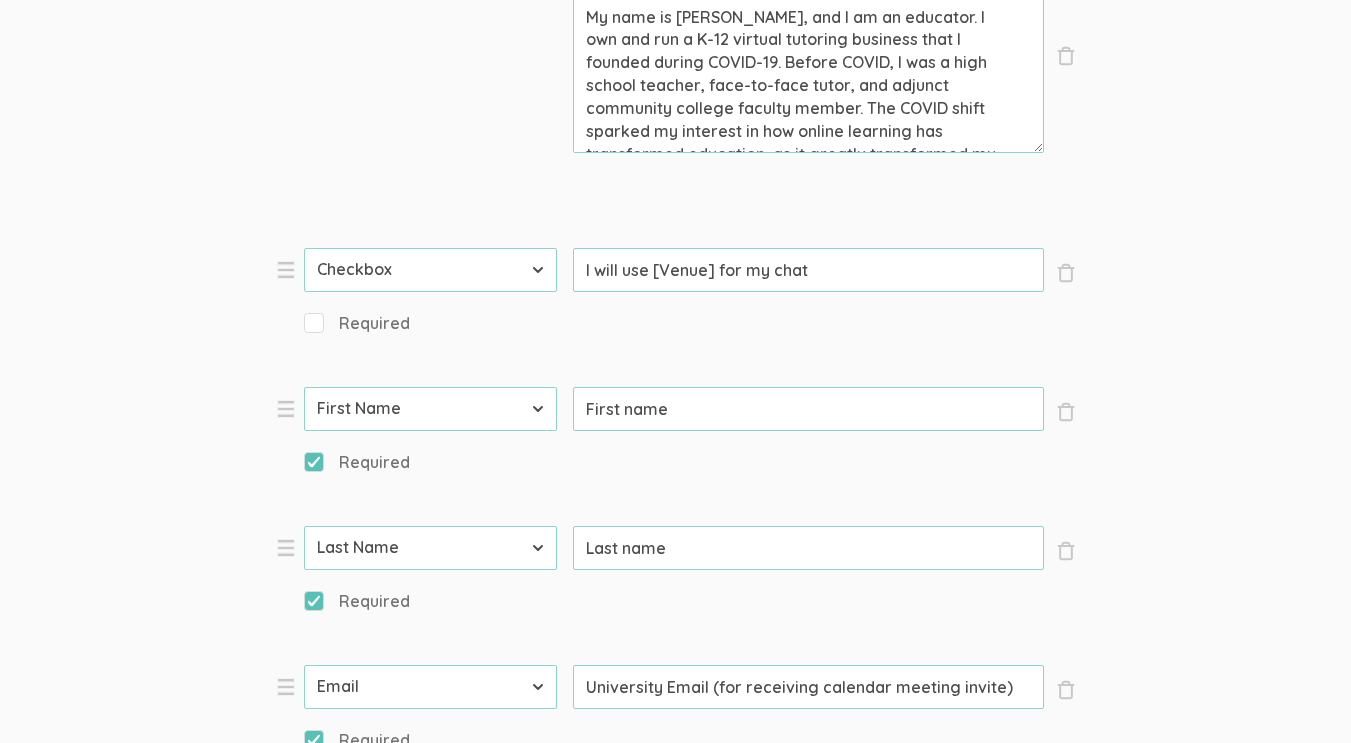 click on "First Name Last Name Email Phone Number LinkedIn Profile URL Country State Short Text Long Text Number Dropdown Checkbox Paragraph" at bounding box center [430, 270] 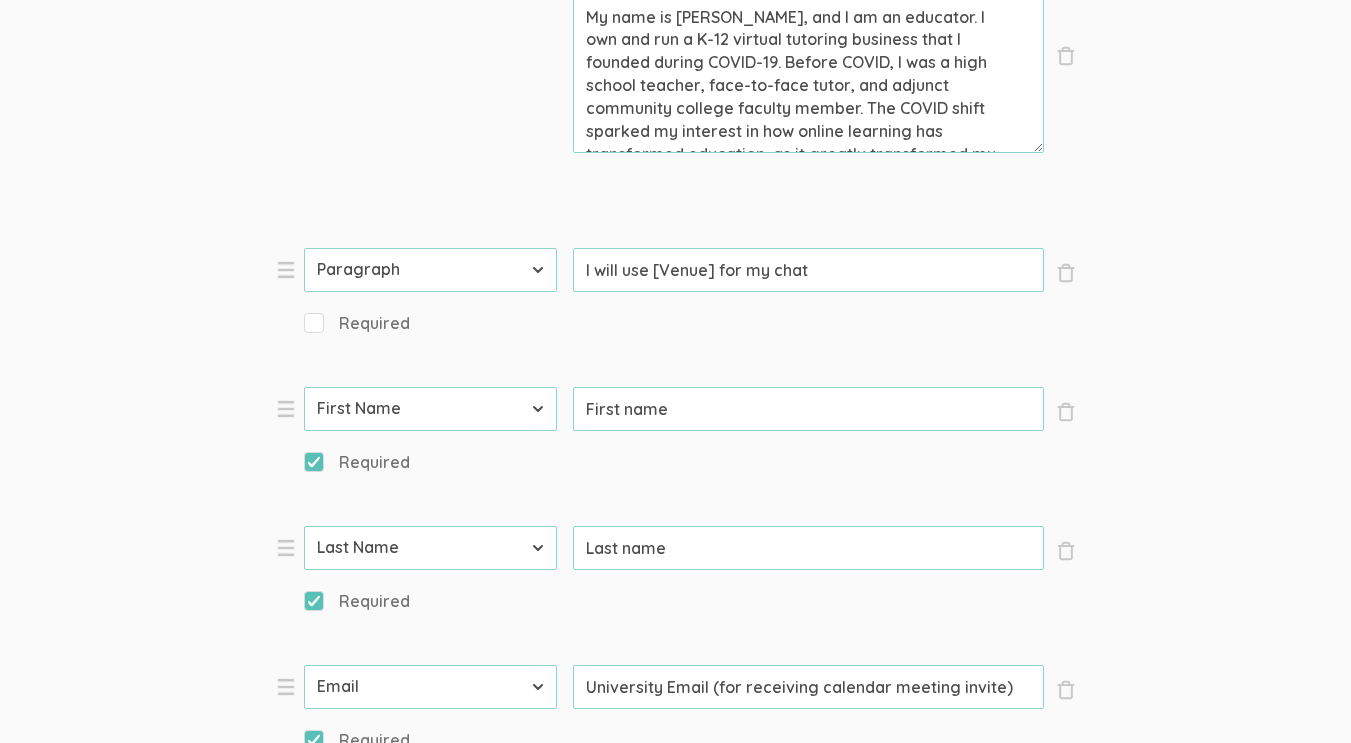 click on "First Name Last Name Email Phone Number LinkedIn Profile URL Country State Short Text Long Text Number Dropdown Checkbox Paragraph" at bounding box center [430, 270] 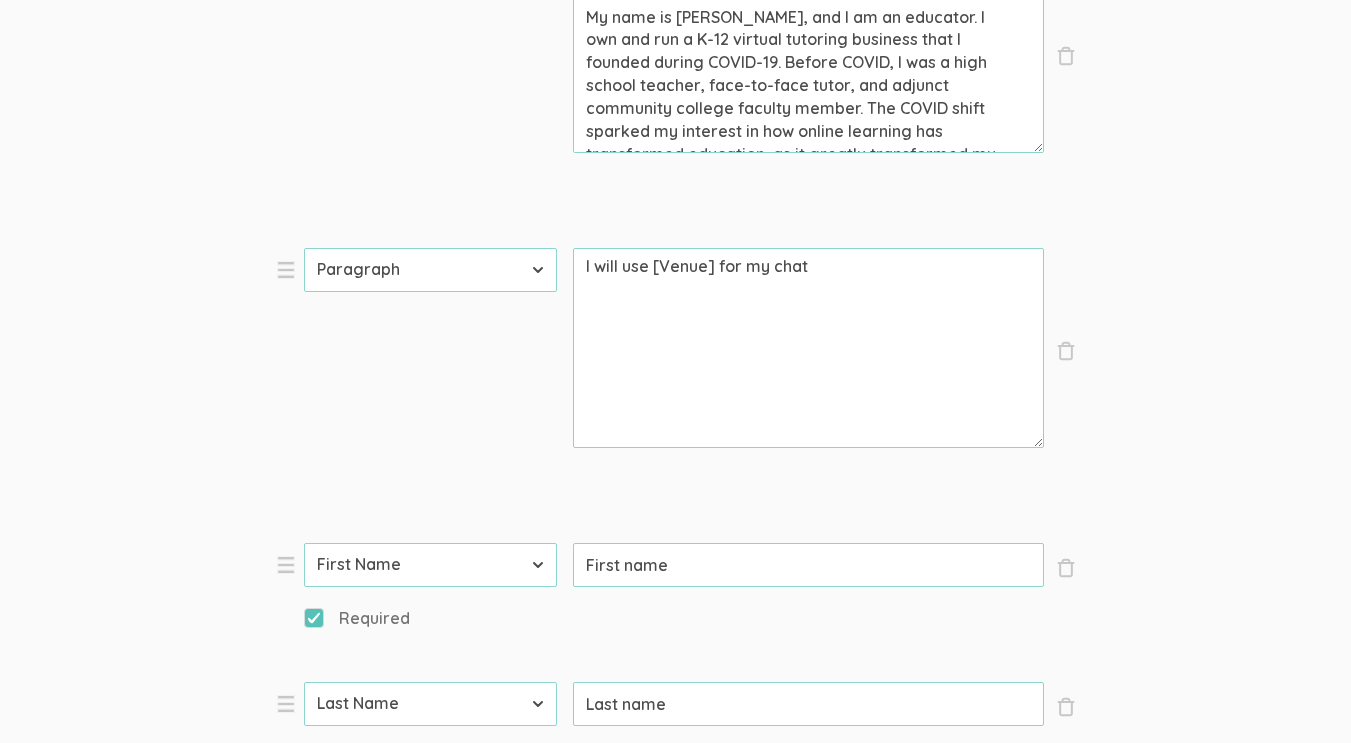 click on "I will use [Venue] for my chat" at bounding box center (808, 53) 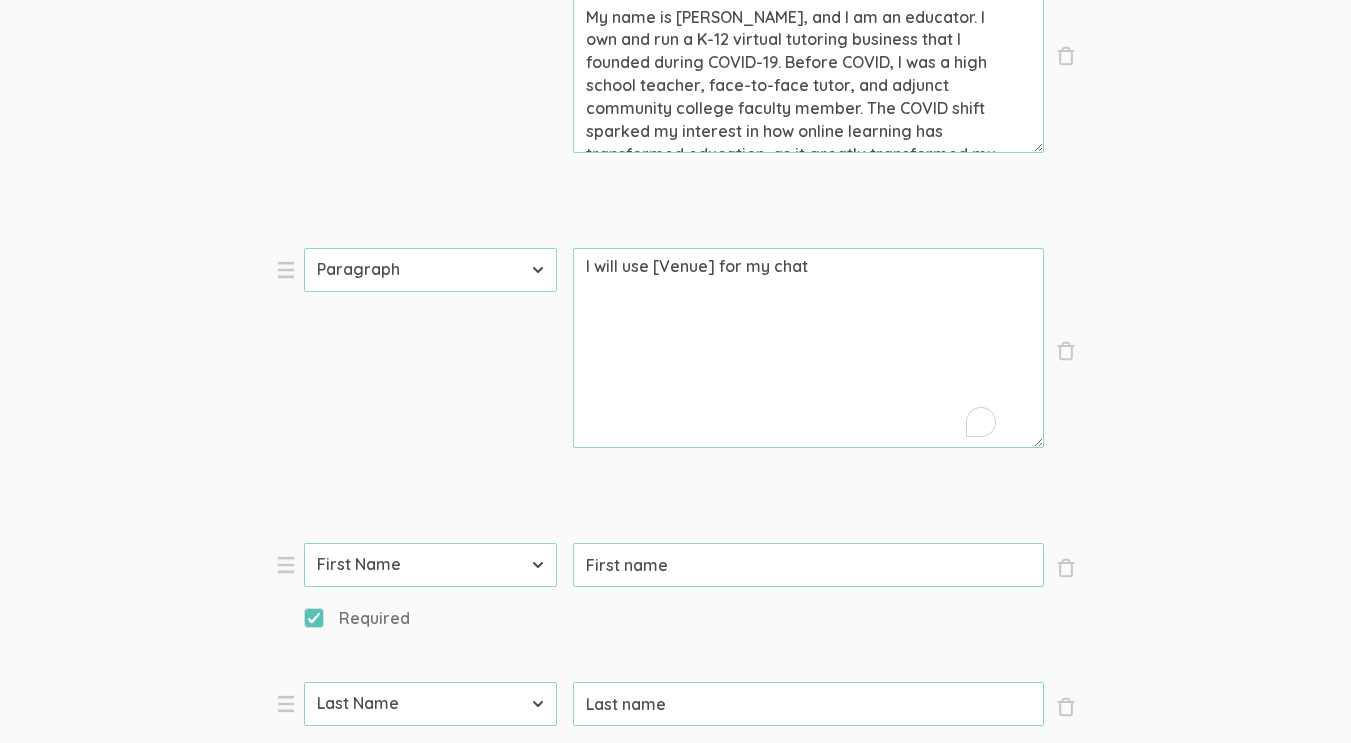 click on "I will use [Venue] for my chat" at bounding box center [808, 348] 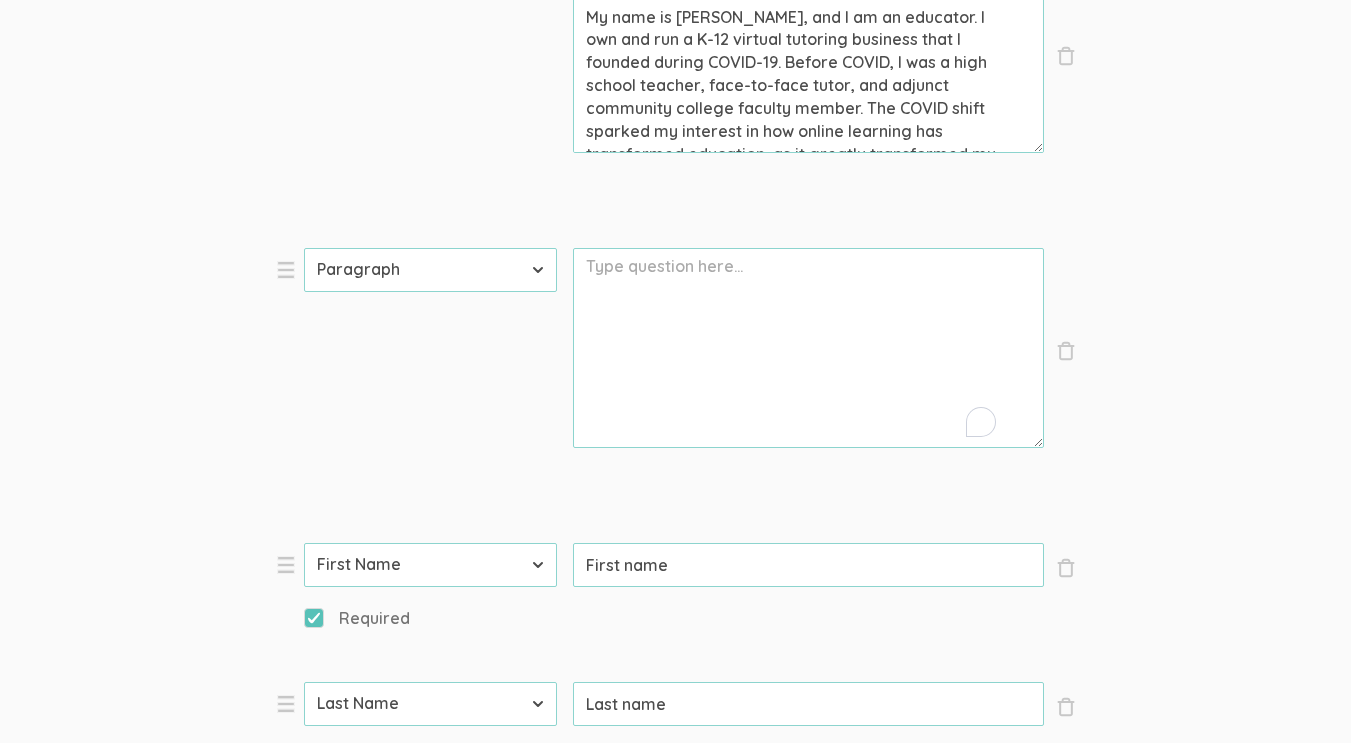 click on "# About
My name is [PERSON_NAME], and I am an educator. I own and run a K-12 virtual tutoring business that I founded during COVID-19. Before COVID, I was a high school teacher, face-to-face tutor, and adjunct community college faculty member. The COVID shift sparked my interest in how online learning has transformed education, as it greatly transformed my perceptions. Whenever I interview new tutors, the most fascinating part is often hearing how COVID-19 transformed their perceptions or careers. Hearing these stories has made me want to conduct this study for my doctoral research. I truly appreciate your willingness to share your experience, and I'm excited to learn from it. Thank you for taking part in this important conversation!" at bounding box center [808, 53] 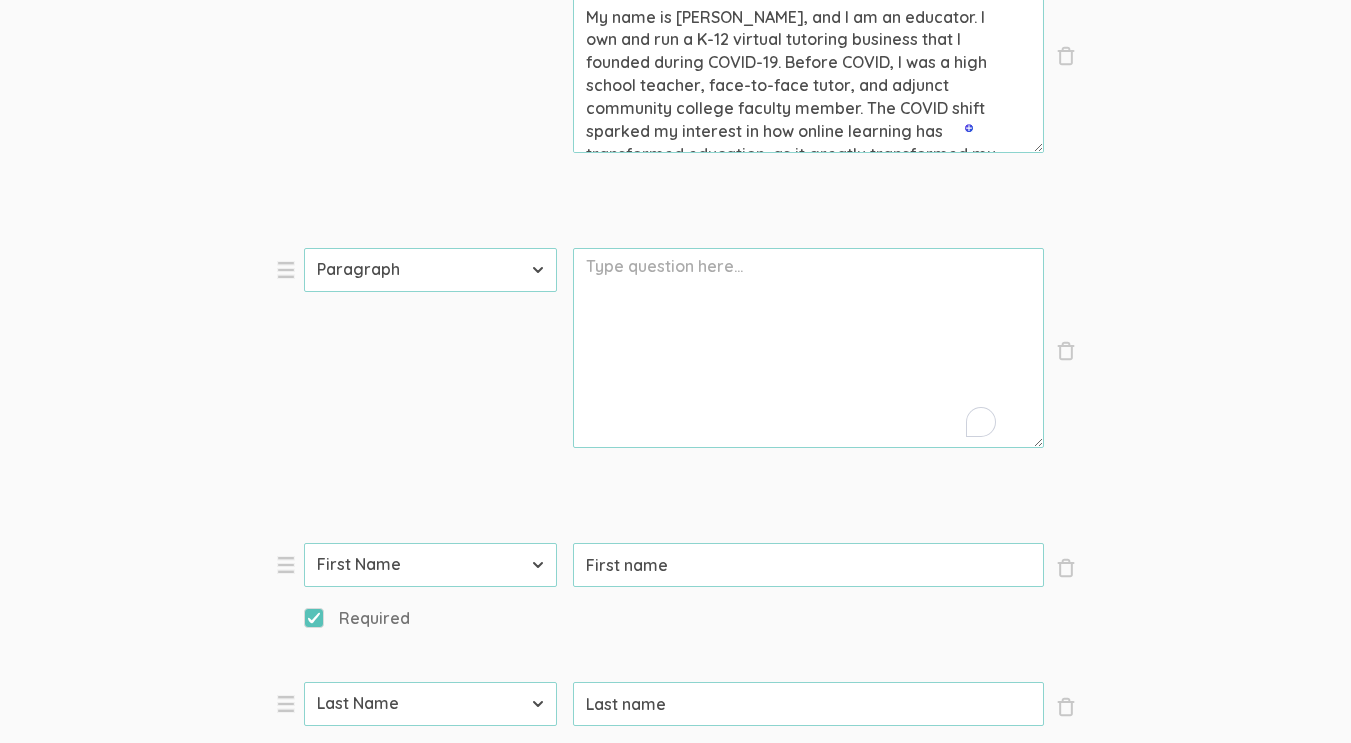 click on "Prompt" at bounding box center [808, 53] 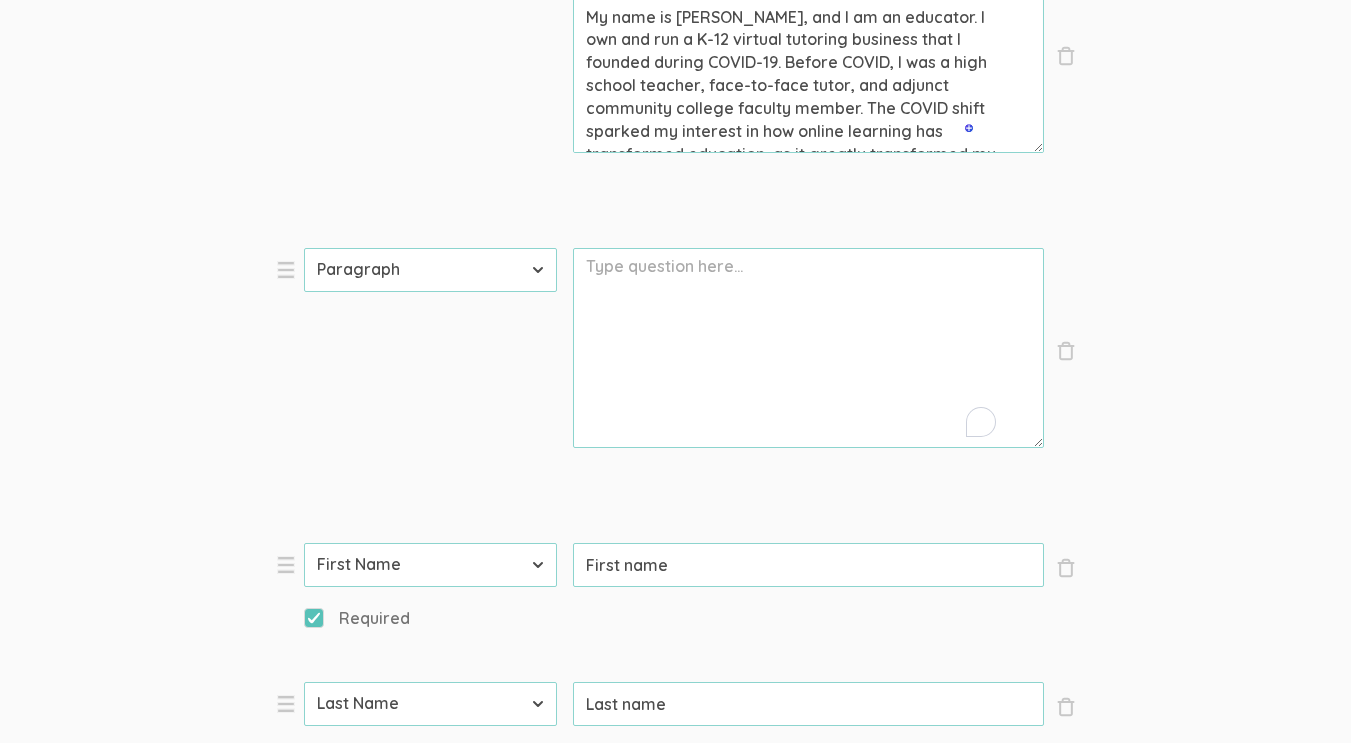 paste on "# CONSENT FORM
You are invited to take part in a research study about online teaching during and after the COVID-19 pandemic. This form is part of a process called “informed consent” to allow you to understand this study before deciding whether to take part.
This study seeks 14 volunteers who are:
- Over 18
- Taught online in a community college during COVID
- Currently teaching online in a community college setting
This study is being conducted by a researcher named Irene Arshad, who is a doctoral student at Walden University.
## Study Purpose
The purpose of this study is to understand the experiences of community college online teachers.
## Procedures
This study would involve you completing the following steps:
- Complete a 30–45 minute interview via Zoom
- Optional member-checking: a process where participants will be emailed a transcript copy of their interview responses and will have 1 week to request changes to their response" 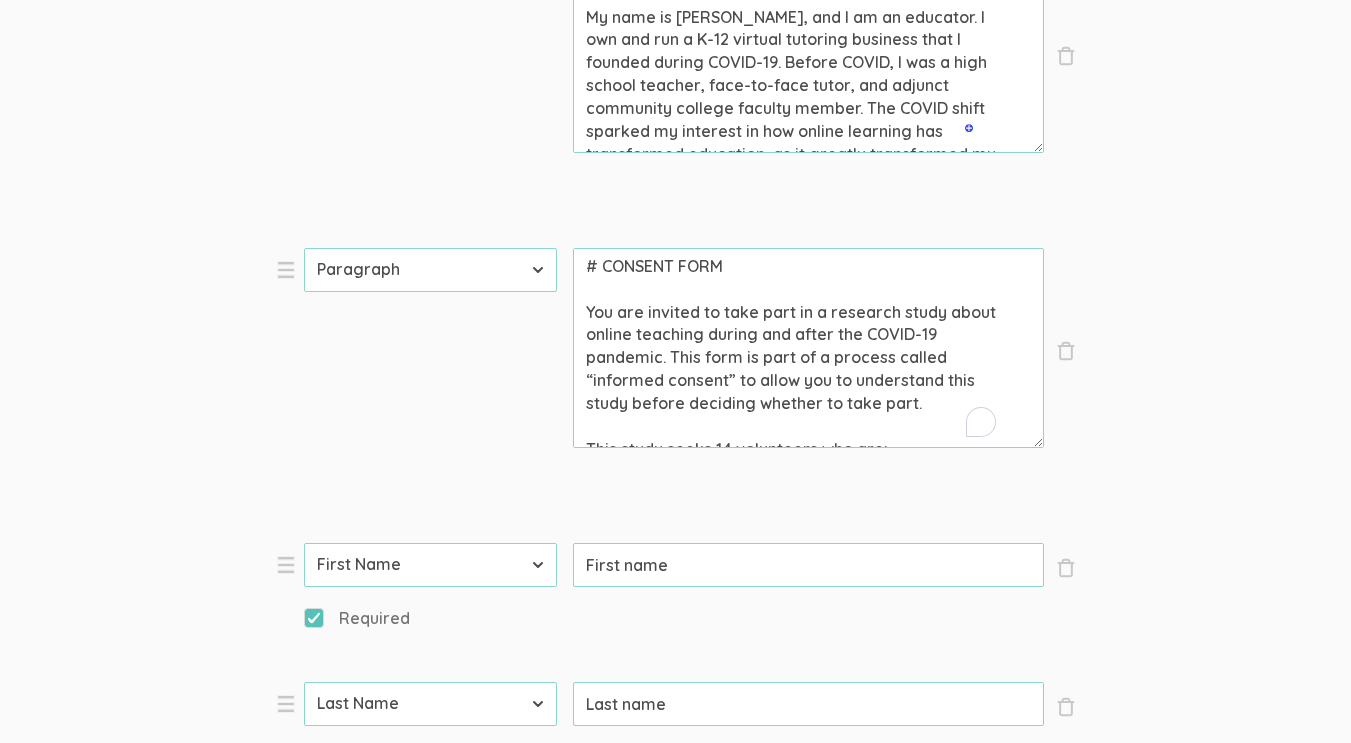 scroll, scrollTop: 583, scrollLeft: 0, axis: vertical 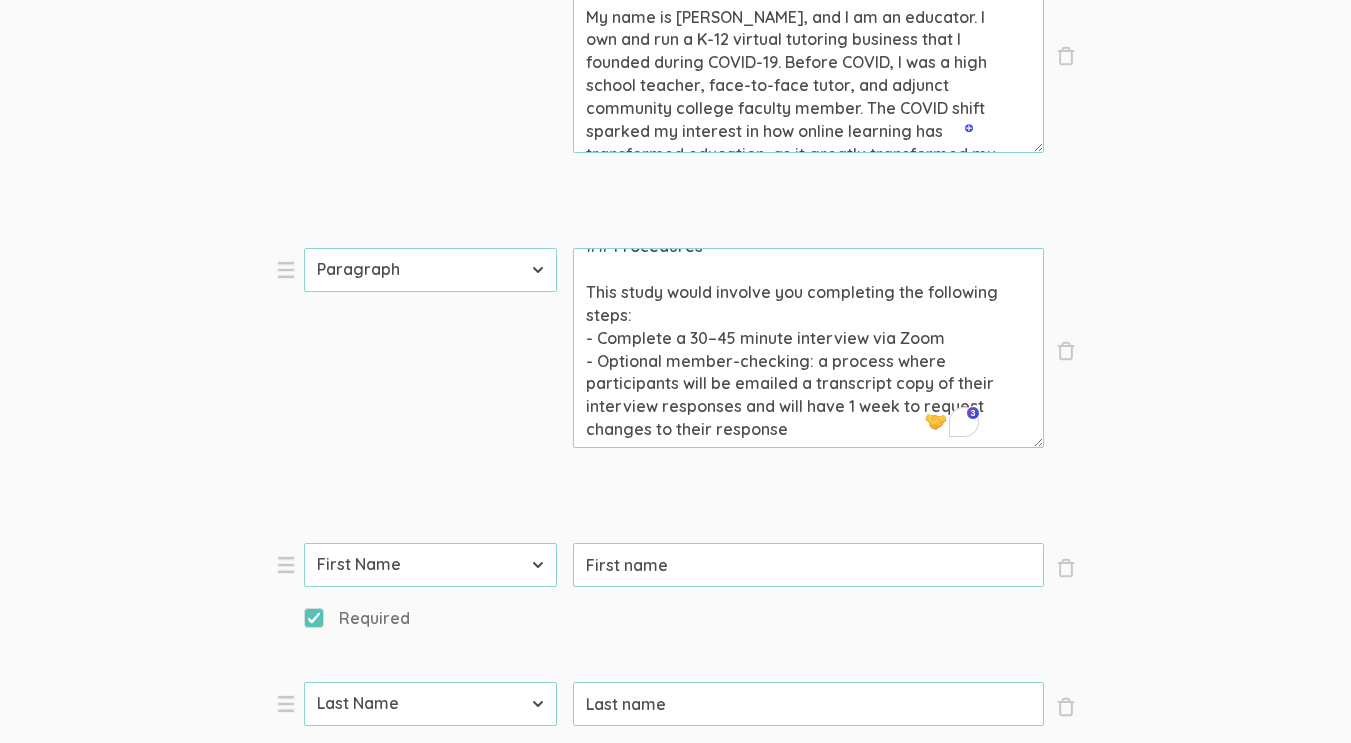 click on "# CONSENT FORM
You are invited to take part in a research study about online teaching during and after the COVID-19 pandemic. This form is part of a process called “informed consent” to allow you to understand this study before deciding whether to take part.
This study seeks 14 volunteers who are:
- Over 18
- Taught online in a community college during COVID
- Currently teaching online in a community college setting
This study is being conducted by a researcher named Irene Arshad, who is a doctoral student at Walden University.
## Study Purpose
The purpose of this study is to understand the experiences of community college online teachers.
## Procedures
This study would involve you completing the following steps:
- Complete a 30–45 minute interview via Zoom
- Optional member-checking: a process where participants will be emailed a transcript copy of their interview responses and will have 1 week to request changes to their response" at bounding box center [808, 53] 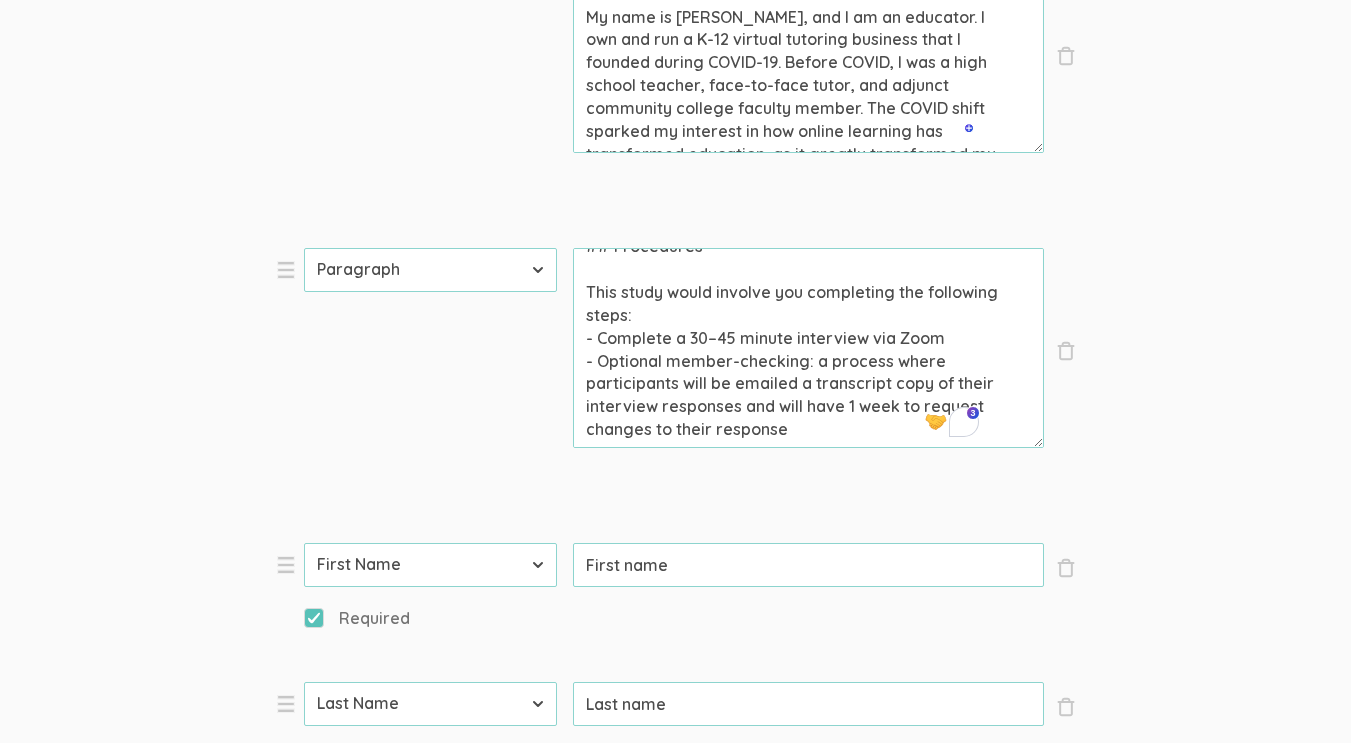 paste on "s by replying via email. The member-checking step will take 10–20 minutes to complete.
Here are some sample questions:
- How would you describe your experiences using new technologies as you transitioned to online teaching during the pandemic?
- What challenges have you had while teaching online post-pandemic, and how have you addressed those challenges?
- What resources do you feel would be helpful to increase your effectiveness as an online instructor?
## Voluntary Nature of the Study
Research should only be done with those who freely volunteer. So everyone involved will respect your decision to join or not. If you decide to join the study now, you can still change your mind later. You may stop at any time. Please note that not all volunteers will be contacted to take part in the study.
## Risks and Benefits of Being in the Study
Being in this study could involve some risk of minor discomforts that can be encountered in daily life, such as sharing sensitive information. With the protection..." 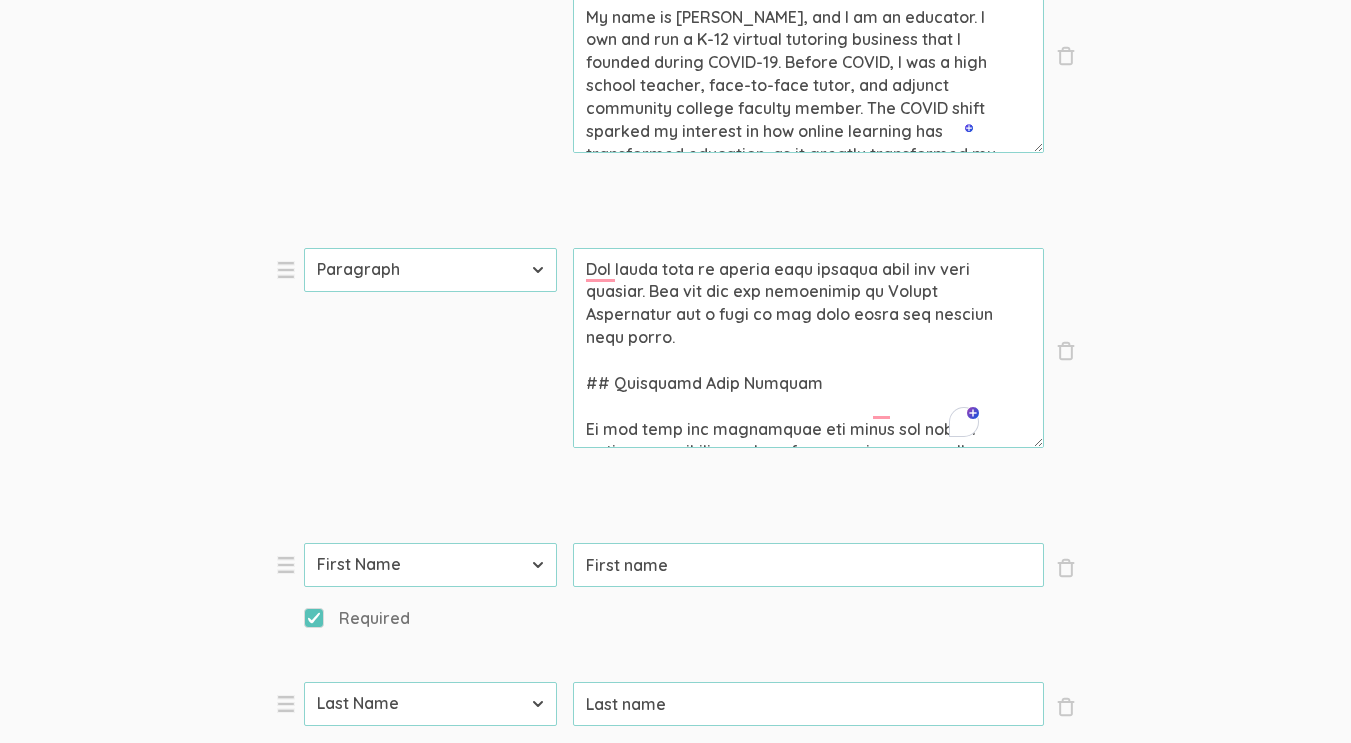 drag, startPoint x: 910, startPoint y: 407, endPoint x: 868, endPoint y: 407, distance: 42 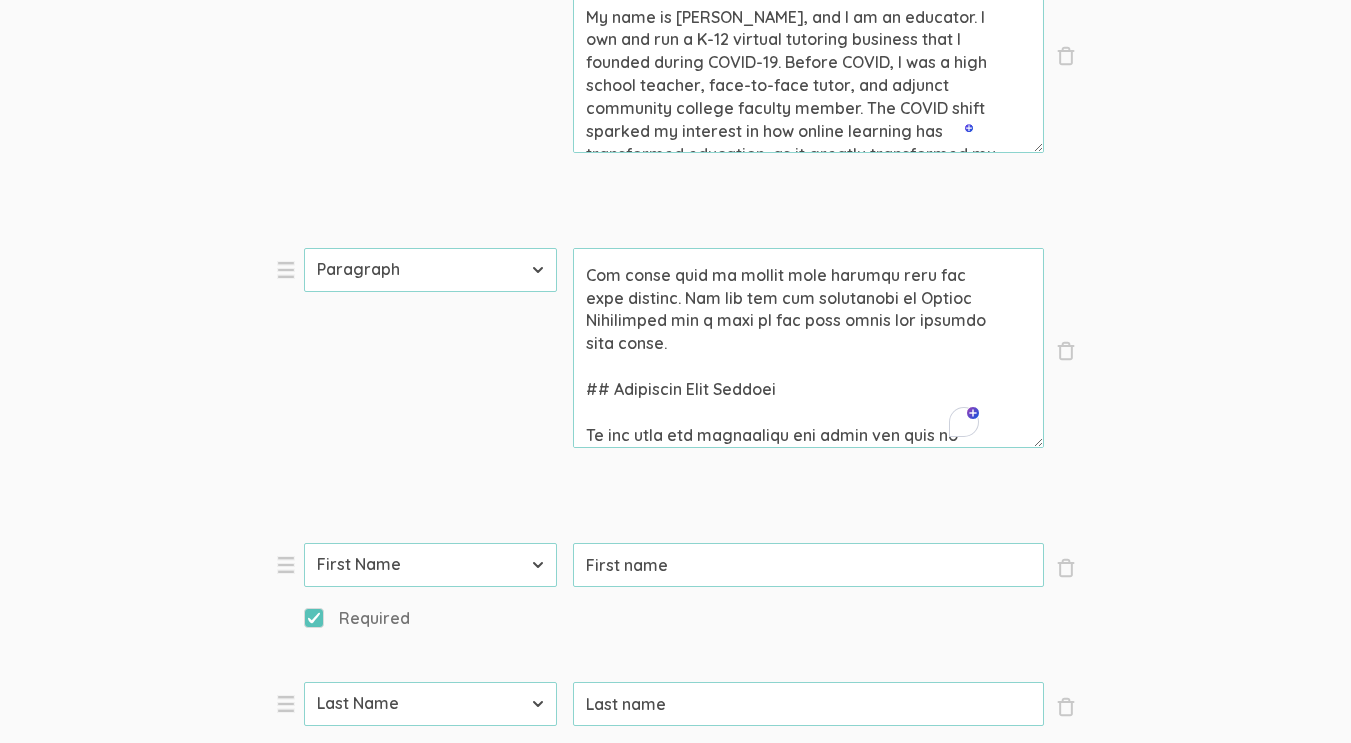 drag, startPoint x: 900, startPoint y: 413, endPoint x: 572, endPoint y: 365, distance: 331.4936 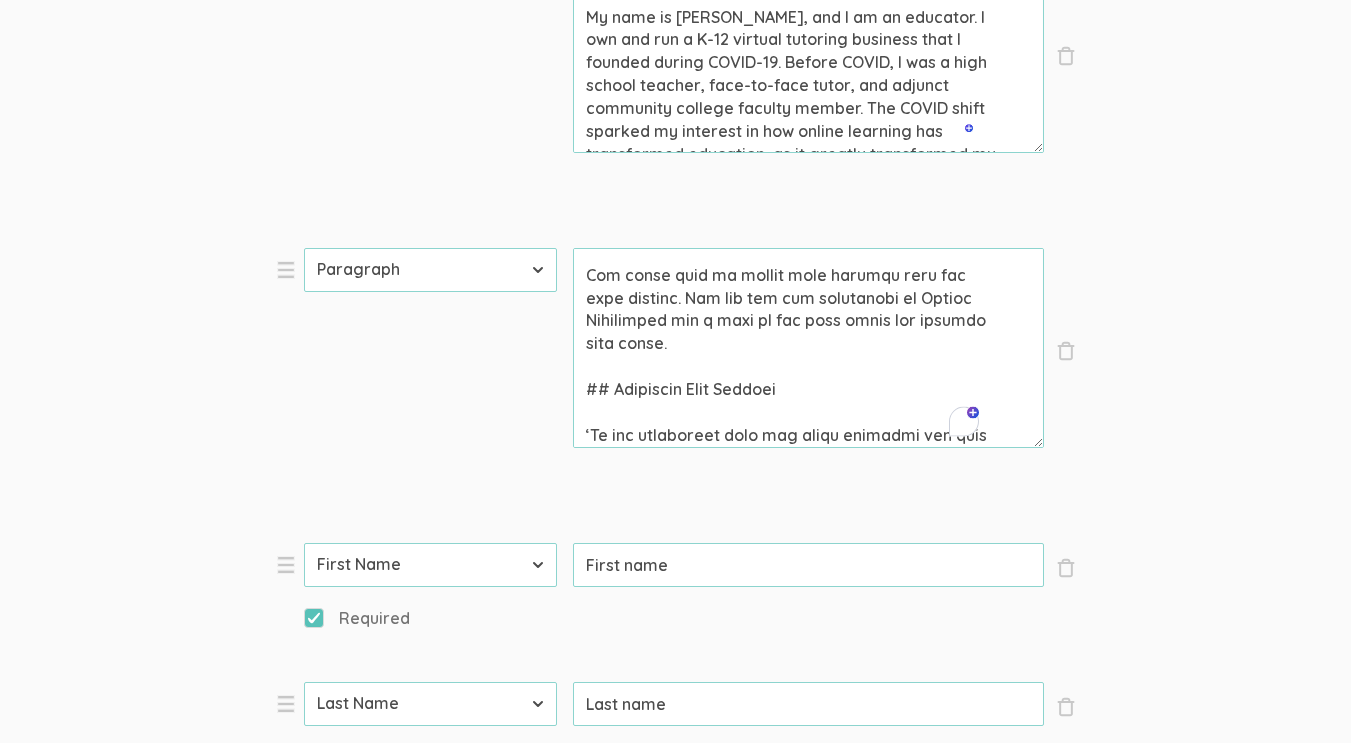 click on "Prompt" at bounding box center [808, 53] 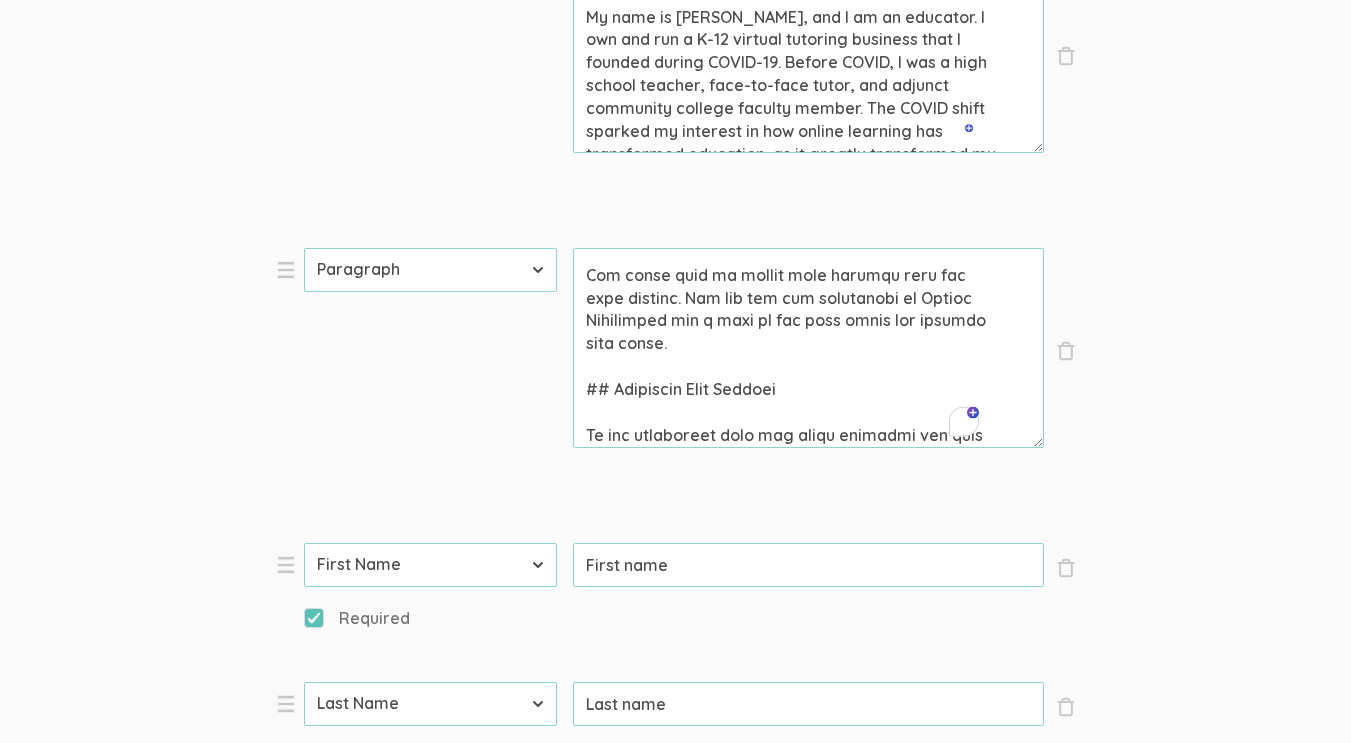 scroll, scrollTop: 5444, scrollLeft: 0, axis: vertical 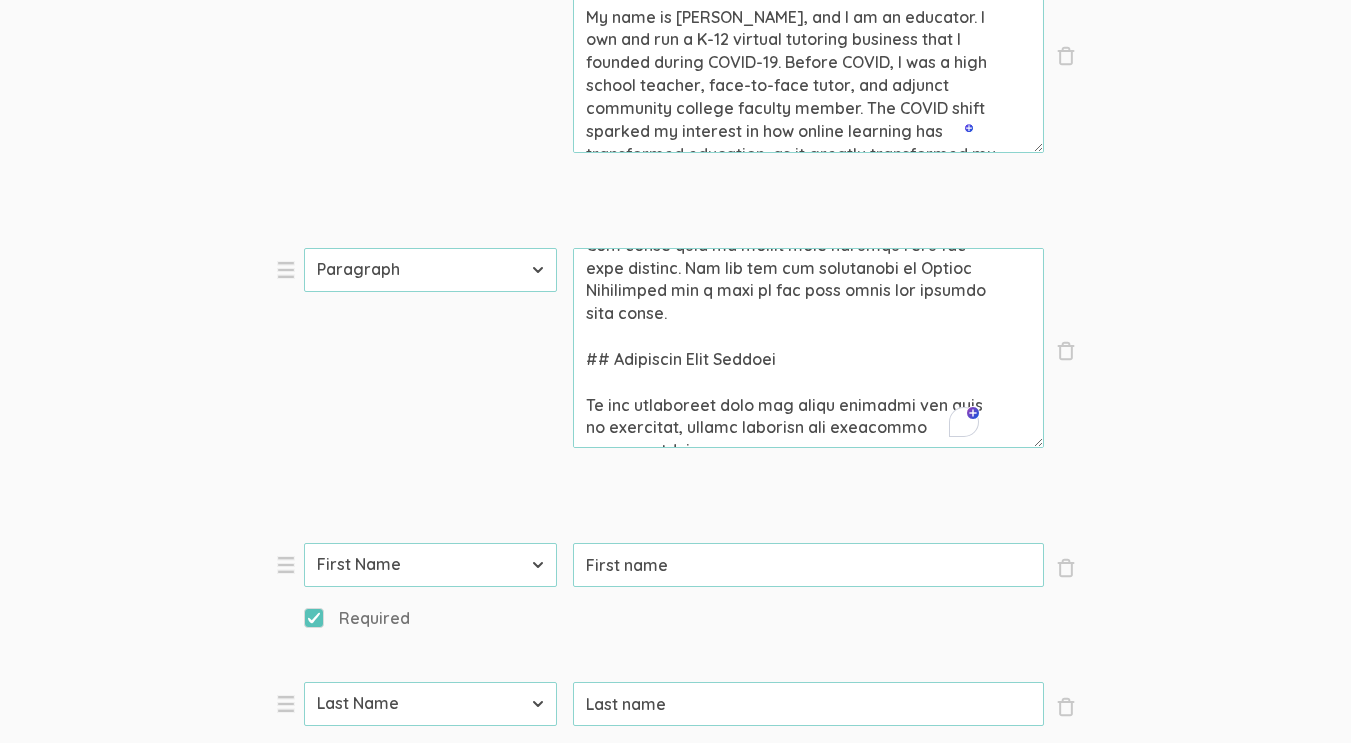 click on "Prompt" at bounding box center [808, 53] 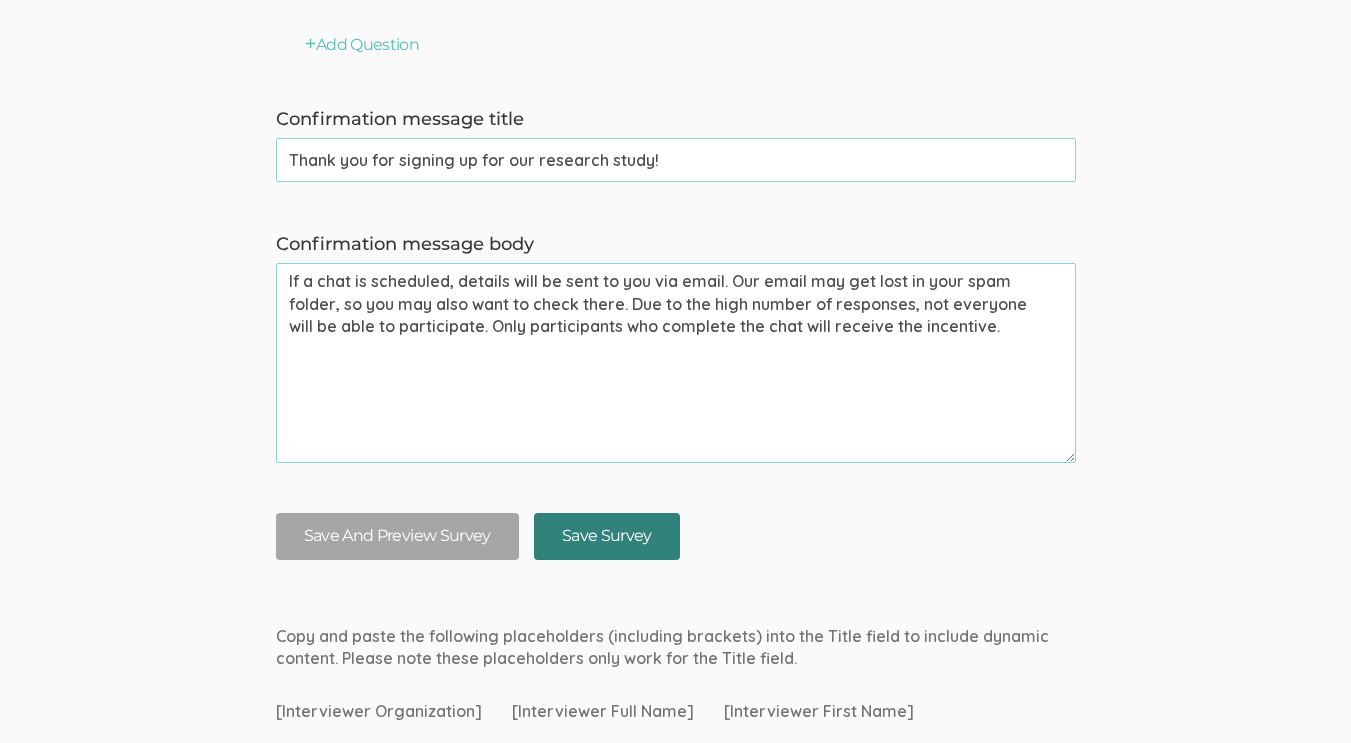 type on "# CONSENT FORM
You are invited to take part in a research study about online teaching during and after the COVID-19 pandemic. This form is part of a process called “informed consent” to allow you to understand this study before deciding whether to take part.
This study seeks 14 volunteers who are:
- Over 18
- Taught online in a community college during COVID
- Currently teaching online in a community college setting
This study is being conducted by a researcher named Irene Arshad, who is a doctoral student at Walden University.
## Study Purpose
The purpose of this study is to understand the experiences of community college online teachers.
## Procedures
This study would involve you completing the following steps:
- Complete a 30–45 minute interview via Zoom
- Optional member-checking: a process where participants will be emailed a transcript copy of their interview responses and will have 1 week to request changes to their responses by replying via email. The member-checking step will take ..." 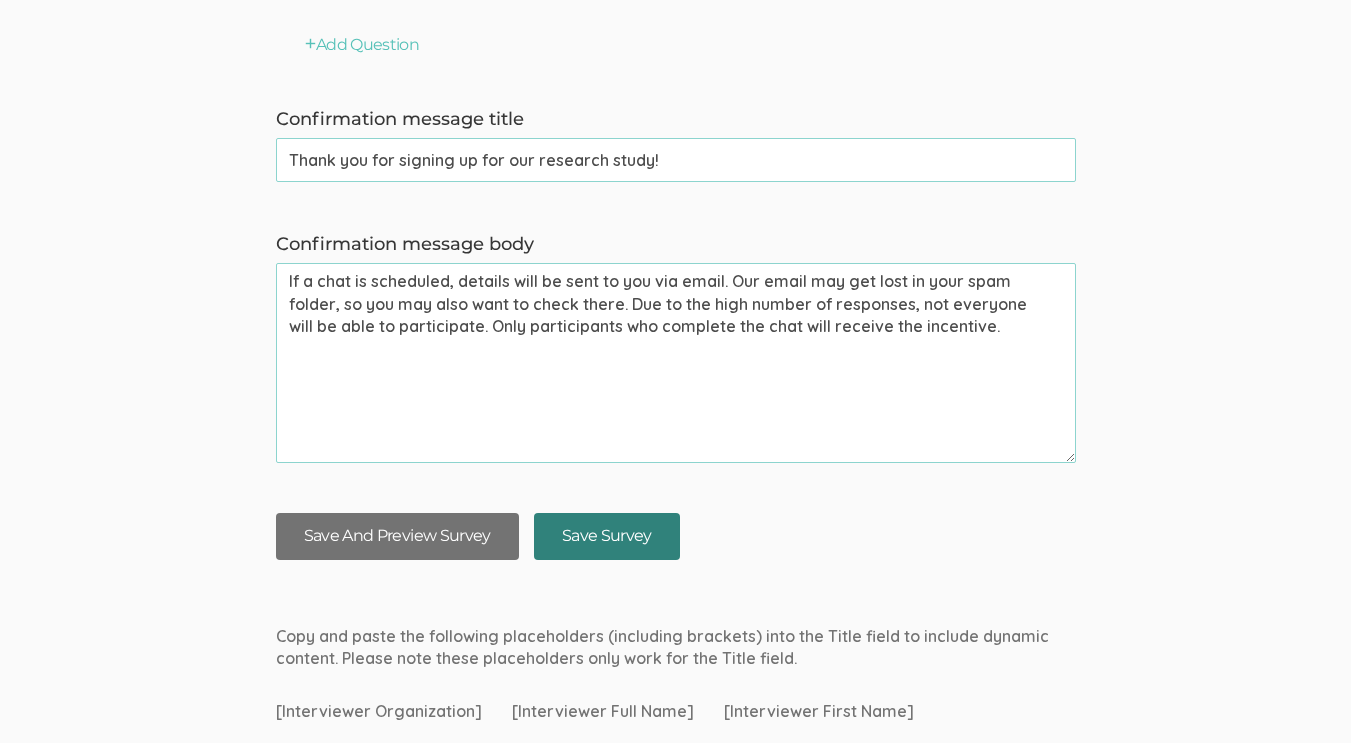 drag, startPoint x: 619, startPoint y: 542, endPoint x: 504, endPoint y: 548, distance: 115.15642 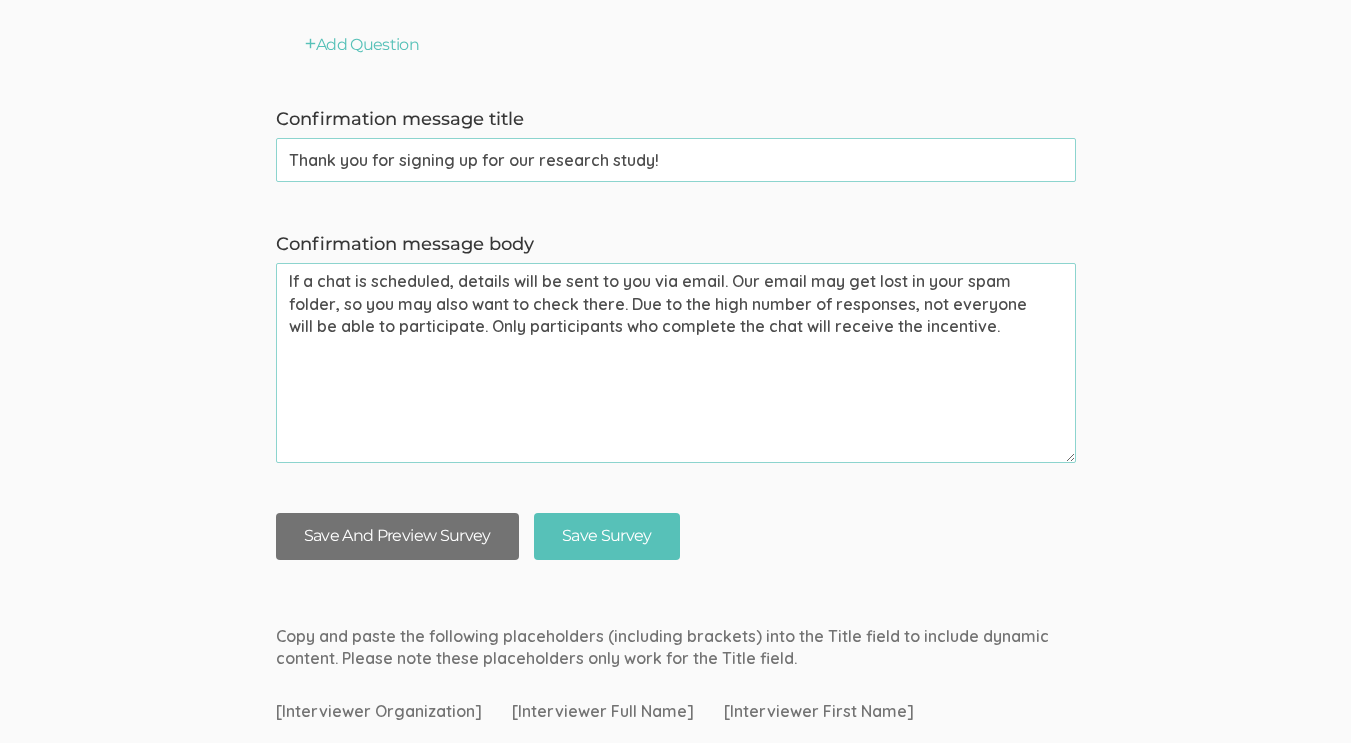click on "Save And Preview Survey" at bounding box center [397, 536] 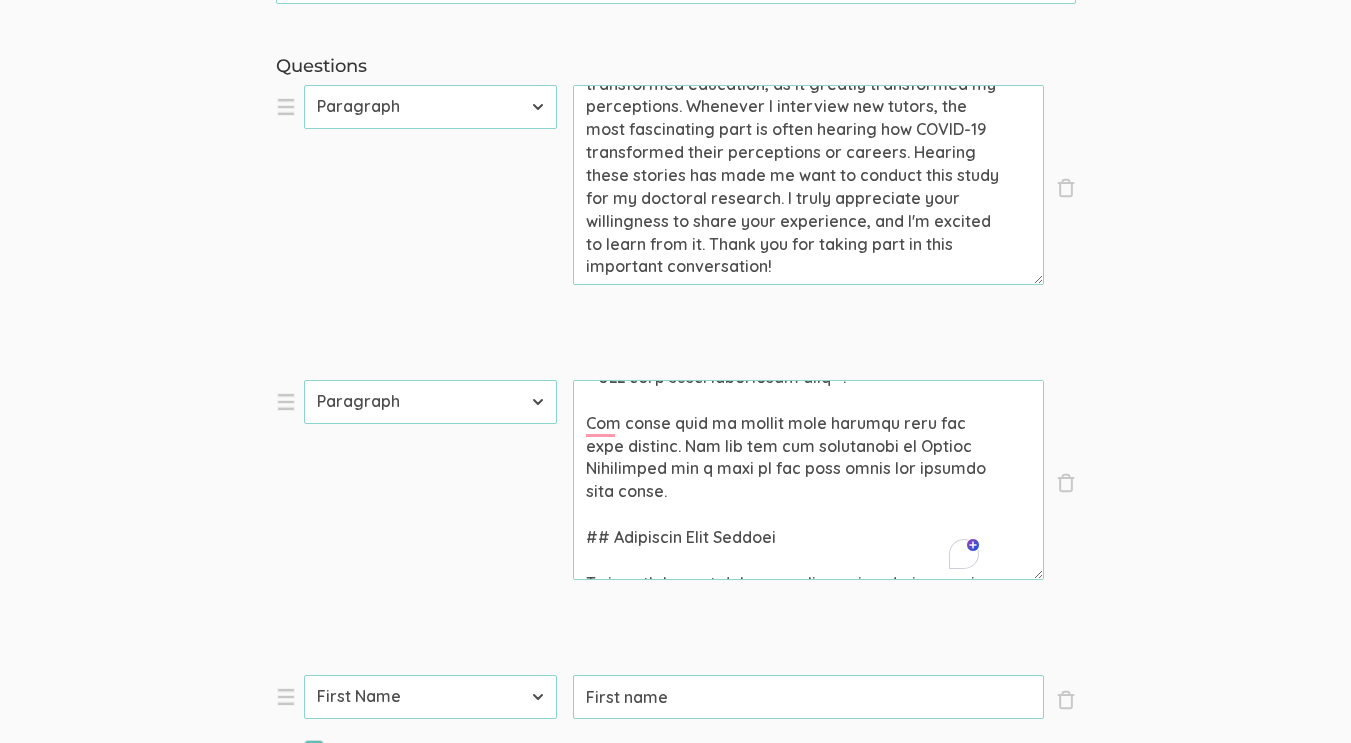 drag, startPoint x: 582, startPoint y: 403, endPoint x: 902, endPoint y: 596, distance: 373.6964 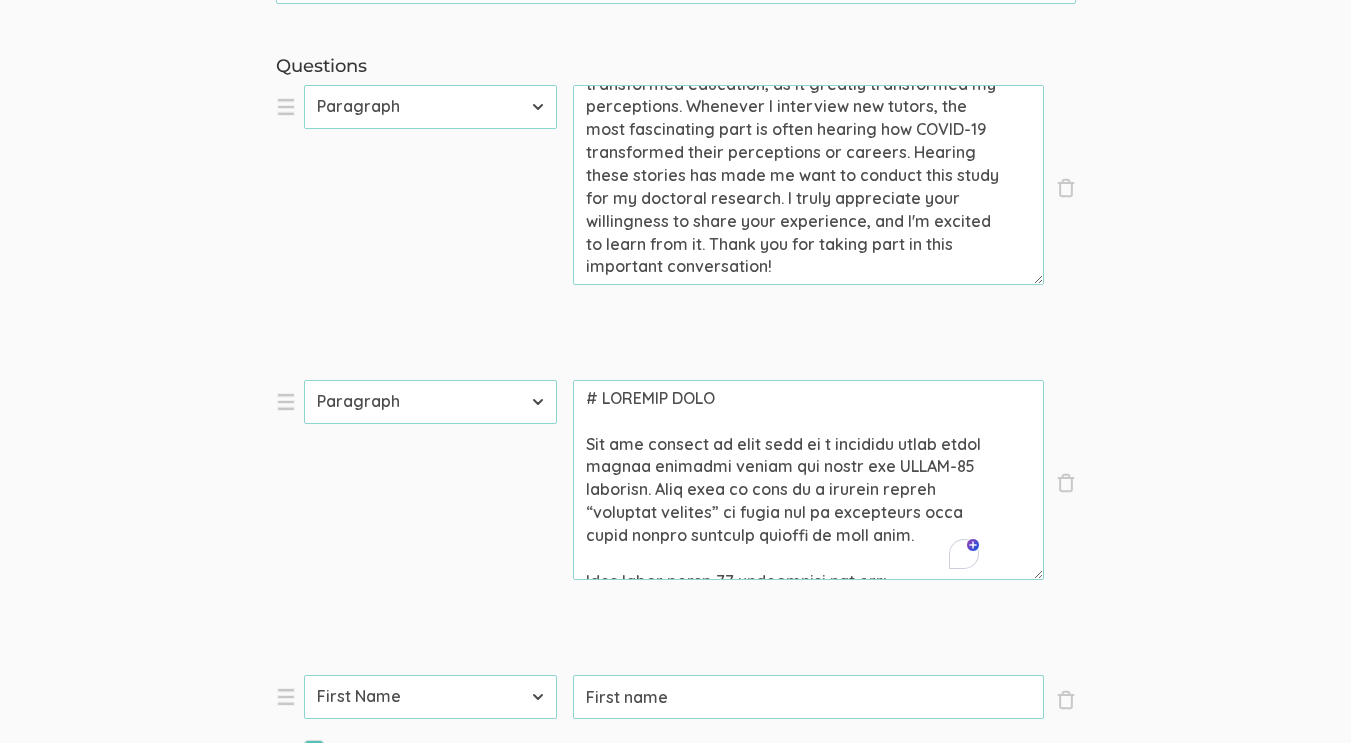drag, startPoint x: 812, startPoint y: 479, endPoint x: 680, endPoint y: 463, distance: 132.96616 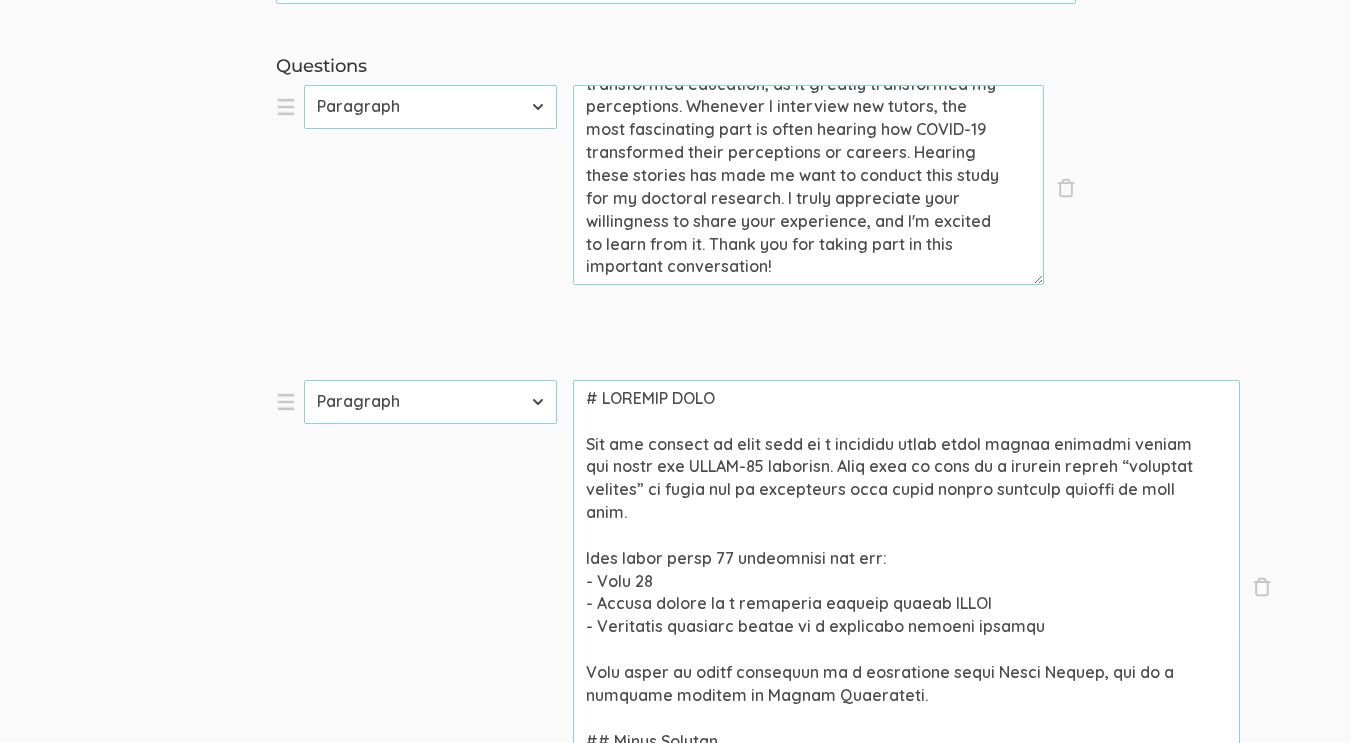 drag, startPoint x: 1040, startPoint y: 575, endPoint x: 1236, endPoint y: 781, distance: 284.34485 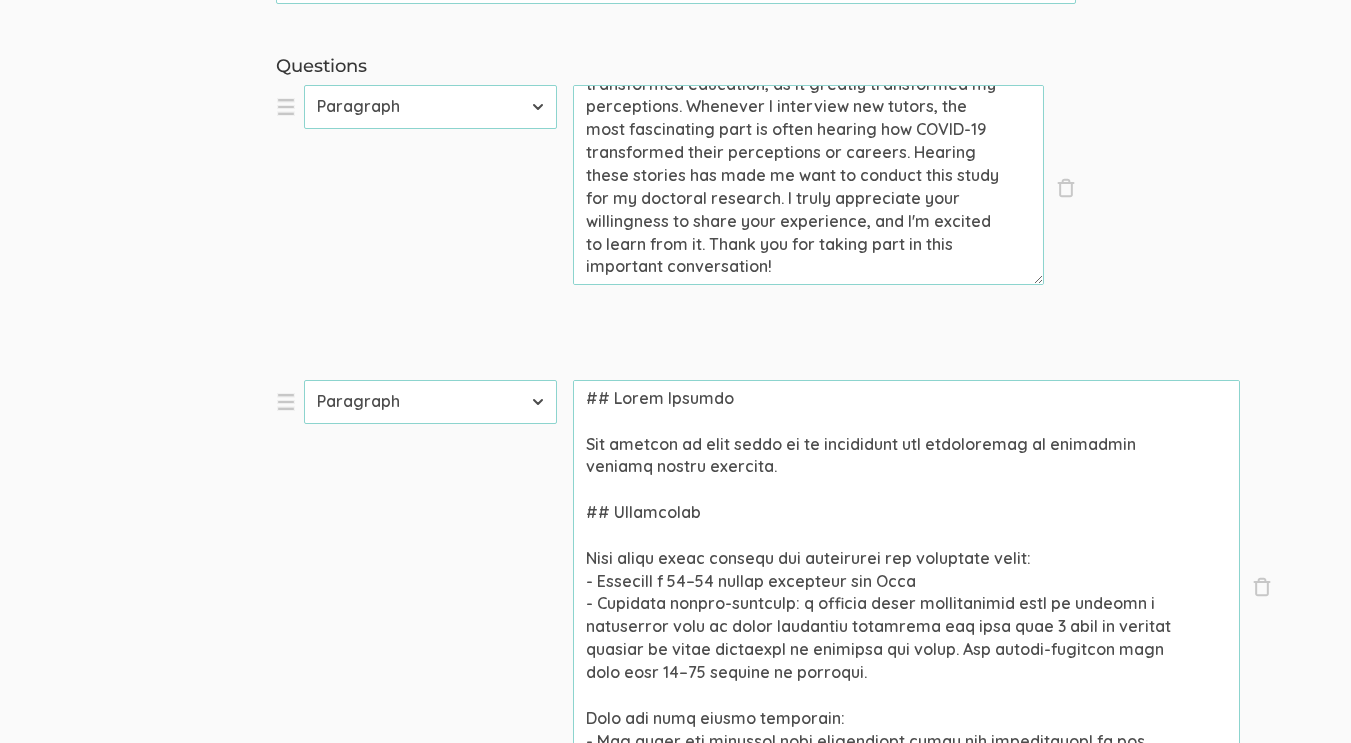 drag, startPoint x: 819, startPoint y: 600, endPoint x: 515, endPoint y: 265, distance: 452.37262 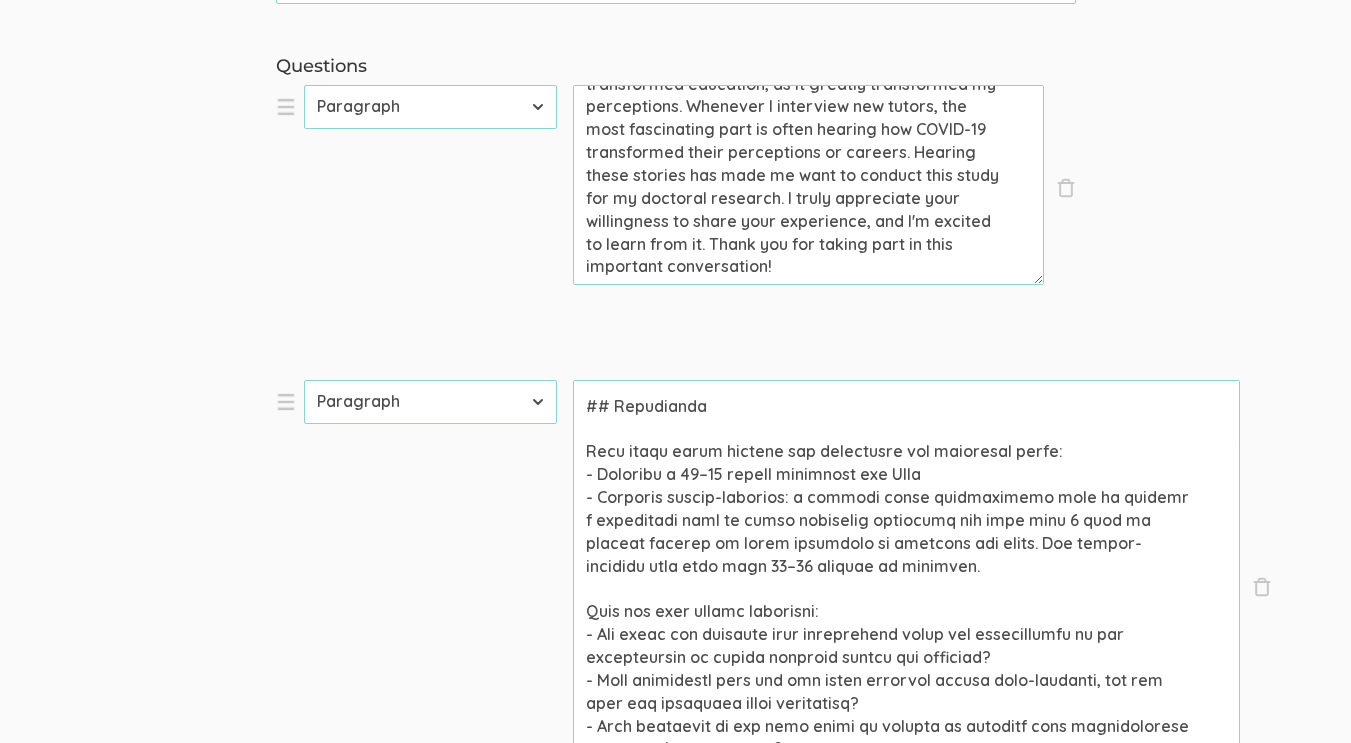 type on "# CONSENT FORM
You are invited to take part in a research study about online teaching during and after the COVID-19 pandemic. This form is part of a process called “informed consent” to allow you to understand this study before deciding whether to take part.
This study seeks 14 volunteers who are:
- Over 18
- Taught online in a community college during COVID
- Currently teaching online in a community college setting
This study is being conducted by a researcher named Irene Arshad, who is a doctoral student at Walden University.
## Study Purpose
The purpose of this study is to understand the experiences of community college online teachers.
## Procedures
This study would involve you completing the following steps:
- Complete a 30–45 minute interview via Zoom
- Optional member-checking: a process where participants will be emailed a transcript copy of their interview responses and will have 1 week to request changes to their responses by replying via email. The member-checking step will take ..." 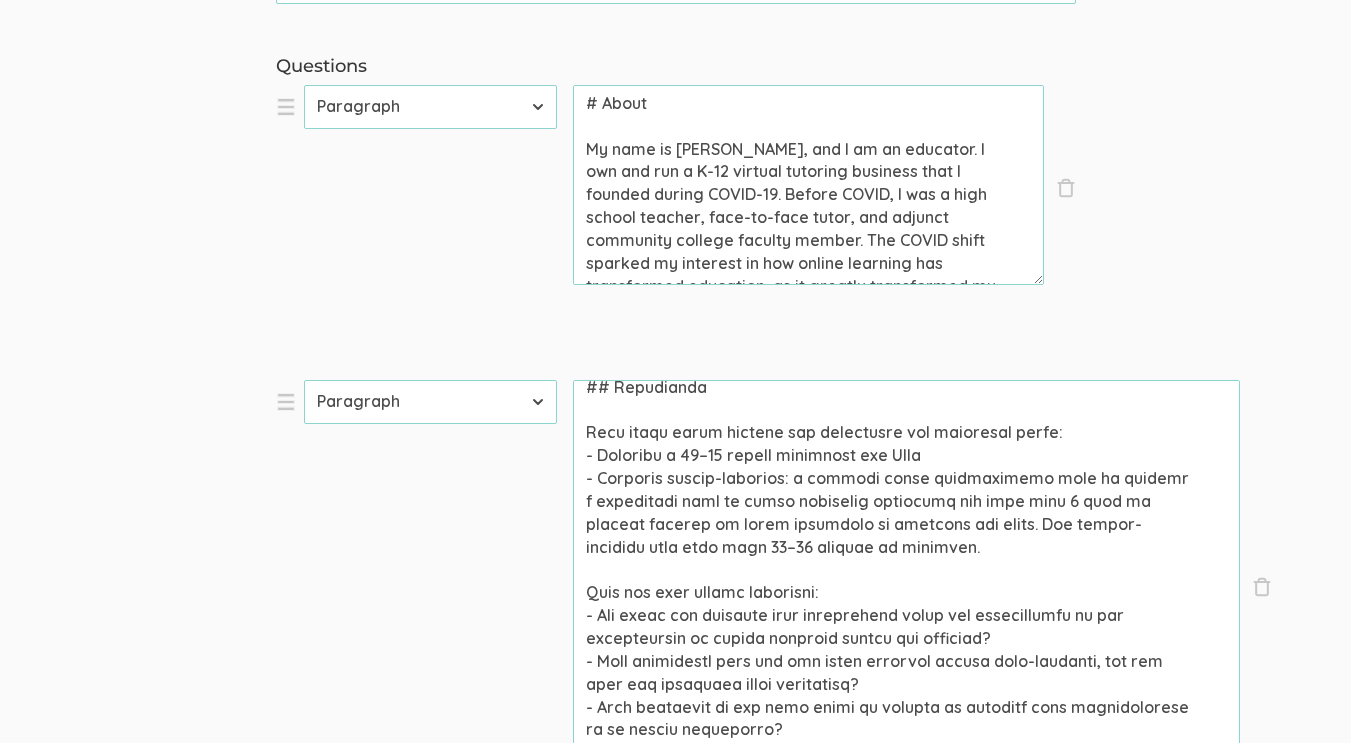 click on "# About
My name is Irene Arshad, and I am an educator. I own and run a K-12 virtual tutoring business that I founded during COVID-19. Before COVID, I was a high school teacher, face-to-face tutor, and adjunct community college faculty member. The COVID shift sparked my interest in how online learning has transformed education, as it greatly transformed my perceptions. Whenever I interview new tutors, the most fascinating part is often hearing how COVID-19 transformed their perceptions or careers. Hearing these stories has made me want to conduct this study for my doctoral research. I truly appreciate your willingness to share your experience, and I'm excited to learn from it. Thank you for taking part in this important conversation!" at bounding box center (808, 185) 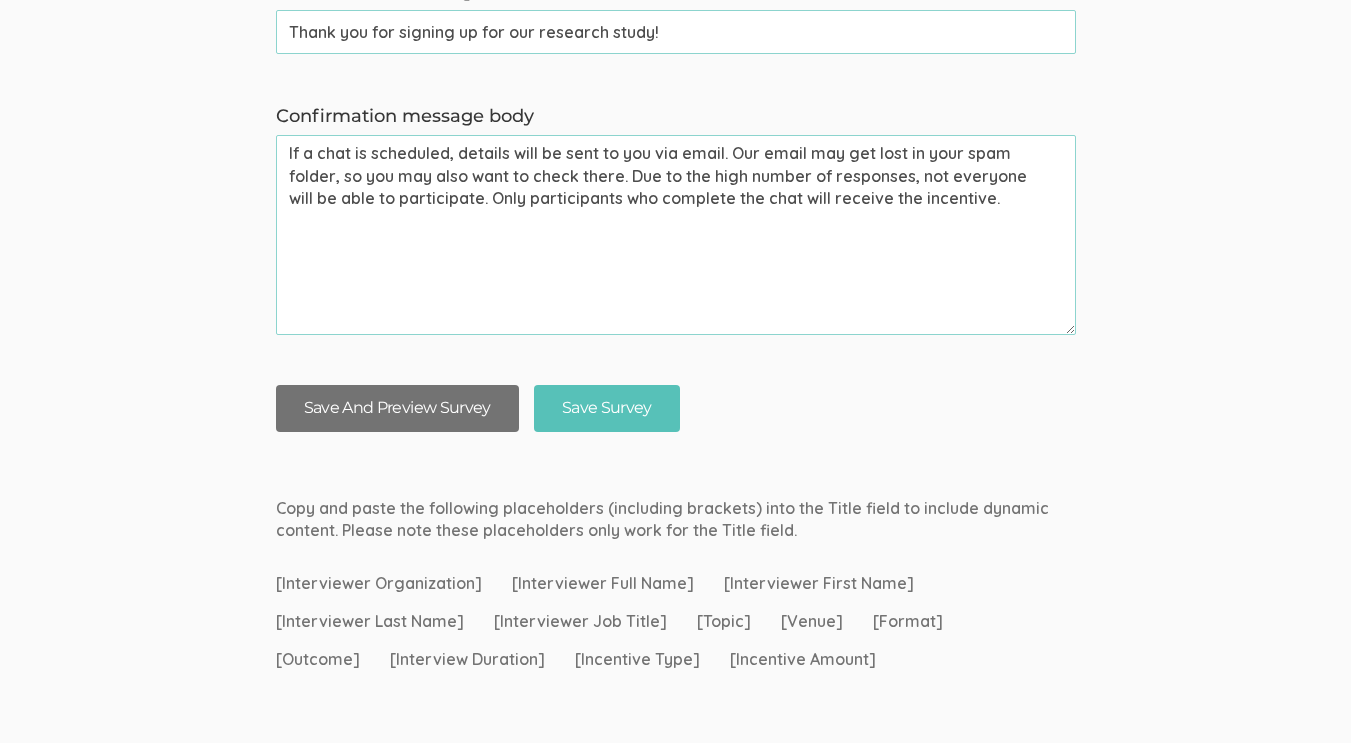 type on "## About
My name is Irene Arshad, and I am an educator. I own and run a K-12 virtual tutoring business that I founded during COVID-19. Before COVID, I was a high school teacher, face-to-face tutor, and adjunct community college faculty member. The COVID shift sparked my interest in how online learning has transformed education, as it greatly transformed my perceptions. Whenever I interview new tutors, the most fascinating part is often hearing how COVID-19 transformed their perceptions or careers. Hearing these stories has made me want to conduct this study for my doctoral research. I truly appreciate your willingness to share your experience, and I'm excited to learn from it. Thank you for taking part in this important conversation!" 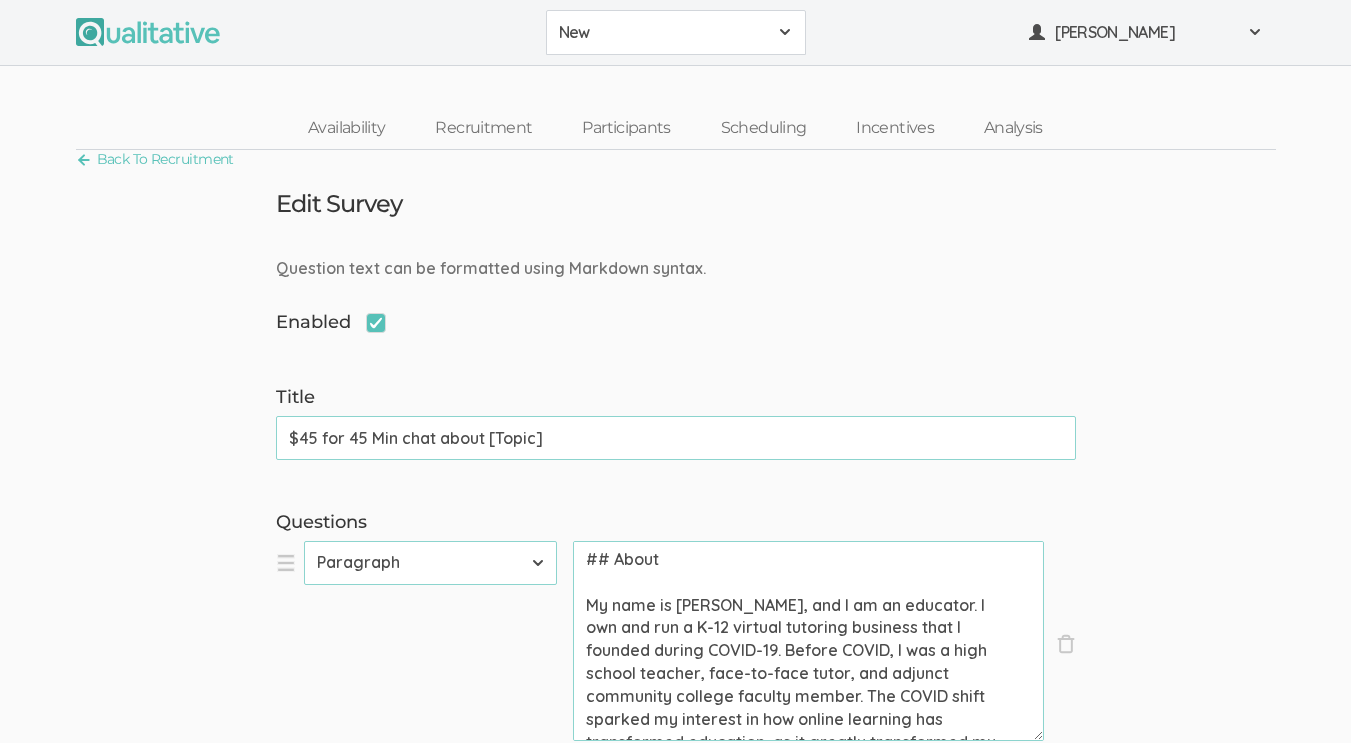 click on "## About
My name is Irene Arshad, and I am an educator. I own and run a K-12 virtual tutoring business that I founded during COVID-19. Before COVID, I was a high school teacher, face-to-face tutor, and adjunct community college faculty member. The COVID shift sparked my interest in how online learning has transformed education, as it greatly transformed my perceptions. Whenever I interview new tutors, the most fascinating part is often hearing how COVID-19 transformed their perceptions or careers. Hearing these stories has made me want to conduct this study for my doctoral research. I truly appreciate your willingness to share your experience, and I'm excited to learn from it. Thank you for taking part in this important conversation!" at bounding box center (808, 641) 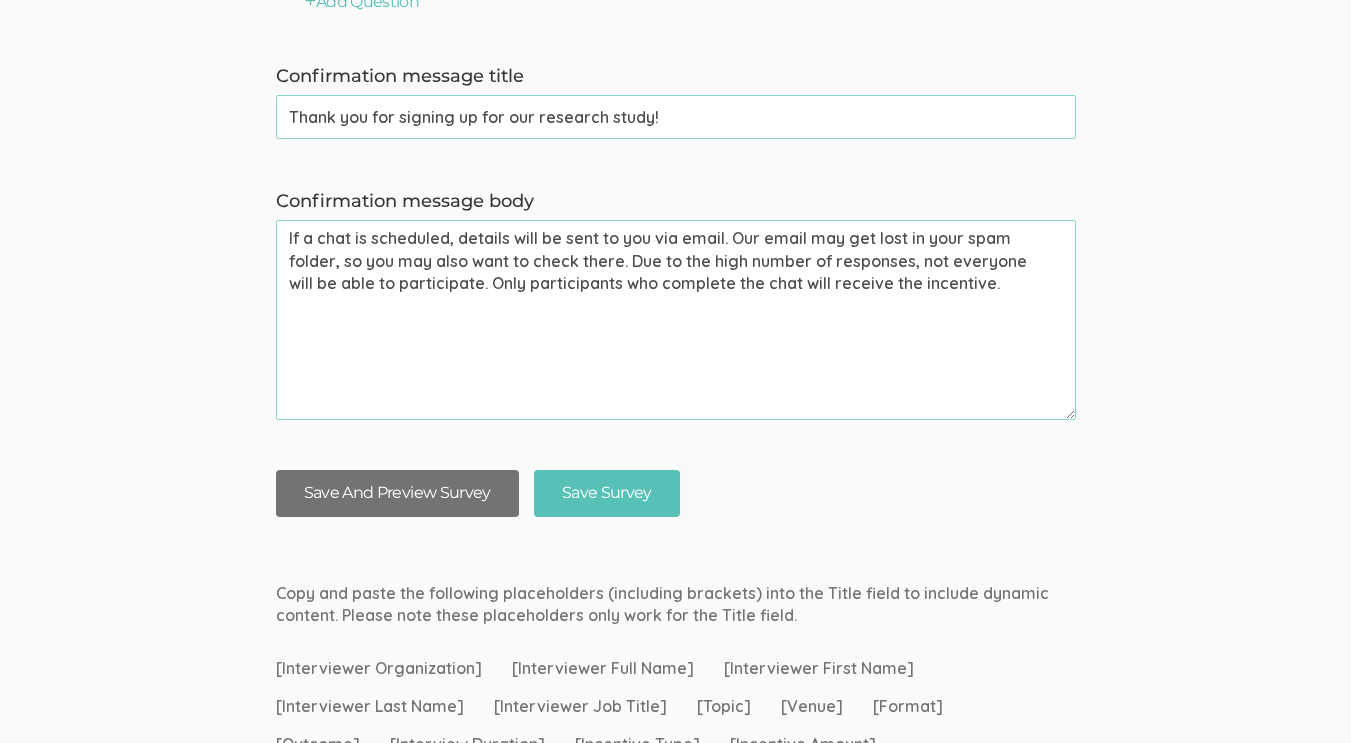 type on "# About
My name is Irene Arshad, and I am an educator. I own and run a K-12 virtual tutoring business that I founded during COVID-19. Before COVID, I was a high school teacher, face-to-face tutor, and adjunct community college faculty member. The COVID shift sparked my interest in how online learning has transformed education, as it greatly transformed my perceptions. Whenever I interview new tutors, the most fascinating part is often hearing how COVID-19 transformed their perceptions or careers. Hearing these stories has made me want to conduct this study for my doctoral research. I truly appreciate your willingness to share your experience, and I'm excited to learn from it. Thank you for taking part in this important conversation!" 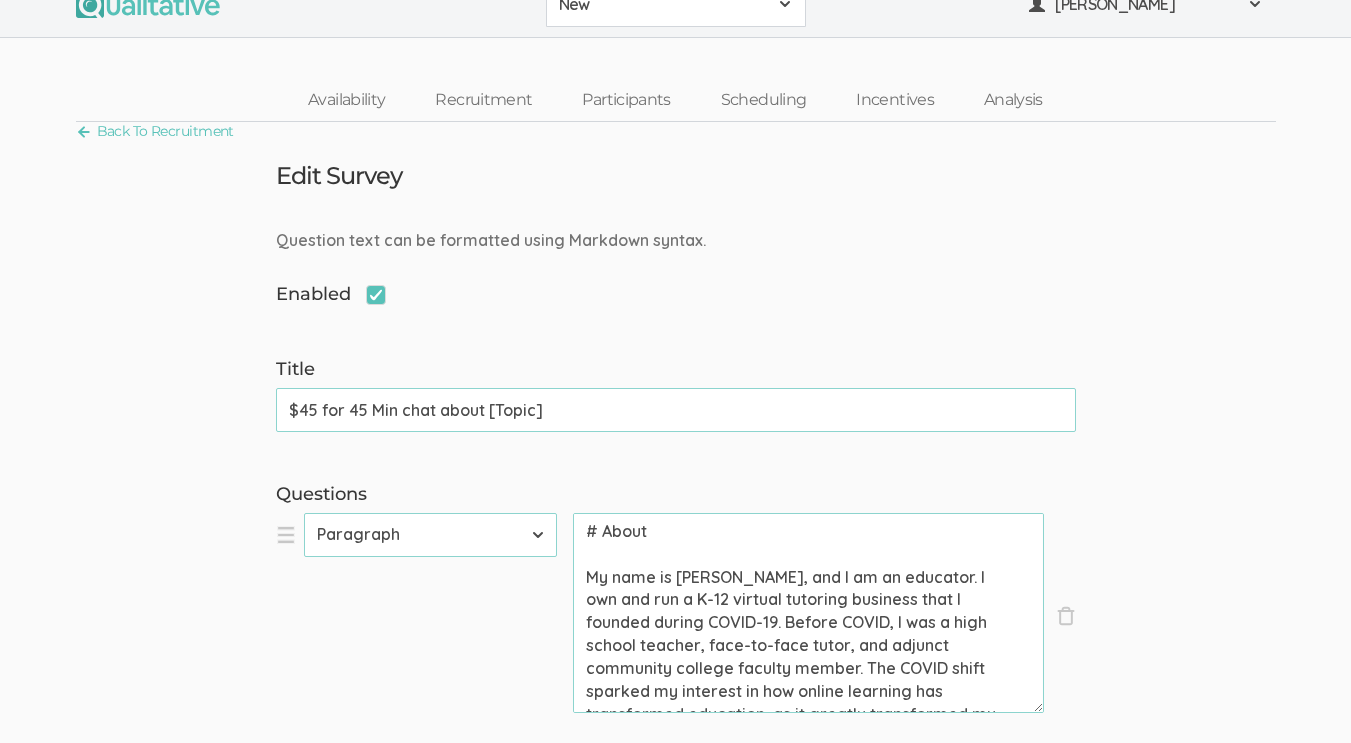 scroll, scrollTop: 0, scrollLeft: 0, axis: both 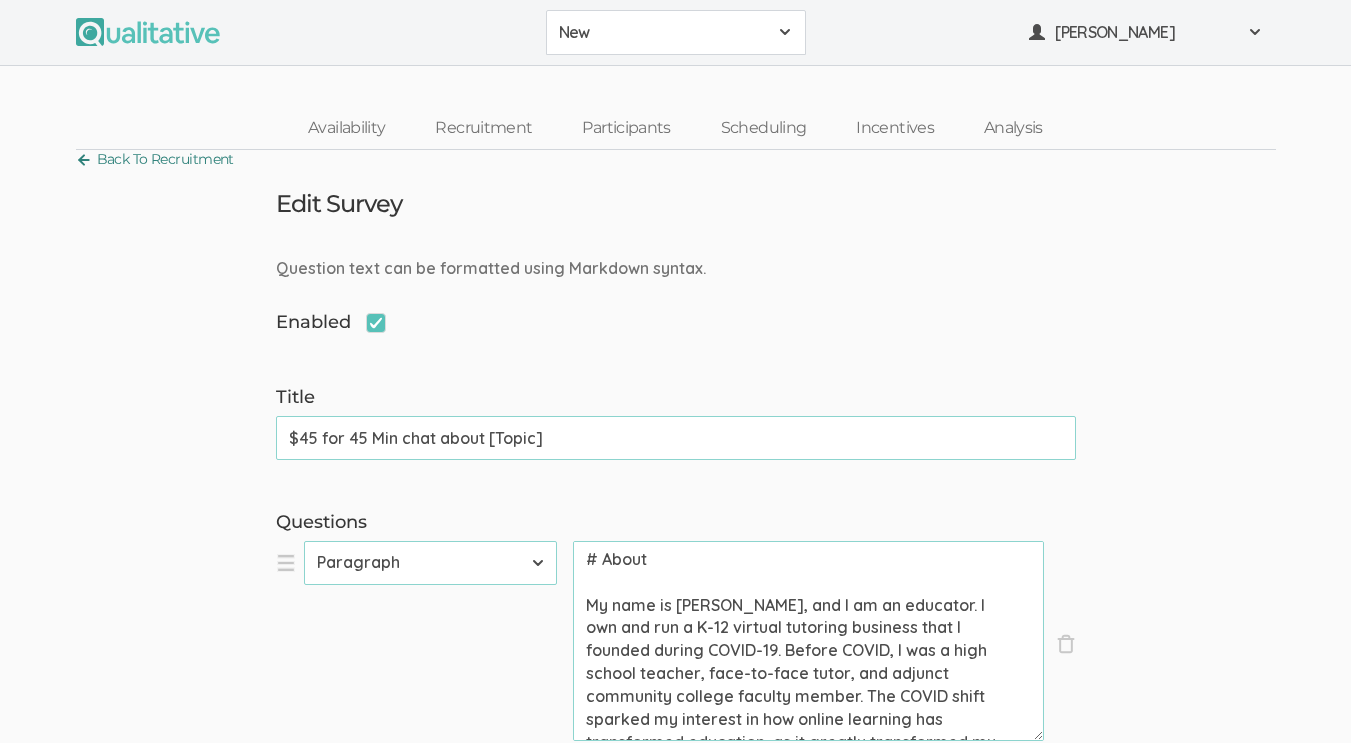 click on "Back To Recruitment" at bounding box center [155, 159] 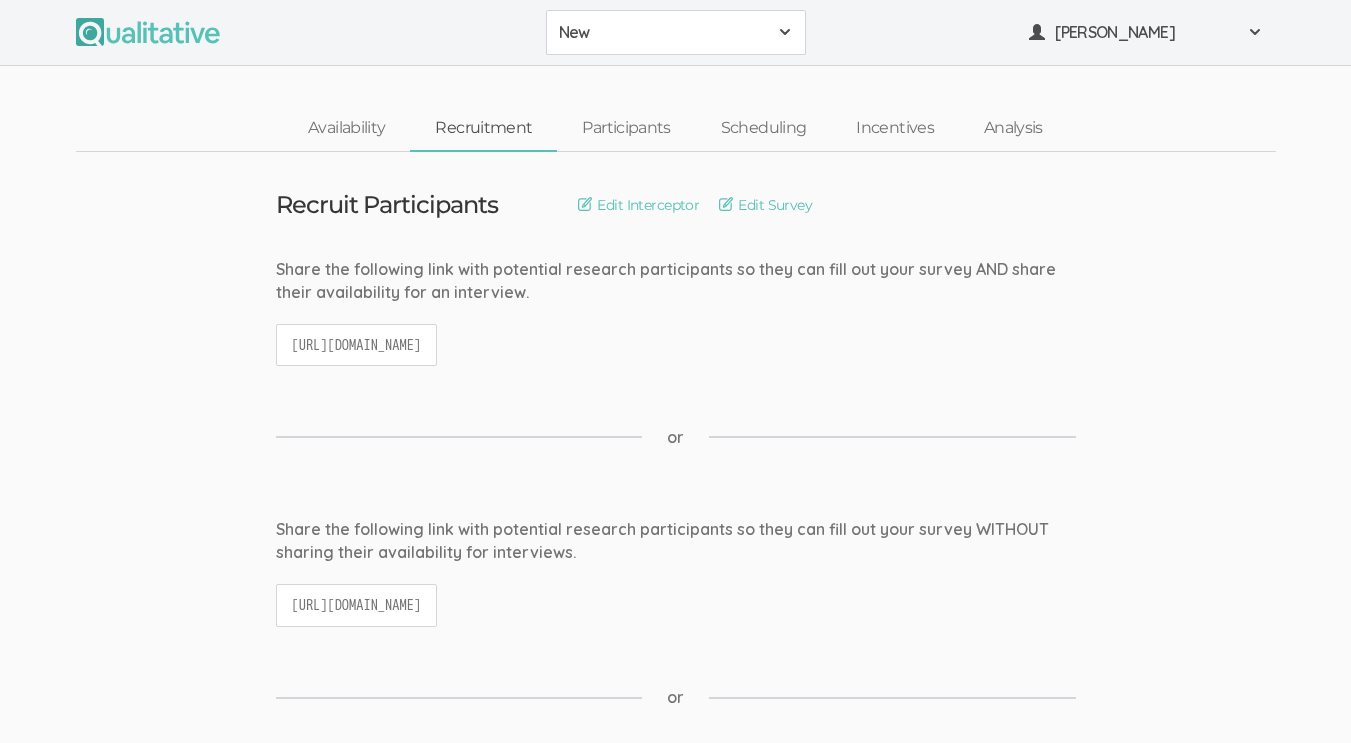 click on "https://qualitative.io/screener/6849c352a65a03628e1688a2" at bounding box center (357, 345) 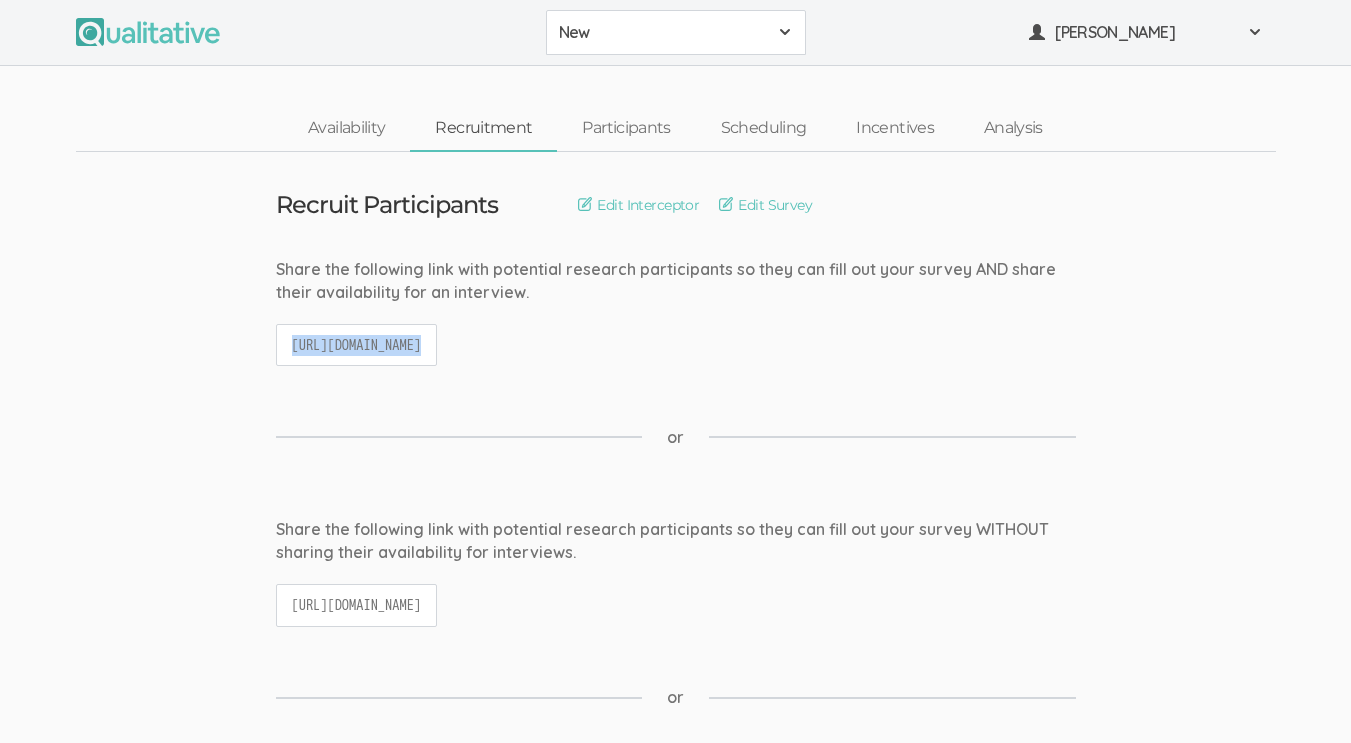 click on "https://qualitative.io/screener/6849c352a65a03628e1688a2" at bounding box center (357, 345) 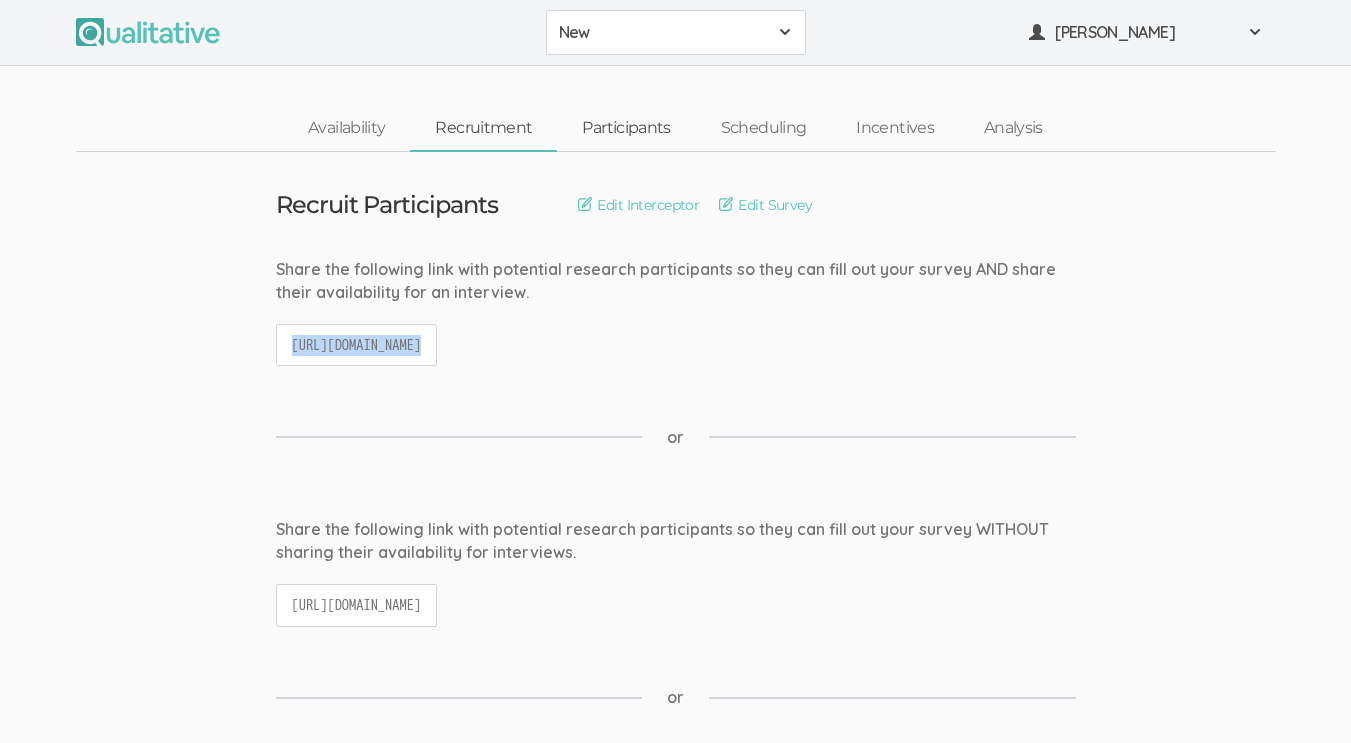 click on "Participants" at bounding box center (626, 128) 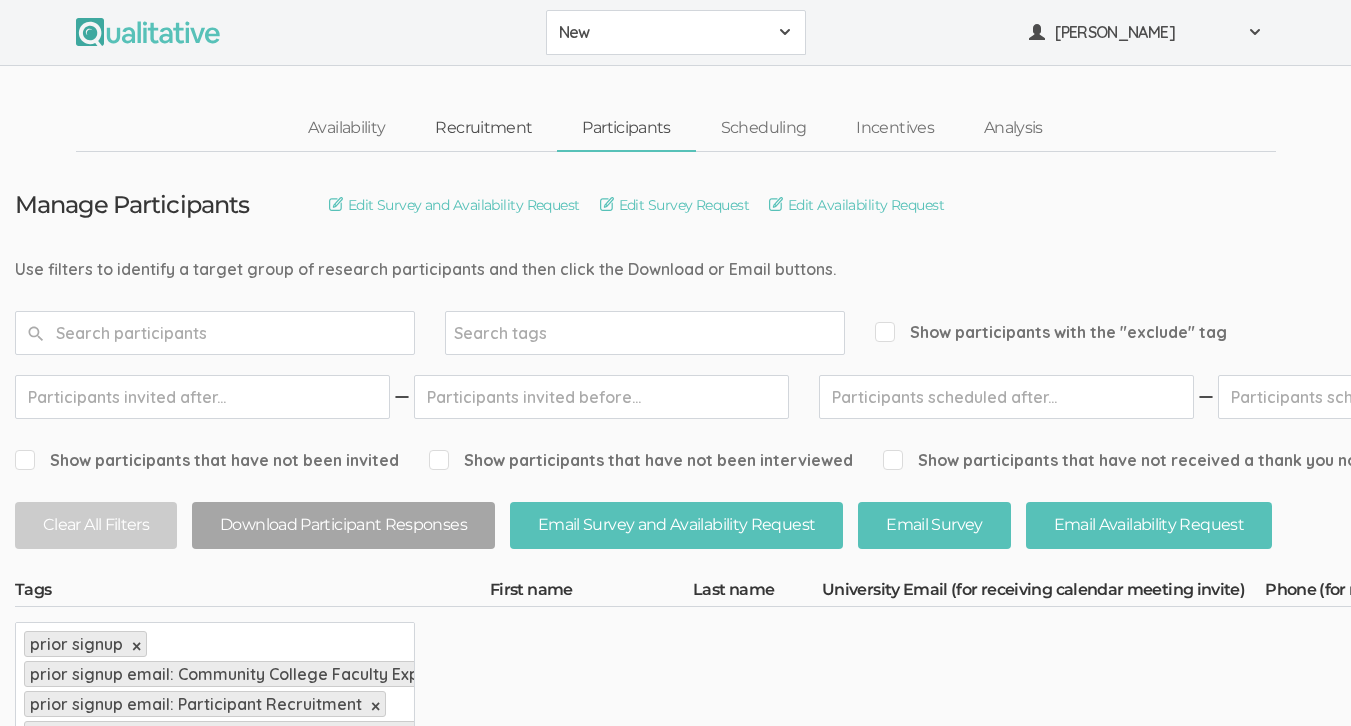 click on "Recruitment" at bounding box center [483, 128] 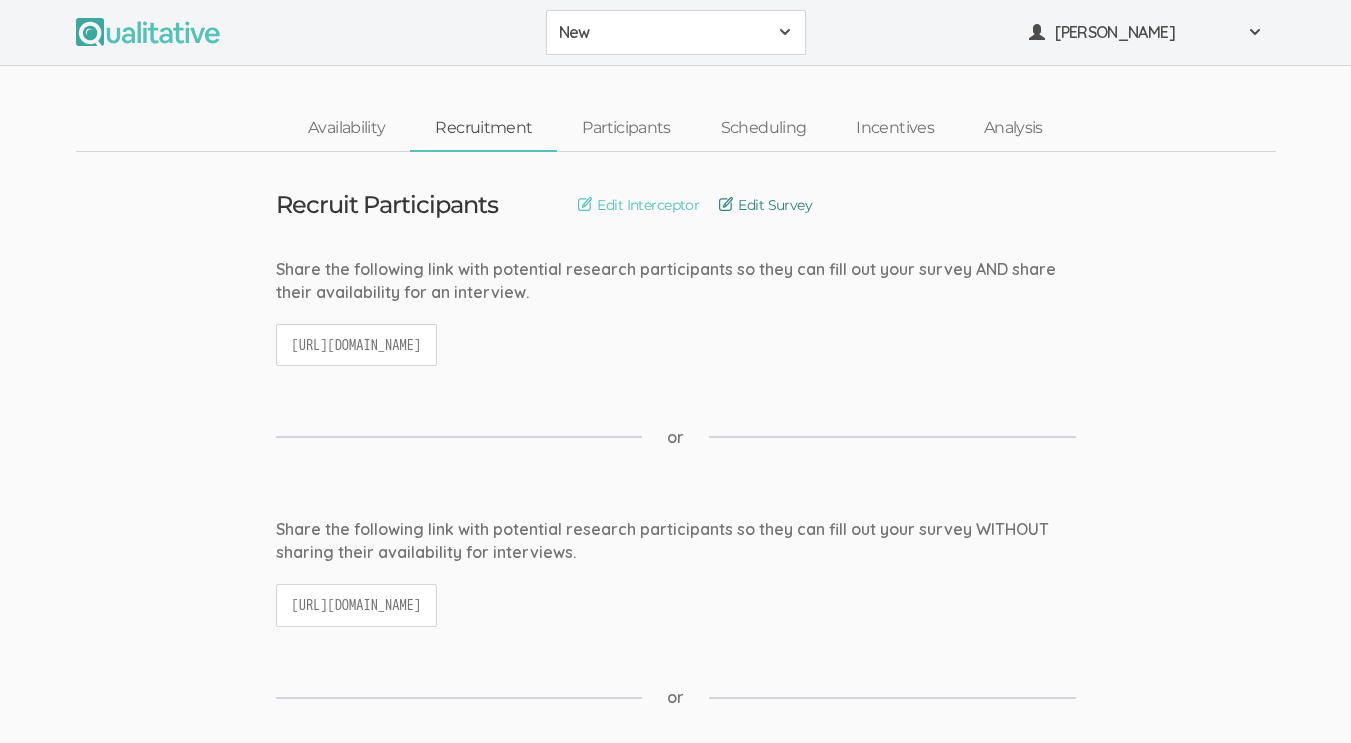 click on "Edit Survey" at bounding box center (765, 205) 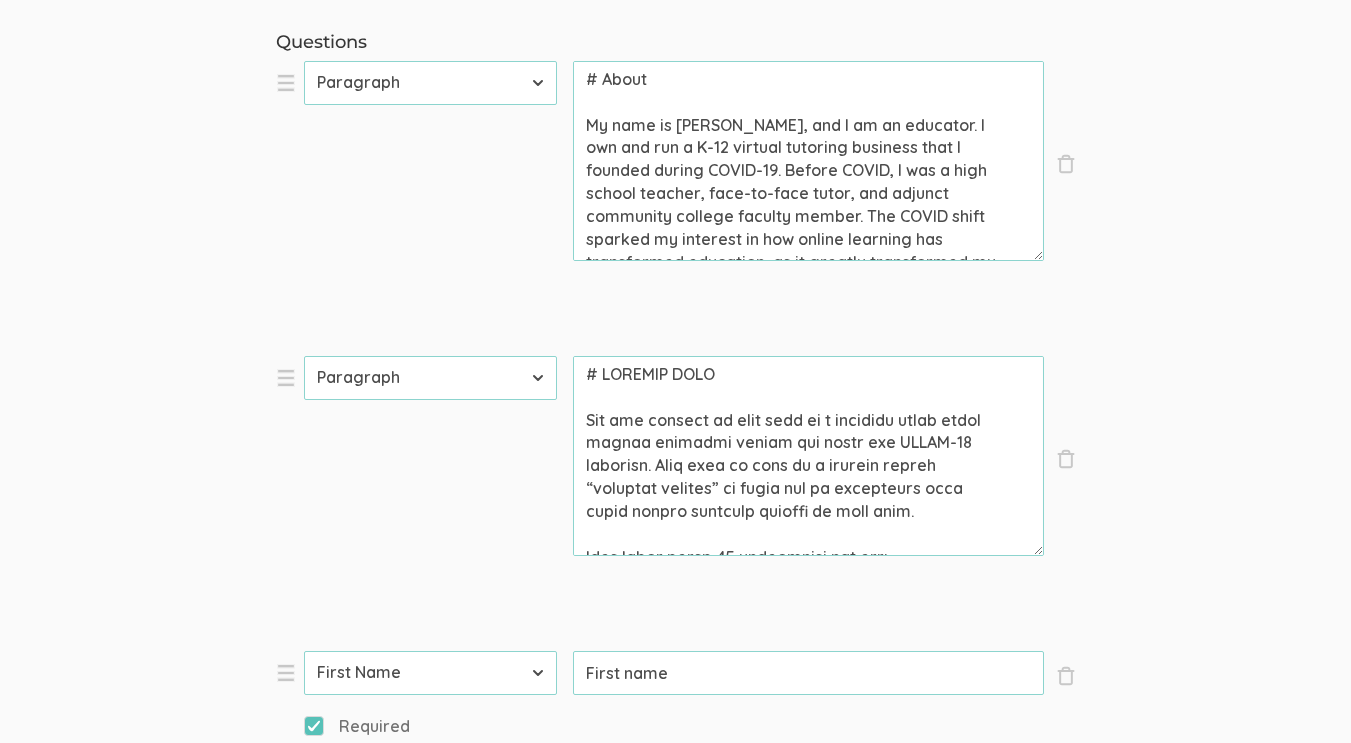 scroll, scrollTop: 481, scrollLeft: 0, axis: vertical 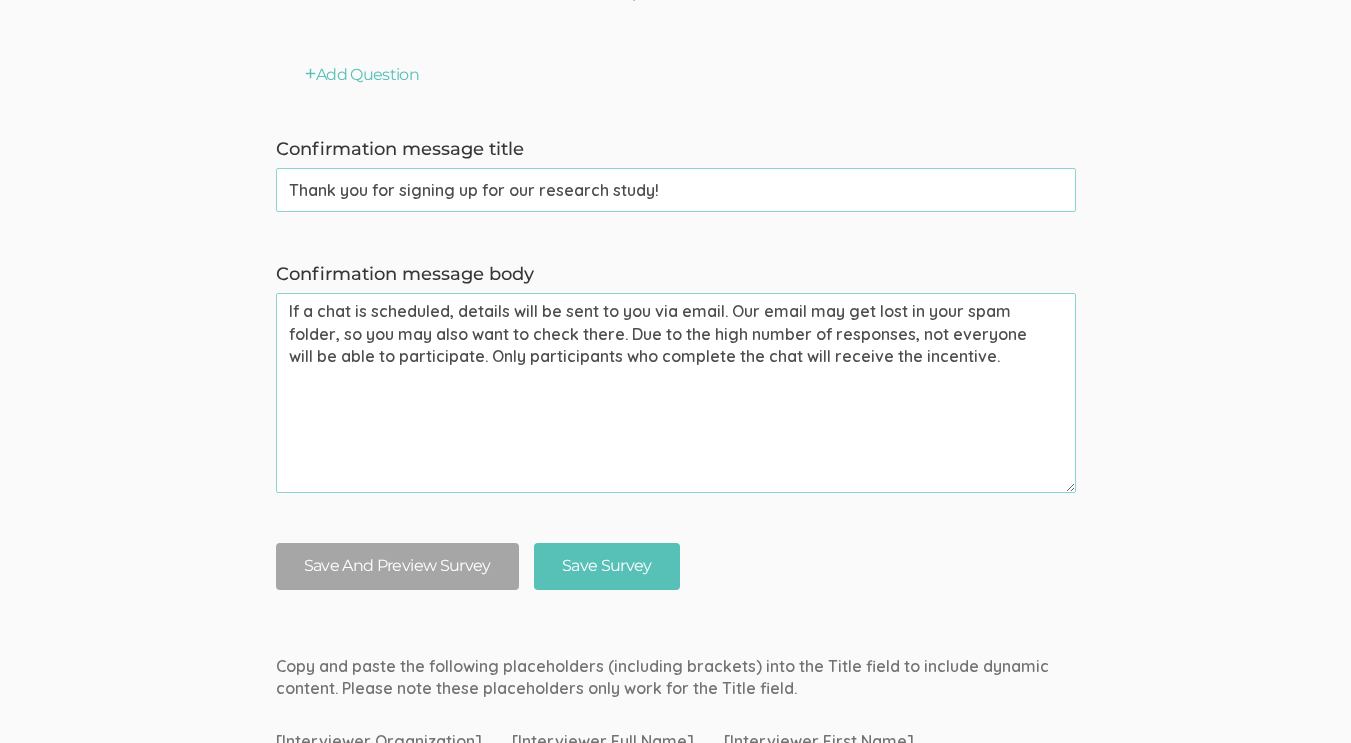click on "If a chat is scheduled, details will be sent to you via email. Our email may get lost in your spam folder, so you may also want to check there. Due to the high number of responses, not everyone will be able to participate. Only participants who complete the chat will receive the incentive." at bounding box center (676, 393) 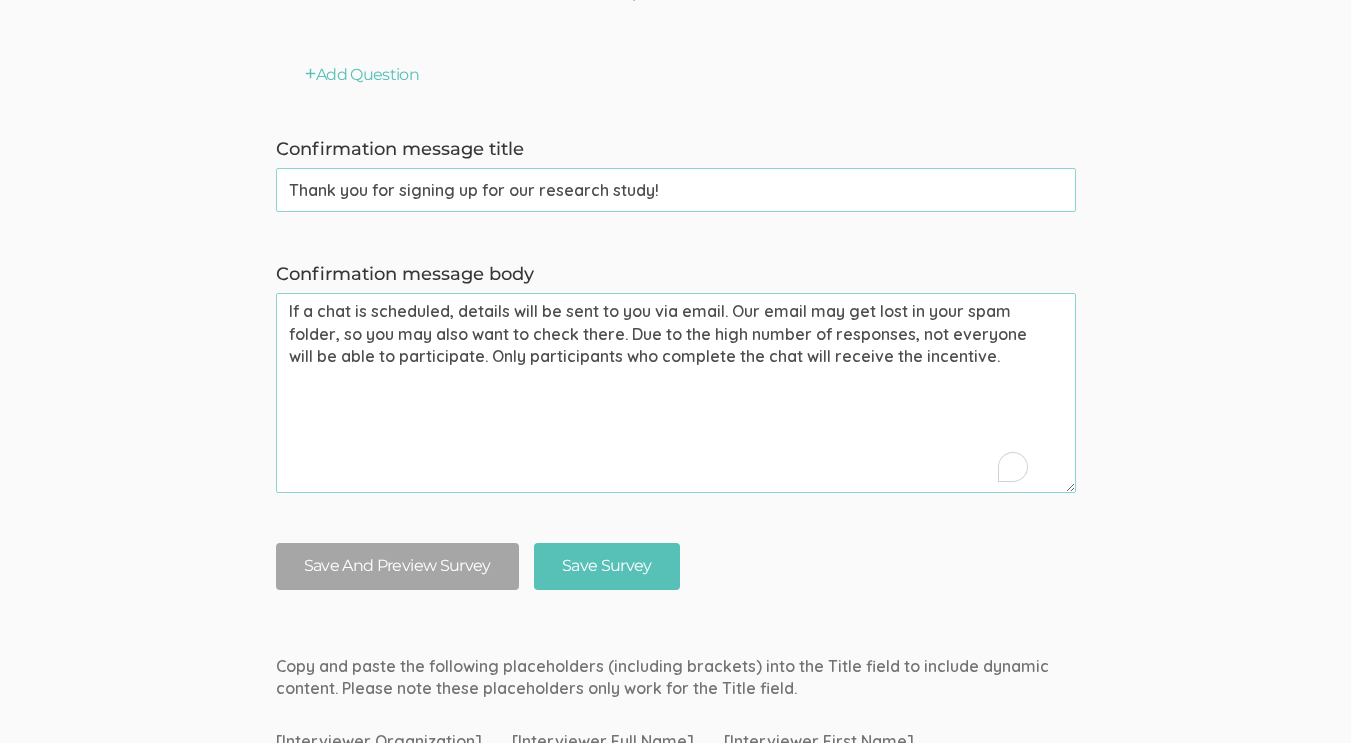 click on "If a chat is scheduled, details will be sent to you via email. Our email may get lost in your spam folder, so you may also want to check there. Due to the high number of responses, not everyone will be able to participate. Only participants who complete the chat will receive the incentive." at bounding box center (676, 393) 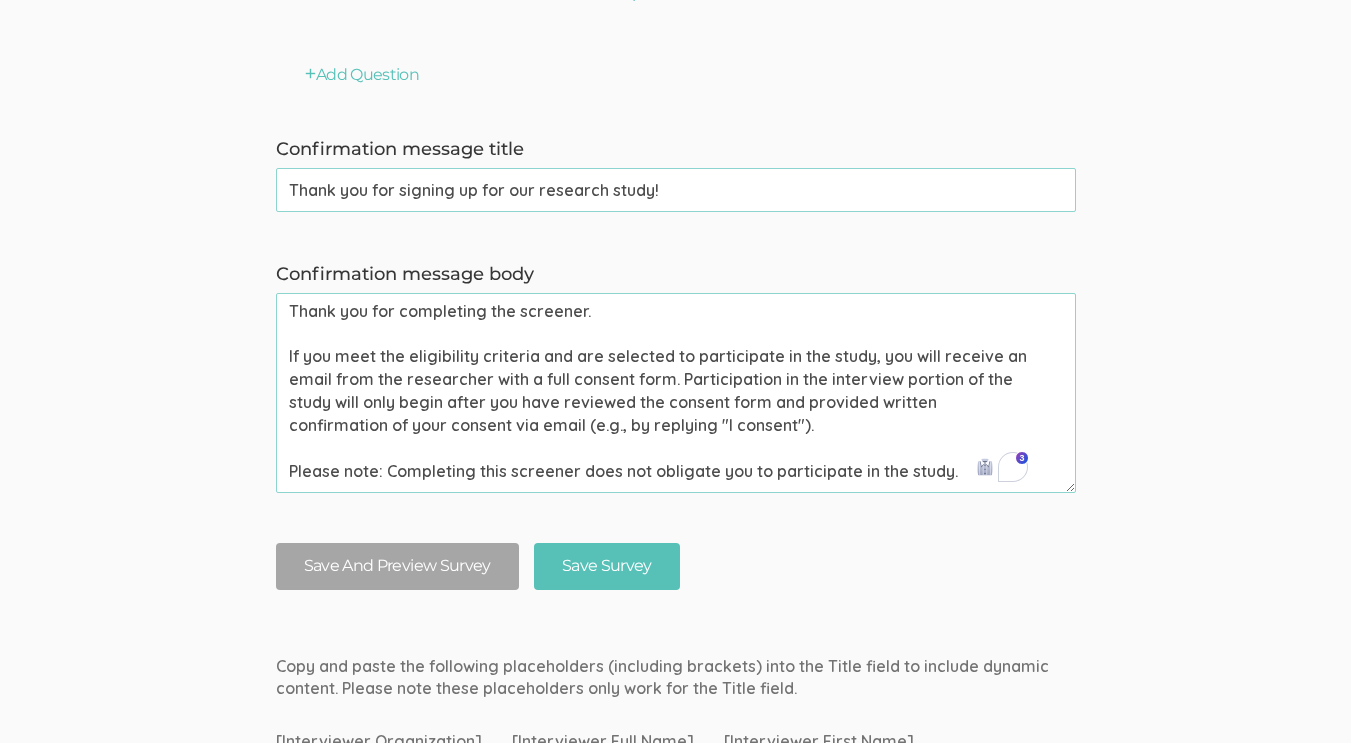 type on "Thank you for completing the screener.
If you meet the eligibility criteria and are selected to participate in the study, you will receive an email from the researcher with a full consent form. Participation in the interview portion of the study will only begin after you have reviewed the consent form and provided written confirmation of your consent via email (e.g., by replying "I consent").
Please note: Completing this screener does not obligate you to participate in the study." 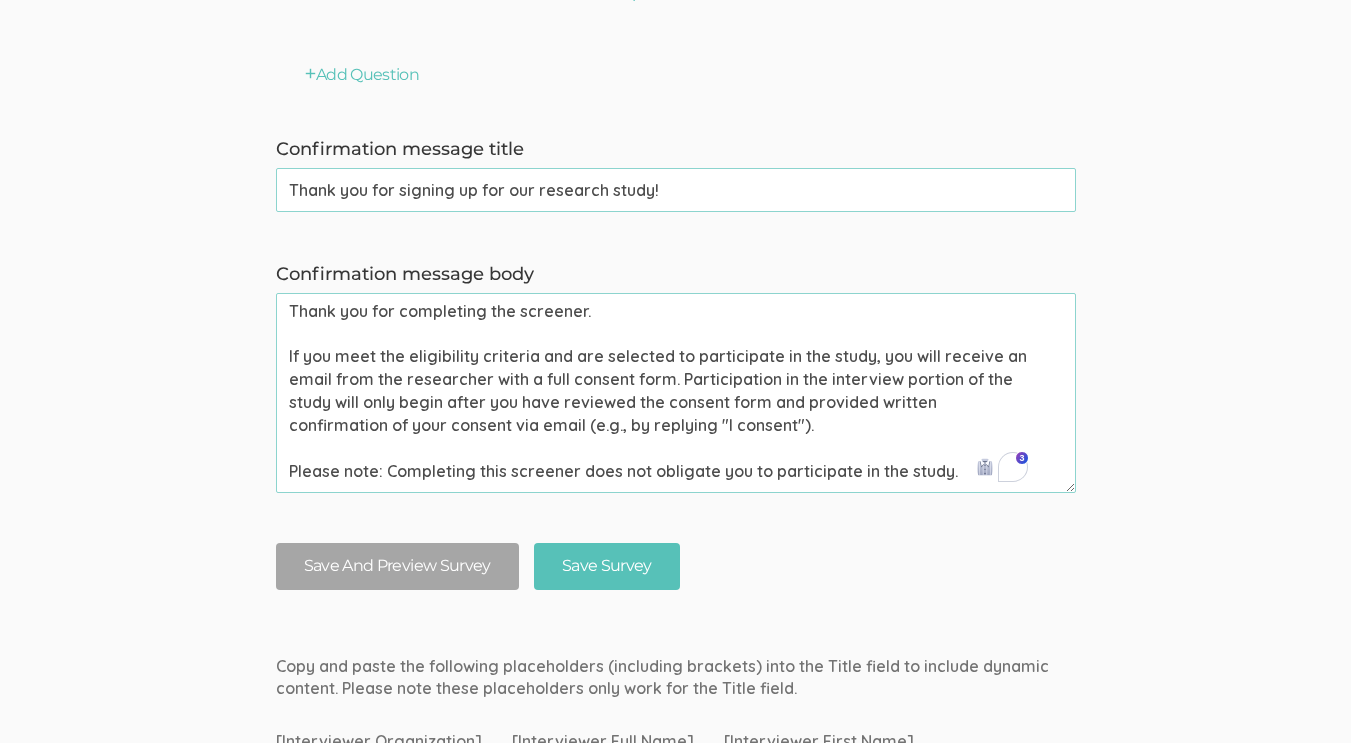 drag, startPoint x: 730, startPoint y: 170, endPoint x: 400, endPoint y: 169, distance: 330.00153 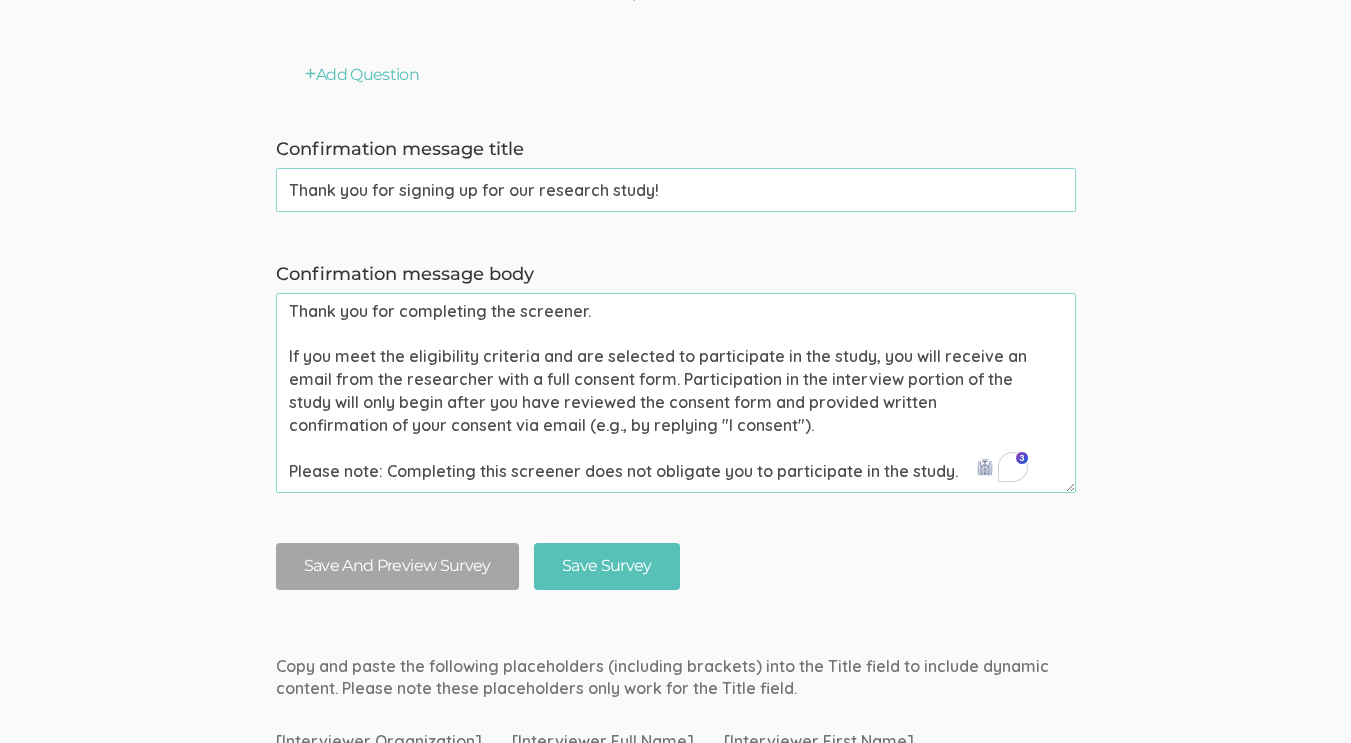 click on "Thank you for signing up for our research study!" at bounding box center (676, 190) 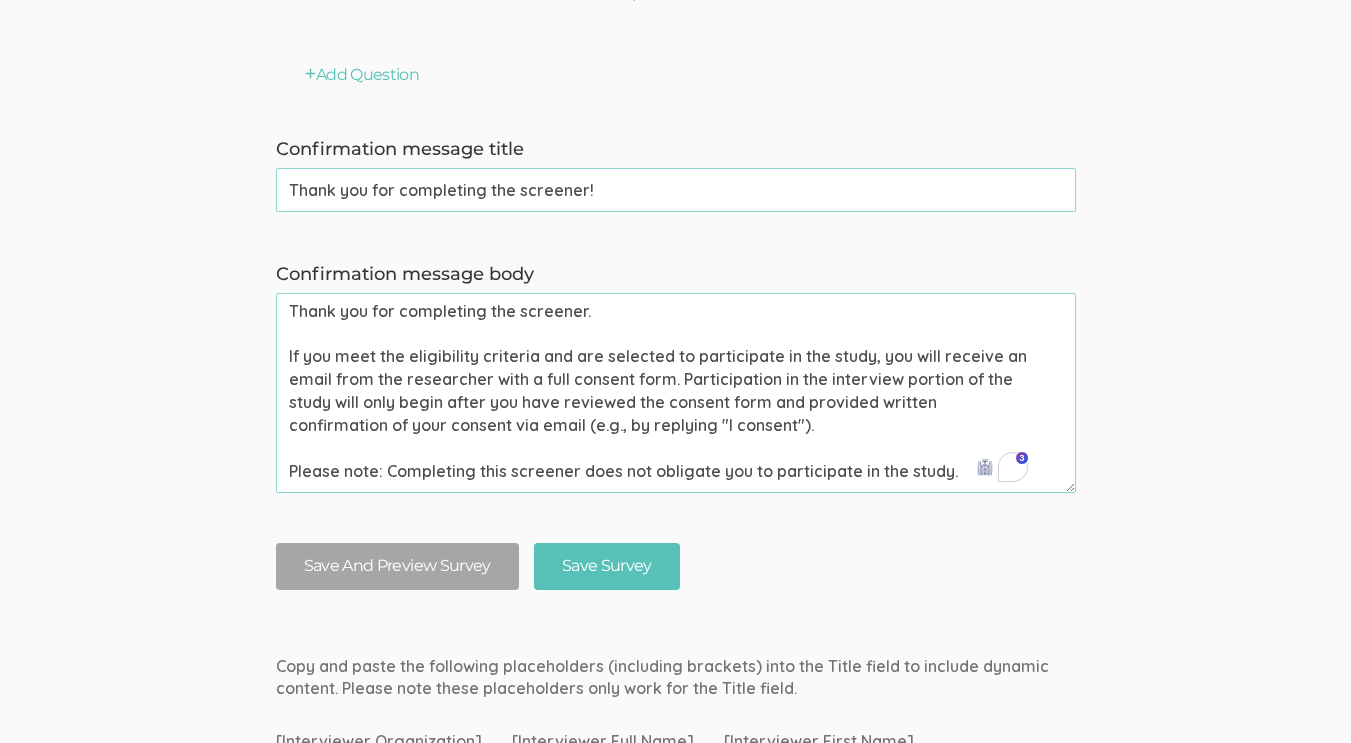 type on "Thank you for completing the screener!" 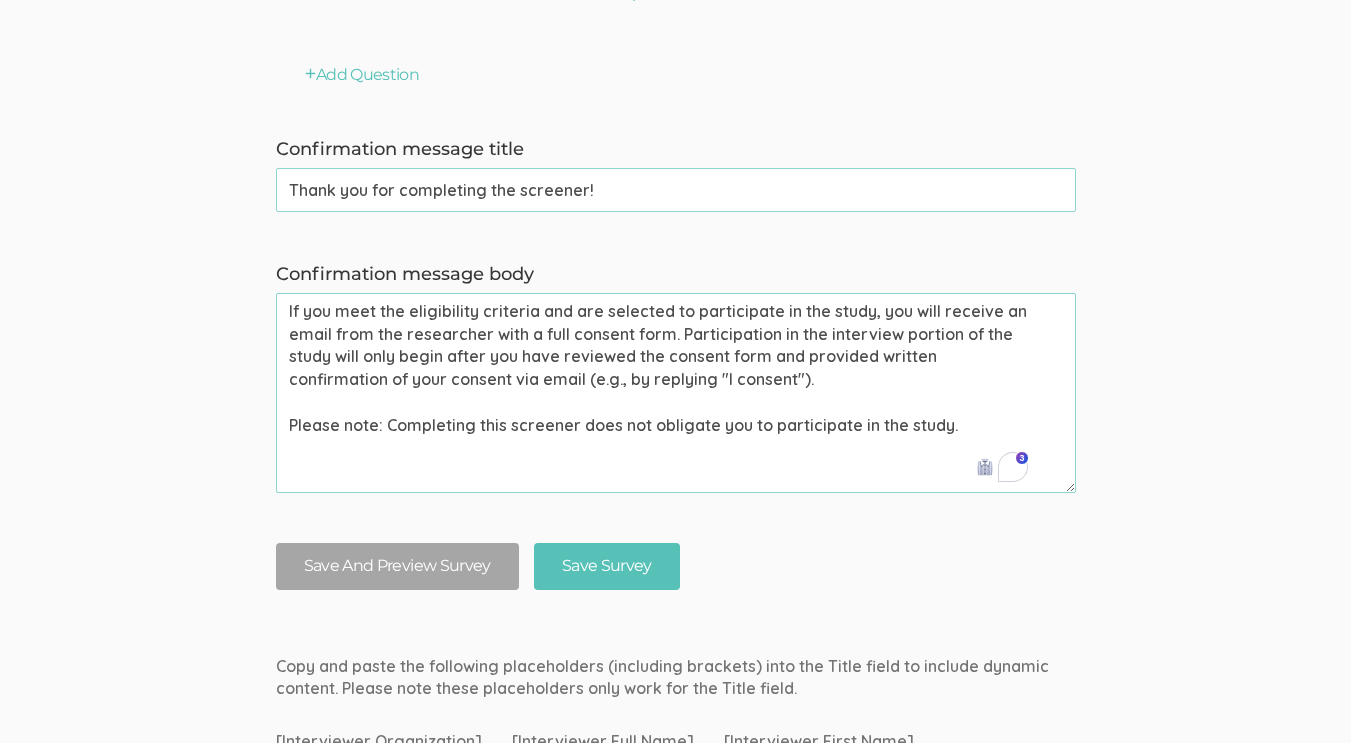 click on "If you meet the eligibility criteria and are selected to participate in the study, you will receive an email from the researcher with a full consent form. Participation in the interview portion of the study will only begin after you have reviewed the consent form and provided written confirmation of your consent via email (e.g., by replying "I consent").
Please note: Completing this screener does not obligate you to participate in the study." at bounding box center (676, 393) 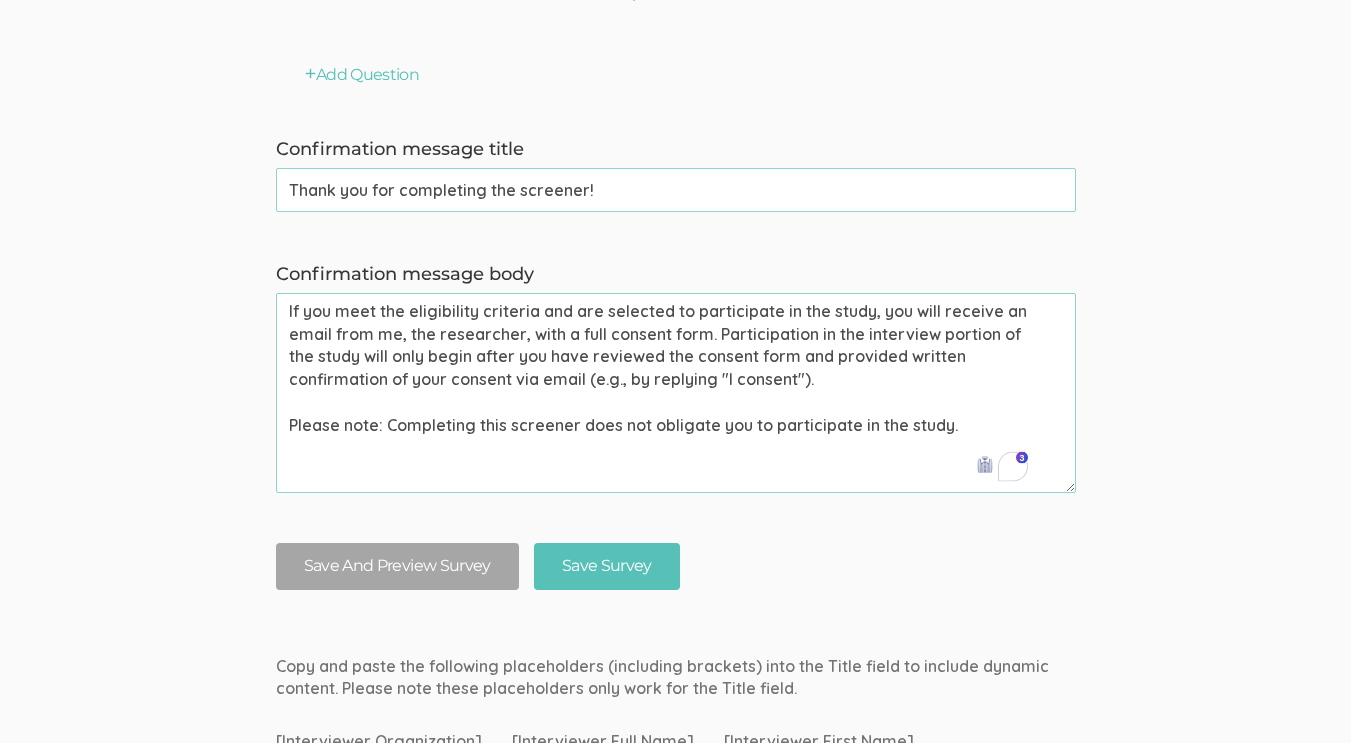 click on "If you meet the eligibility criteria and are selected to participate in the study, you will receive an email from me, the researcher, with a full consent form. Participation in the interview portion of the study will only begin after you have reviewed the consent form and provided written confirmation of your consent via email (e.g., by replying "I consent").
Please note: Completing this screener does not obligate you to participate in the study." at bounding box center [676, 393] 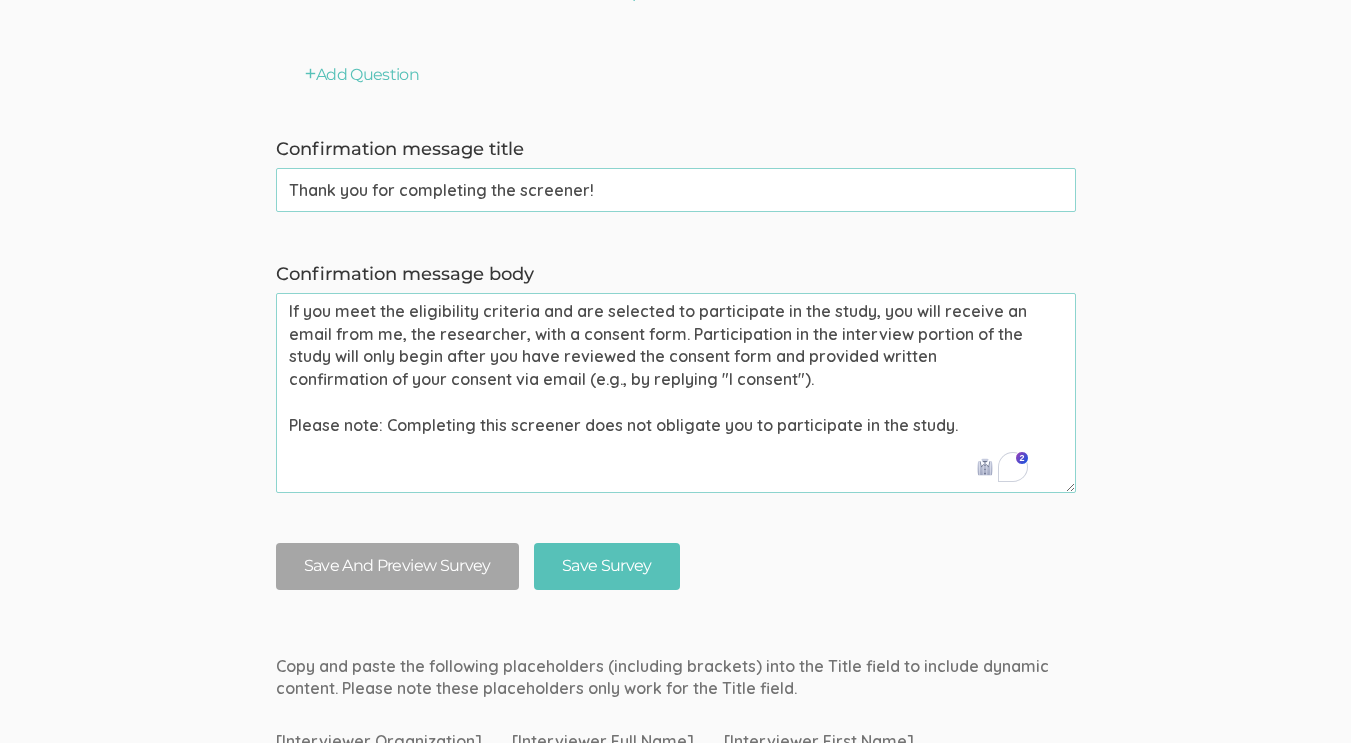 click on "If you meet the eligibility criteria and are selected to participate in the study, you will receive an email from me, the researcher, with a consent form. Participation in the interview portion of the study will only begin after you have reviewed the consent form and provided written confirmation of your consent via email (e.g., by replying "I consent").
Please note: Completing this screener does not obligate you to participate in the study." at bounding box center (676, 393) 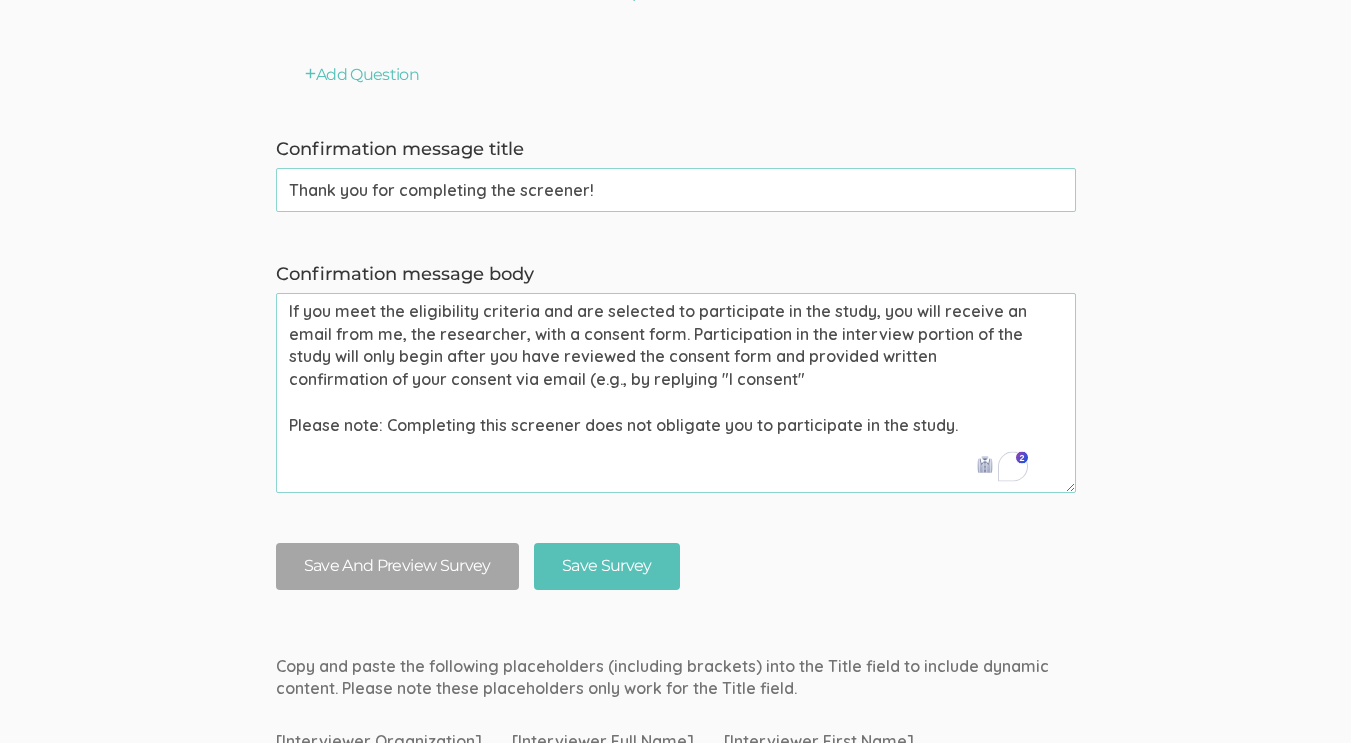 click on "If you meet the eligibility criteria and are selected to participate in the study, you will receive an email from me, the researcher, with a consent form. Participation in the interview portion of the study will only begin after you have reviewed the consent form and provided written confirmation of your consent via email (e.g., by replying "I consent"
Please note: Completing this screener does not obligate you to participate in the study." at bounding box center (676, 393) 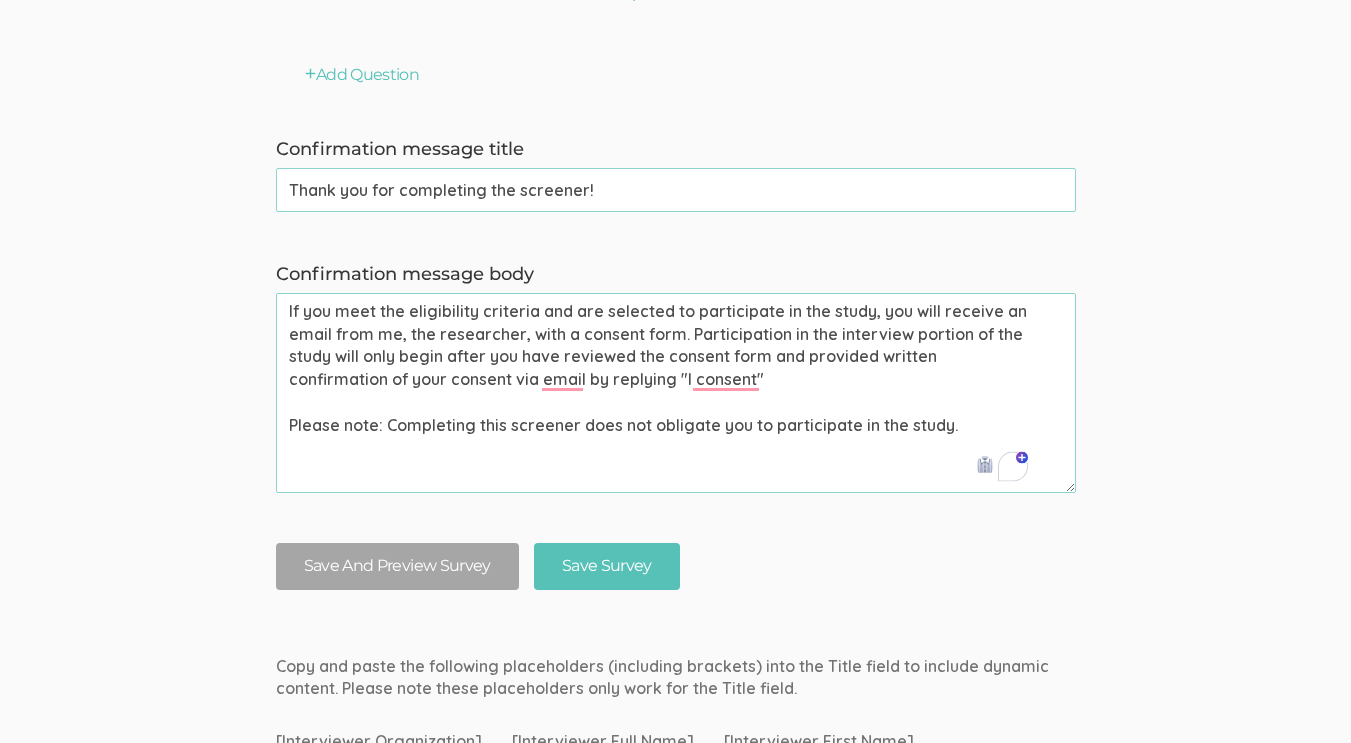 click on "If you meet the eligibility criteria and are selected to participate in the study, you will receive an email from me, the researcher, with a consent form. Participation in the interview portion of the study will only begin after you have reviewed the consent form and provided written confirmation of your consent via email by replying "I consent"
Please note: Completing this screener does not obligate you to participate in the study." at bounding box center [676, 393] 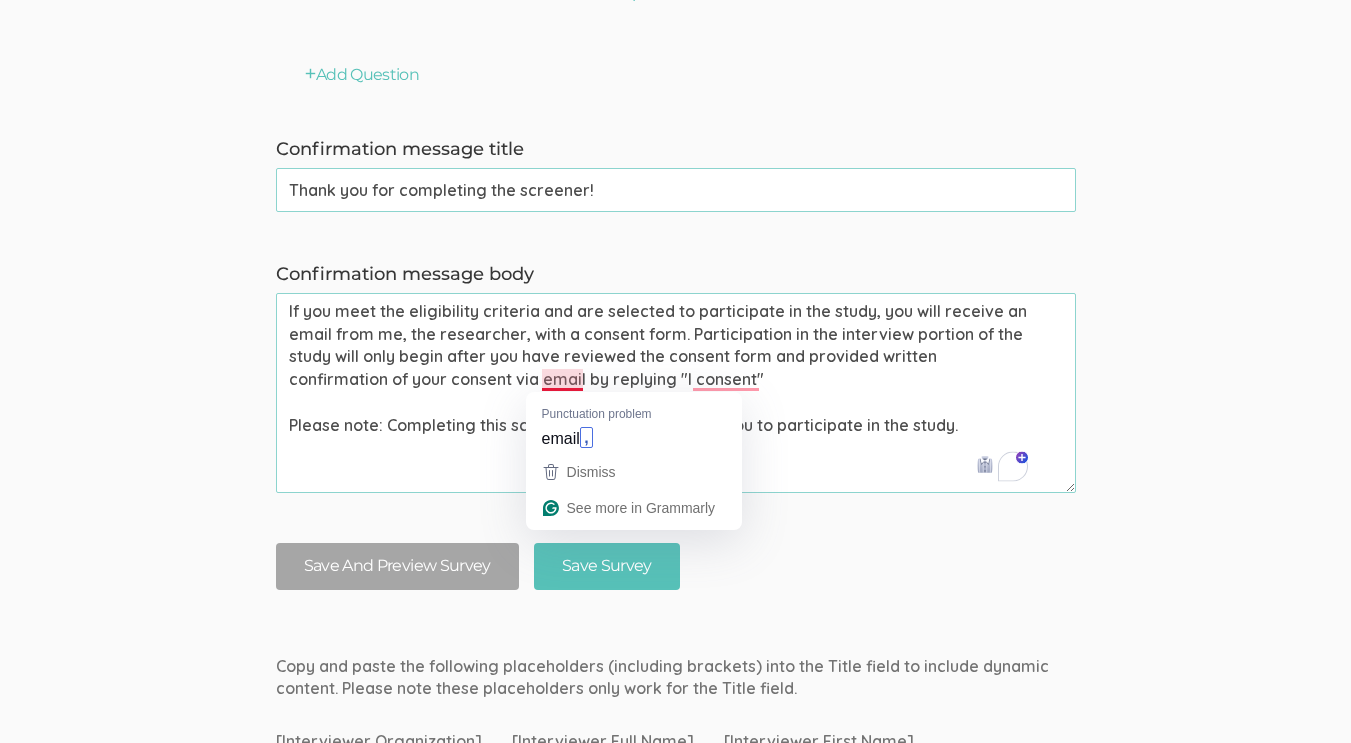 click on "If you meet the eligibility criteria and are selected to participate in the study, you will receive an email from me, the researcher, with a consent form. Participation in the interview portion of the study will only begin after you have reviewed the consent form and provided written confirmation of your consent via email by replying "I consent"
Please note: Completing this screener does not obligate you to participate in the study." at bounding box center (676, 393) 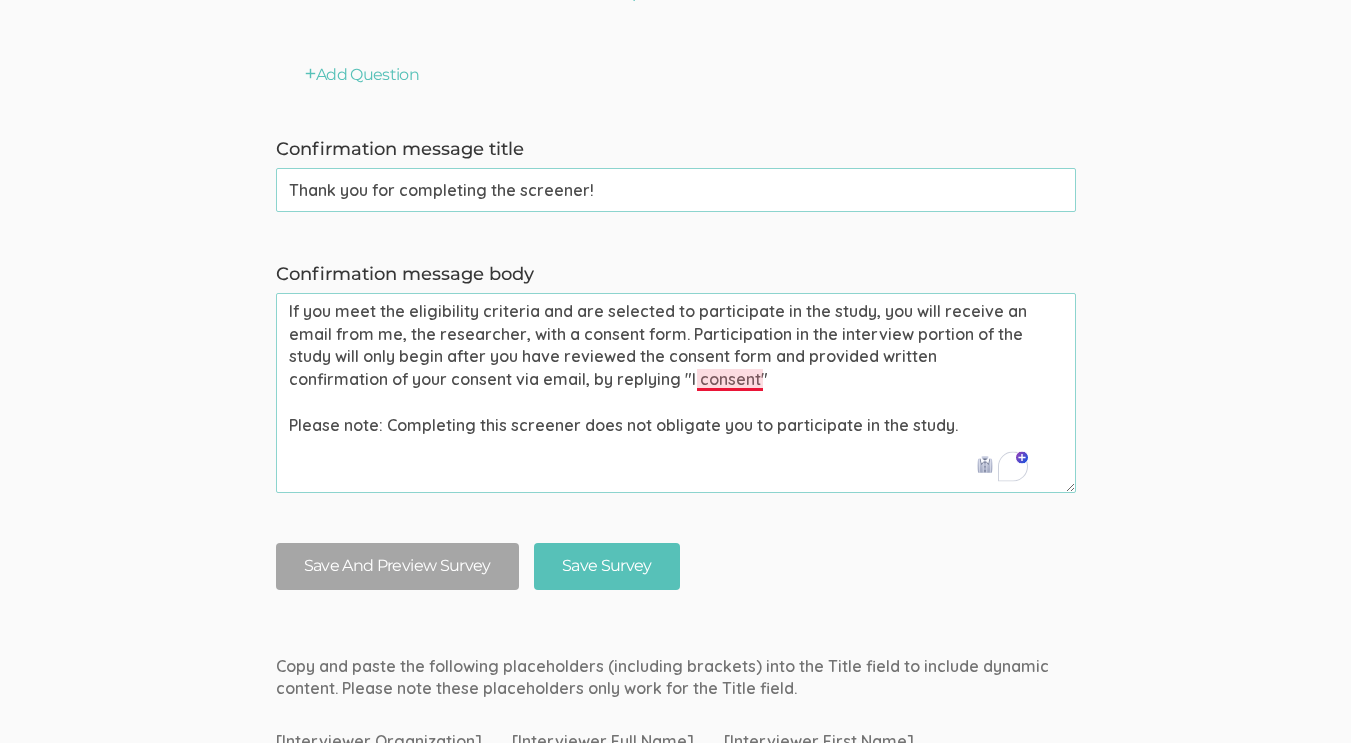 click on "If you meet the eligibility criteria and are selected to participate in the study, you will receive an email from me, the researcher, with a consent form. Participation in the interview portion of the study will only begin after you have reviewed the consent form and provided written confirmation of your consent via email, by replying "I consent"
Please note: Completing this screener does not obligate you to participate in the study." at bounding box center (676, 393) 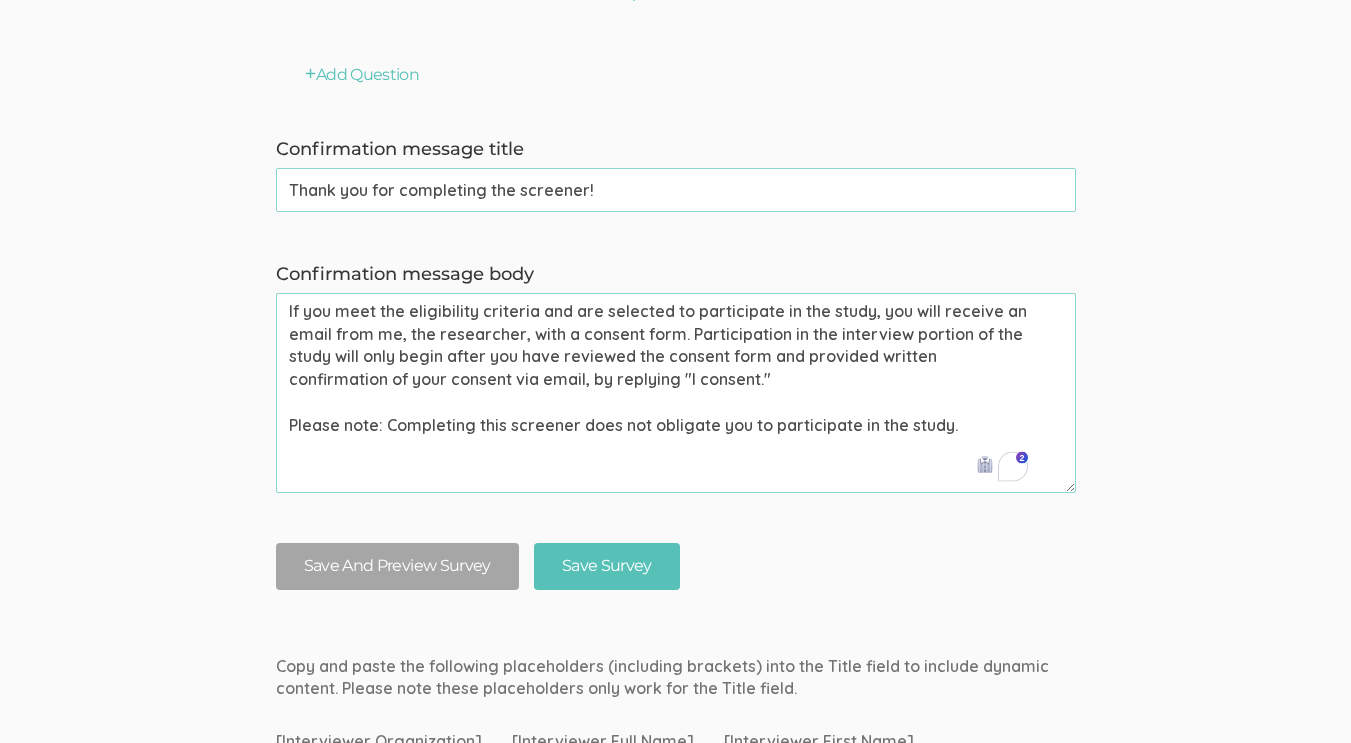 click on "If you meet the eligibility criteria and are selected to participate in the study, you will receive an email from me, the researcher, with a consent form. Participation in the interview portion of the study will only begin after you have reviewed the consent form and provided written confirmation of your consent via email, by replying "I consent."
Please note: Completing this screener does not obligate you to participate in the study." at bounding box center [676, 393] 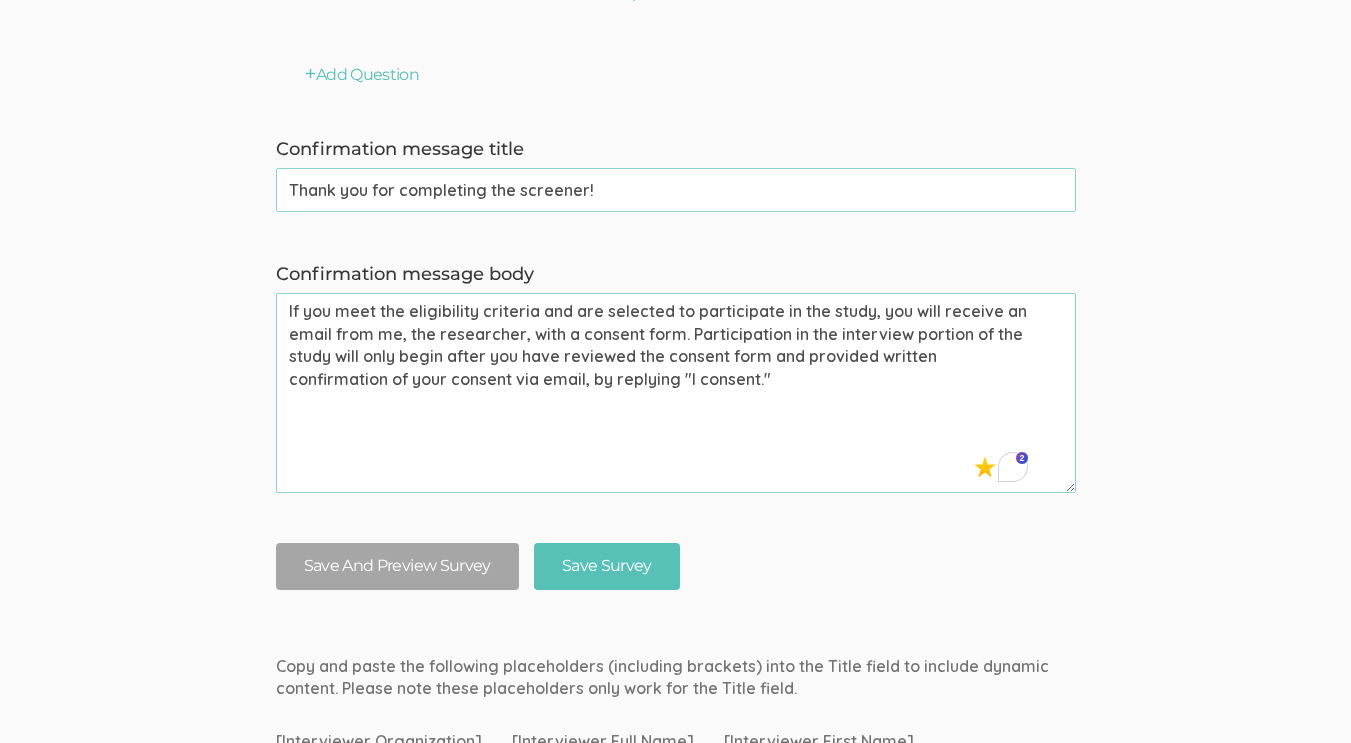 click on "If you meet the eligibility criteria and are selected to participate in the study, you will receive an email from me, the researcher, with a consent form. Participation in the interview portion of the study will only begin after you have reviewed the consent form and provided written confirmation of your consent via email, by replying "I consent."" at bounding box center (676, 393) 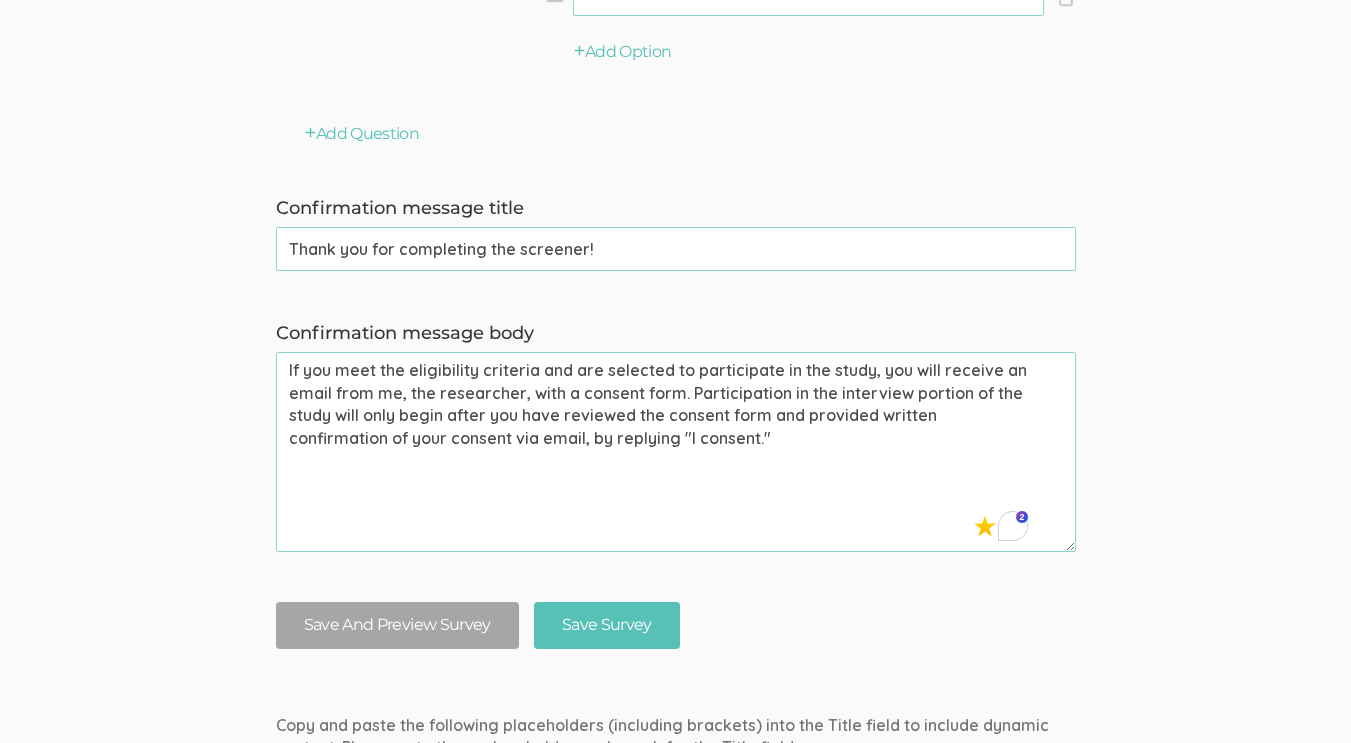 scroll, scrollTop: 2553, scrollLeft: 0, axis: vertical 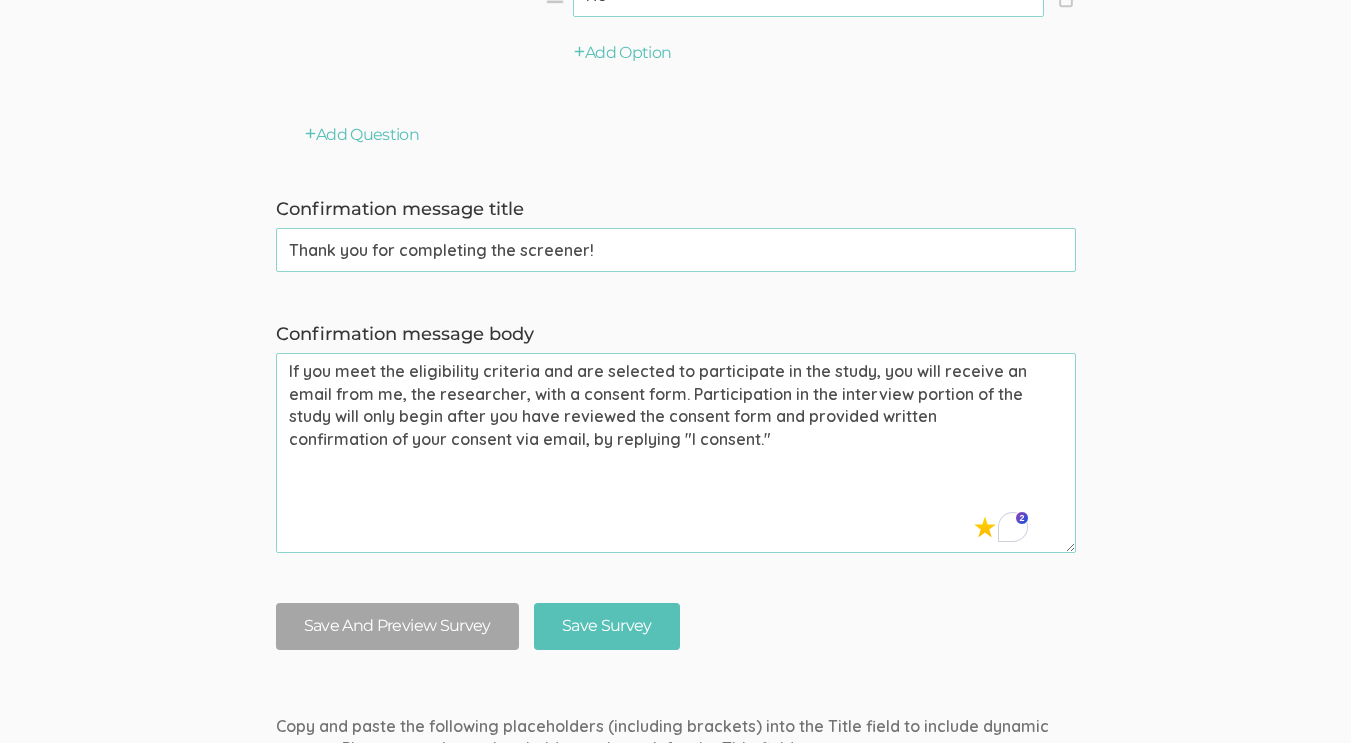 type on "If you meet the eligibility criteria and are selected to participate in the study, you will receive an email from me, the researcher, with a consent form. Participation in the interview portion of the study will only begin after you have reviewed the consent form and provided written confirmation of your consent via email, by replying "I consent."" 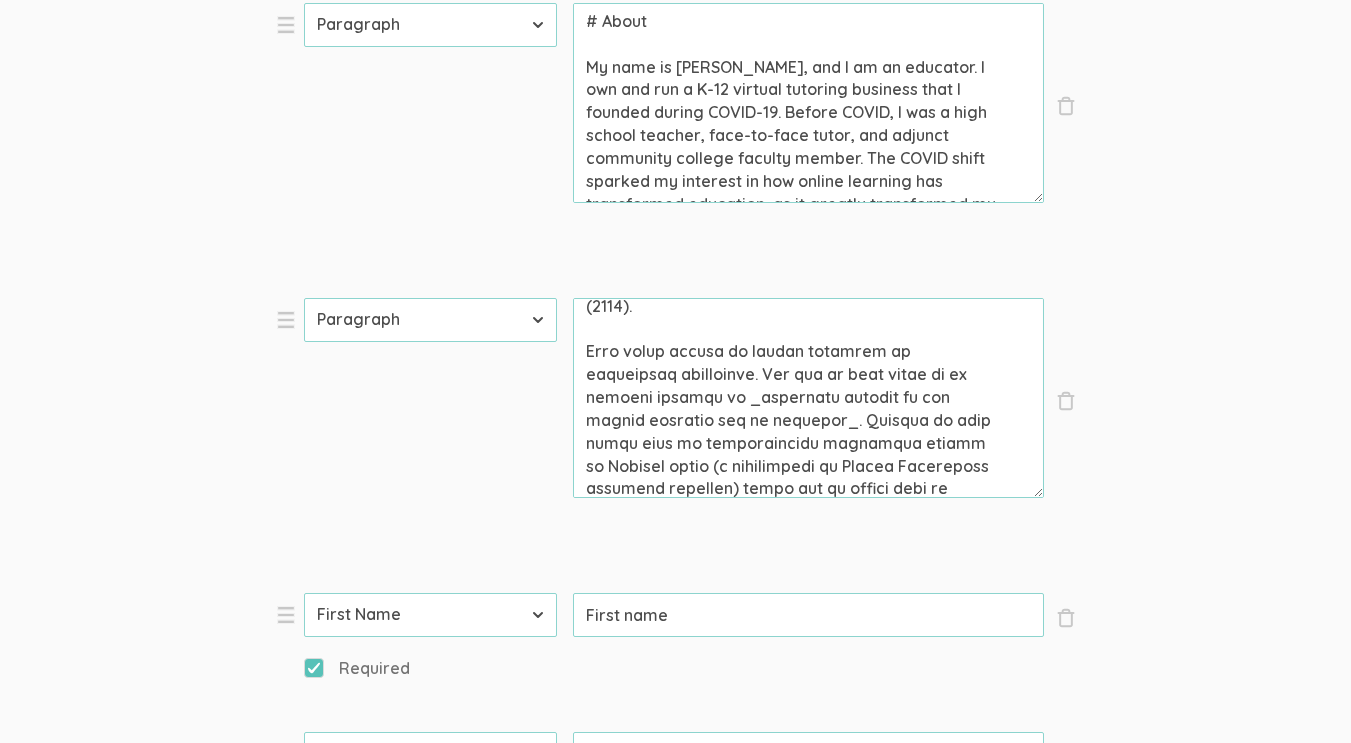 scroll, scrollTop: 540, scrollLeft: 0, axis: vertical 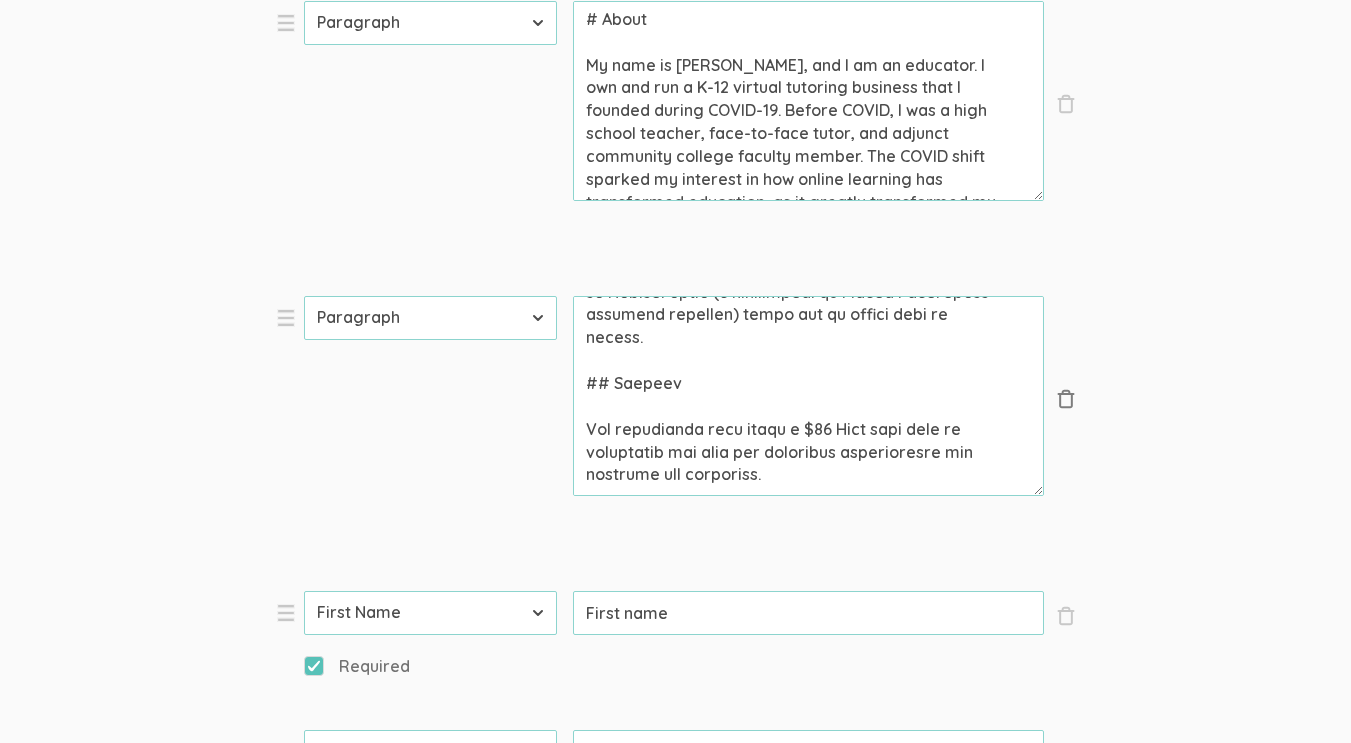 click on "×" at bounding box center (1066, 399) 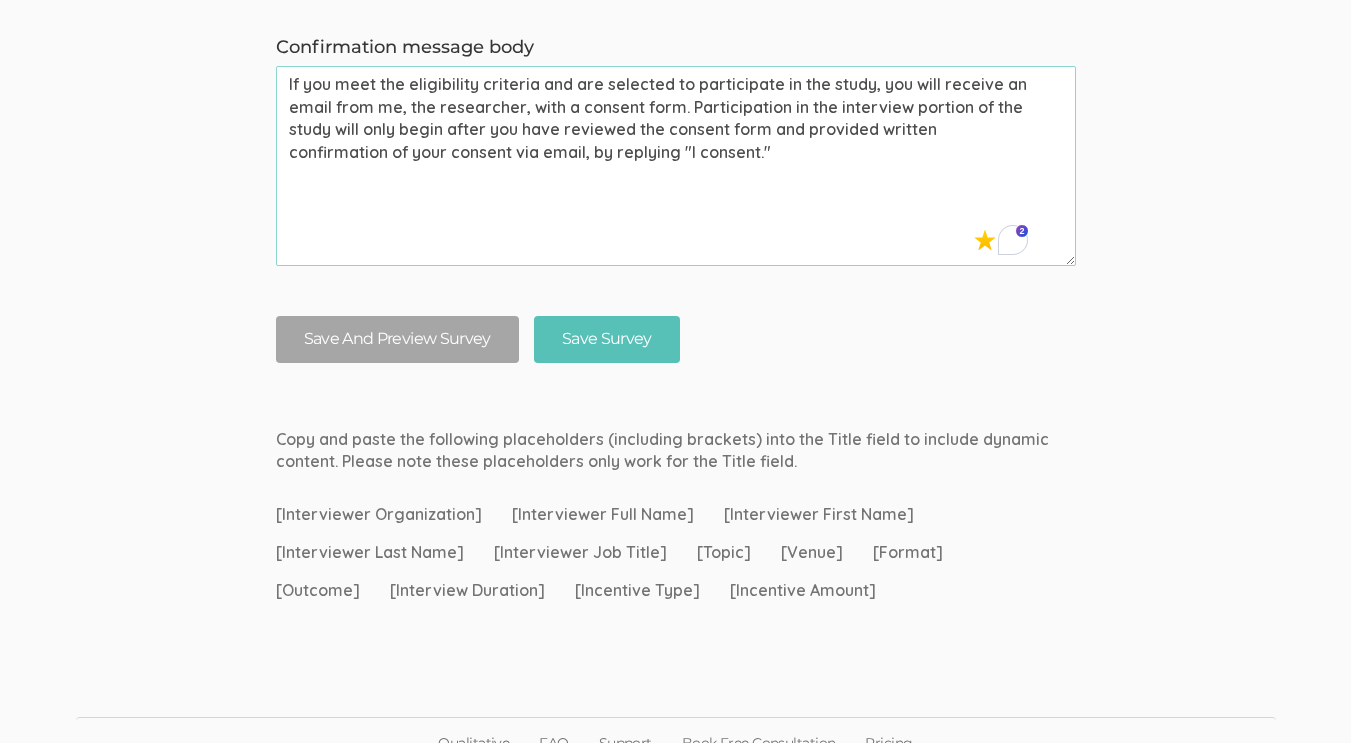 scroll, scrollTop: 2569, scrollLeft: 0, axis: vertical 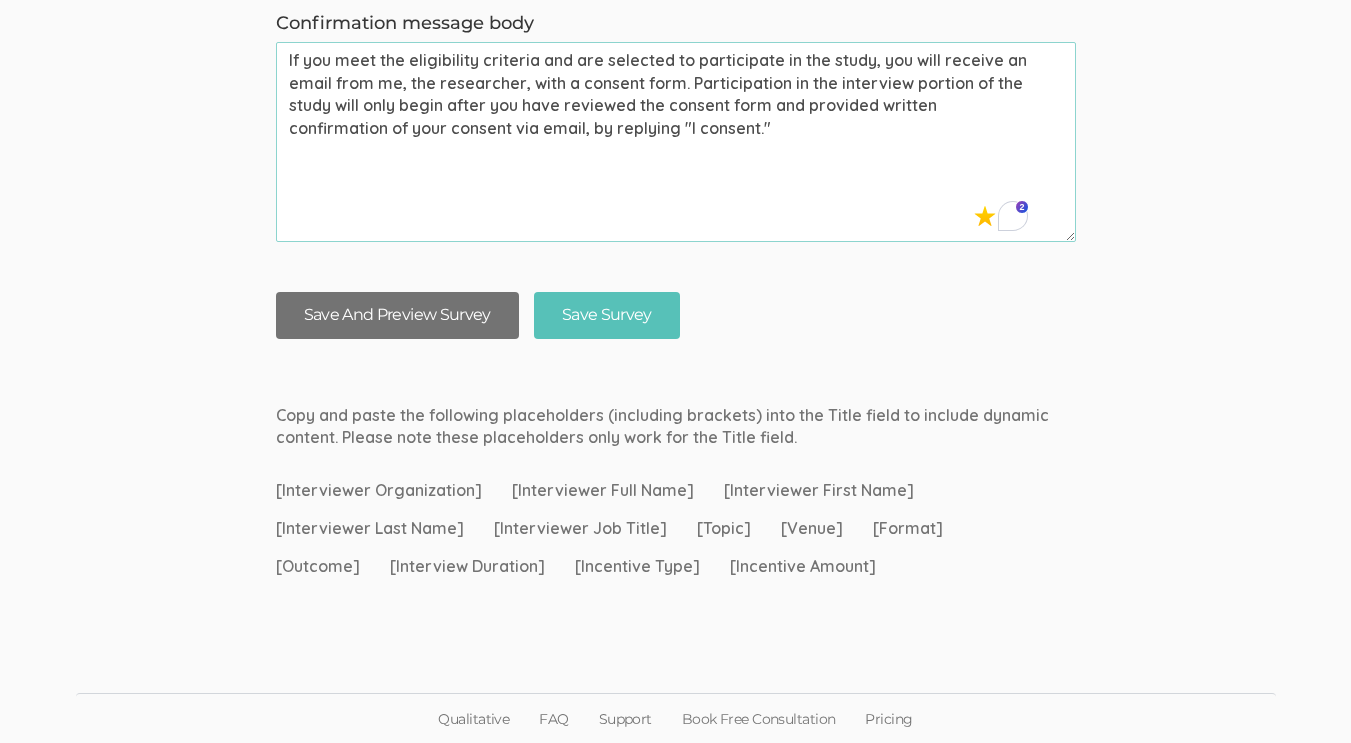 click on "Save And Preview Survey" at bounding box center [397, 315] 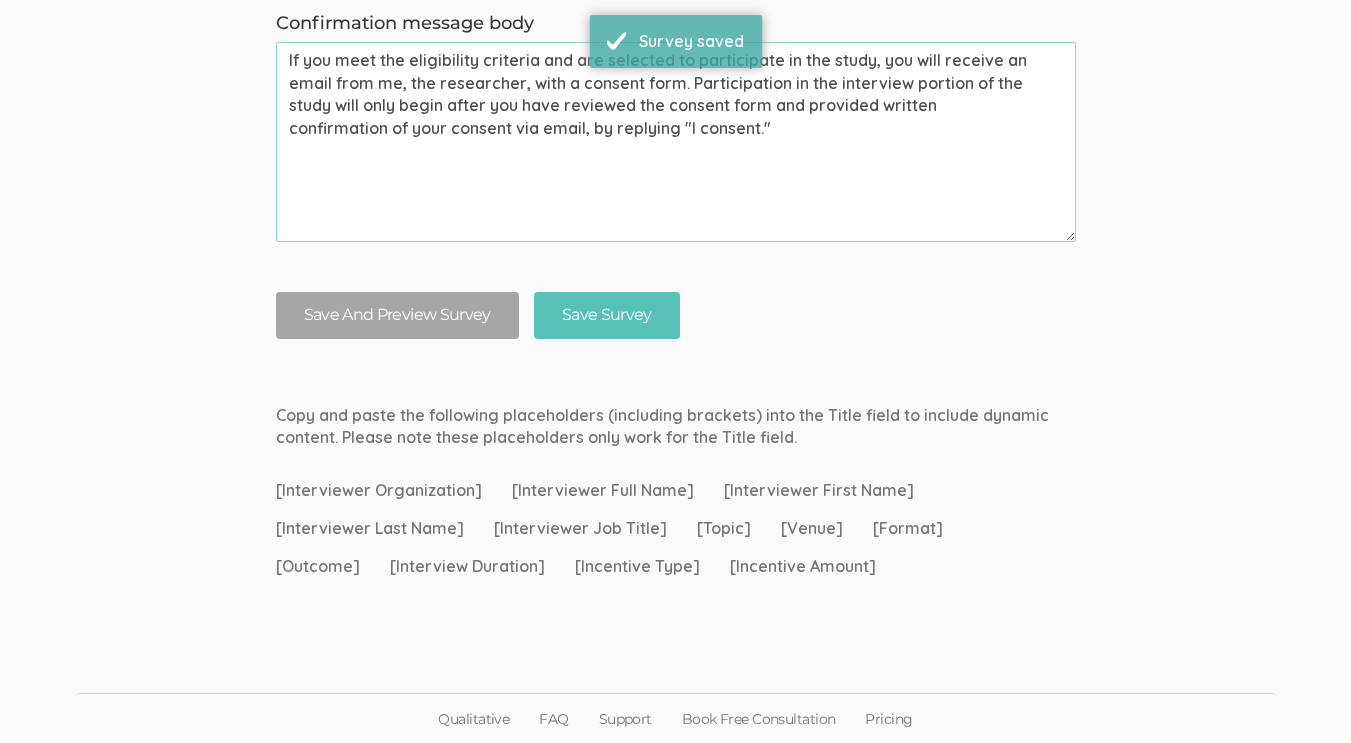 scroll, scrollTop: 2456, scrollLeft: 0, axis: vertical 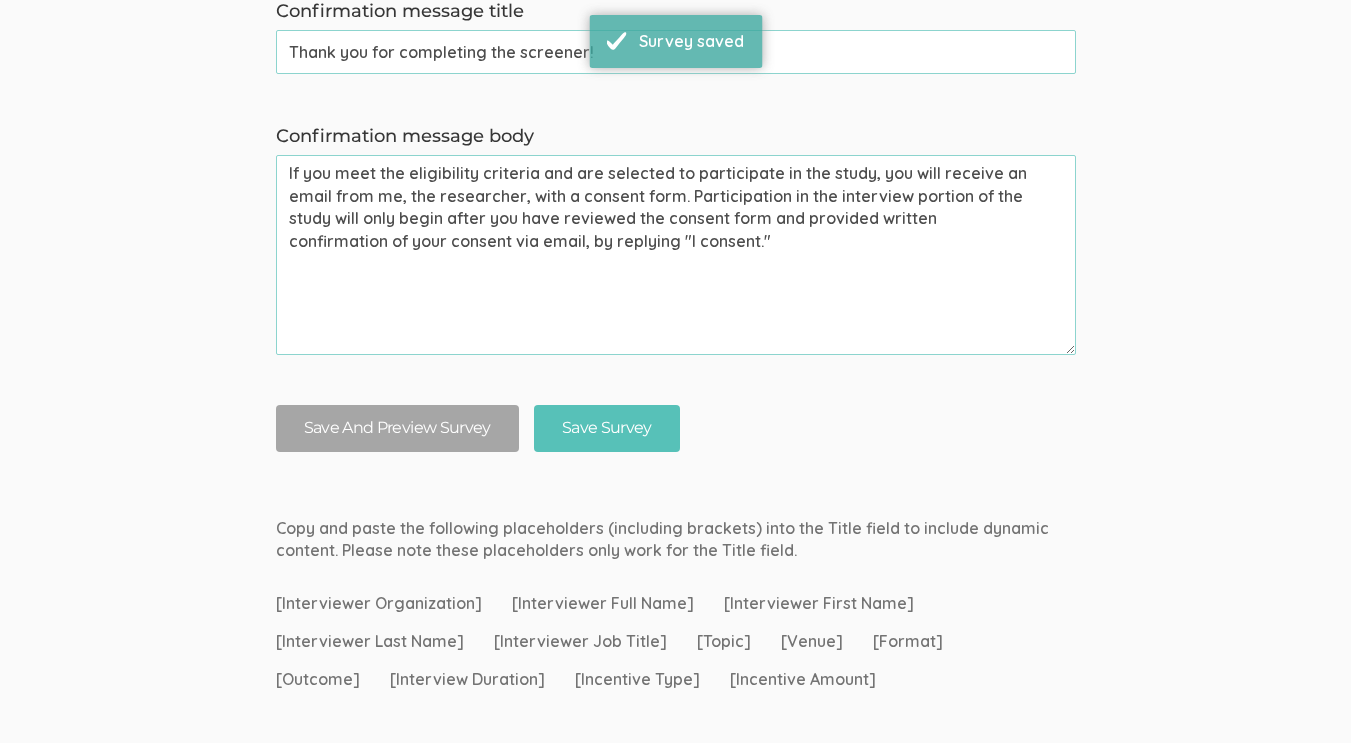 click on "If you meet the eligibility criteria and are selected to participate in the study, you will receive an email from me, the researcher, with a consent form. Participation in the interview portion of the study will only begin after you have reviewed the consent form and provided written confirmation of your consent via email, by replying "I consent."" at bounding box center [676, 255] 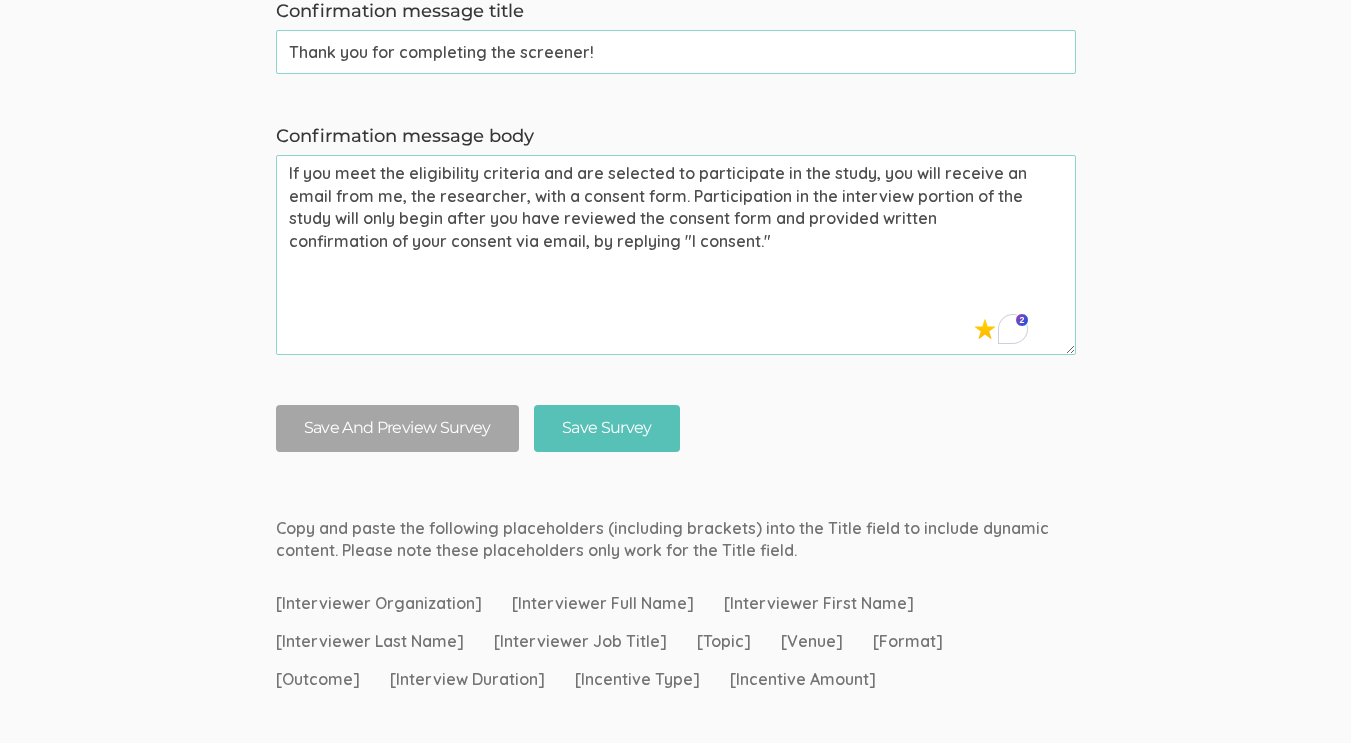 click on "If you meet the eligibility criteria and are selected to participate in the study, you will receive an email from me, the researcher, with a consent form. Participation in the interview portion of the study will only begin after you have reviewed the consent form and provided written confirmation of your consent via email, by replying "I consent."" at bounding box center (676, 255) 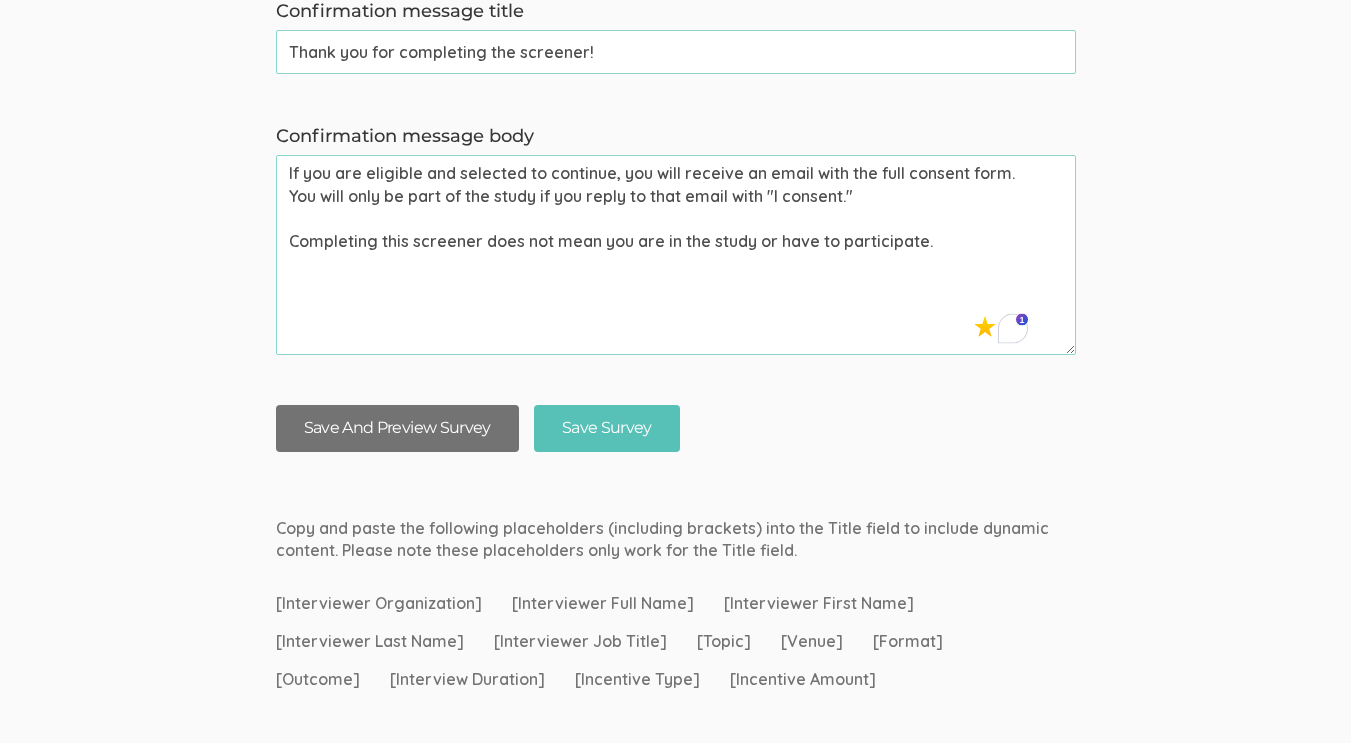 type on "If you are eligible and selected to continue, you will receive an email with the full consent form. You will only be part of the study if you reply to that email with "I consent."
Completing this screener does not mean you are in the study or have to participate." 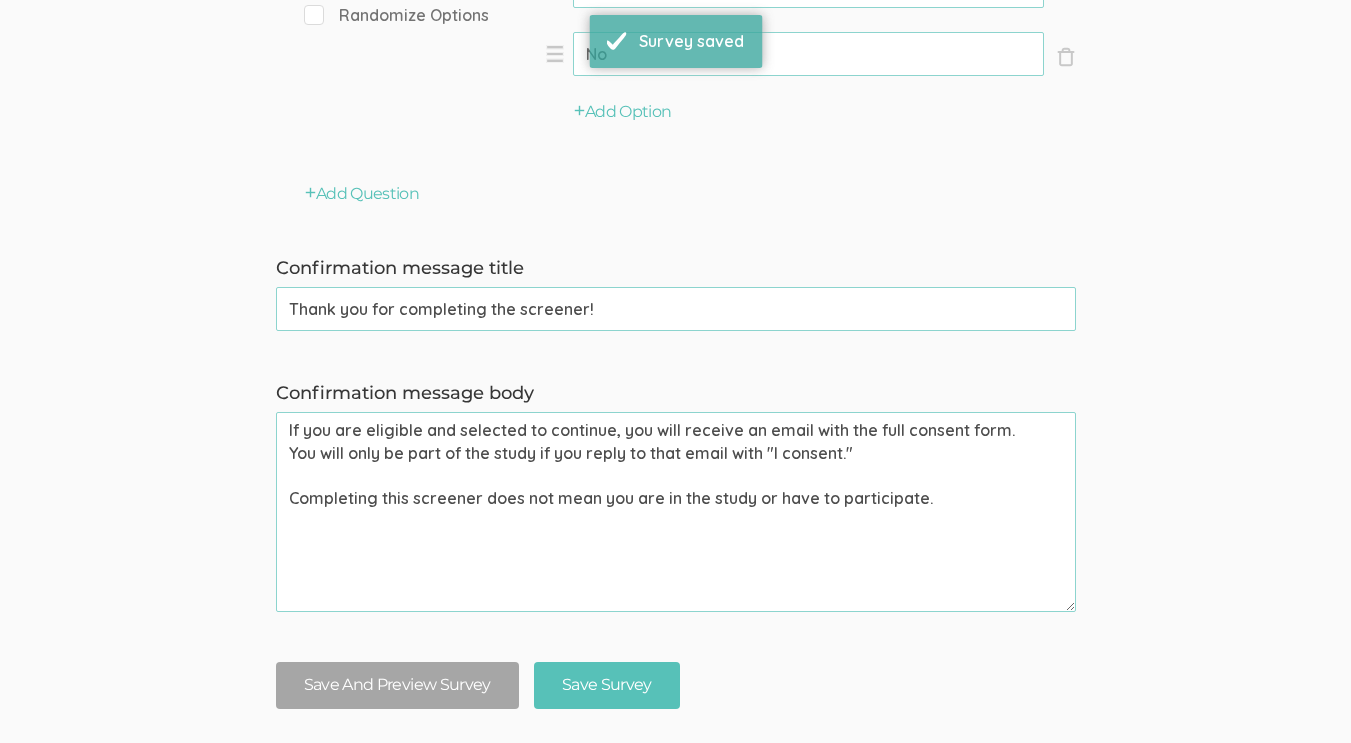 scroll, scrollTop: 2569, scrollLeft: 0, axis: vertical 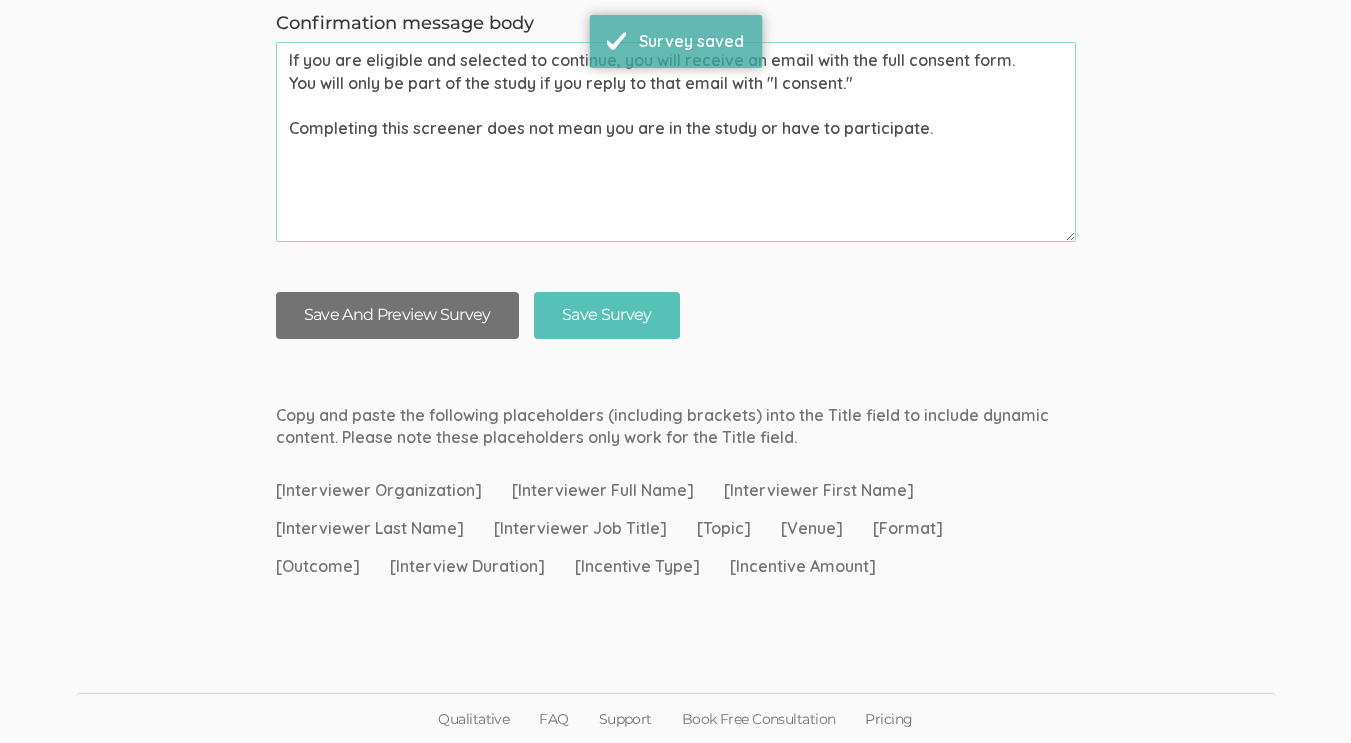 click on "Save And Preview Survey" at bounding box center [397, 315] 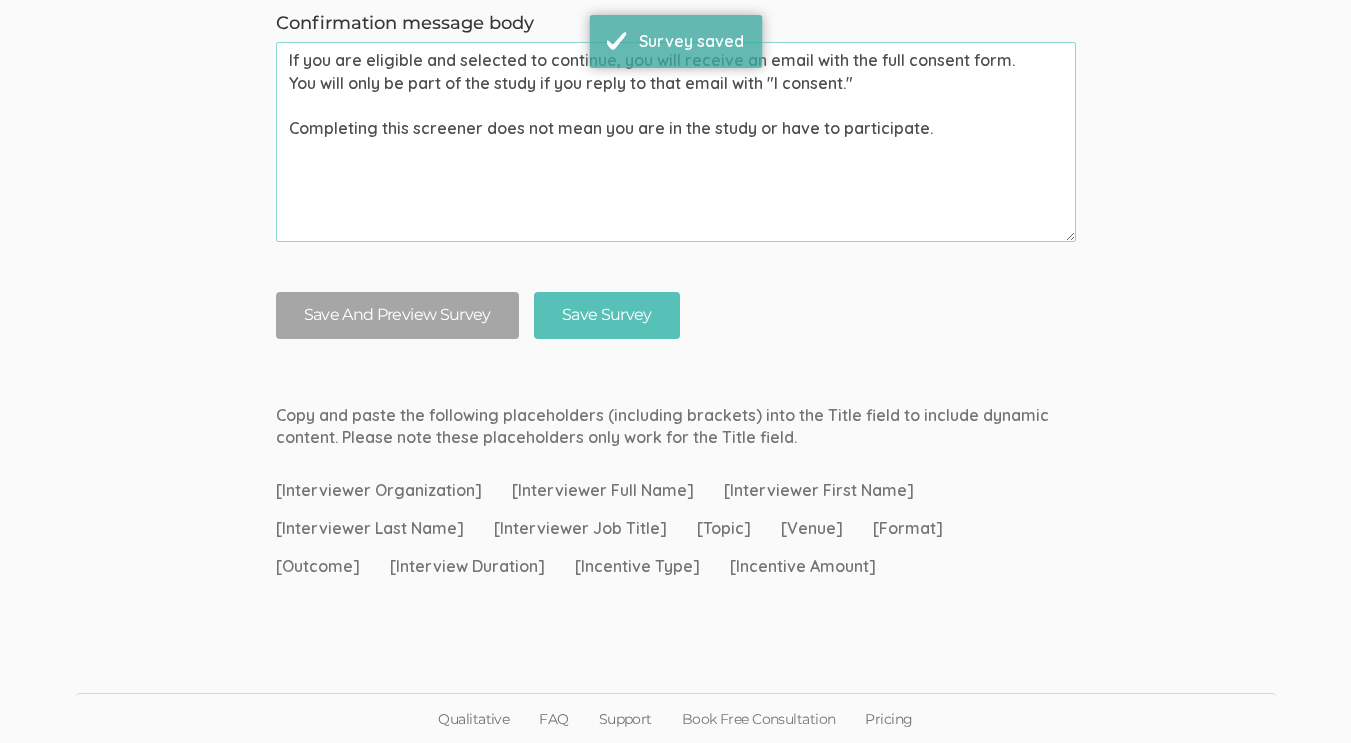 scroll, scrollTop: 0, scrollLeft: 0, axis: both 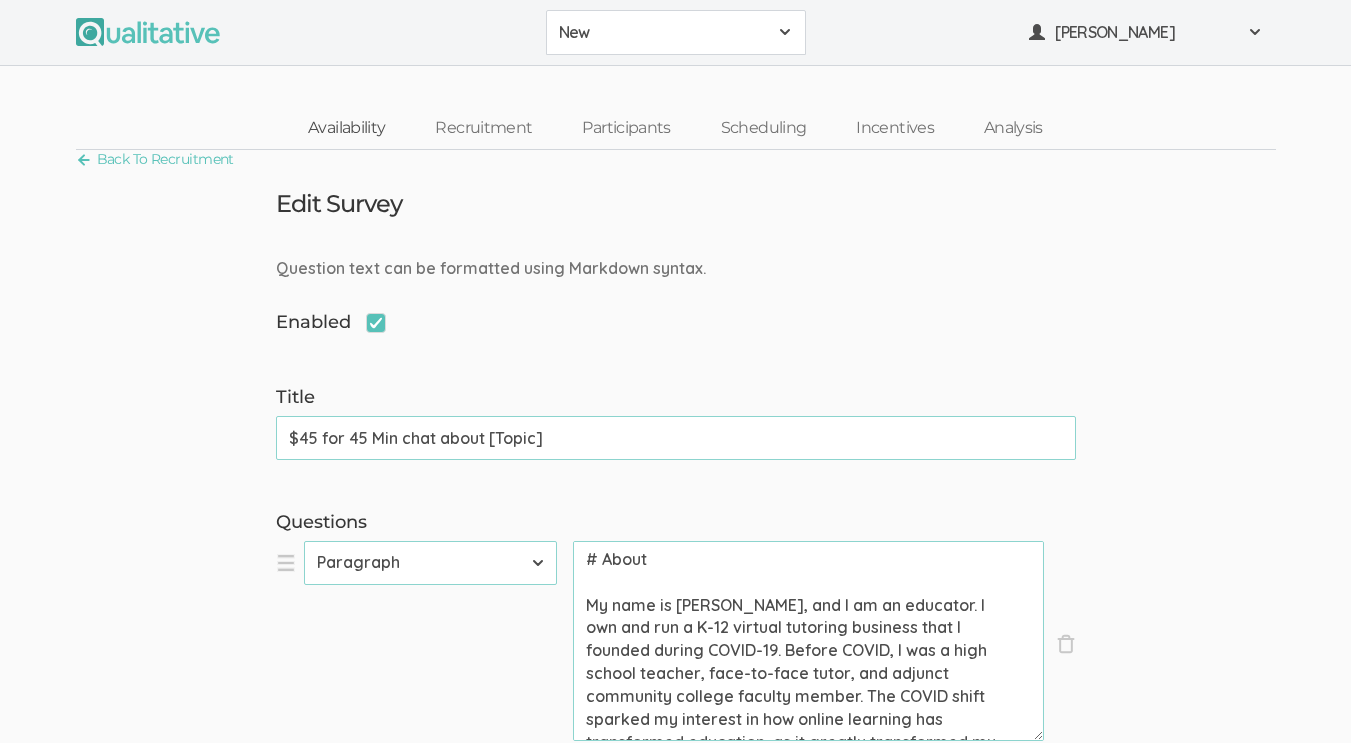 click on "Availability" at bounding box center [346, 128] 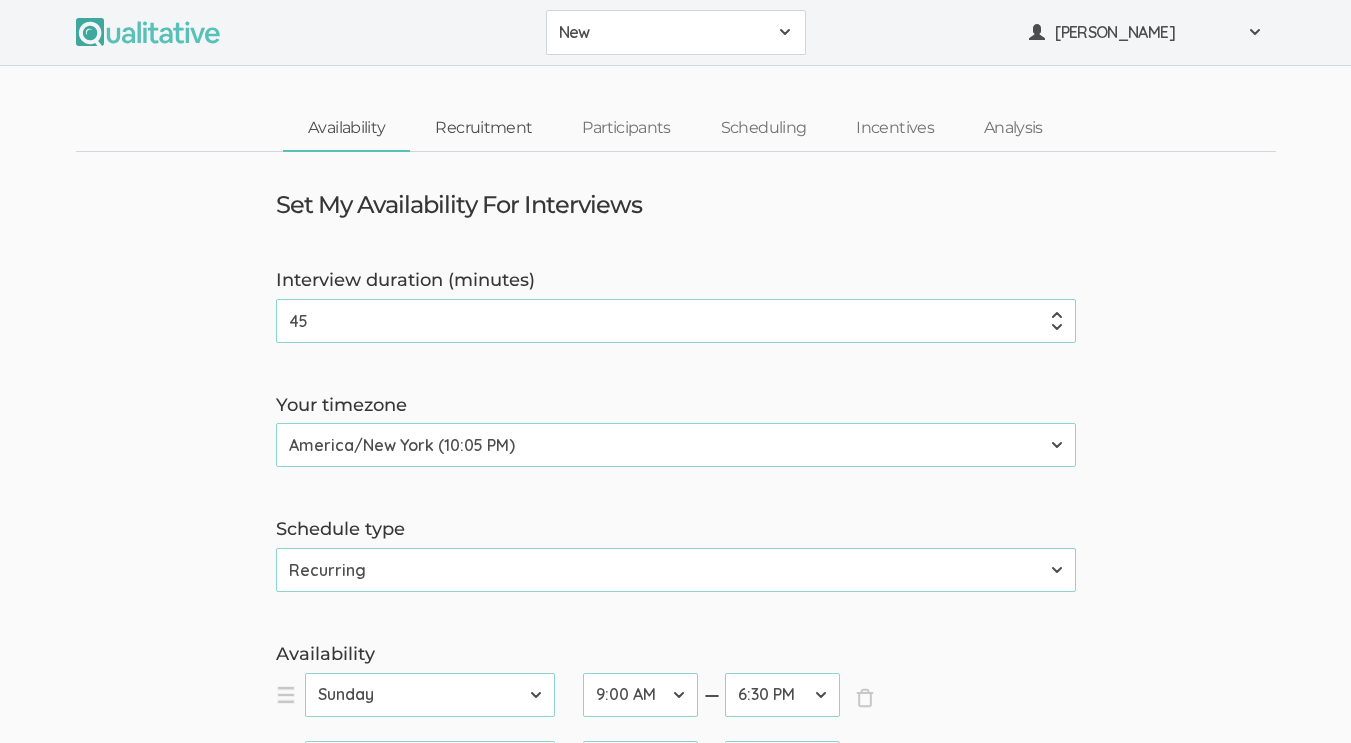 click on "Recruitment" at bounding box center (483, 128) 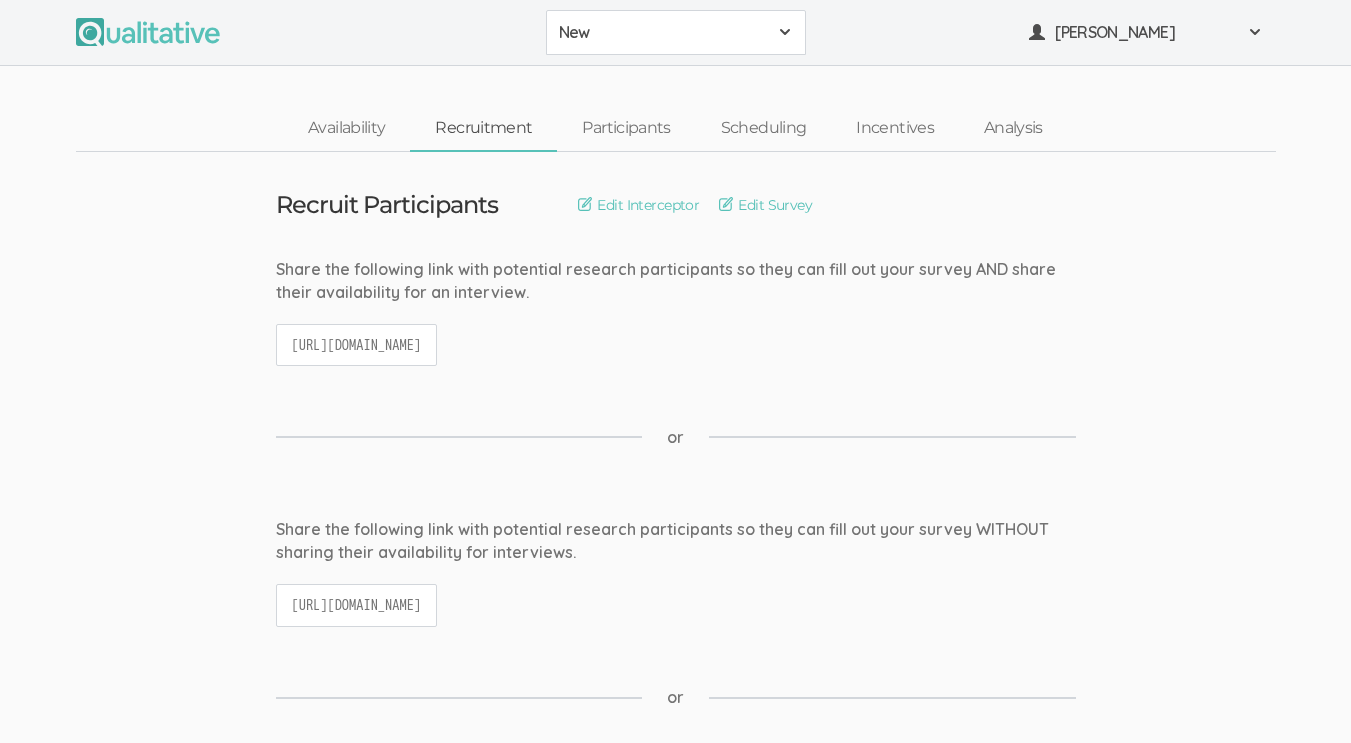 click on "https://qualitative.io/screener/6849c352a65a03628e1688a2" at bounding box center [357, 345] 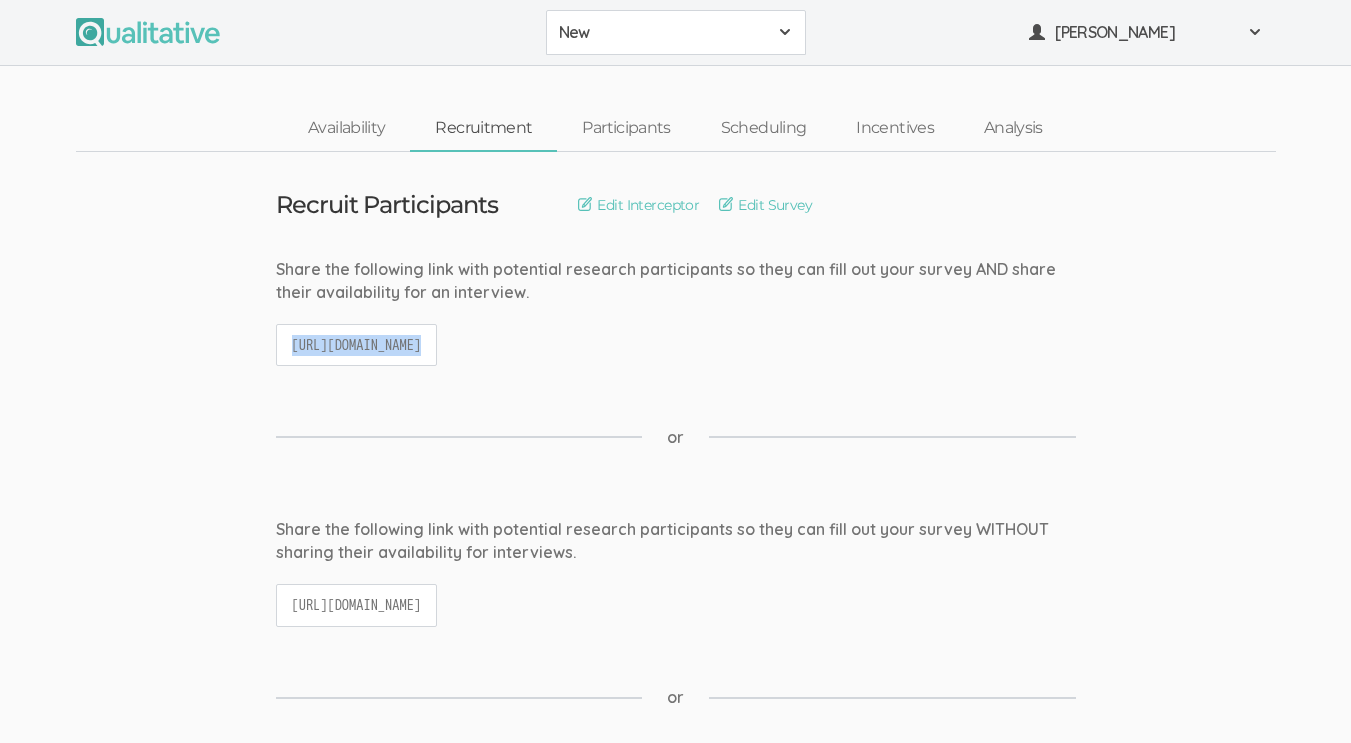 click on "https://qualitative.io/screener/6849c352a65a03628e1688a2" at bounding box center (357, 345) 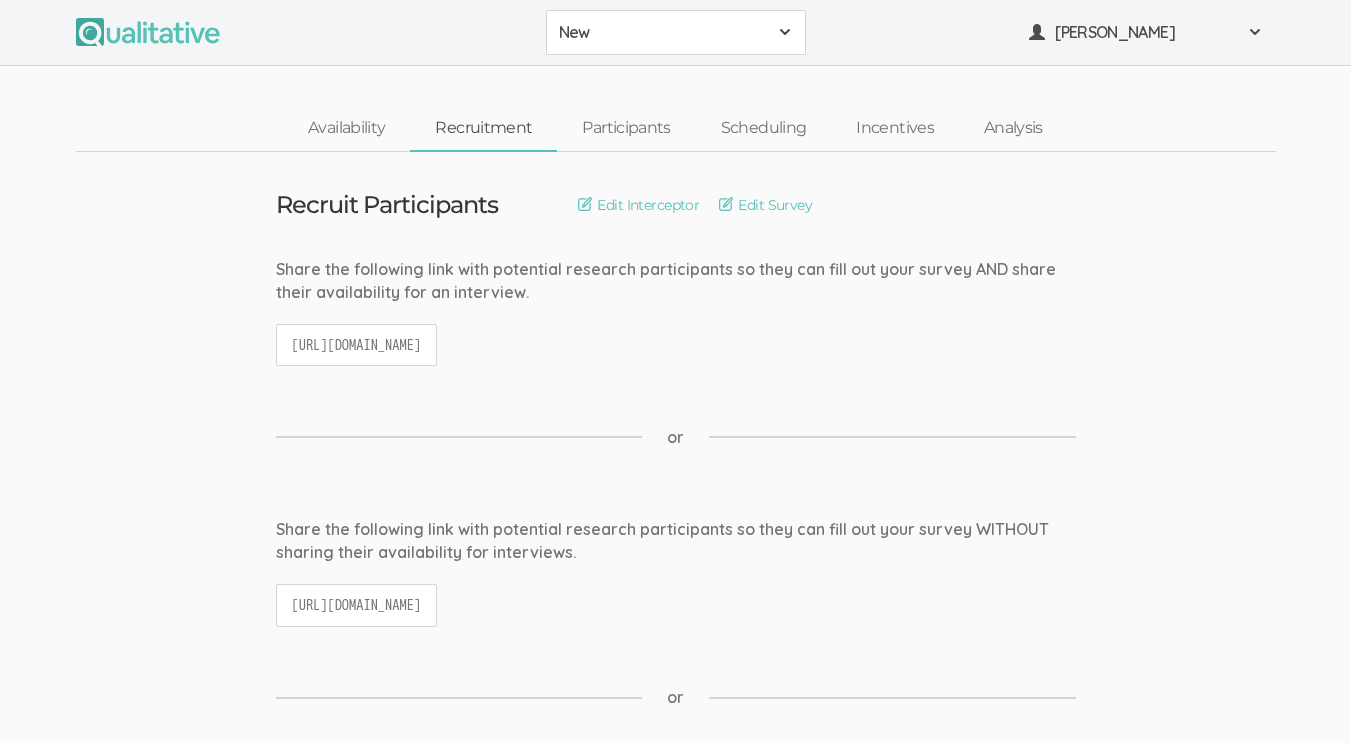 click on "https://qualitative.io/screener/6849c352a65a03628e1688a2" at bounding box center [357, 345] 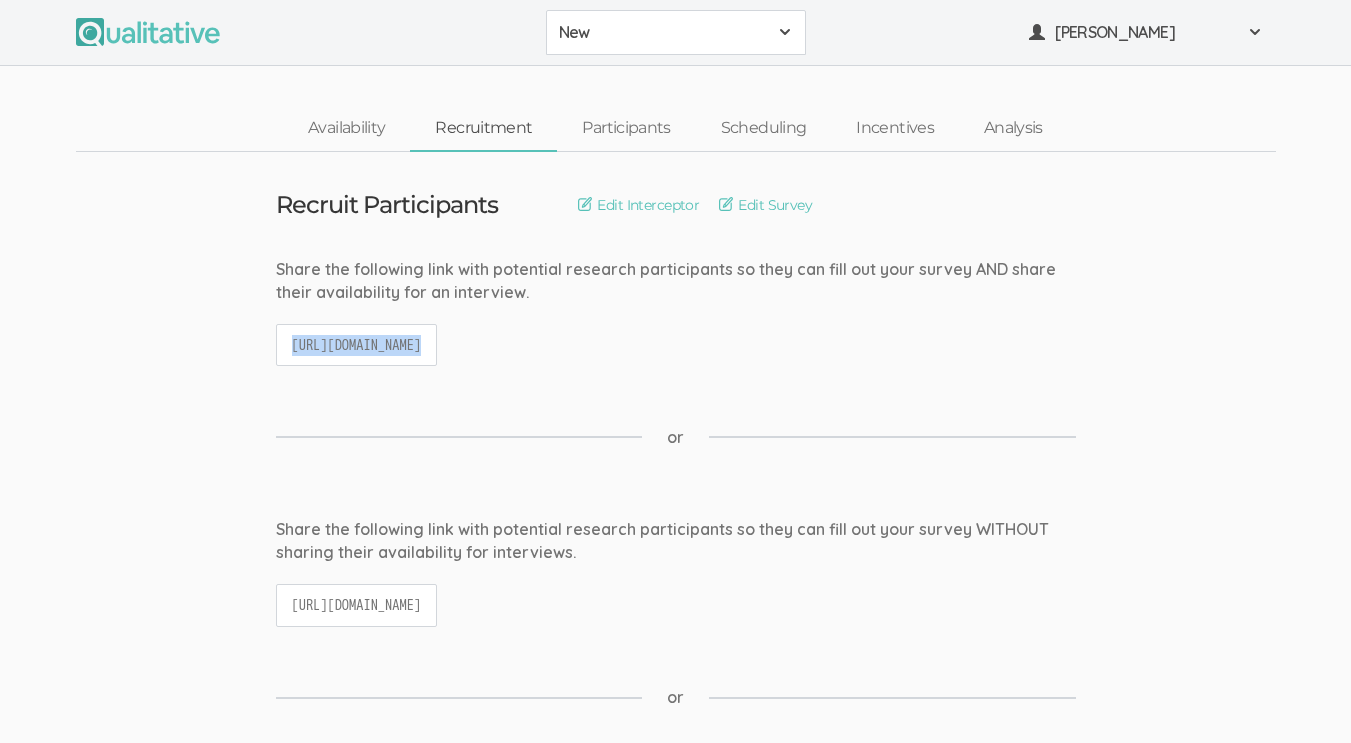 click on "https://qualitative.io/screener/6849c352a65a03628e1688a2" at bounding box center [357, 345] 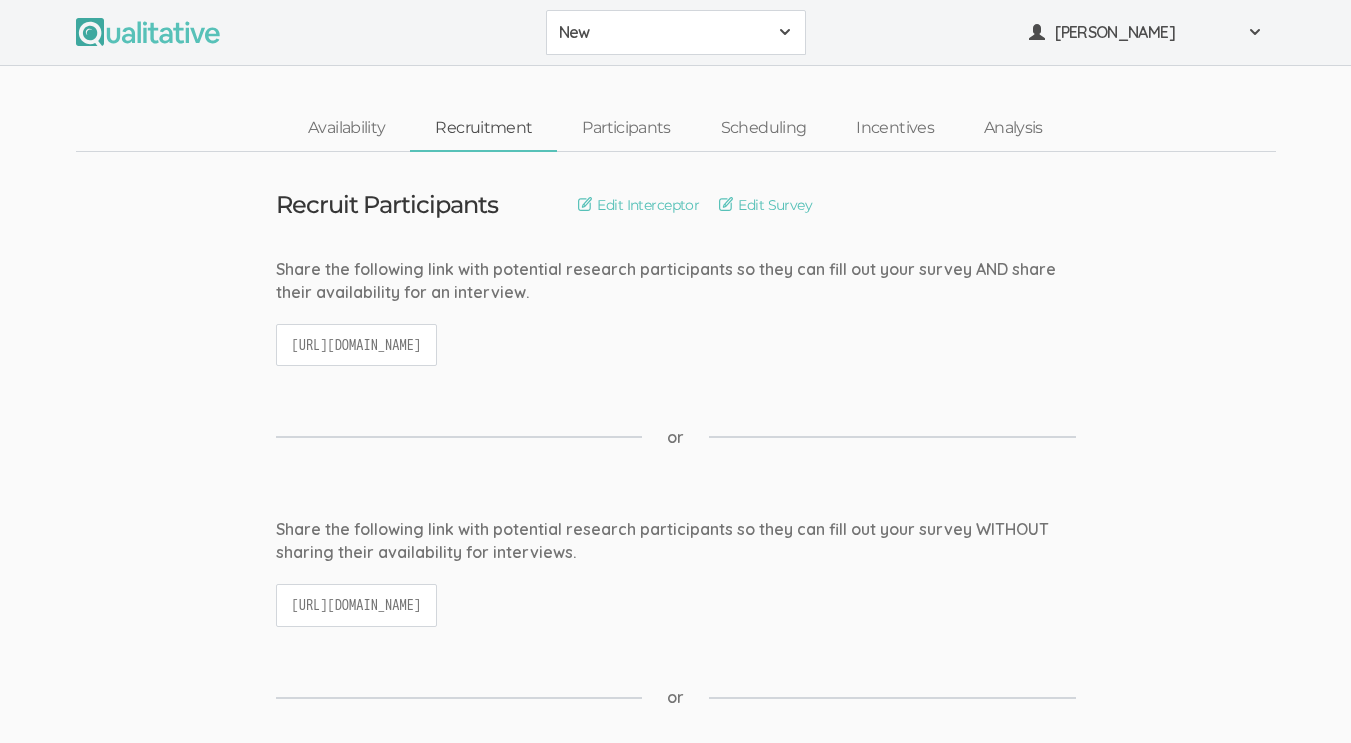 click on "https://qualitative.io/screener/6849c352a65a03628e1688a2" at bounding box center (357, 345) 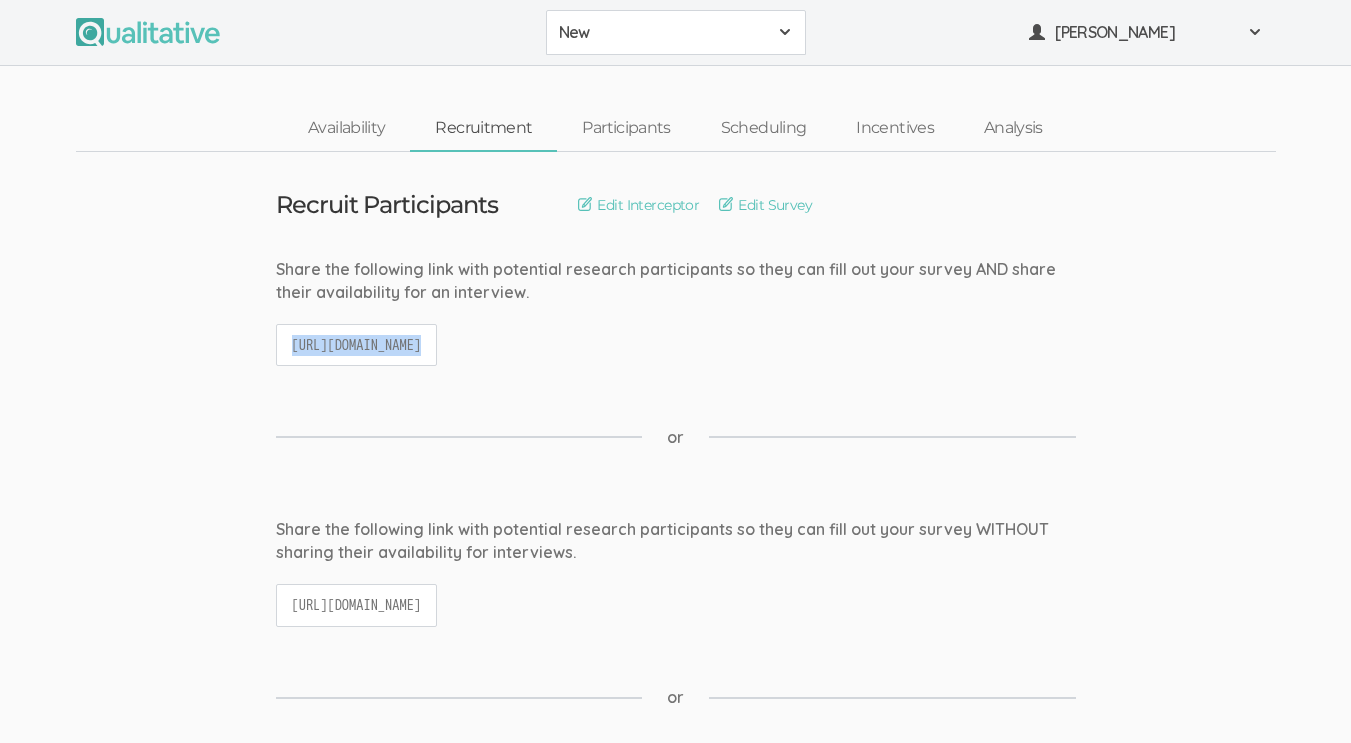 click on "https://qualitative.io/screener/6849c352a65a03628e1688a2" at bounding box center (357, 345) 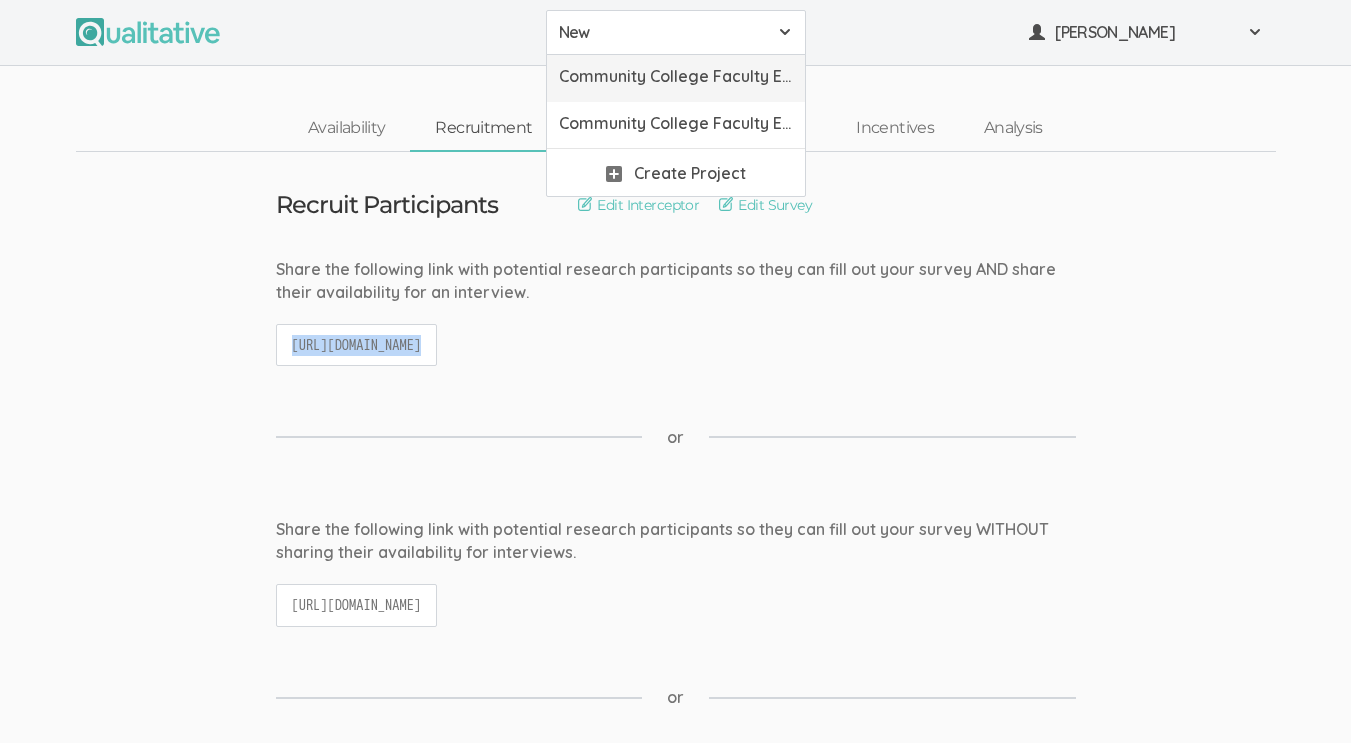 click on "Community College Faculty Experiences" at bounding box center (676, 76) 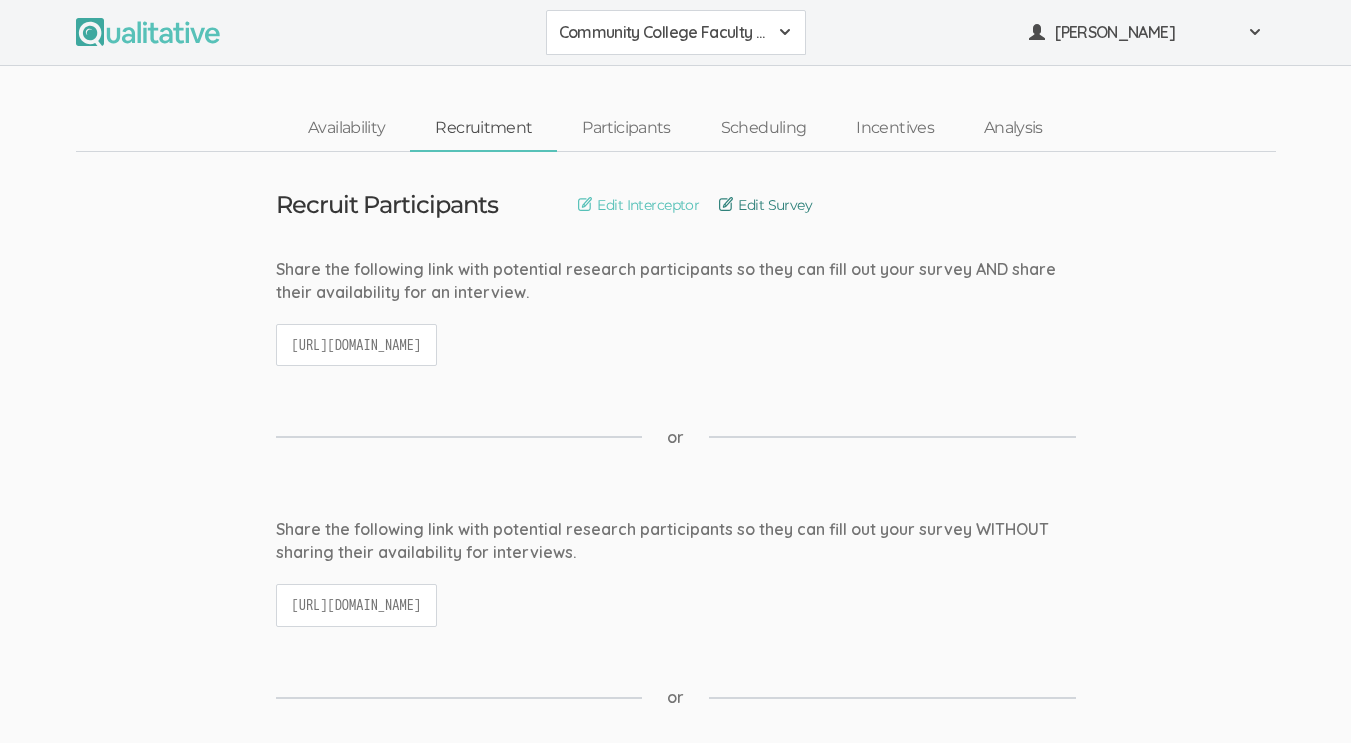 click on "Edit Survey" at bounding box center [765, 205] 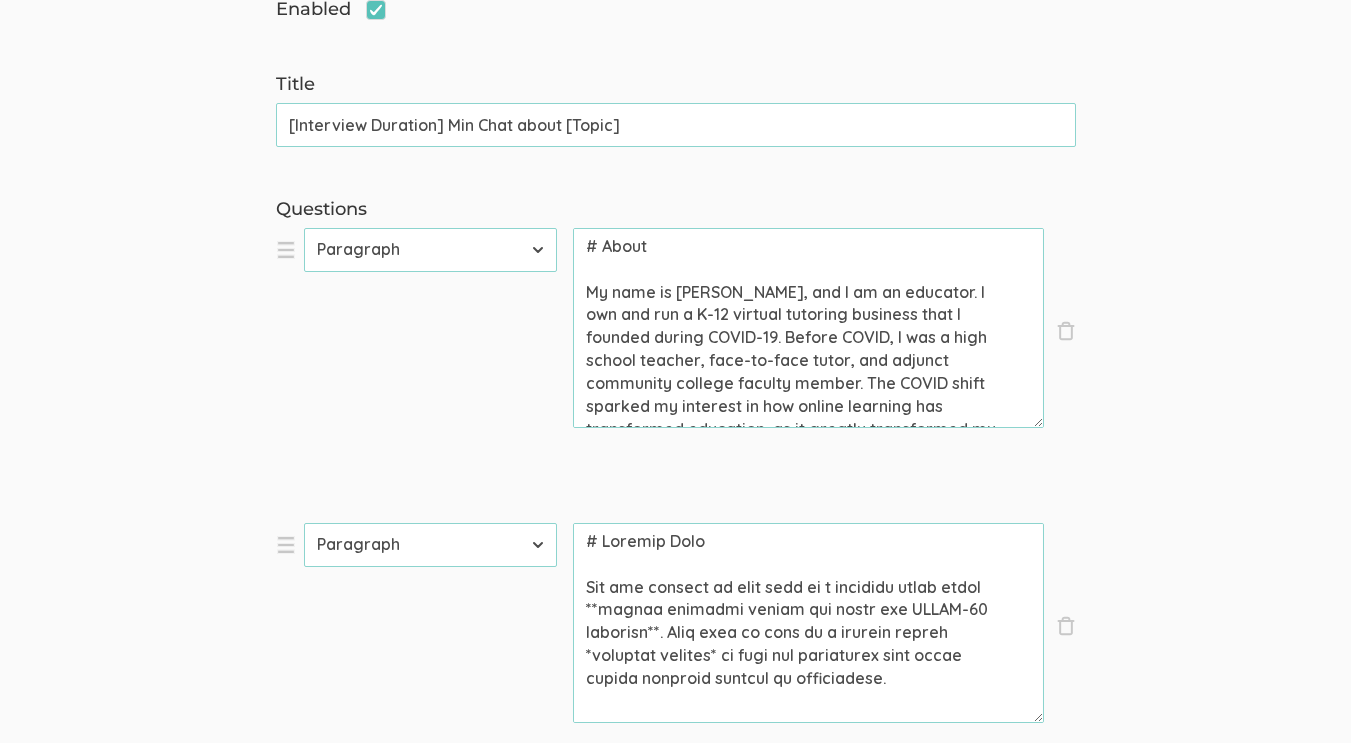 scroll, scrollTop: 314, scrollLeft: 0, axis: vertical 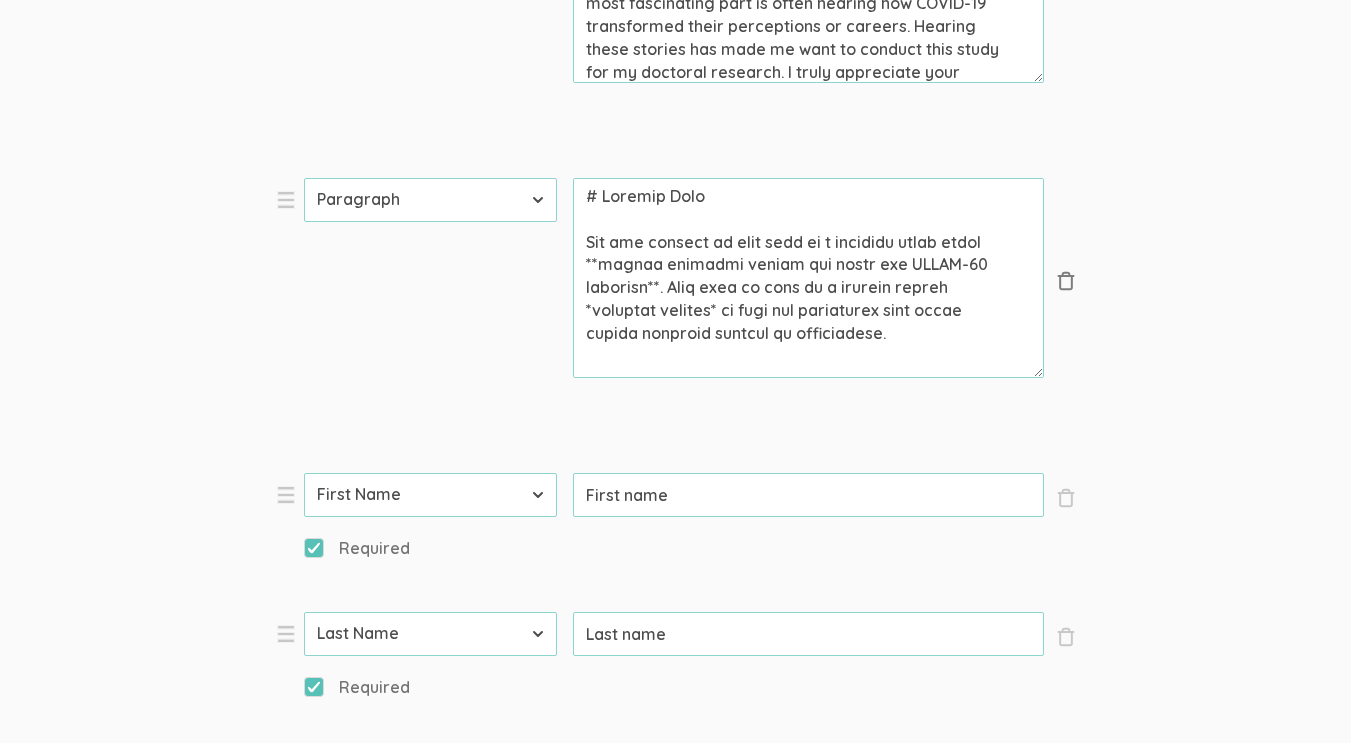 click on "×" at bounding box center [1066, 281] 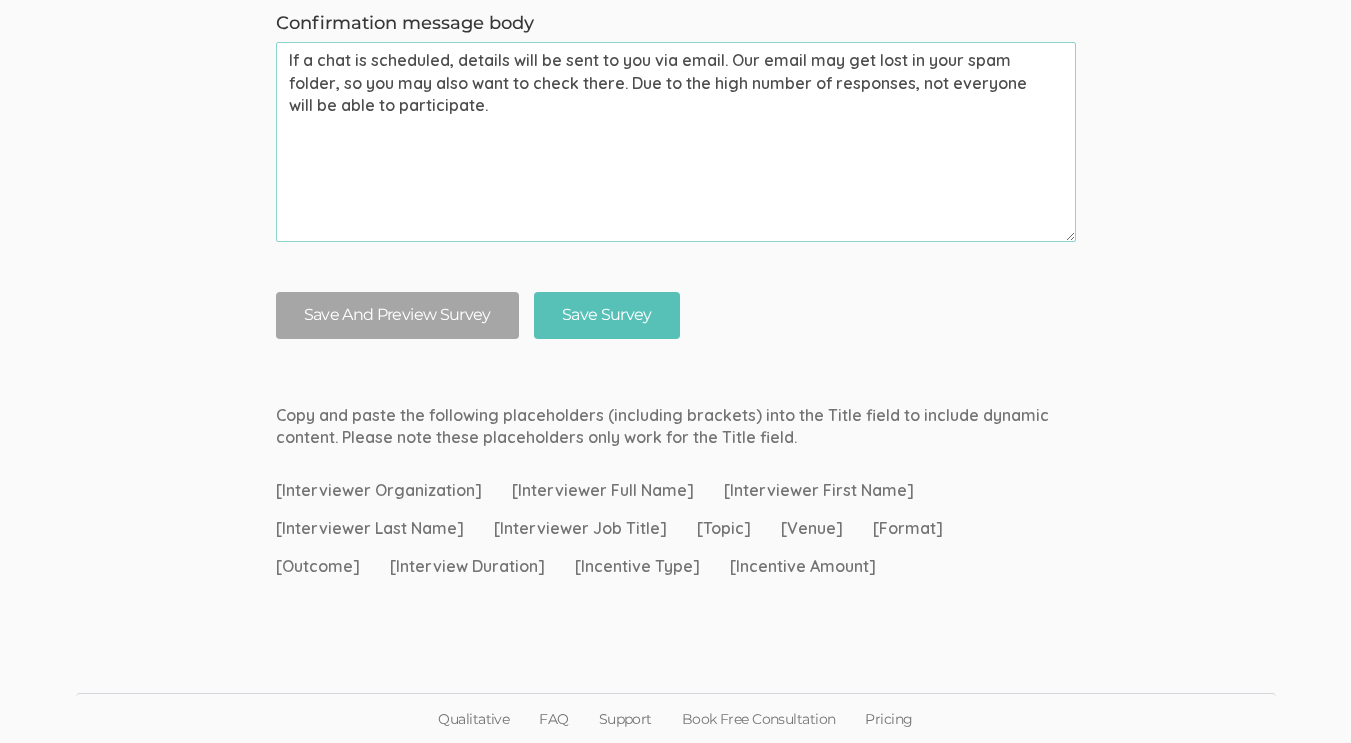 scroll, scrollTop: 2569, scrollLeft: 0, axis: vertical 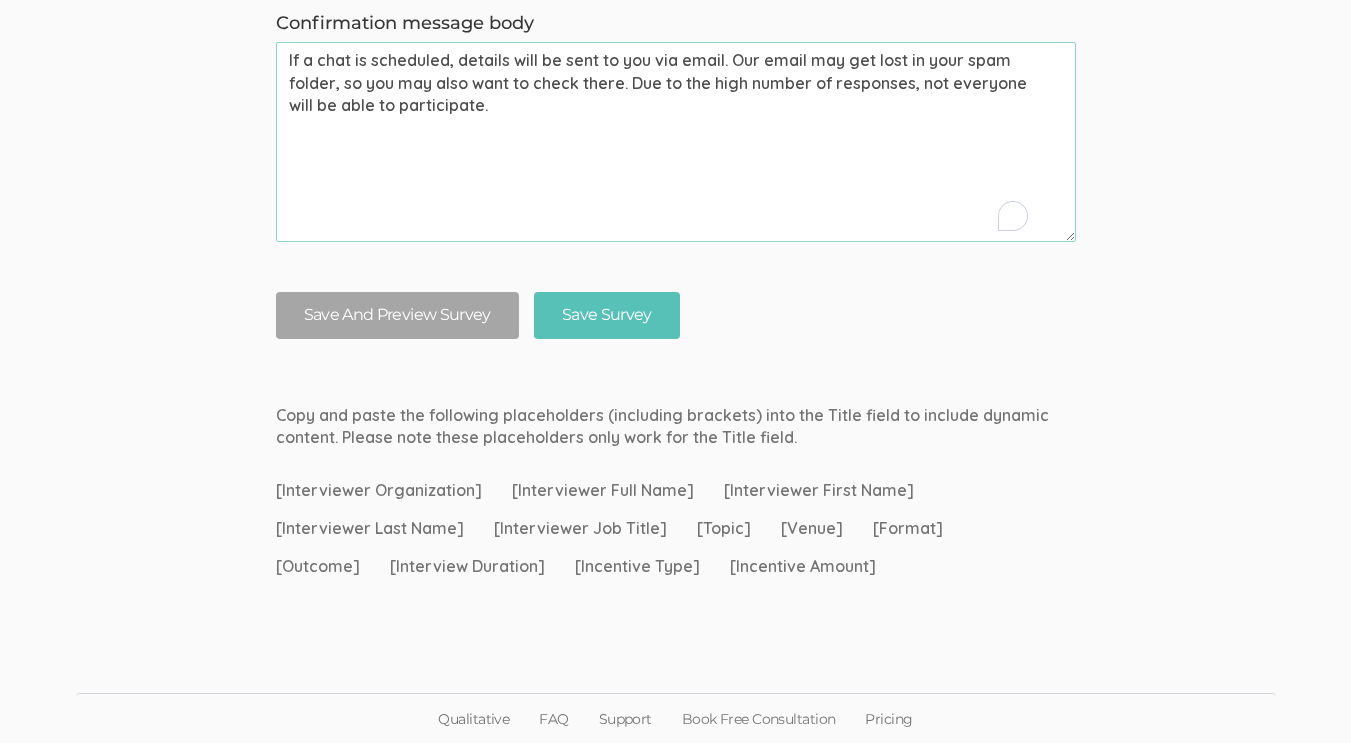 click on "If a chat is scheduled, details will be sent to you via email. Our email may get lost in your spam folder, so you may also want to check there. Due to the high number of responses, not everyone will be able to participate." at bounding box center [676, 142] 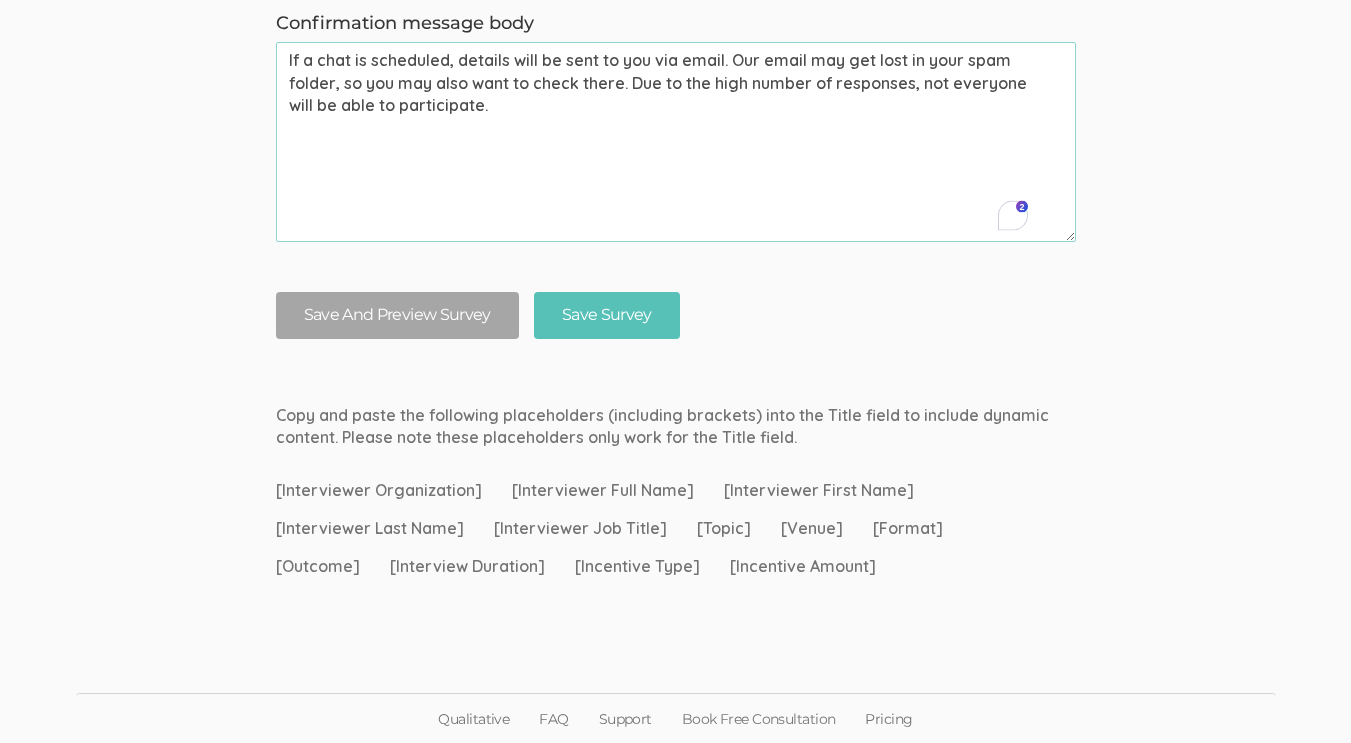 click on "If a chat is scheduled, details will be sent to you via email. Our email may get lost in your spam folder, so you may also want to check there. Due to the high number of responses, not everyone will be able to participate." at bounding box center (676, 142) 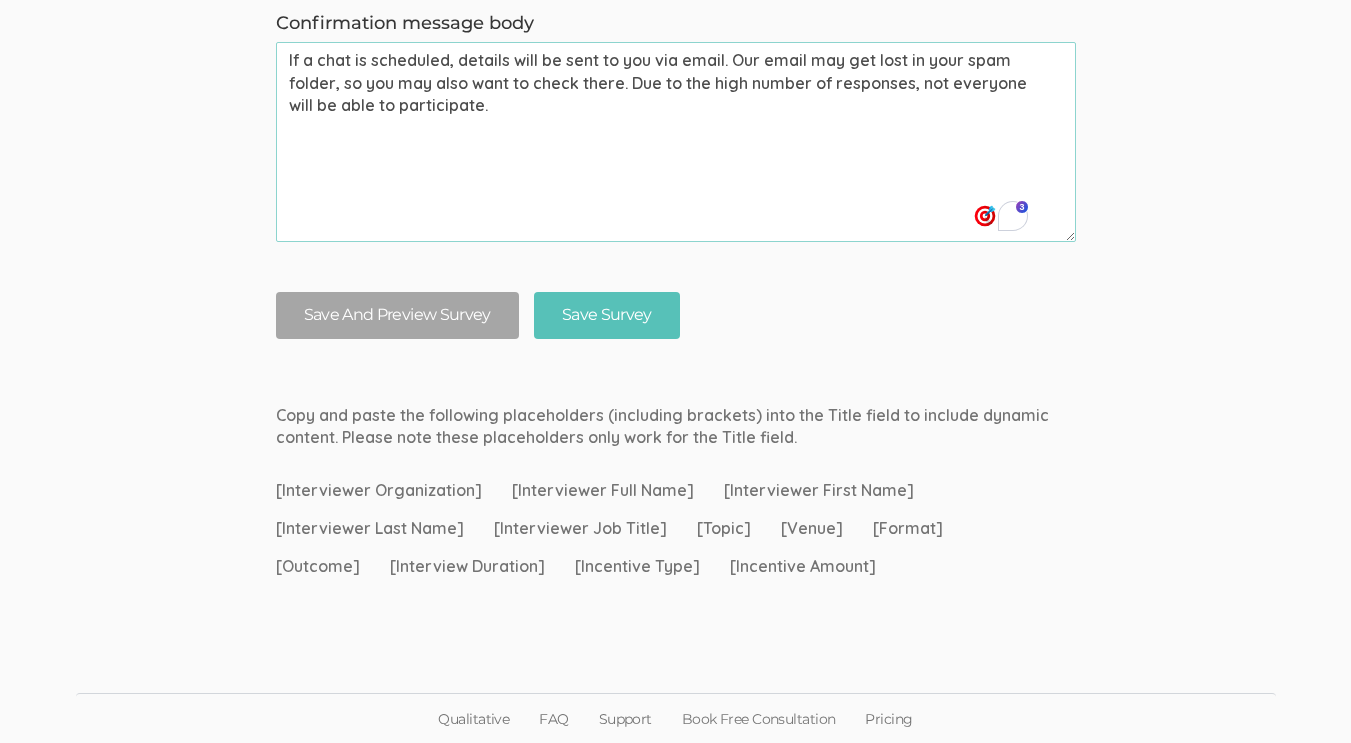 drag, startPoint x: 501, startPoint y: 106, endPoint x: 289, endPoint y: 67, distance: 215.55742 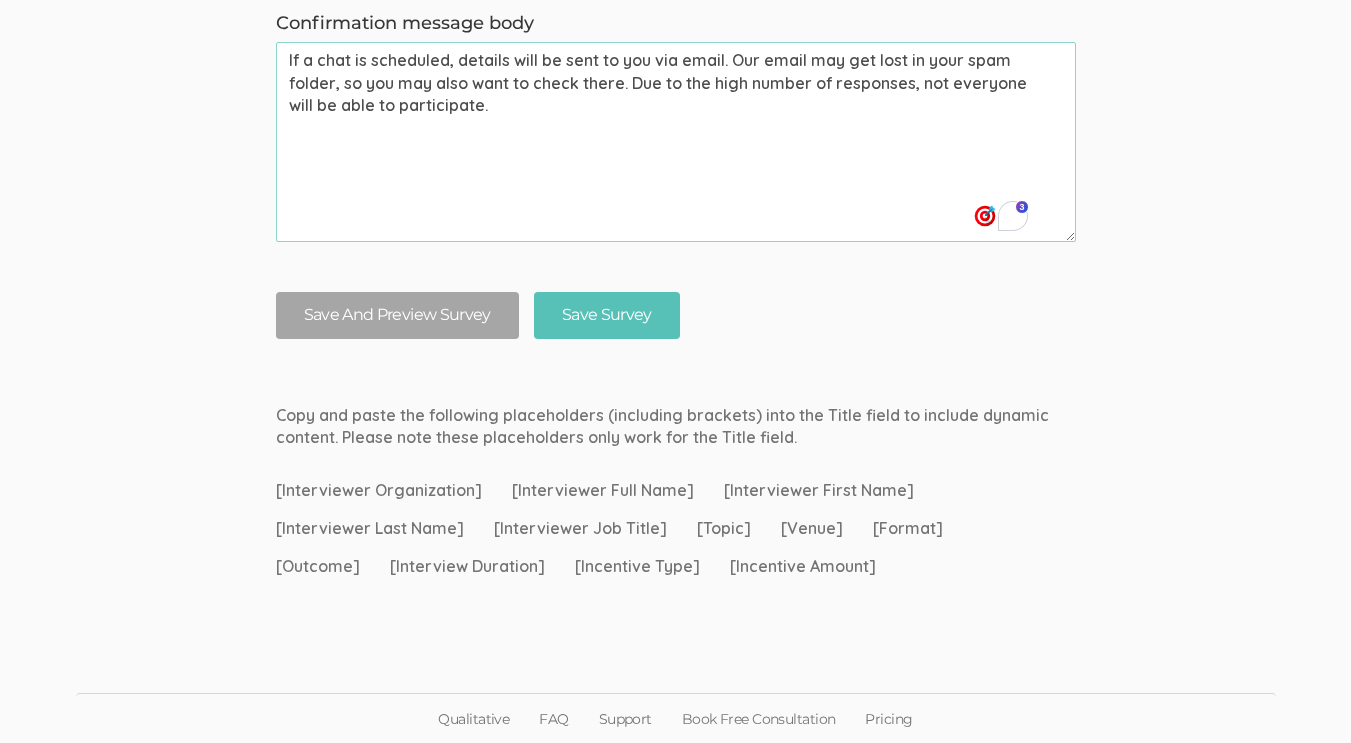click on "If a chat is scheduled, details will be sent to you via email. Our email may get lost in your spam folder, so you may also want to check there. Due to the high number of responses, not everyone will be able to participate." at bounding box center (676, 142) 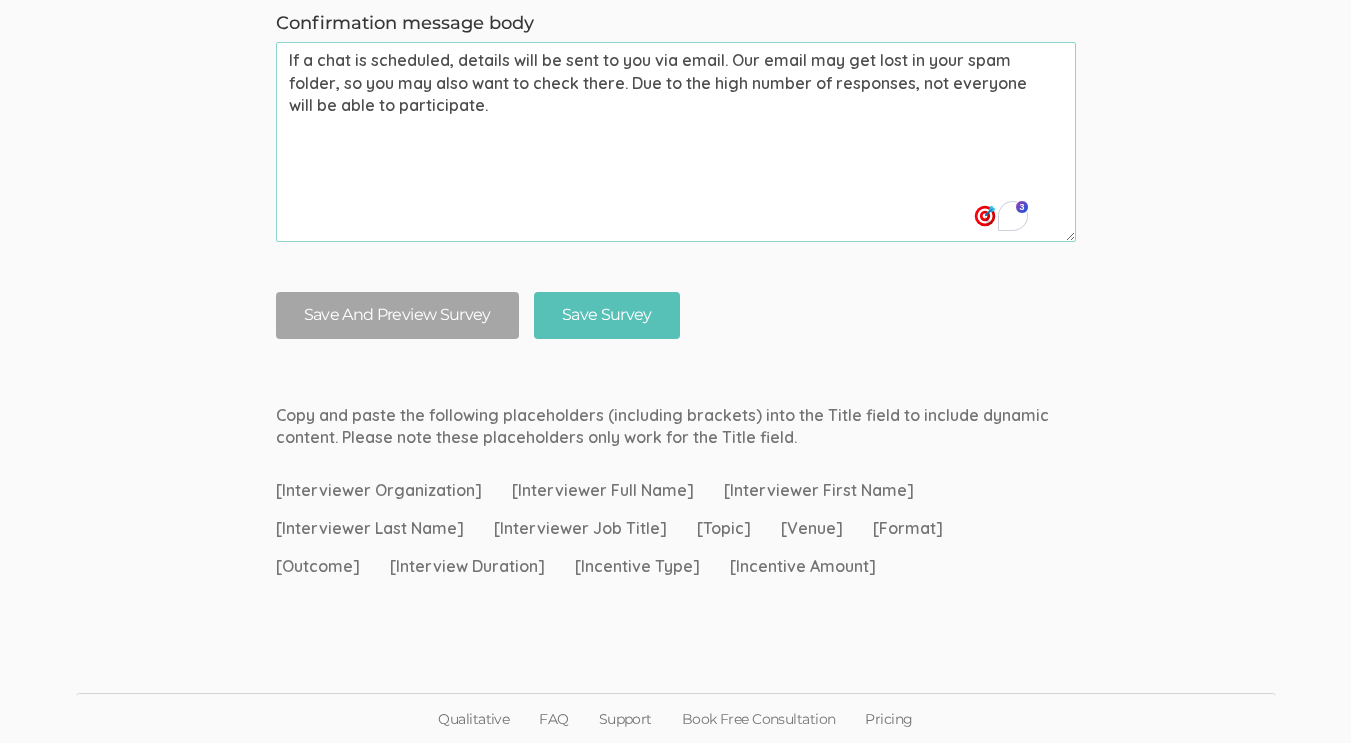 paste on "you are eligible and selected to continue, you will receive an email with the full consent form. You will only be part of the study if you reply to that email with "I consent."
Completing this screener does not mean you are in the study or have to participate" 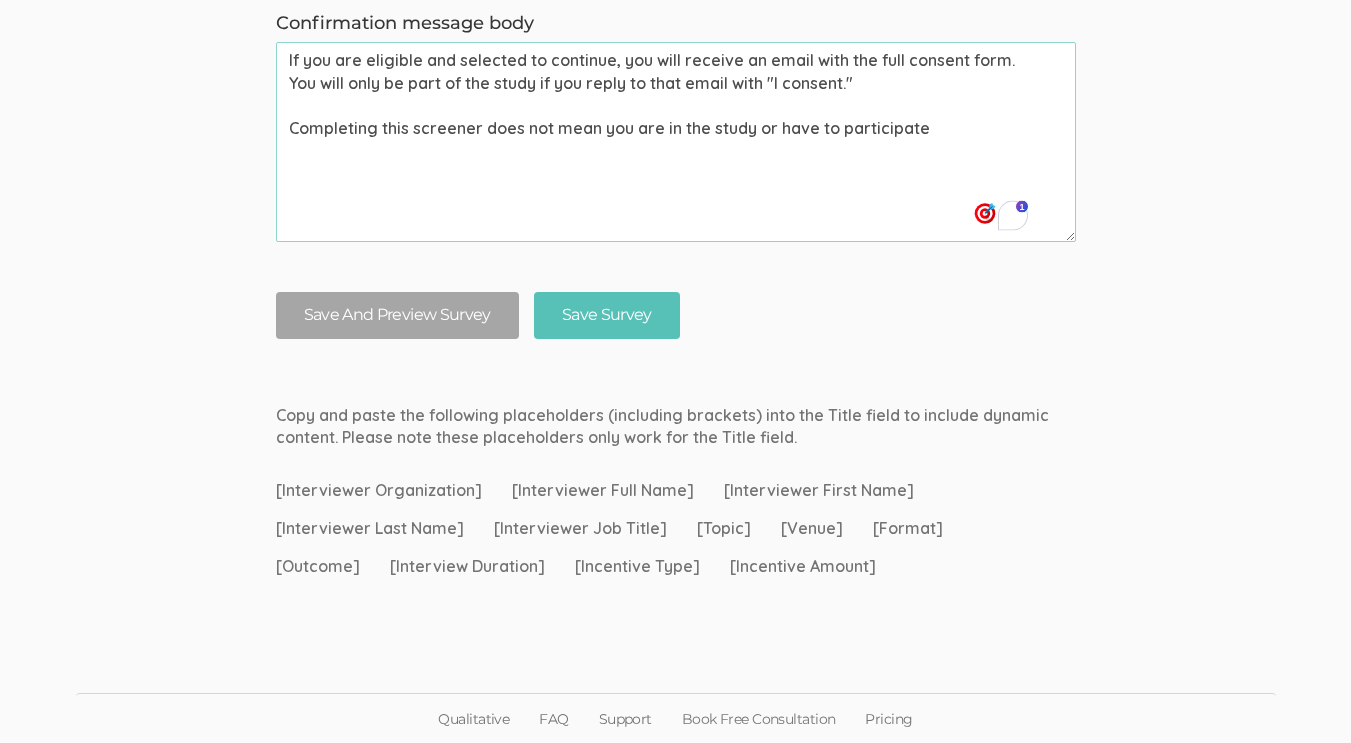 click on "If you are eligible and selected to continue, you will receive an email with the full consent form. You will only be part of the study if you reply to that email with "I consent."
Completing this screener does not mean you are in the study or have to participate" at bounding box center [676, 142] 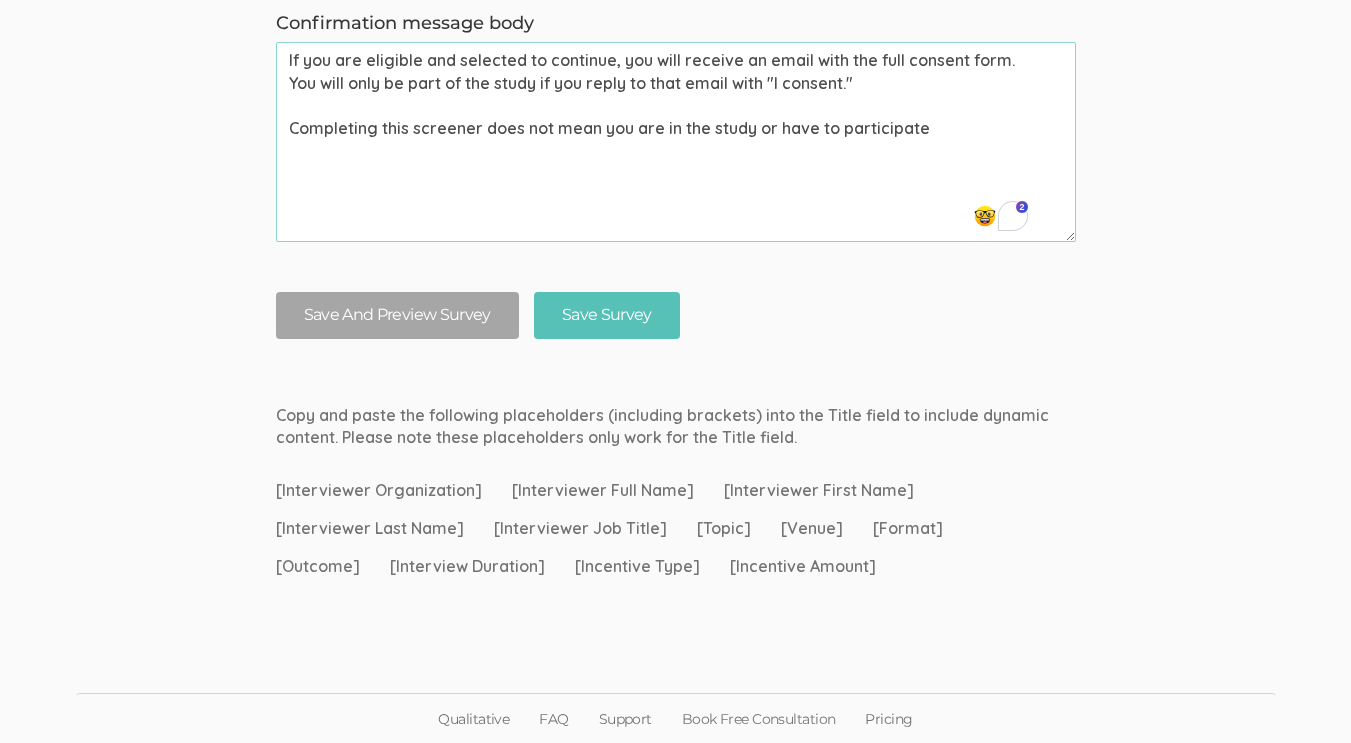 click on "If you are eligible and selected to continue, you will receive an email with the full consent form. You will only be part of the study if you reply to that email with "I consent."
Completing this screener does not mean you are in the study or have to participate" at bounding box center (676, 142) 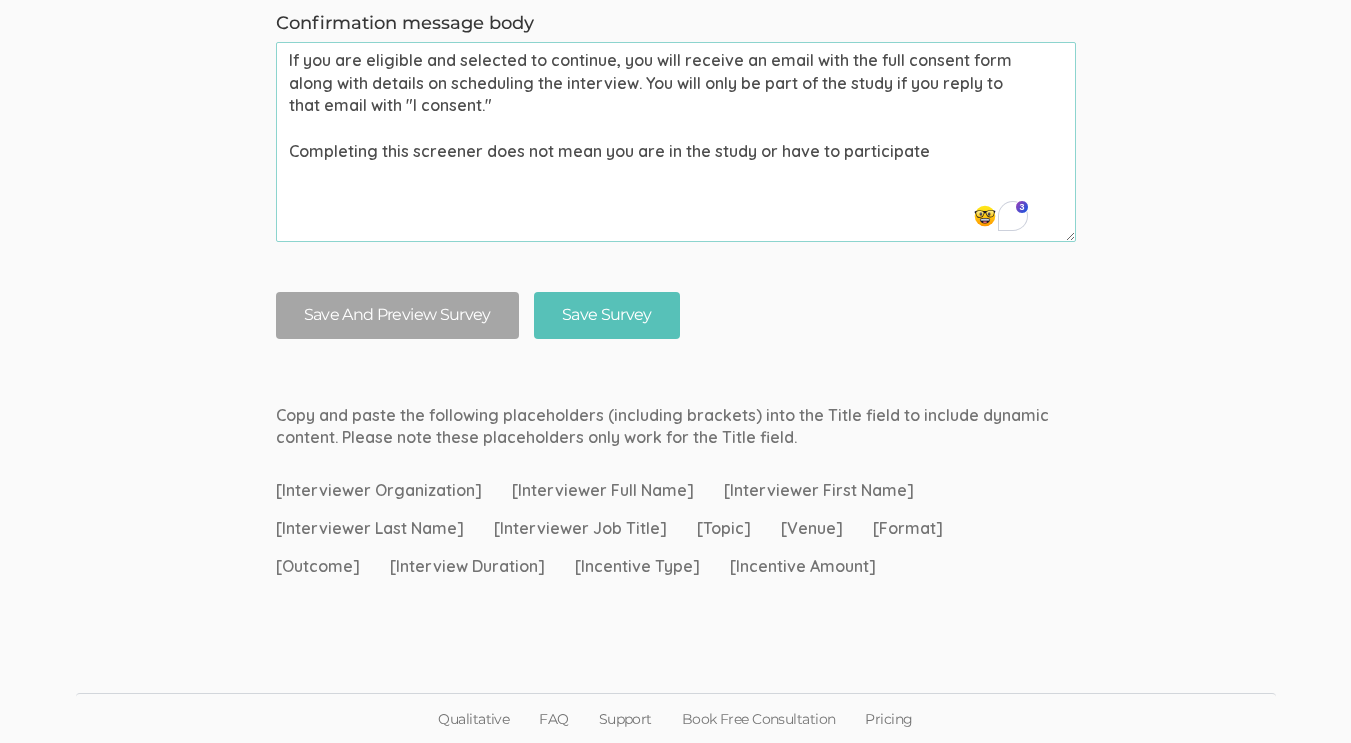 click on "If you are eligible and selected to continue, you will receive an email with the full consent form along with details on scheduling the interview. You will only be part of the study if you reply to that email with "I consent."
Completing this screener does not mean you are in the study or have to participate" at bounding box center (676, 142) 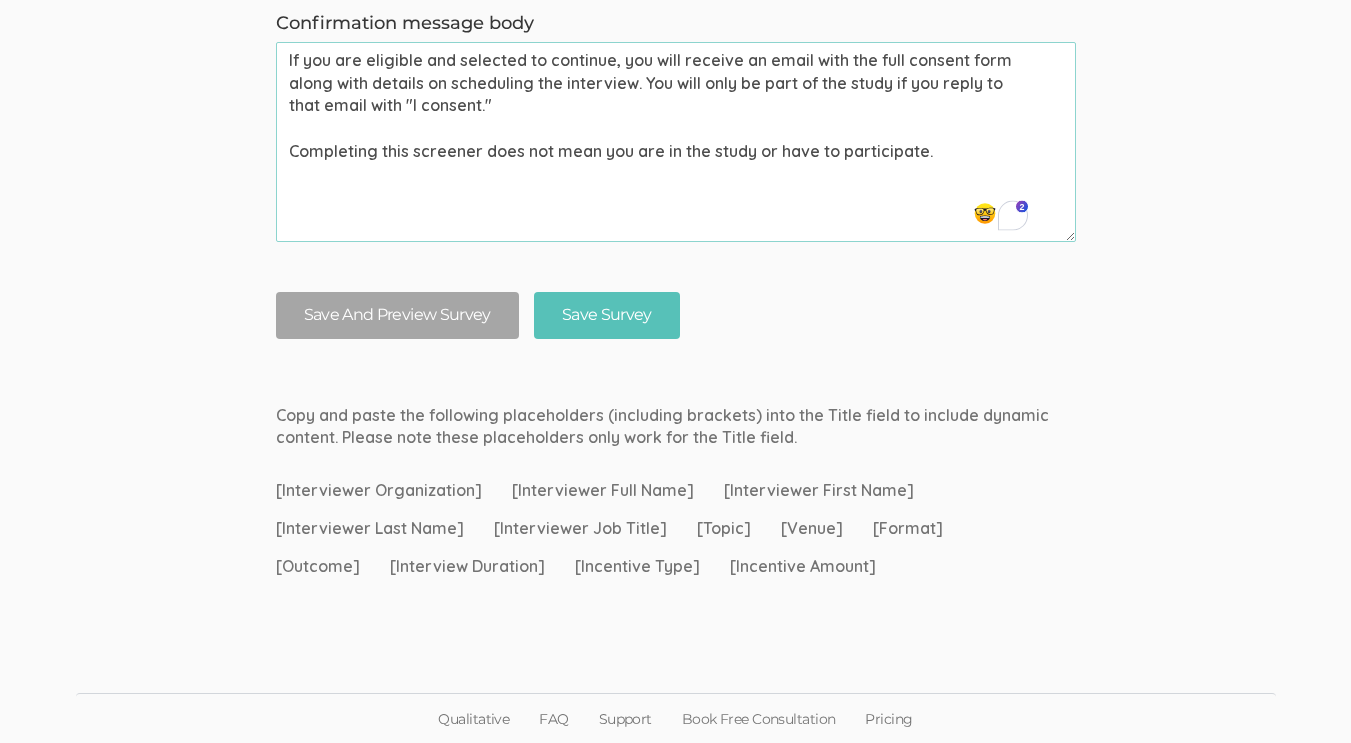 drag, startPoint x: 954, startPoint y: 147, endPoint x: 231, endPoint y: 44, distance: 730.2999 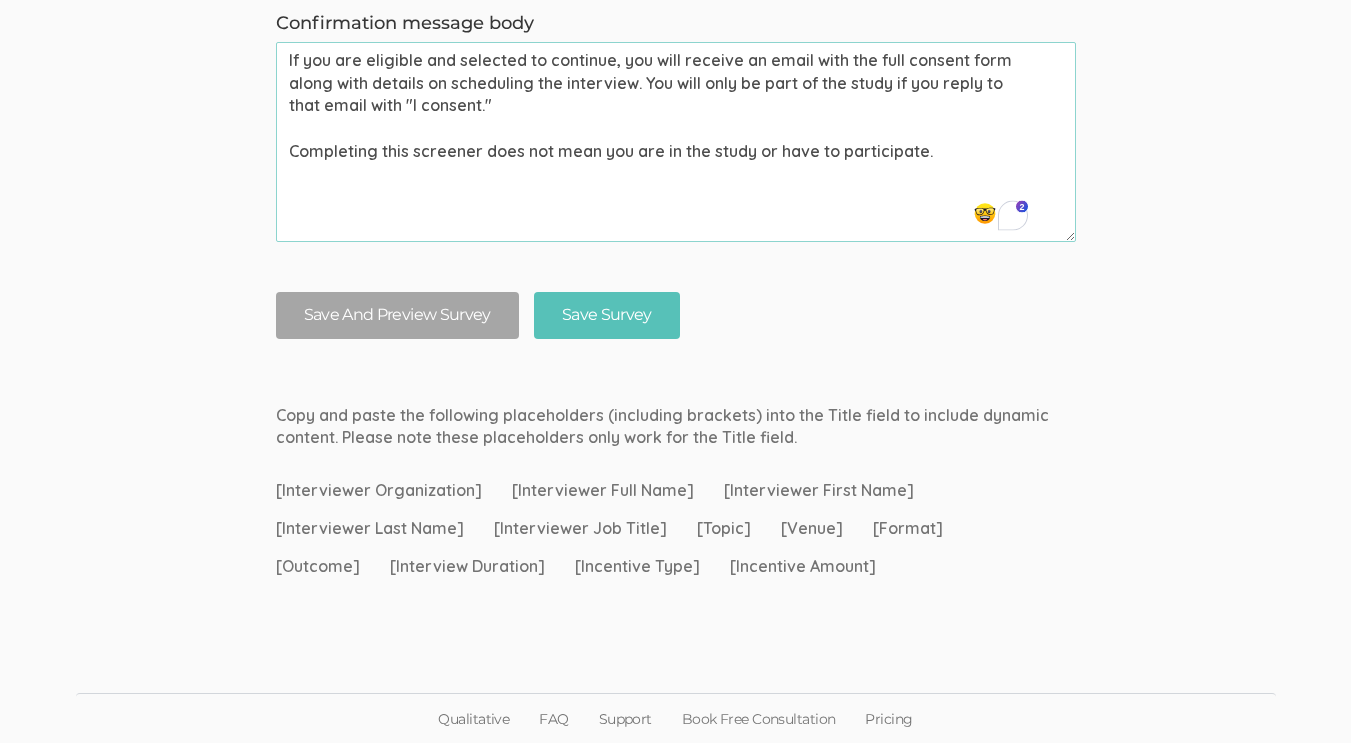 click on "Question text can be formatted using Markdown syntax.   Enabled Title   [Interview Duration] Min Chat about [Topic]   (success) Questions × Close Type First Name Last Name Email Phone Number LinkedIn Profile URL Country State Short Text Long Text Number Dropdown Checkbox Paragraph Prompt   × Close Type First Name Last Name Email Phone Number LinkedIn Profile URL Country State Short Text Long Text Number Dropdown Checkbox Paragraph Prompt   First name   (success)   Required × Close Type First Name Last Name Email Phone Number LinkedIn Profile URL Country State Short Text Long Text Number Dropdown Checkbox Paragraph Prompt   Last name   (success)   Required × Close Type First Name Last Name Email Phone Number LinkedIn Profile URL Country State Short Text Long Text Number Dropdown Checkbox Paragraph Prompt   University Email (for receiving calendar meeting invite)   (success)   Required × Close Type First Name Last Name Email Phone Number LinkedIn Profile URL Country State Short Text Long Text Number Prompt" at bounding box center (675, -979) 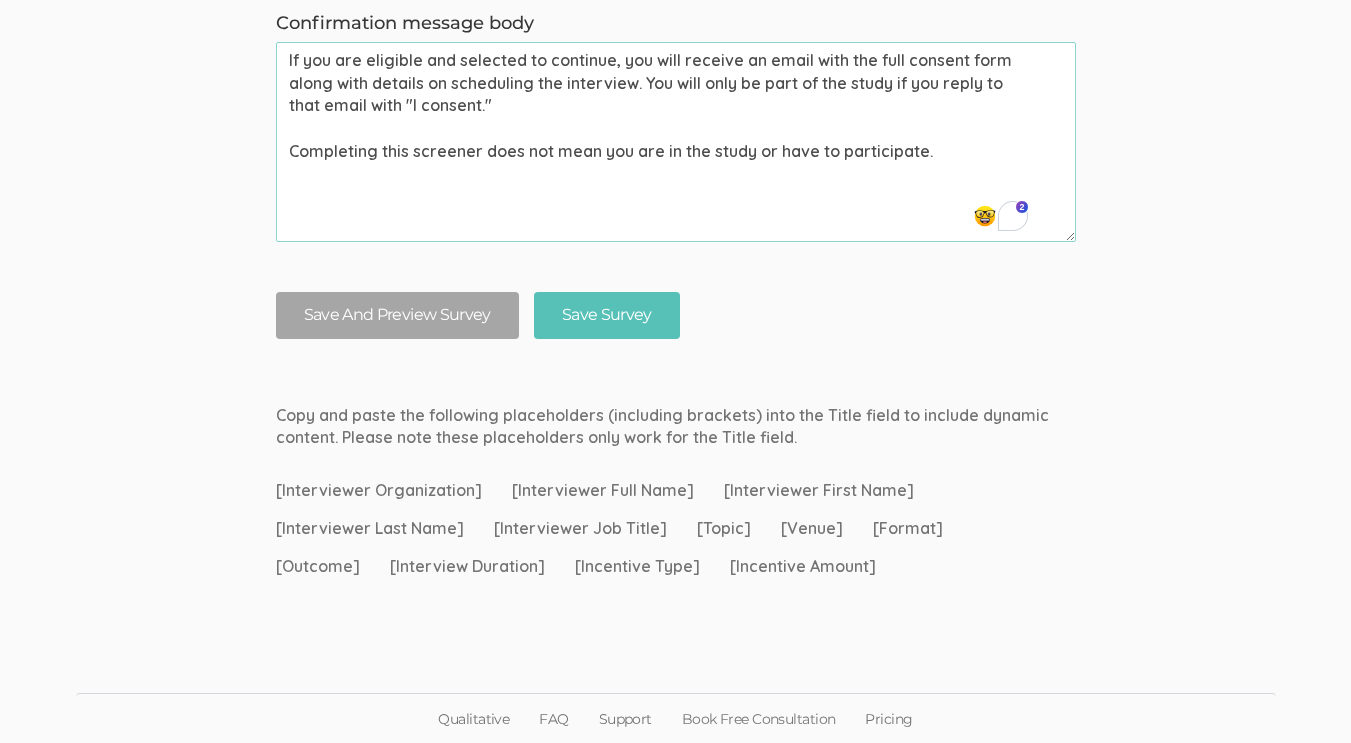 drag, startPoint x: 640, startPoint y: 77, endPoint x: 295, endPoint y: 88, distance: 345.17532 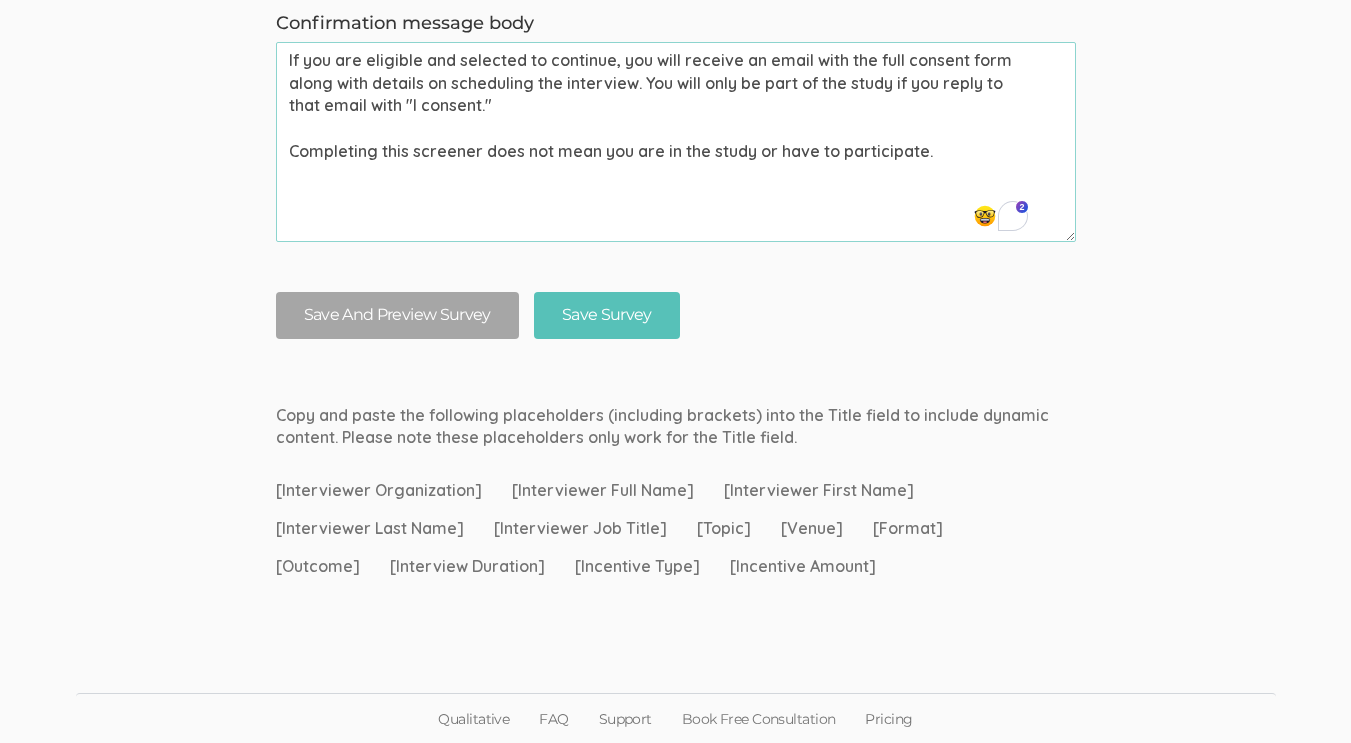 click on "If you are eligible and selected to continue, you will receive an email with the full consent form along with details on scheduling the interview. You will only be part of the study if you reply to that email with "I consent."
Completing this screener does not mean you are in the study or have to participate." at bounding box center [676, 142] 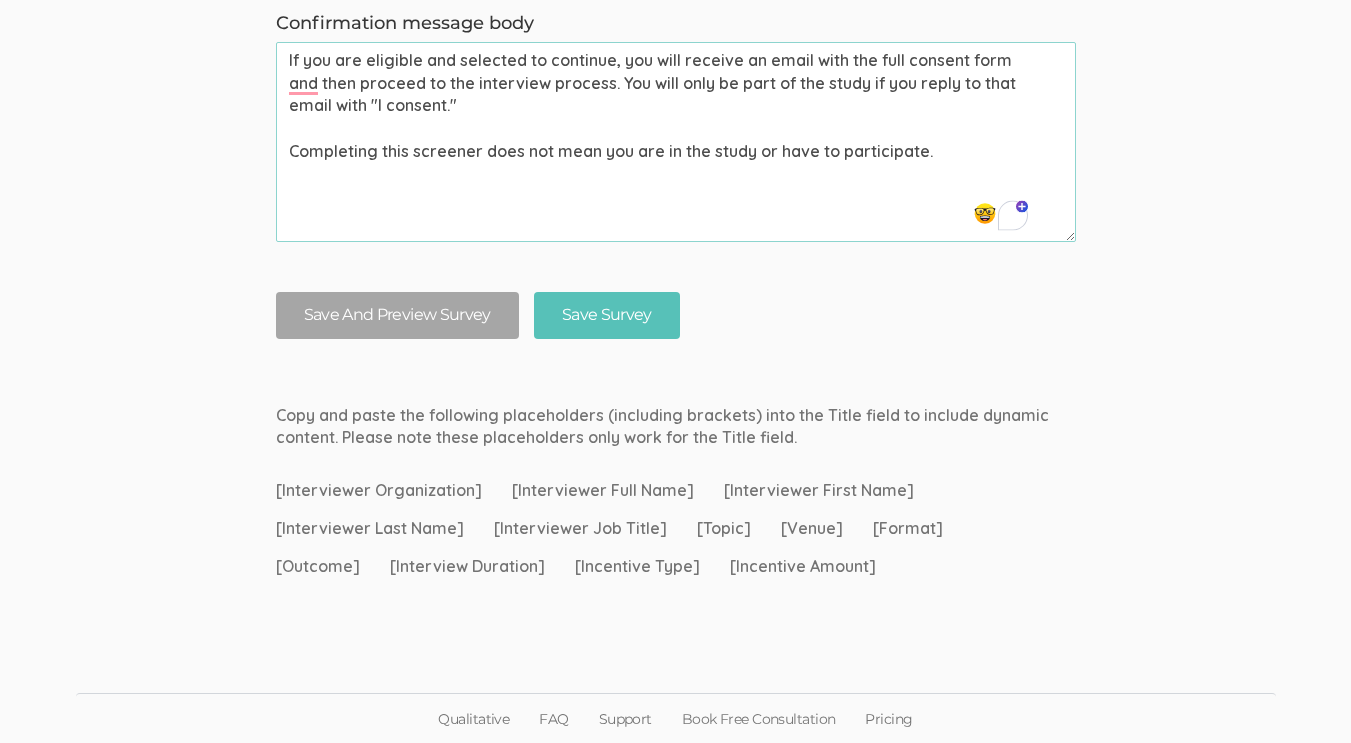 click on "If you are eligible and selected to continue, you will receive an email with the full consent form and then proceed to the interview process. You will only be part of the study if you reply to that email with "I consent."
Completing this screener does not mean you are in the study or have to participate." at bounding box center (676, 142) 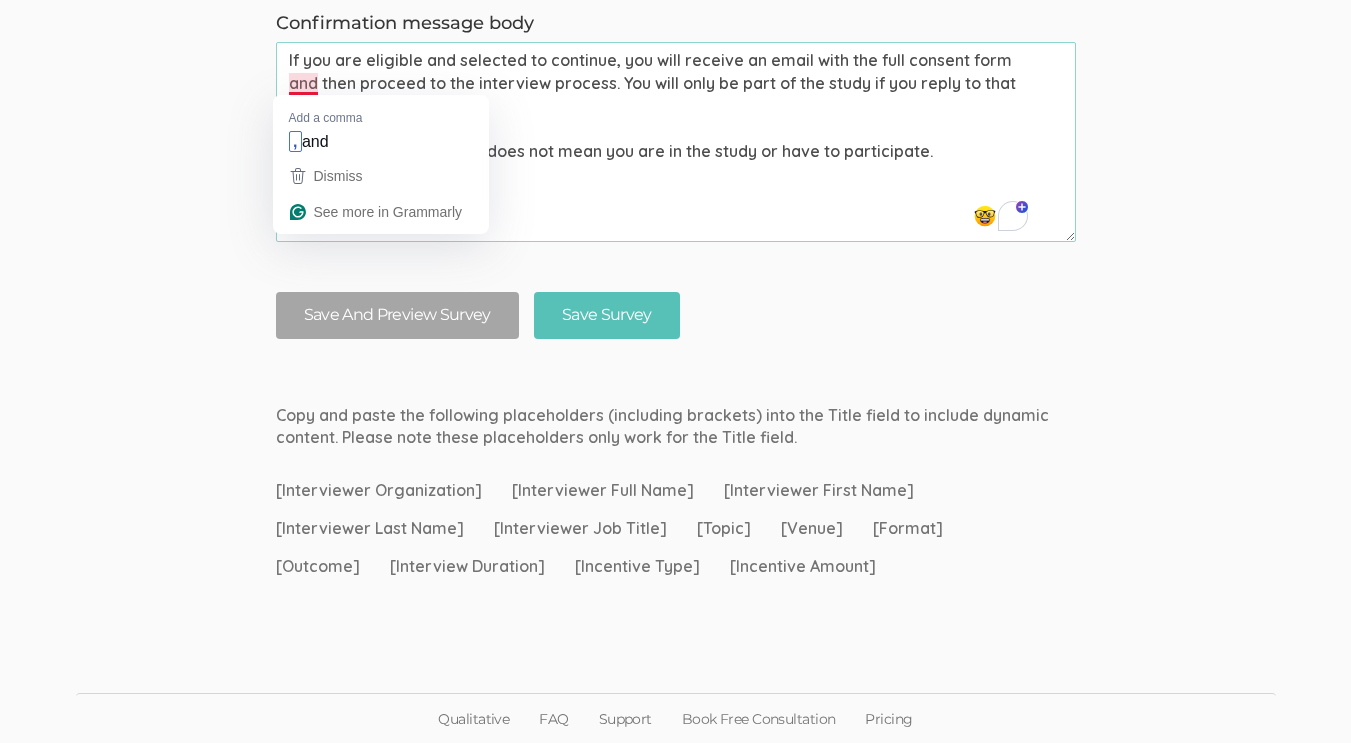 drag, startPoint x: 423, startPoint y: 87, endPoint x: 286, endPoint y: 89, distance: 137.0146 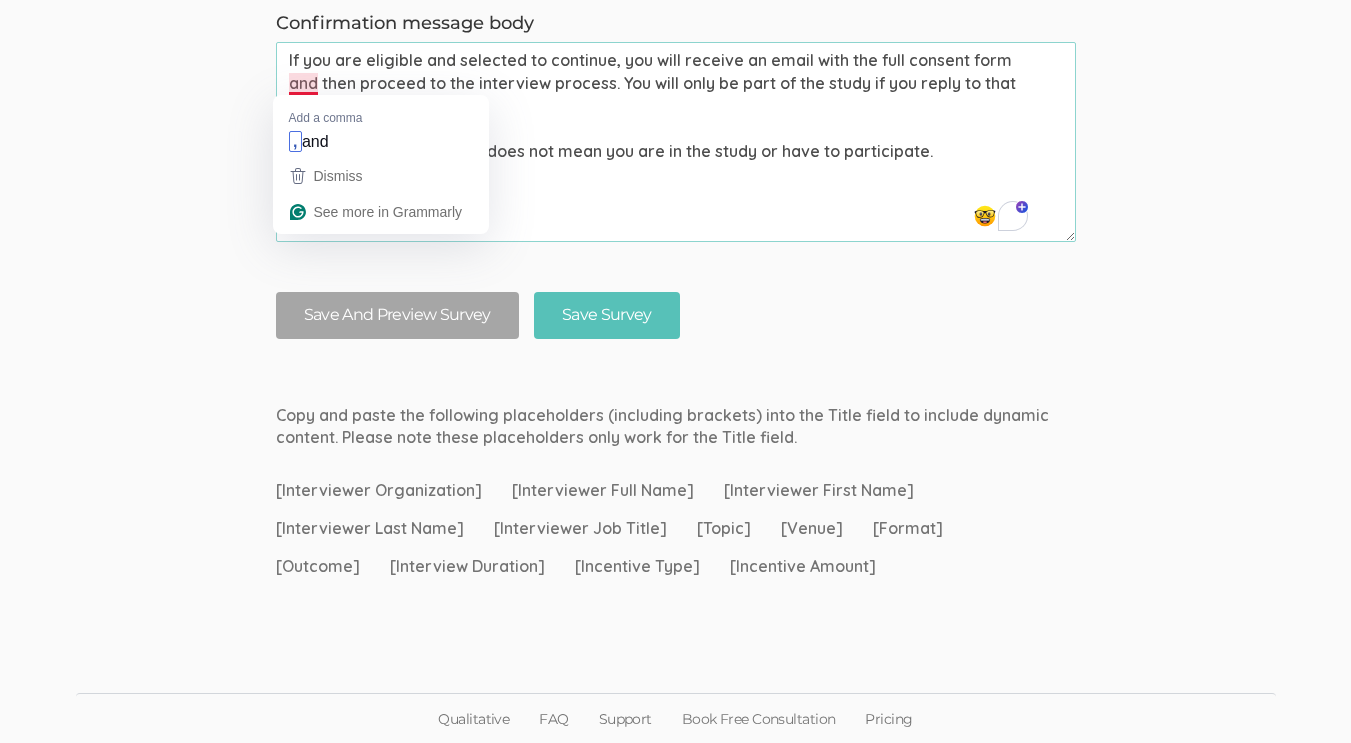 click on "If you are eligible and selected to continue, you will receive an email with the full consent form and then proceed to the interview process. You will only be part of the study if you reply to that email with "I consent."
Completing this screener does not mean you are in the study or have to participate." at bounding box center (676, 142) 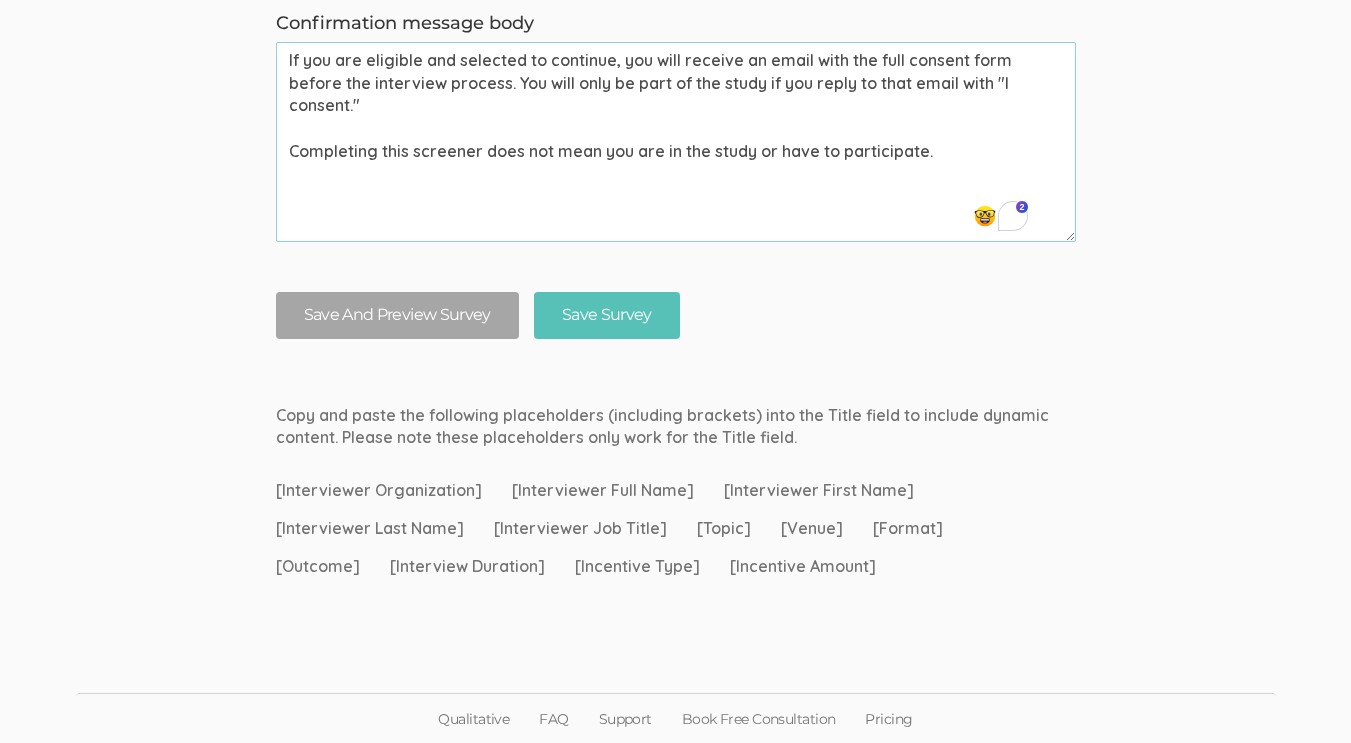 drag, startPoint x: 935, startPoint y: 153, endPoint x: 251, endPoint y: 49, distance: 691.86127 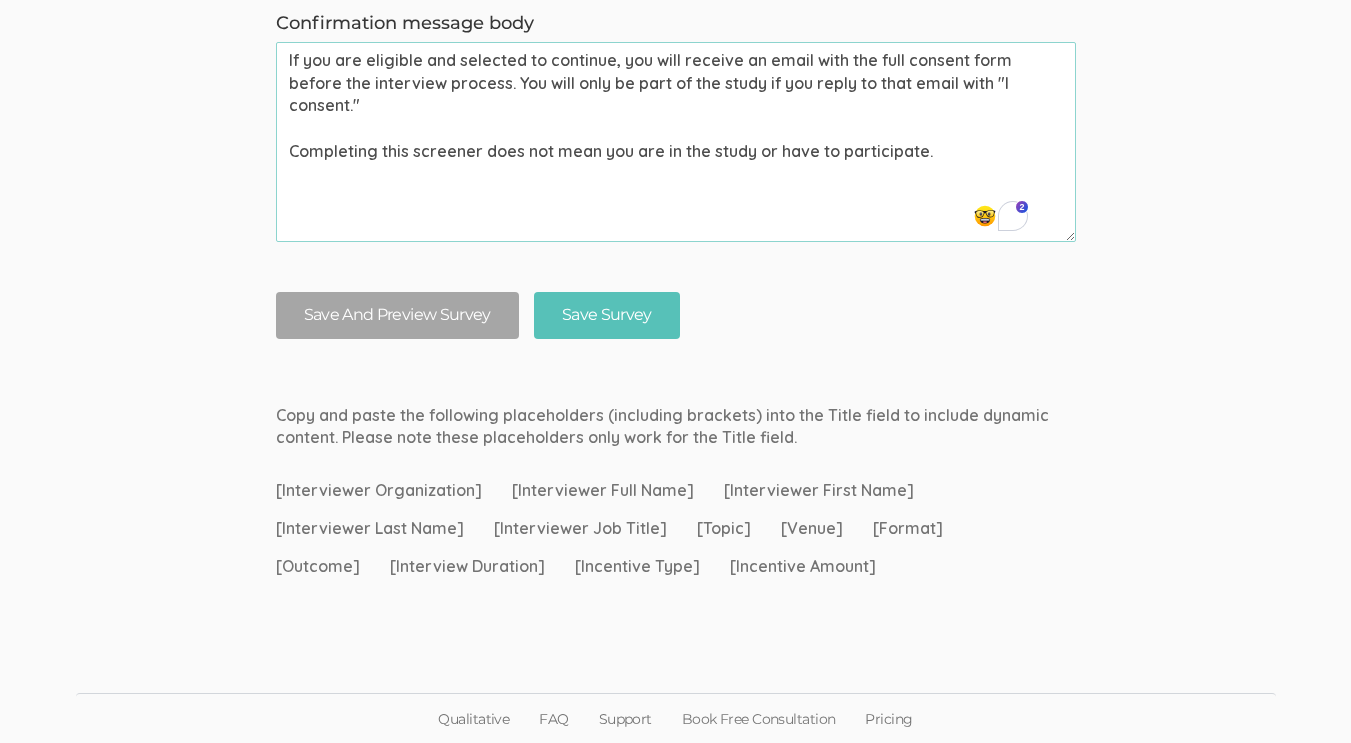 click on "Question text can be formatted using Markdown syntax.   Enabled Title   [Interview Duration] Min Chat about [Topic]   (success) Questions × Close Type First Name Last Name Email Phone Number LinkedIn Profile URL Country State Short Text Long Text Number Dropdown Checkbox Paragraph Prompt   × Close Type First Name Last Name Email Phone Number LinkedIn Profile URL Country State Short Text Long Text Number Dropdown Checkbox Paragraph Prompt   First name   (success)   Required × Close Type First Name Last Name Email Phone Number LinkedIn Profile URL Country State Short Text Long Text Number Dropdown Checkbox Paragraph Prompt   Last name   (success)   Required × Close Type First Name Last Name Email Phone Number LinkedIn Profile URL Country State Short Text Long Text Number Dropdown Checkbox Paragraph Prompt   University Email (for receiving calendar meeting invite)   (success)   Required × Close Type First Name Last Name Email Phone Number LinkedIn Profile URL Country State Short Text Long Text Number Prompt" at bounding box center [675, -979] 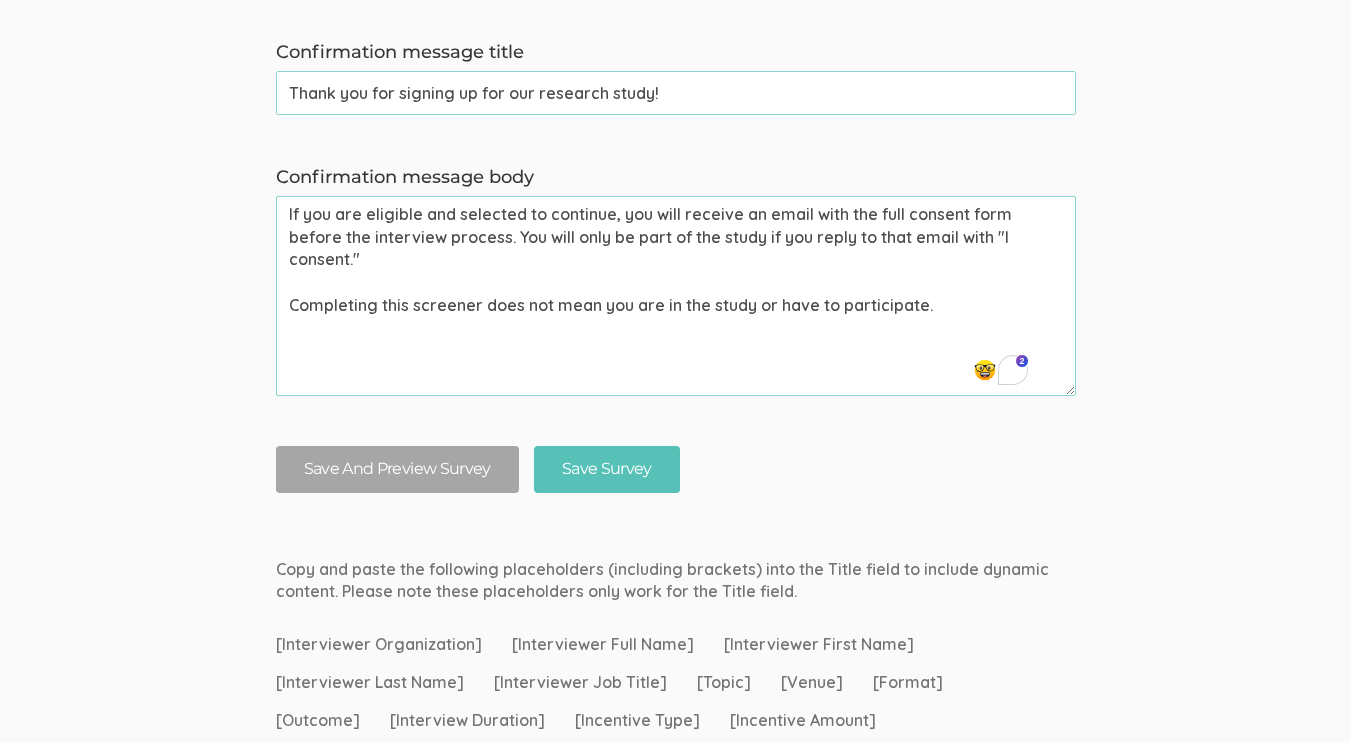 scroll, scrollTop: 2411, scrollLeft: 0, axis: vertical 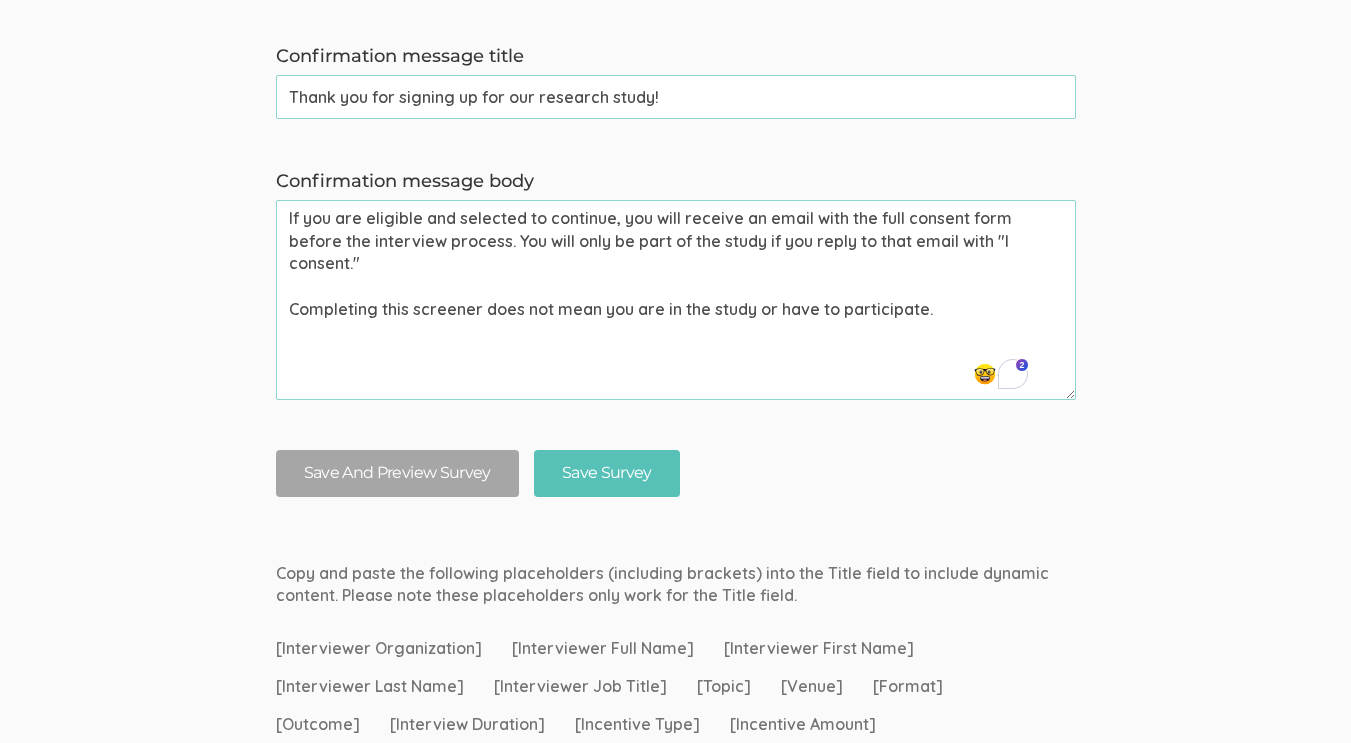 type on "If you are eligible and selected to continue, you will receive an email with the full consent form before the interview process. You will only be part of the study if you reply to that email with "I consent."
Completing this screener does not mean you are in the study or have to participate." 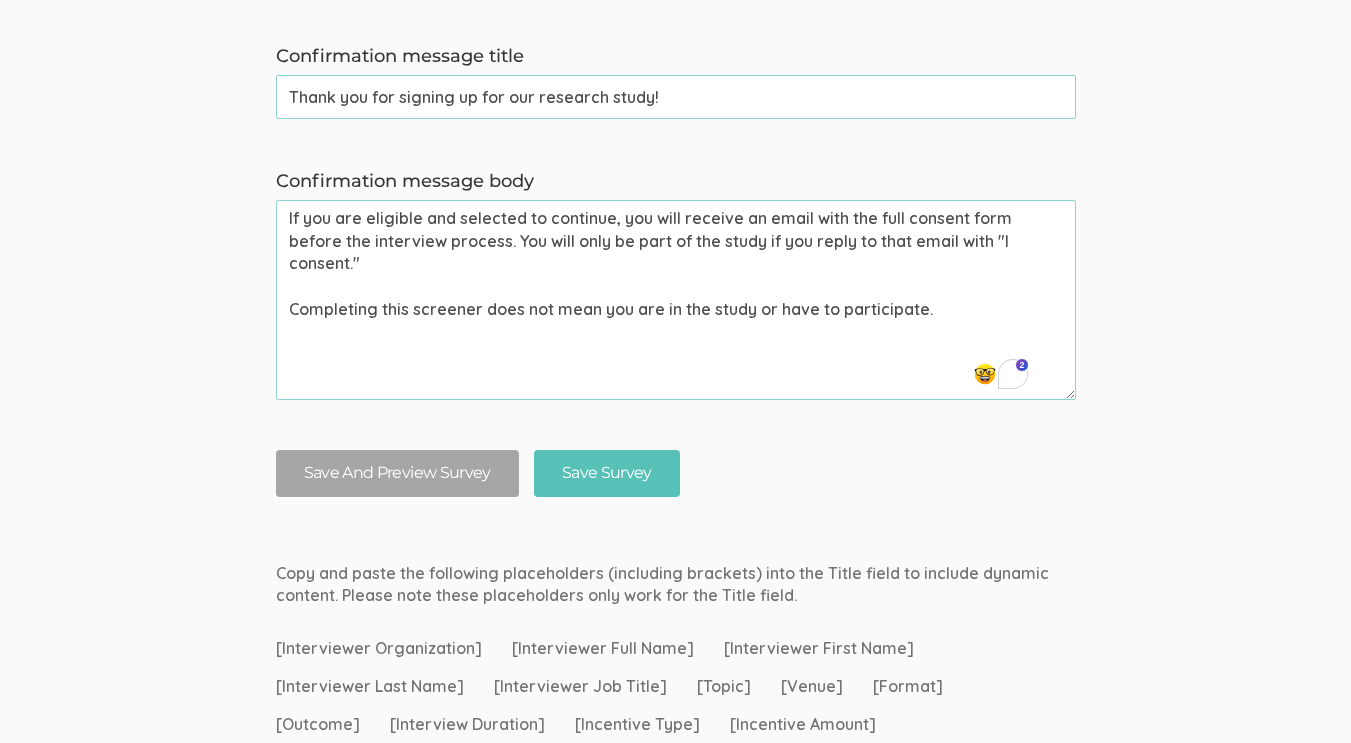 drag, startPoint x: 724, startPoint y: 98, endPoint x: 404, endPoint y: 112, distance: 320.3061 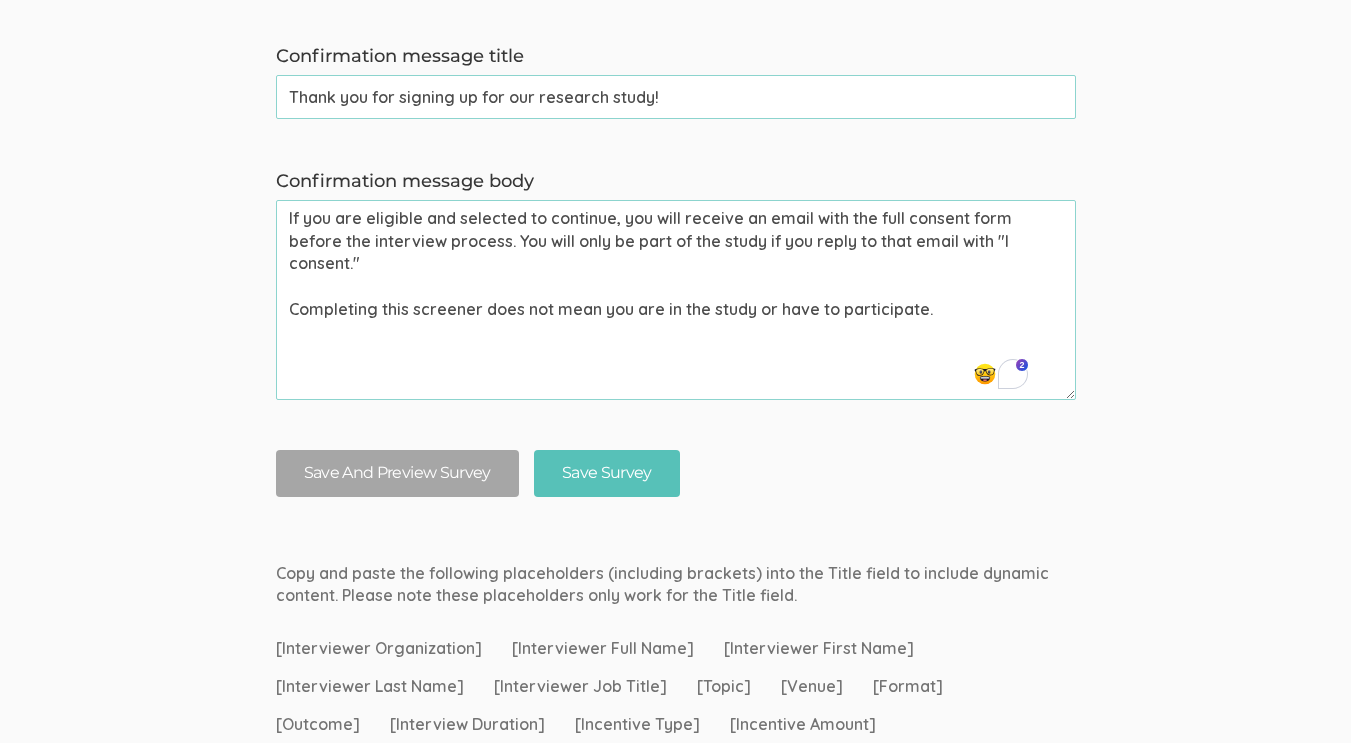 click on "Thank you for signing up for our research study!" at bounding box center [676, 97] 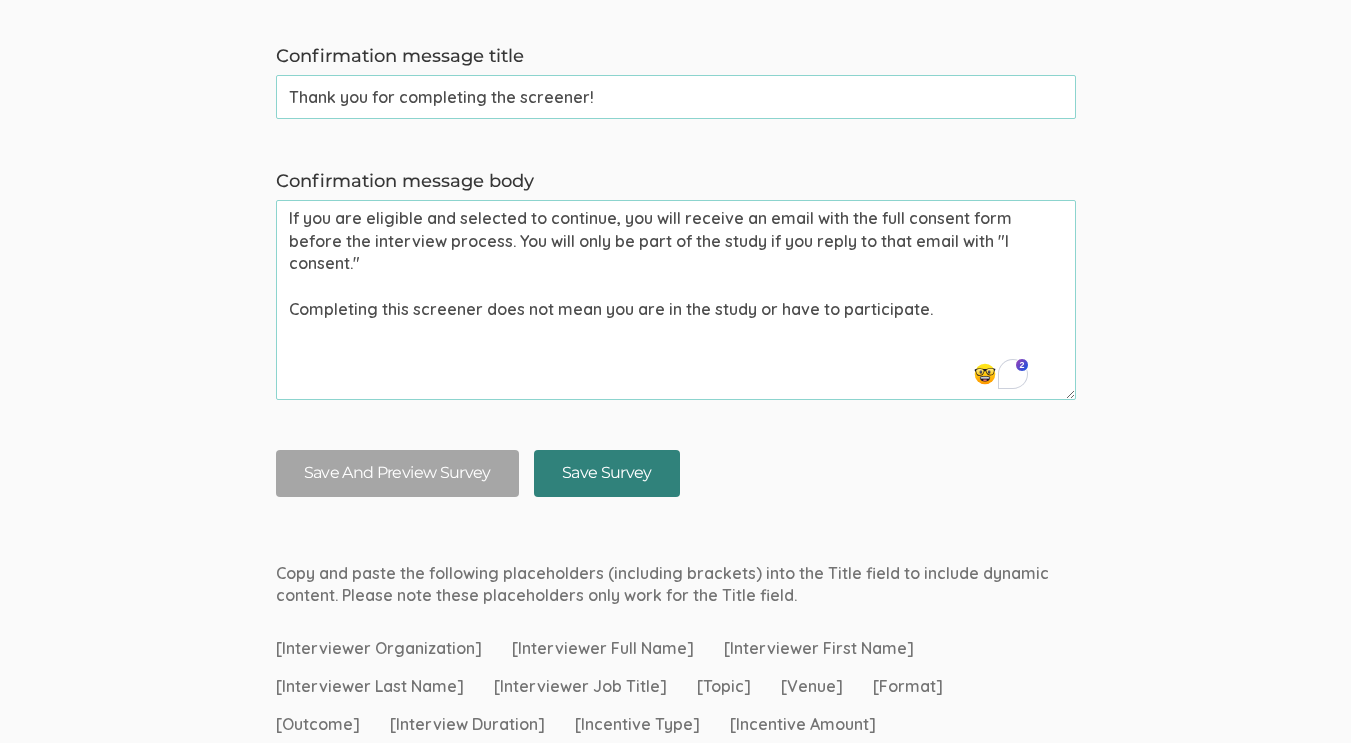 type on "Thank you for completing the screener!" 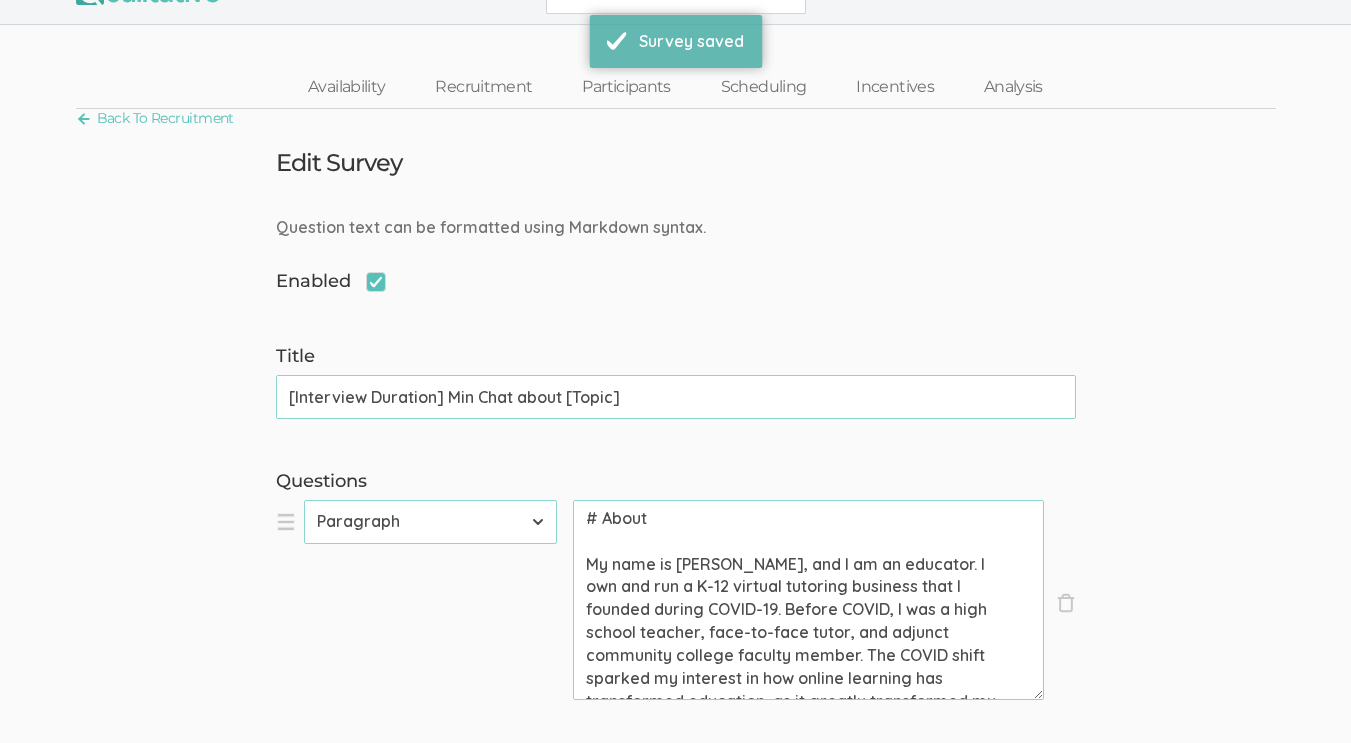scroll, scrollTop: 0, scrollLeft: 0, axis: both 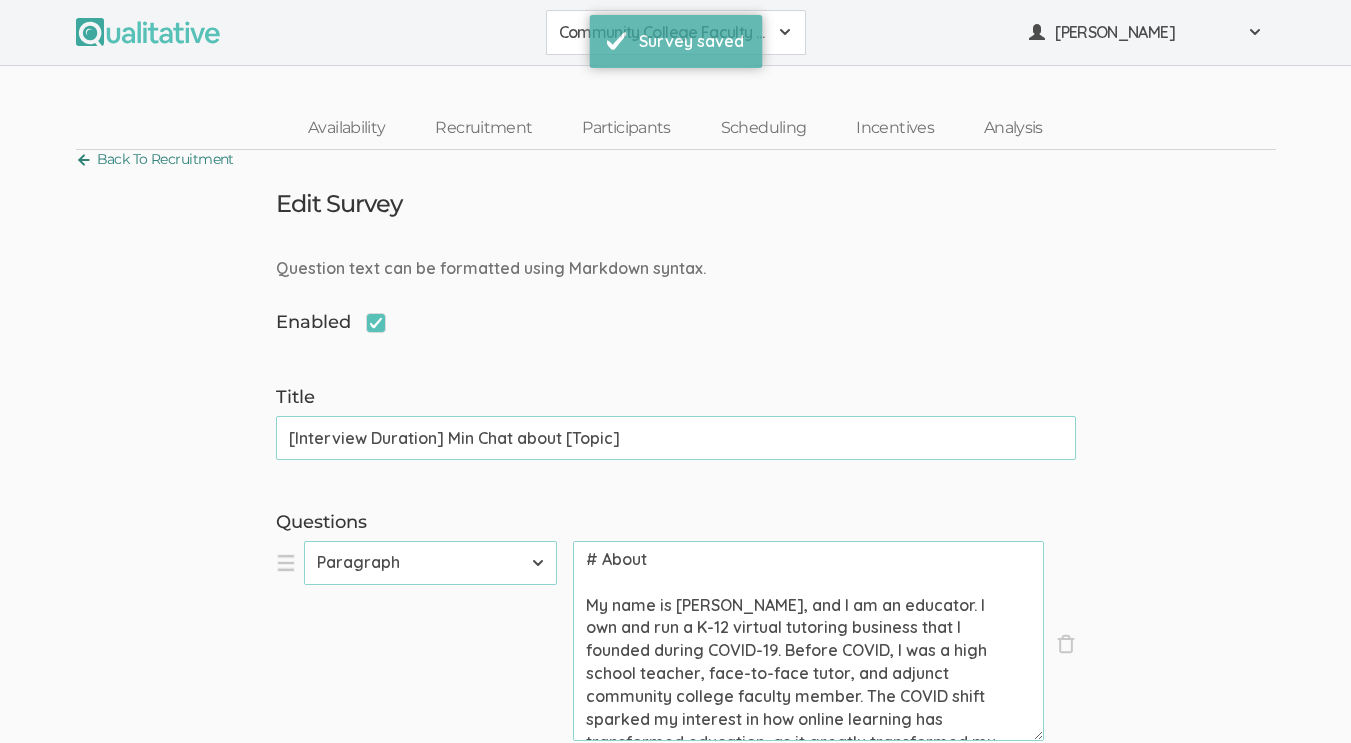 click on "Back To Recruitment" at bounding box center [155, 159] 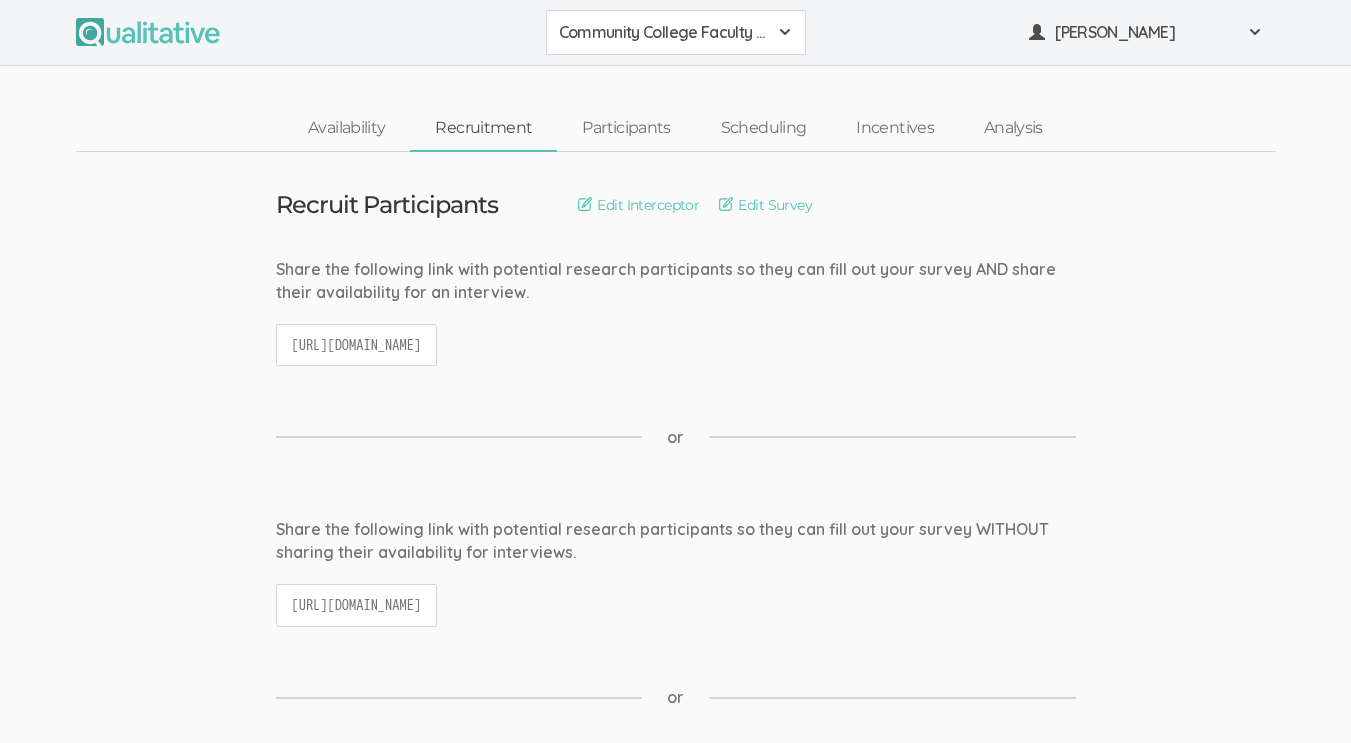 click on "https://qualitative.io/screener/684491cca65a03628e08ff3b" at bounding box center [357, 345] 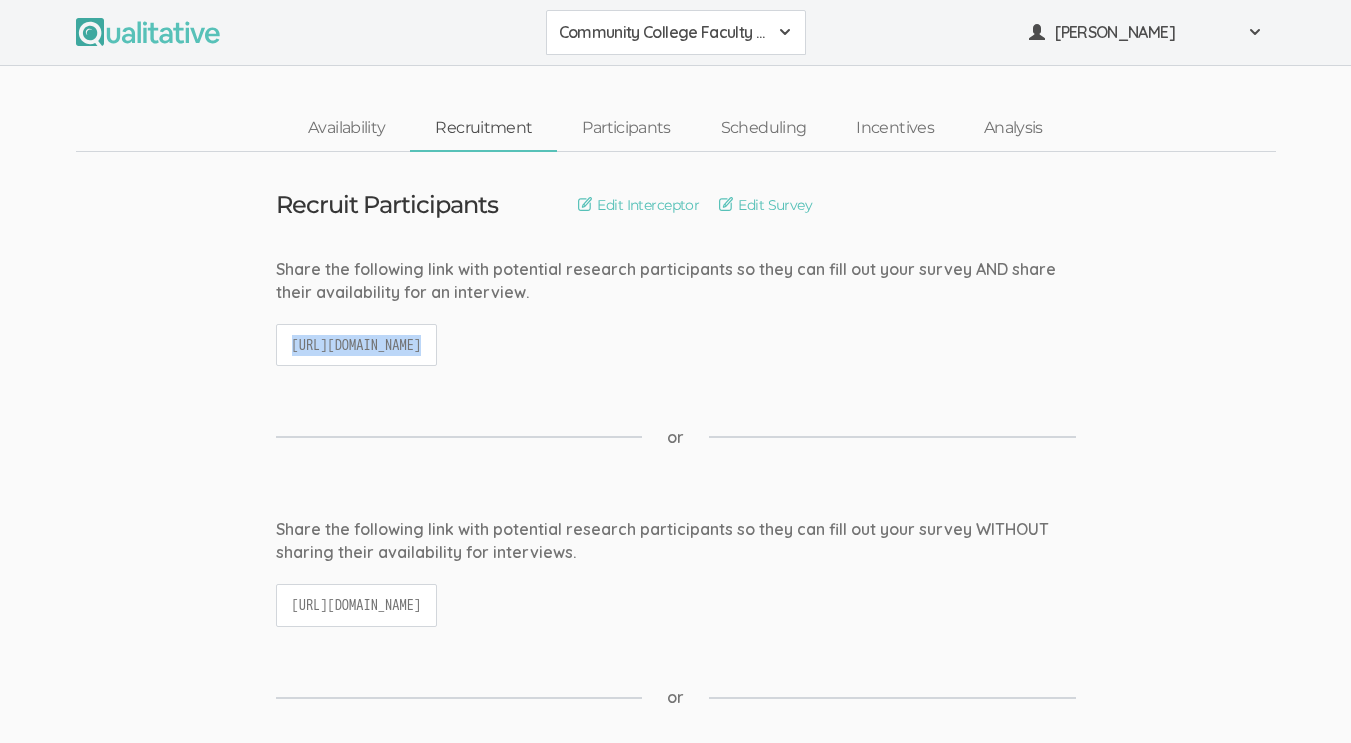 click on "https://qualitative.io/screener/684491cca65a03628e08ff3b" at bounding box center [357, 345] 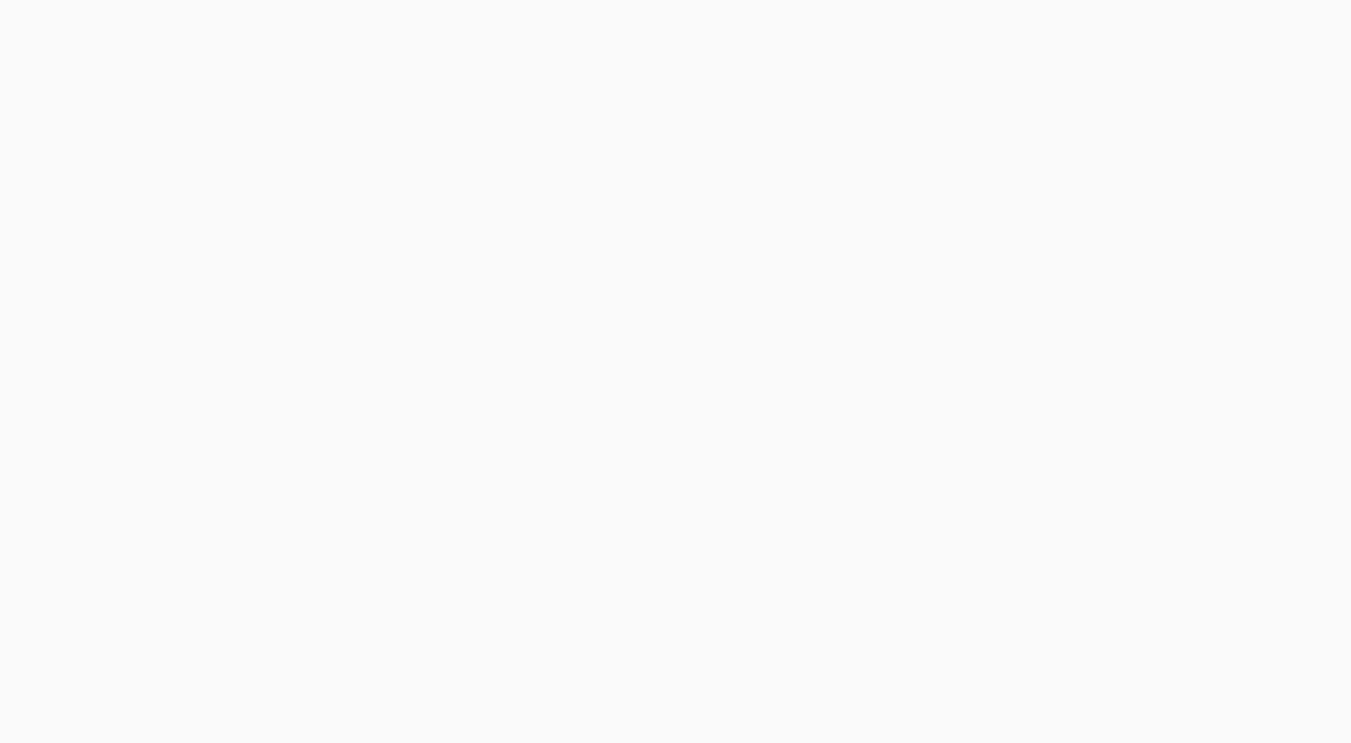 scroll, scrollTop: 0, scrollLeft: 0, axis: both 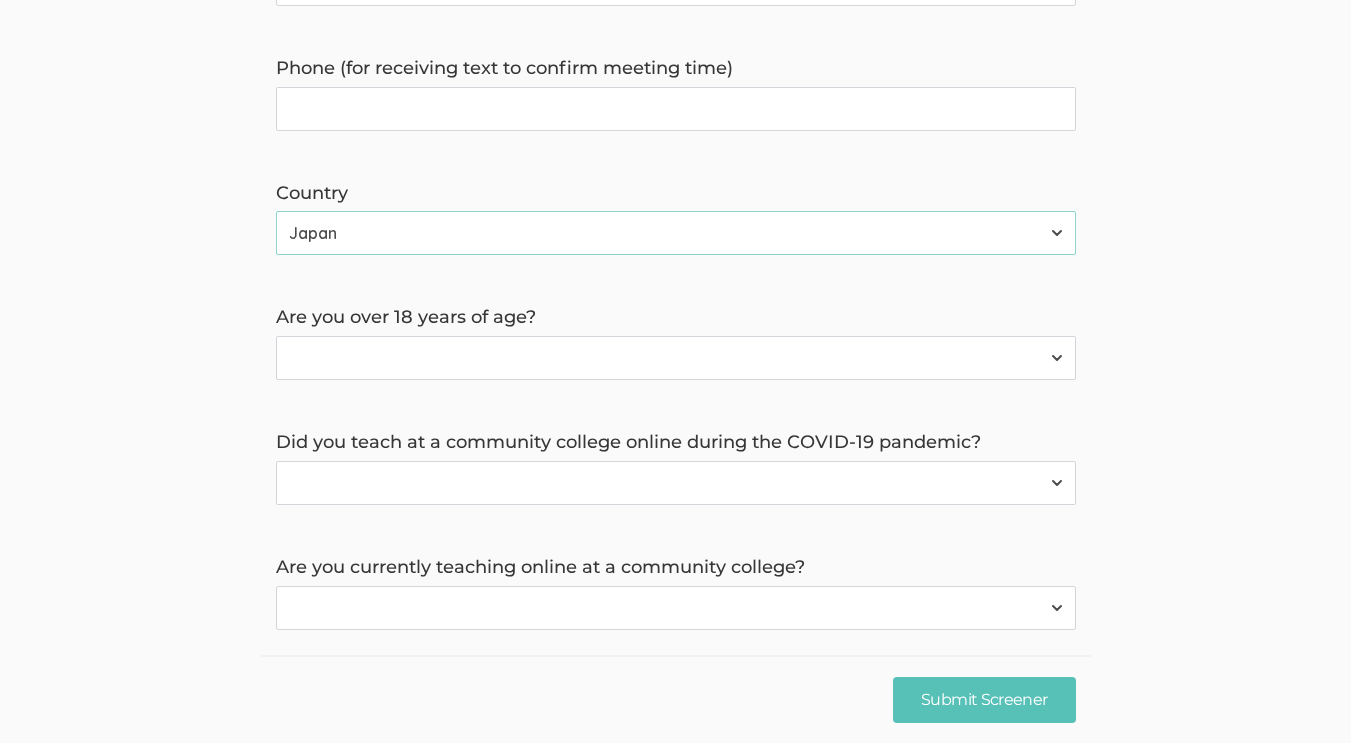 click on "About
My name is [PERSON_NAME], and I am an educator. I own and run a K-12 virtual tutoring business that I founded during COVID-19. Before COVID, I was a high school teacher, face-to-face tutor, and adjunct community college faculty member. The COVID shift sparked my interest in how online learning has transformed education, as it greatly transformed my perceptions. Whenever I interview new tutors, the most fascinating part is often hearing how COVID-19 transformed their perceptions or careers. Hearing these stories has made me want to conduct this study for my doctoral research. I truly appreciate your willingness to share your experience, and I'm excited to learn from it. Thank you for taking part in this important conversation! CONSENT FORM
Over 18
Taught online in a community college during COVID
Currently teaching online in a community college setting
This study is being conducted by a researcher named [PERSON_NAME], who is a doctoral student at [PERSON_NAME][GEOGRAPHIC_DATA].
Study Purpose" at bounding box center [675, -1102] 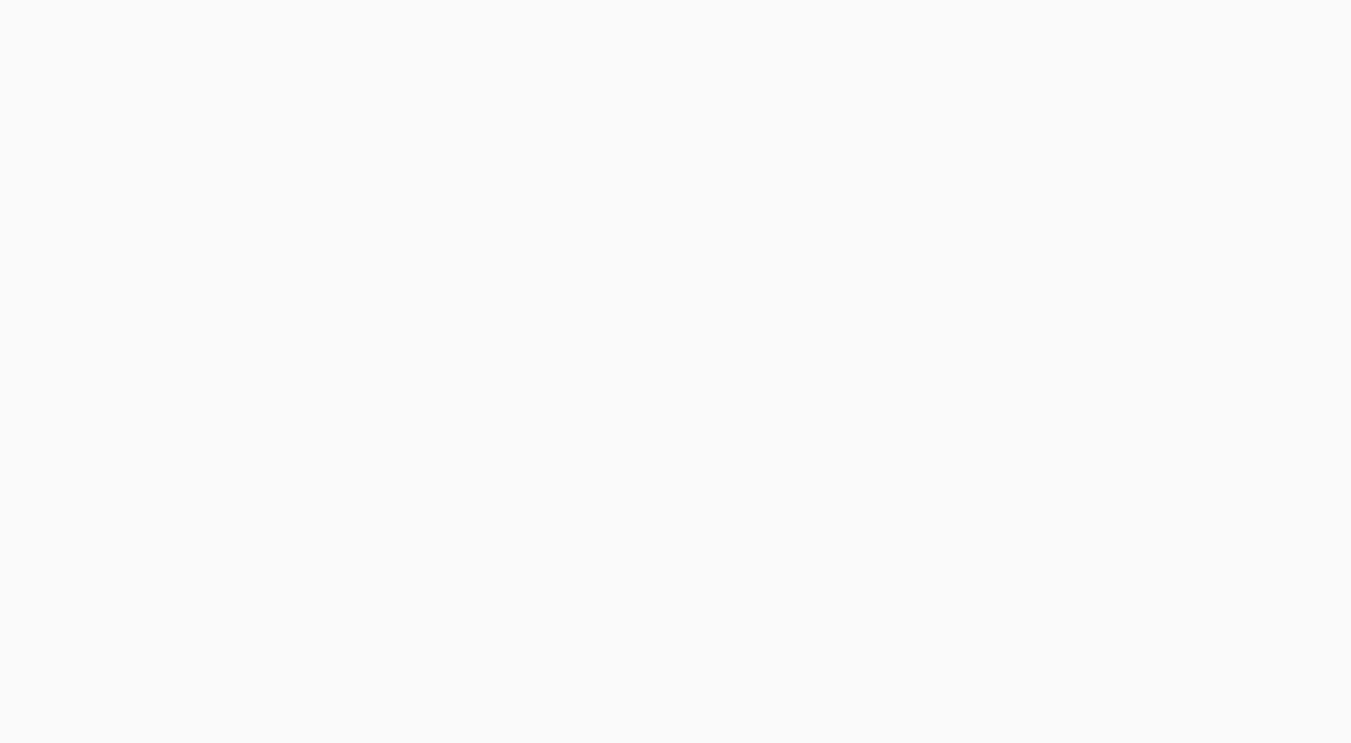 scroll, scrollTop: 0, scrollLeft: 0, axis: both 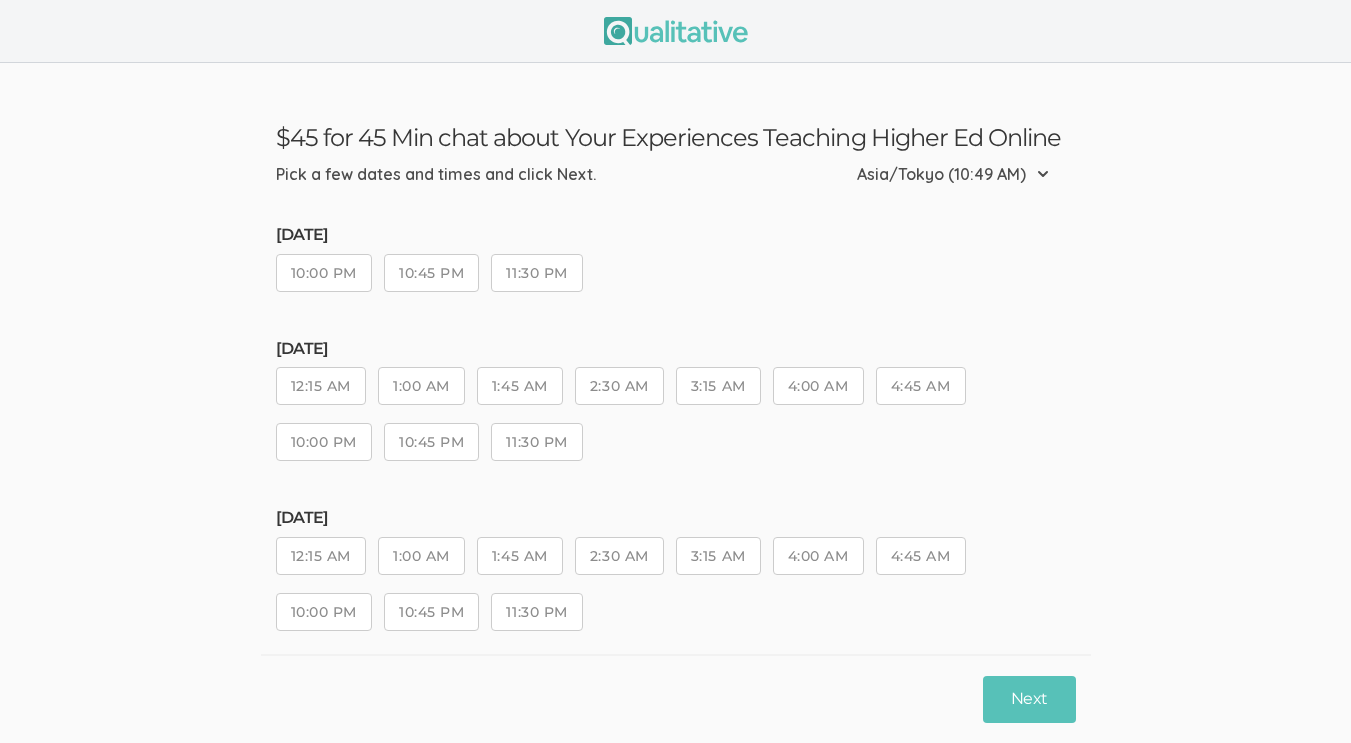 click on "10:45 PM" at bounding box center [431, 273] 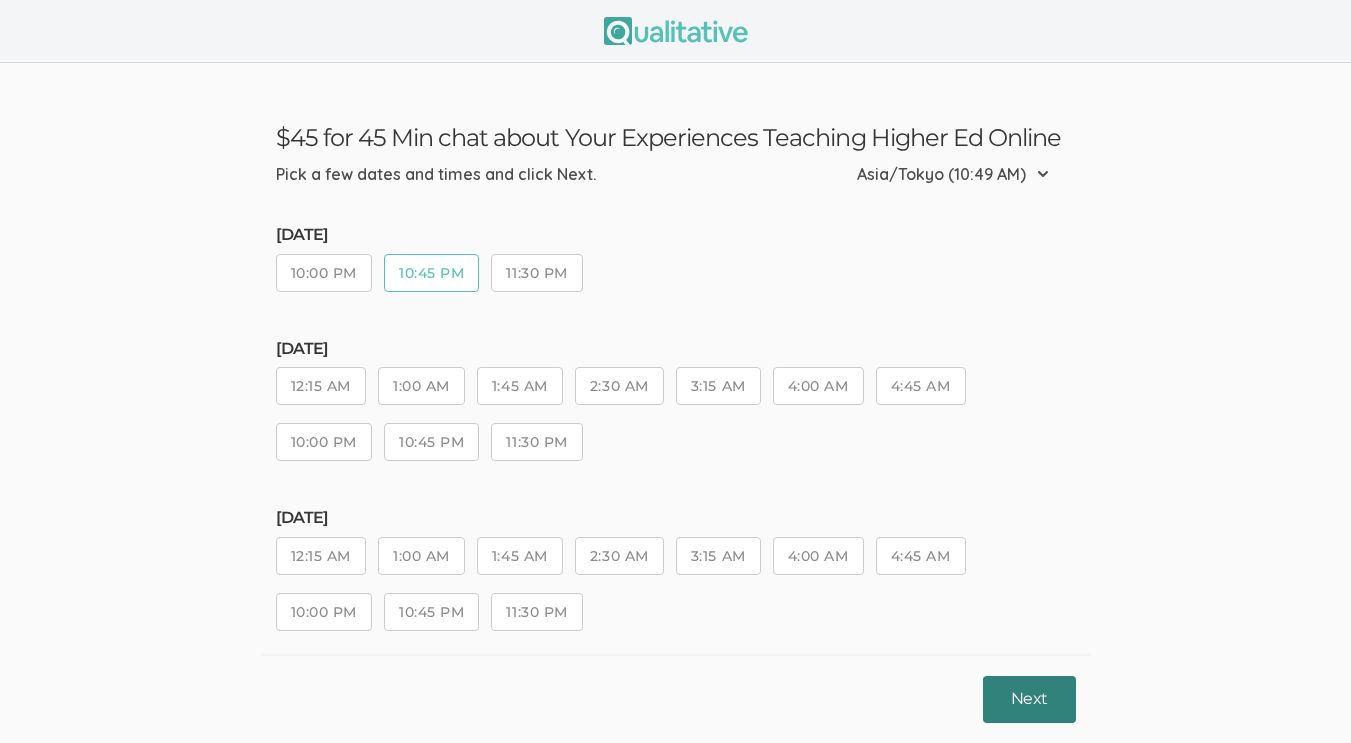 click on "Next" at bounding box center (1029, 699) 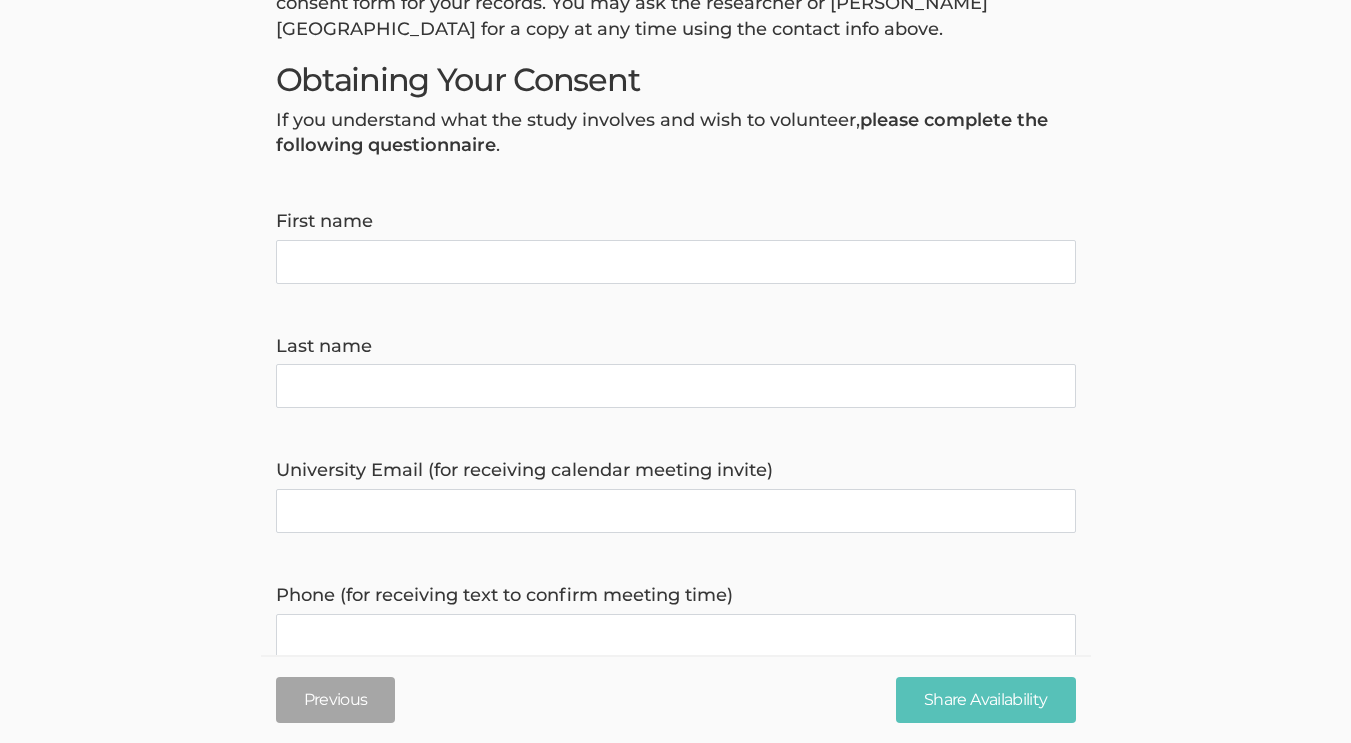 scroll, scrollTop: 3035, scrollLeft: 0, axis: vertical 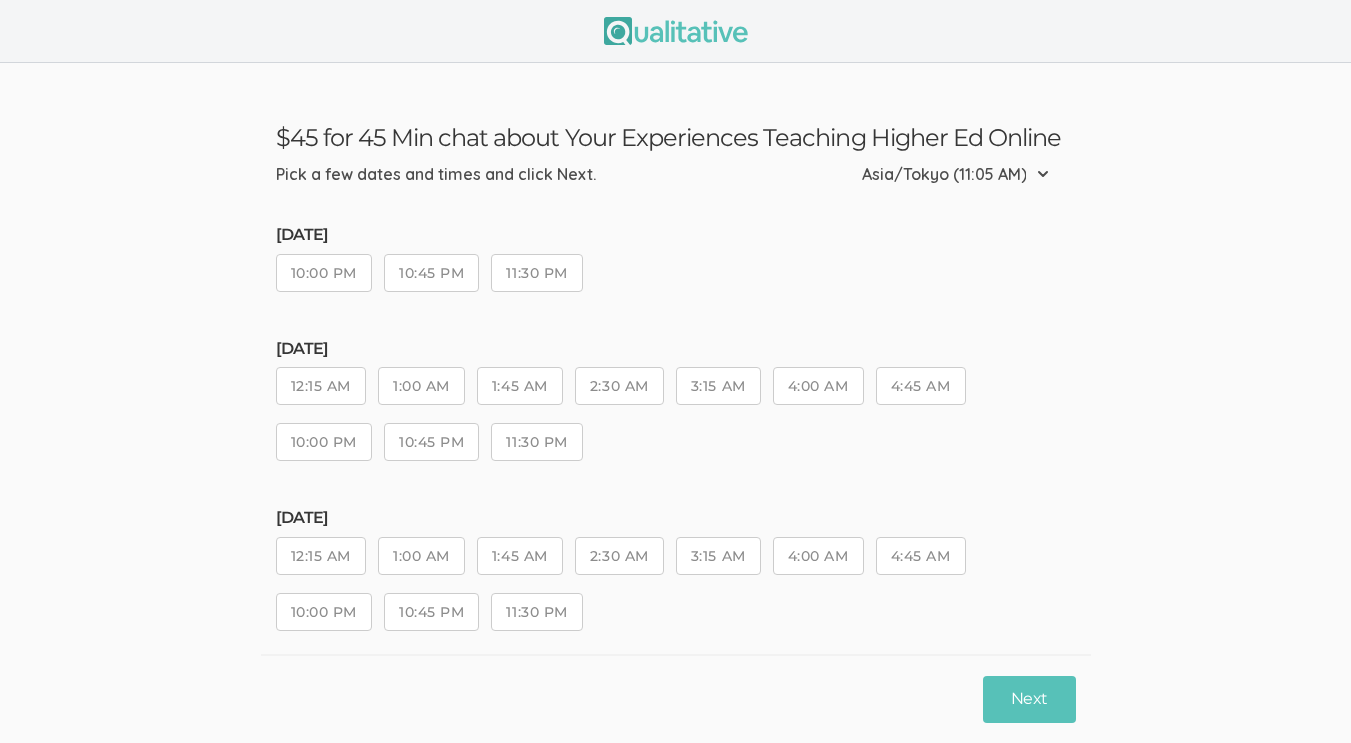 click on "12:15 AM" at bounding box center (321, 386) 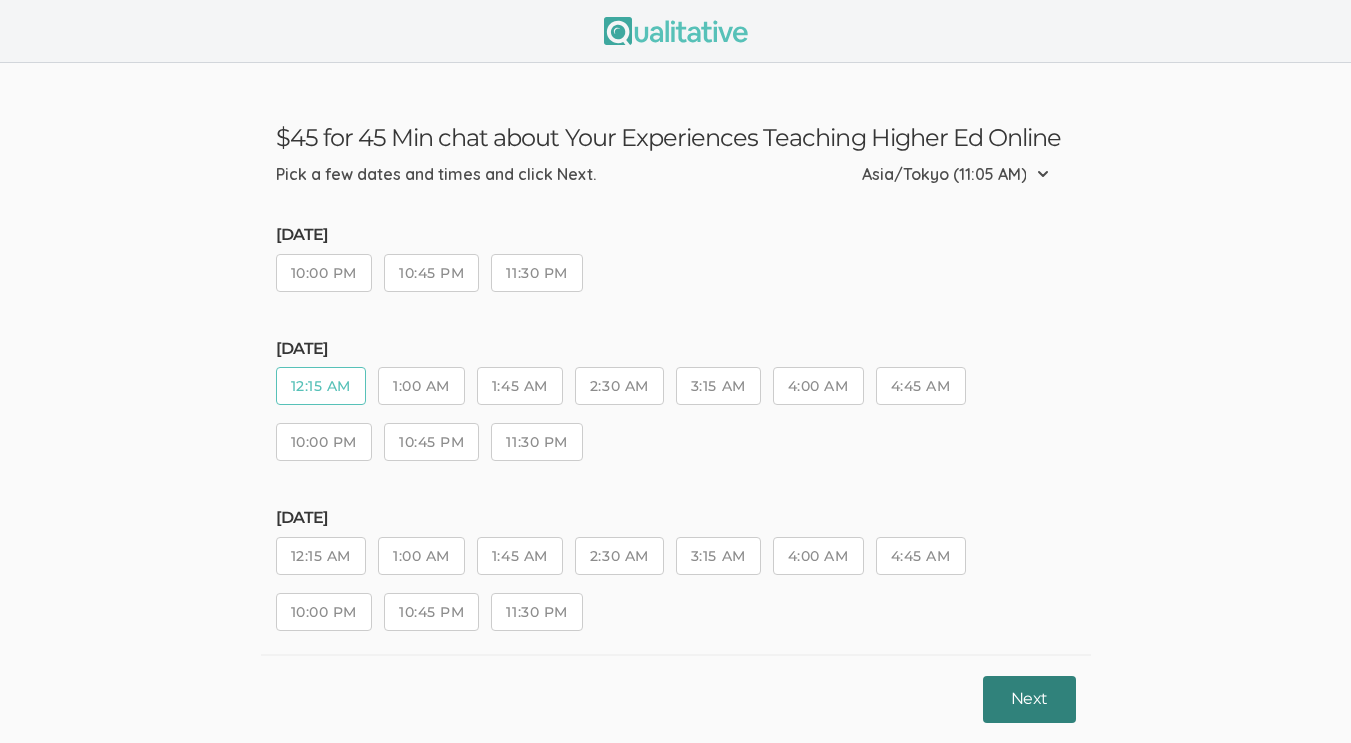 click on "Next" at bounding box center (1029, 699) 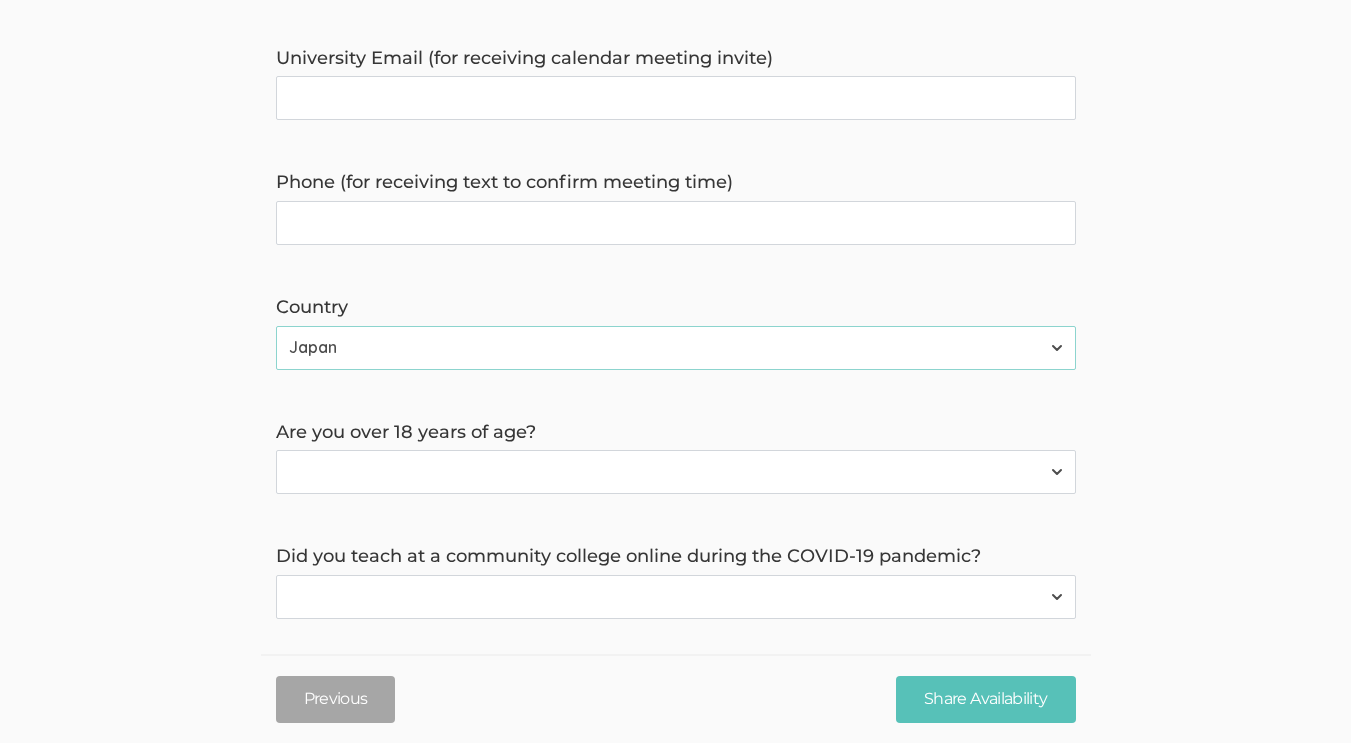 scroll, scrollTop: 889, scrollLeft: 0, axis: vertical 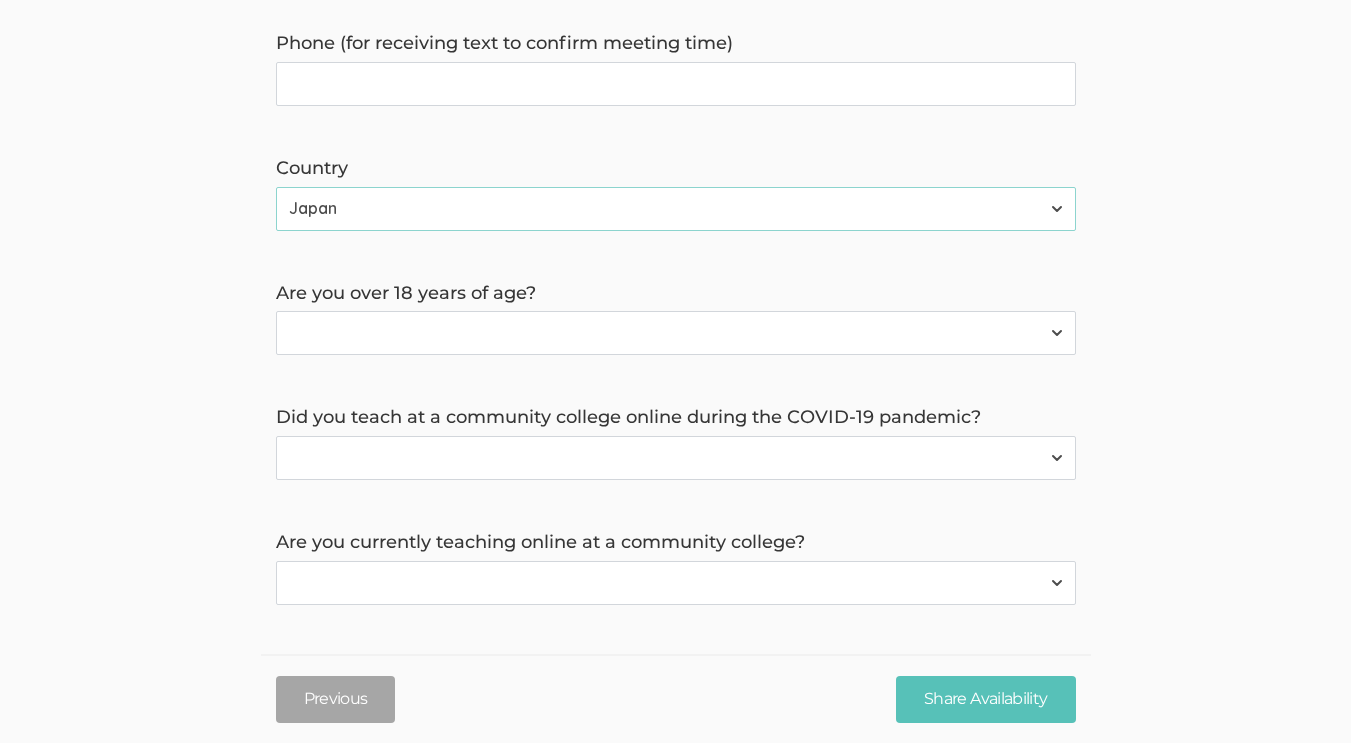 click on "Yes No" at bounding box center (676, 583) 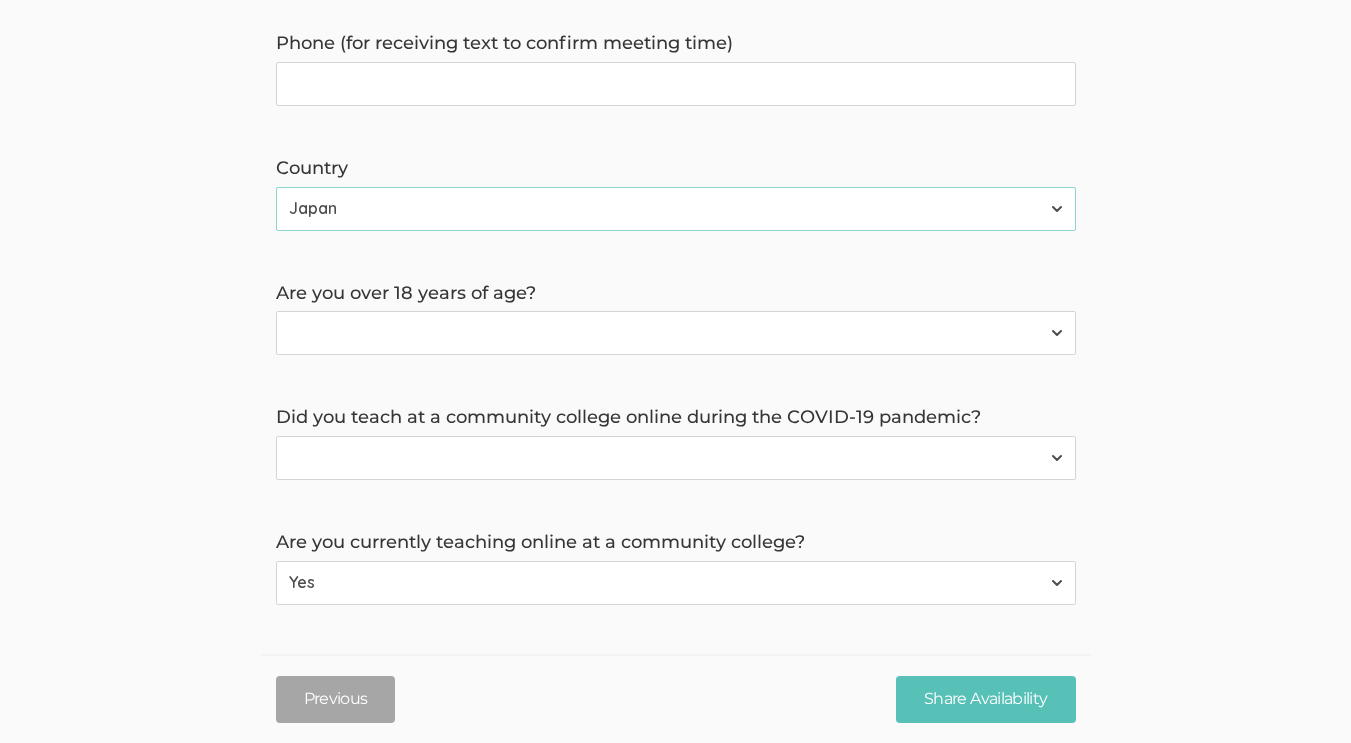 click on "Yes No" at bounding box center [676, 583] 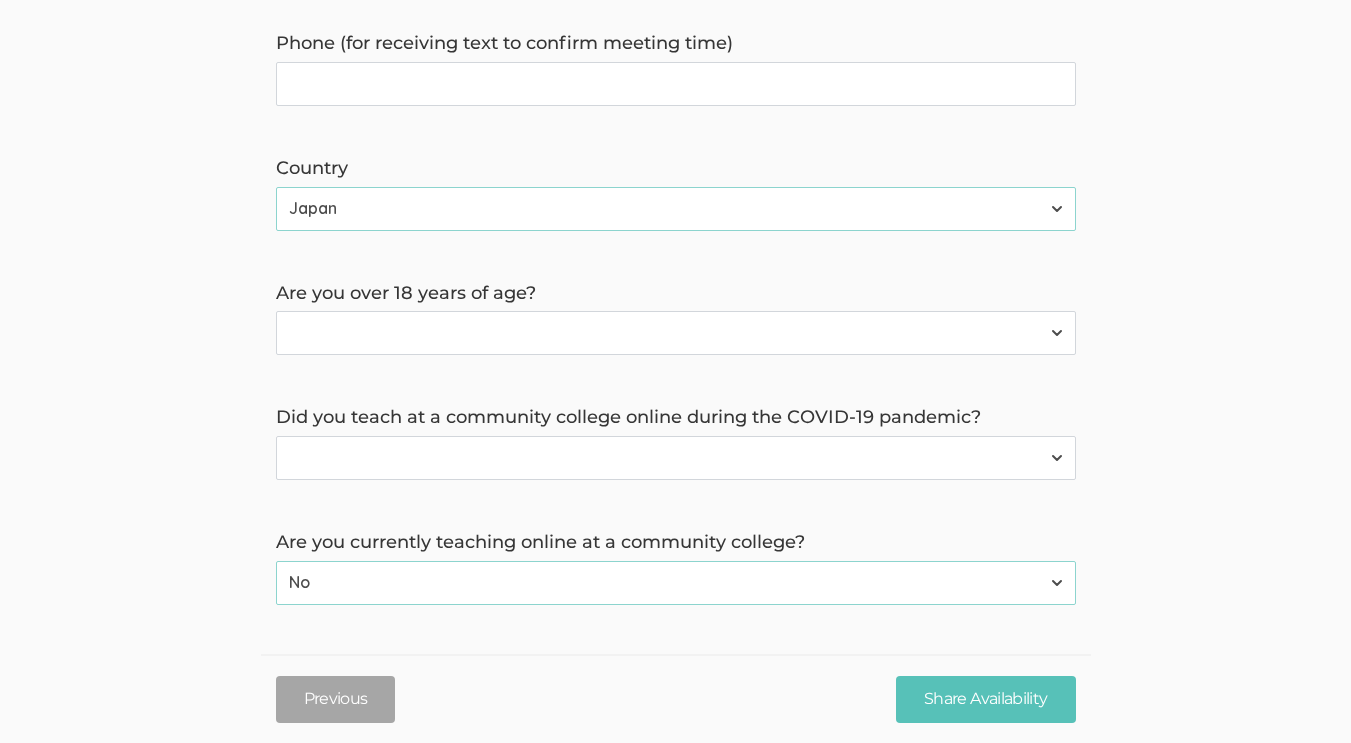 click on "Yes No" at bounding box center (676, 458) 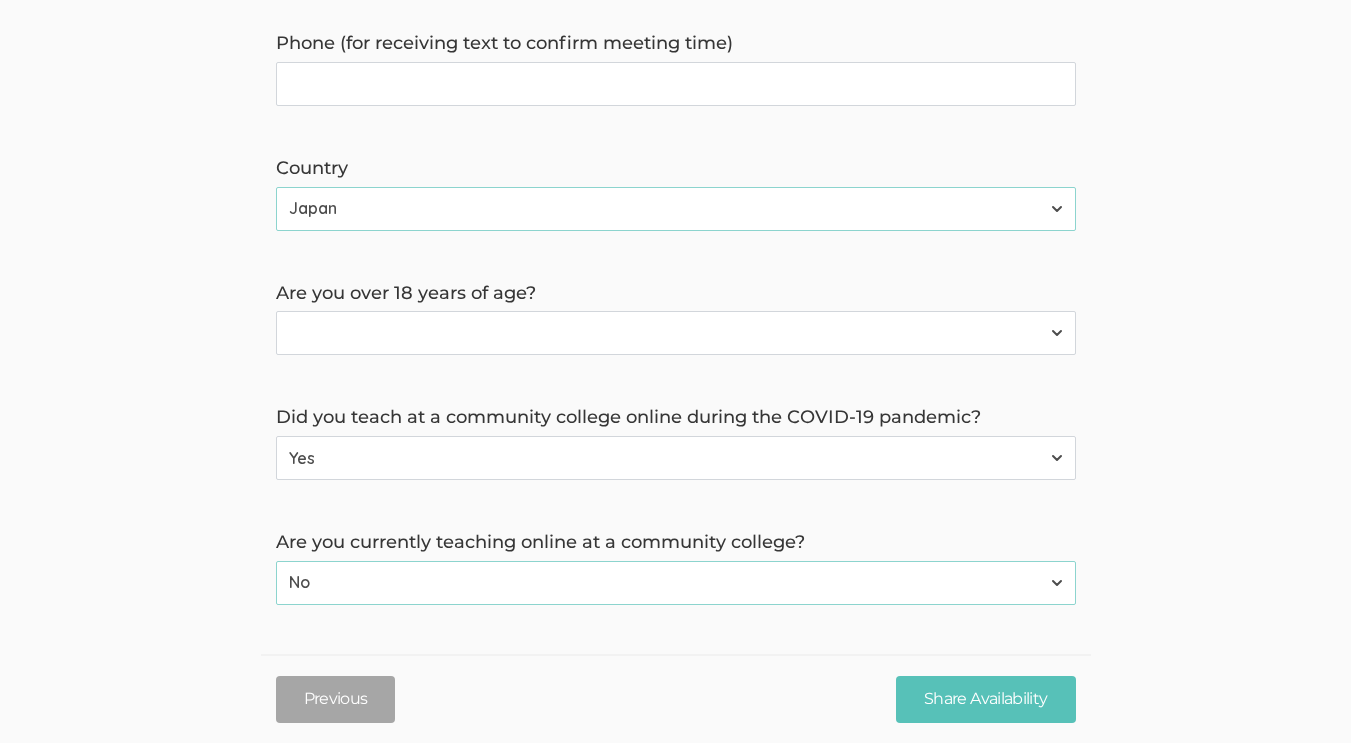 click on "Yes No" at bounding box center (676, 458) 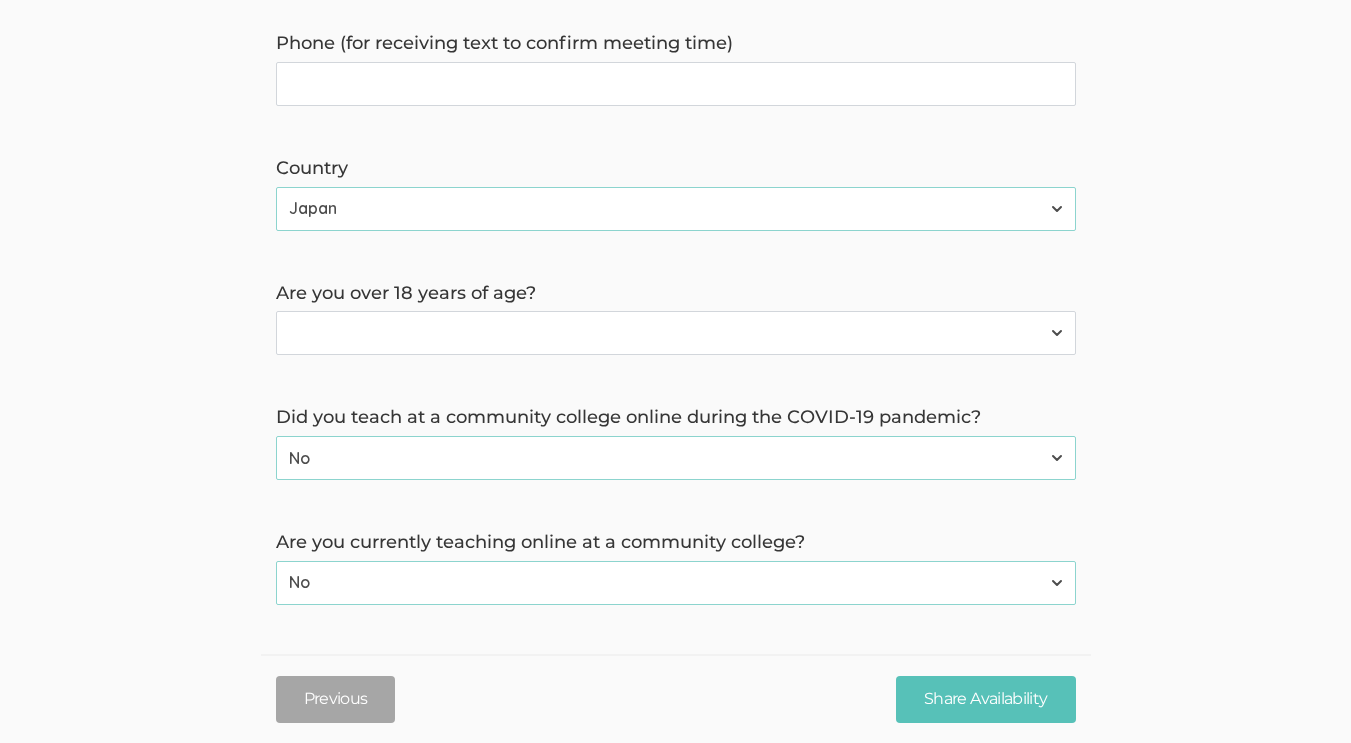 click on "Yes No" at bounding box center [676, 333] 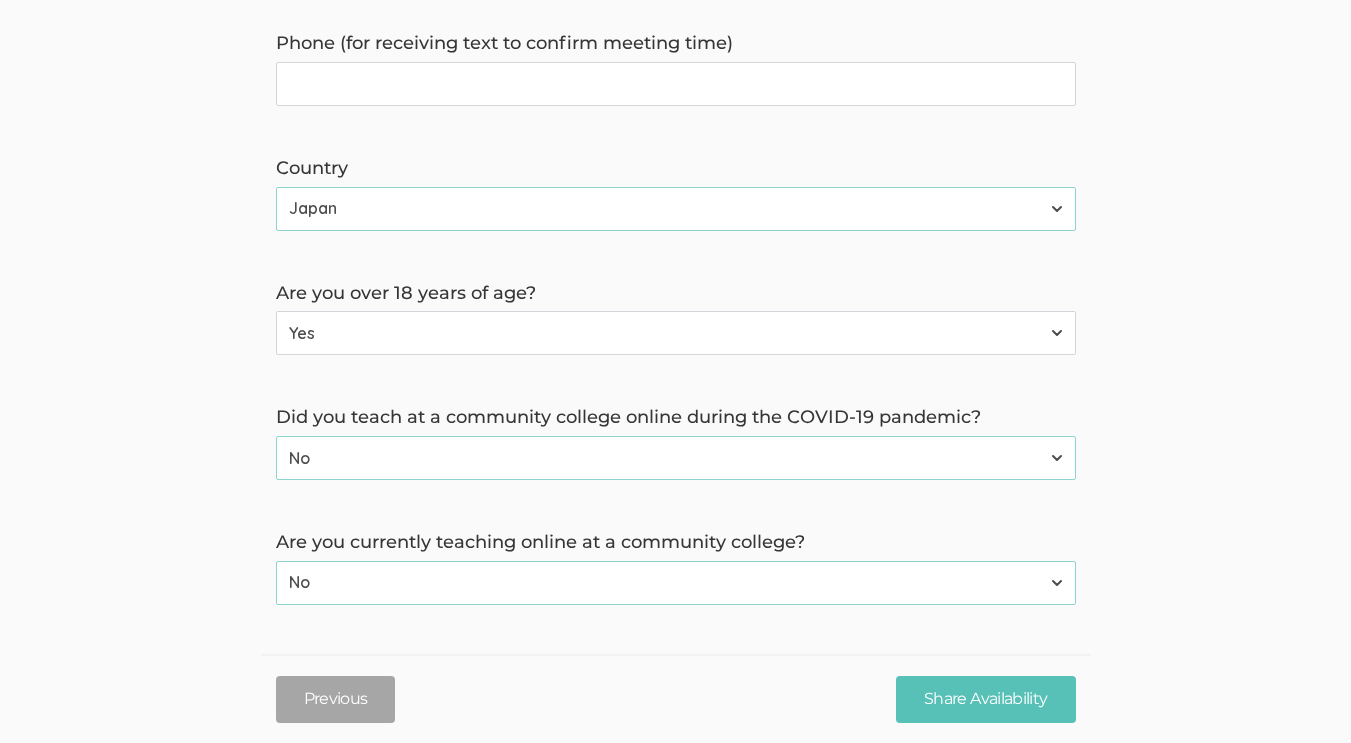 click on "Yes No" at bounding box center (676, 333) 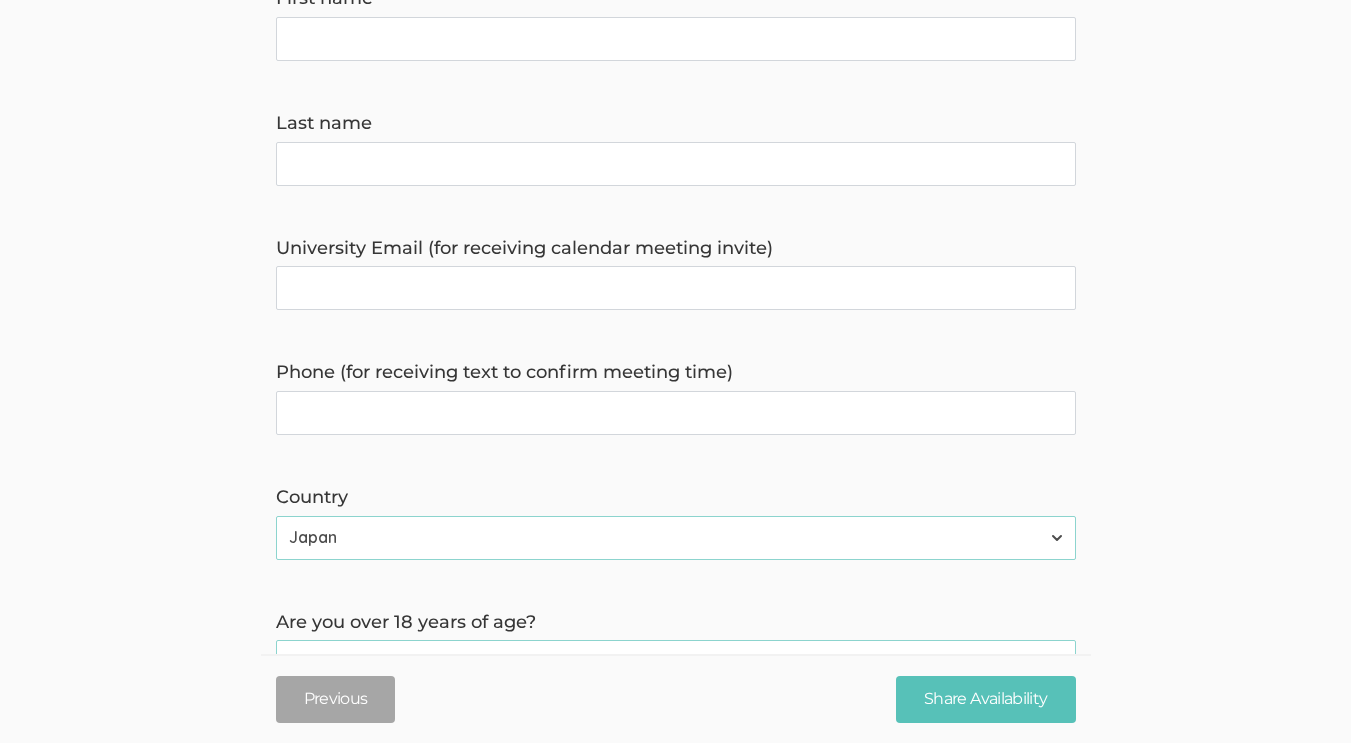 scroll, scrollTop: 475, scrollLeft: 0, axis: vertical 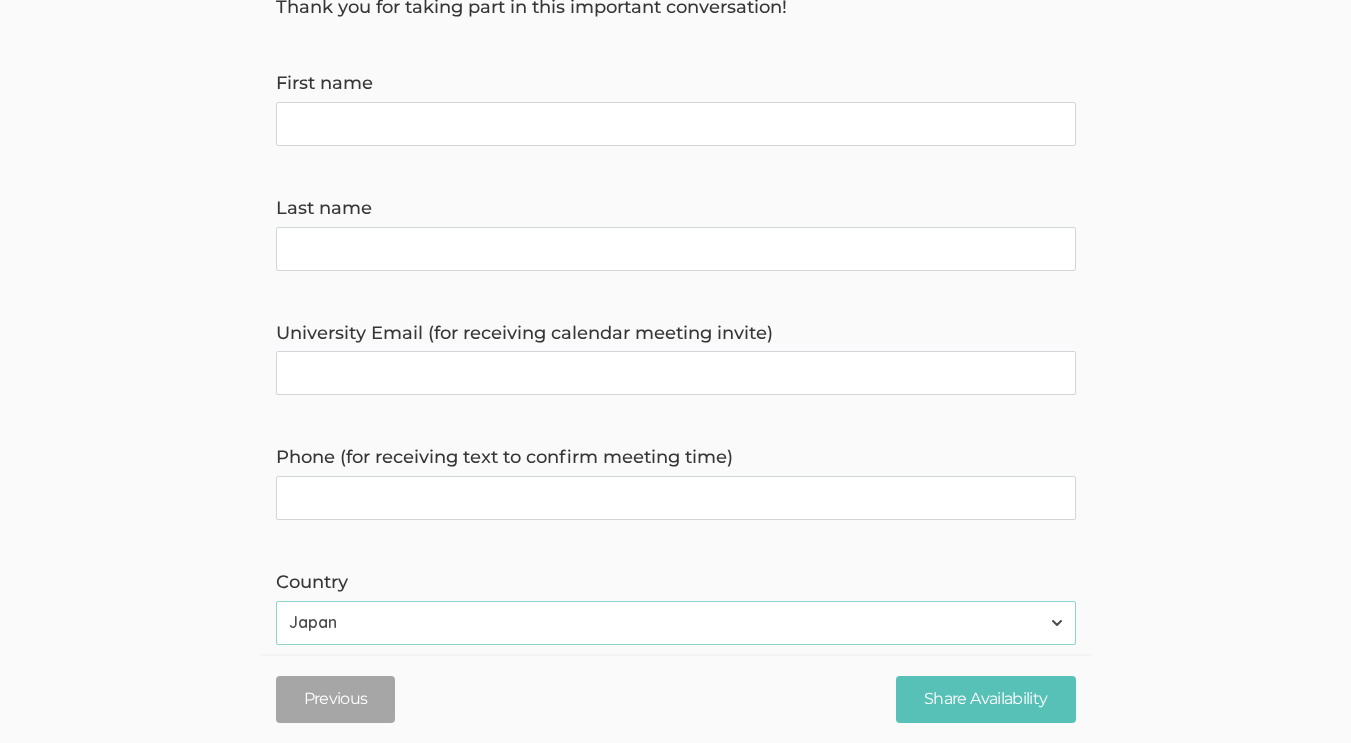 drag, startPoint x: 893, startPoint y: 155, endPoint x: 904, endPoint y: 117, distance: 39.56008 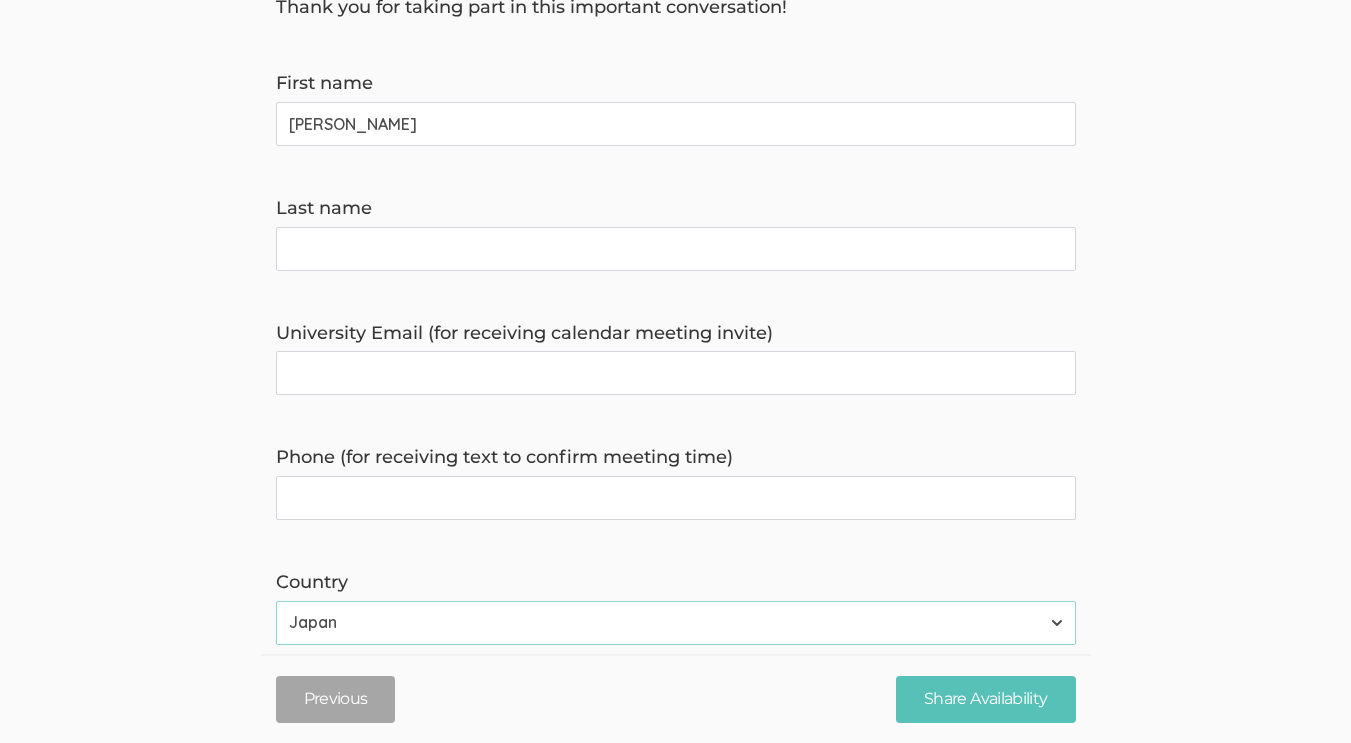 type on "Arshad" 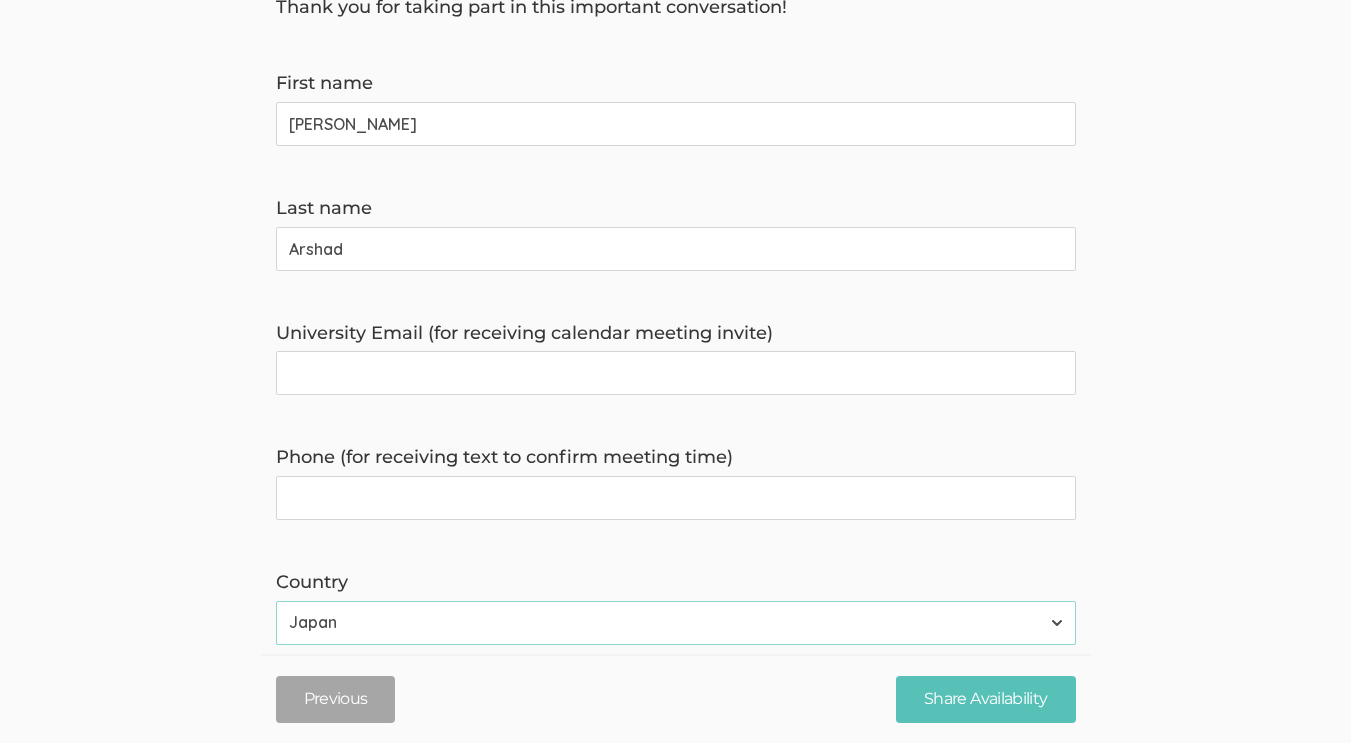 type on "[EMAIL_ADDRESS][DOMAIN_NAME]" 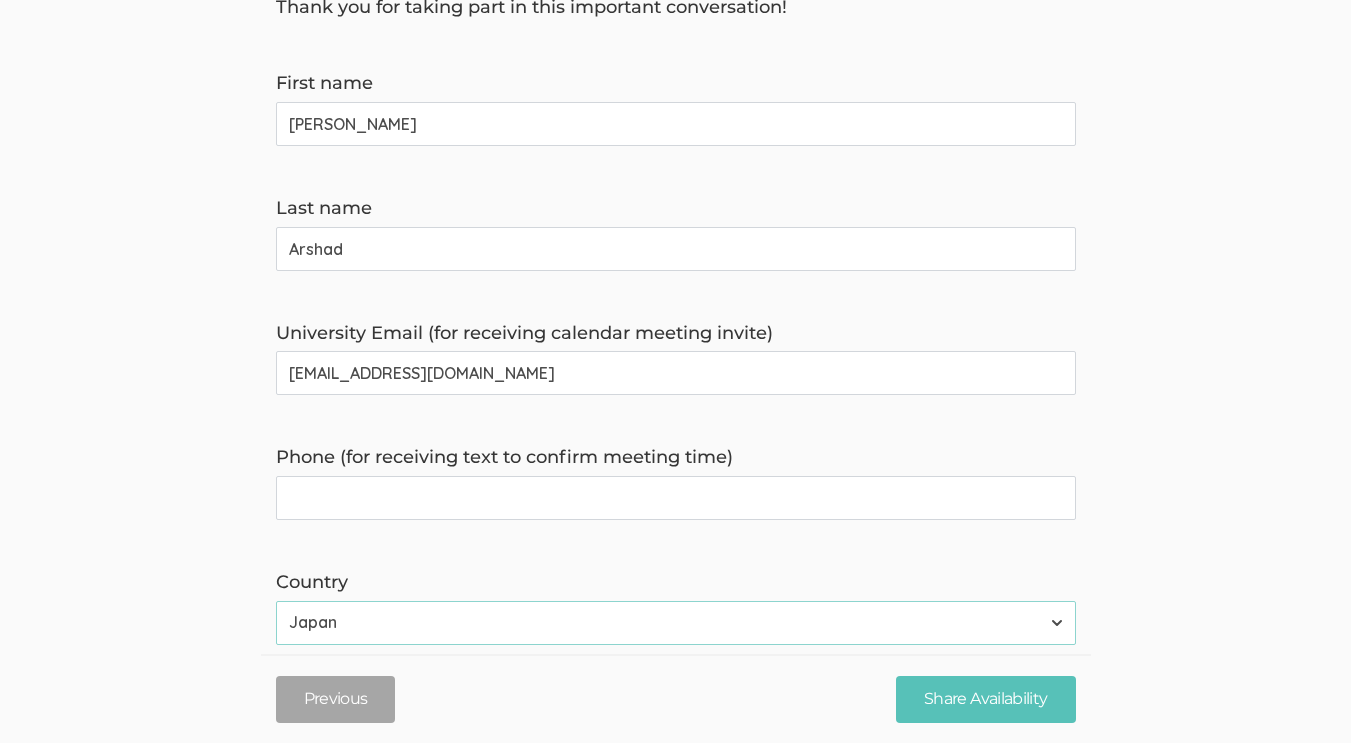 type on "7862305426" 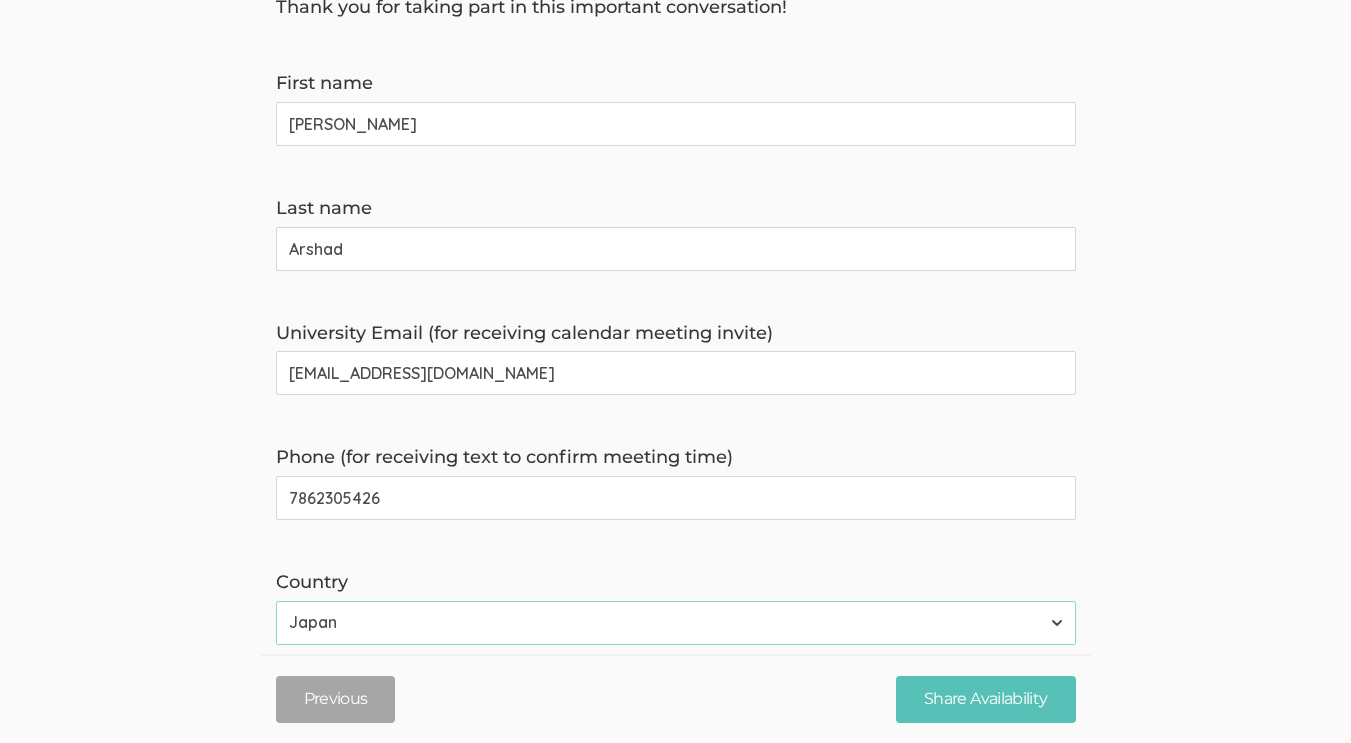 select on "237" 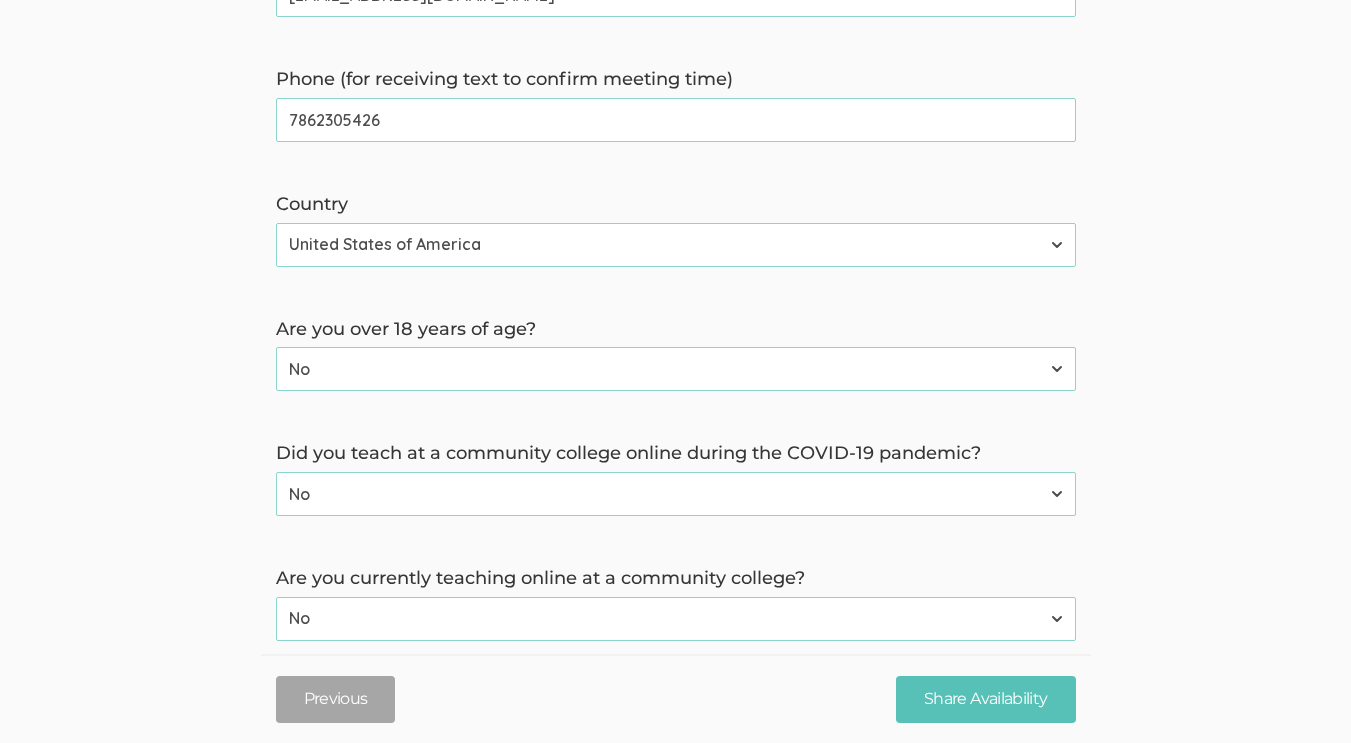 scroll, scrollTop: 889, scrollLeft: 0, axis: vertical 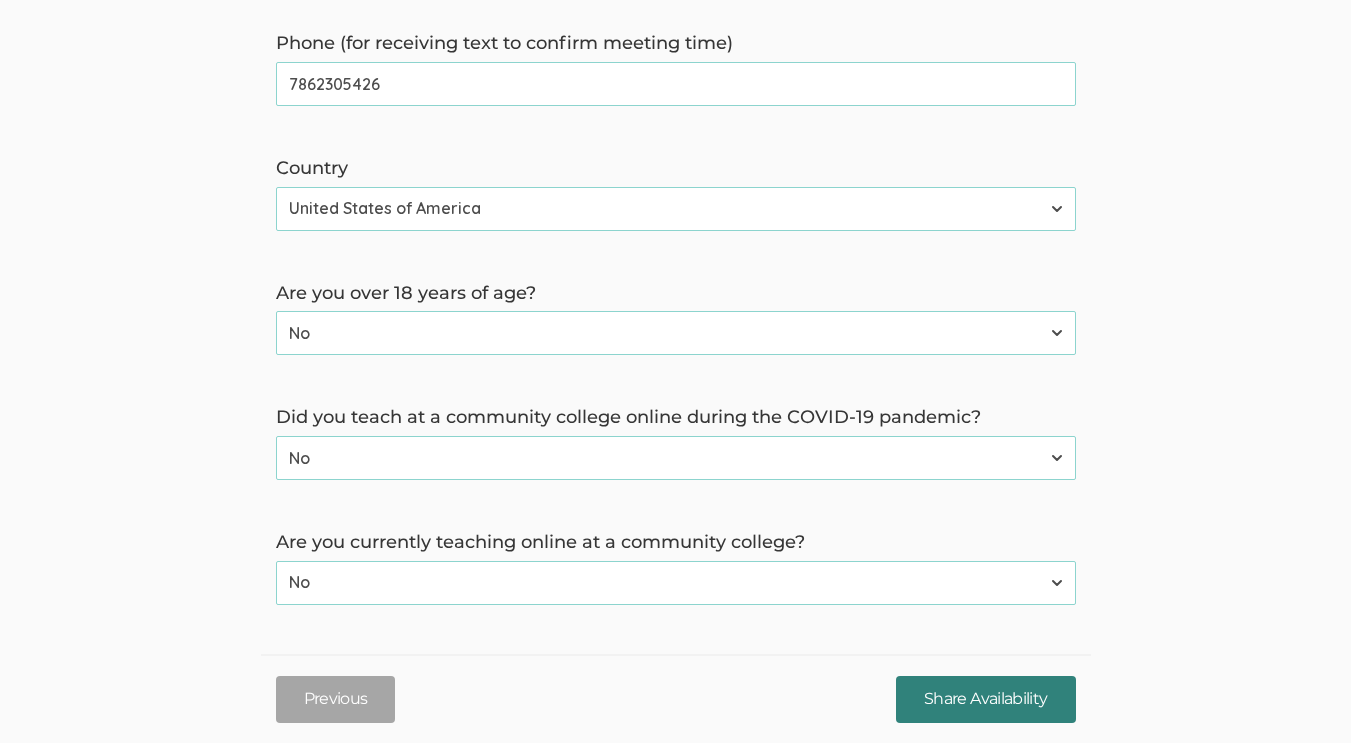 click on "Share Availability" at bounding box center [985, 699] 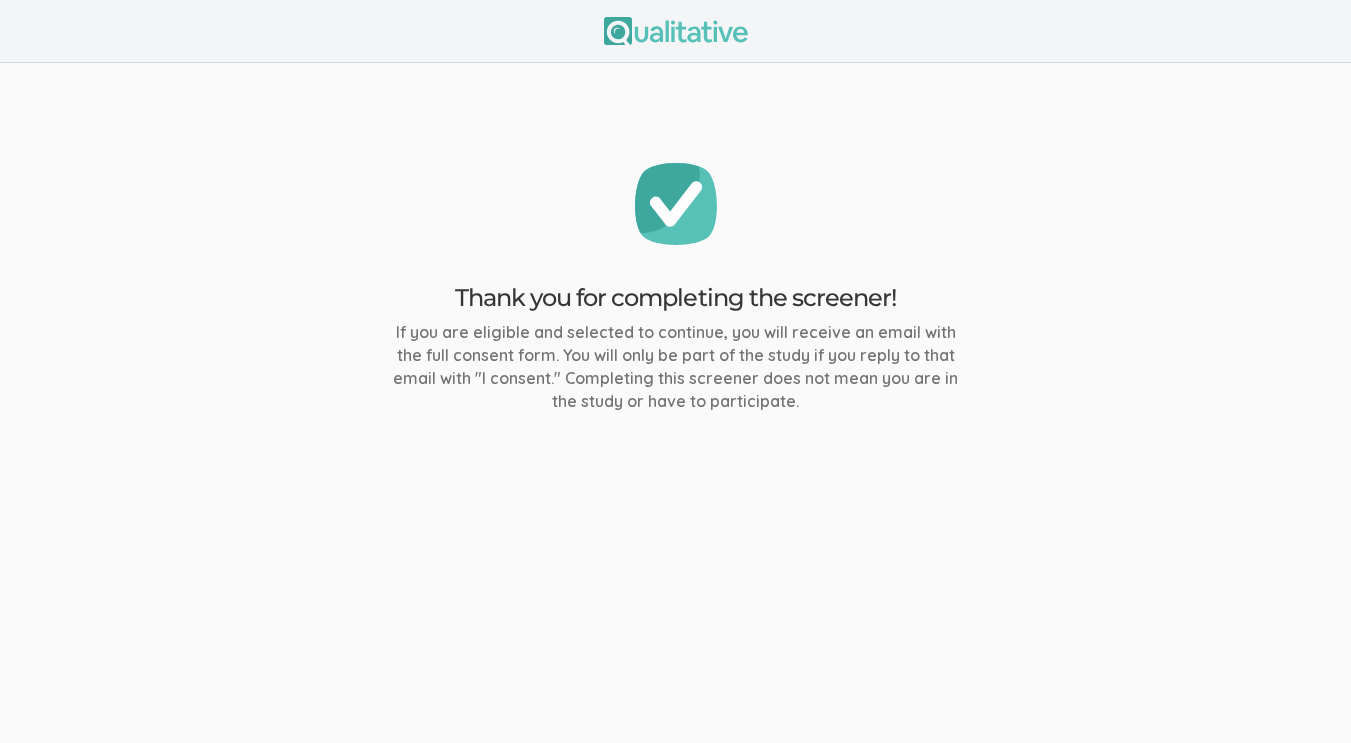 scroll, scrollTop: 0, scrollLeft: 0, axis: both 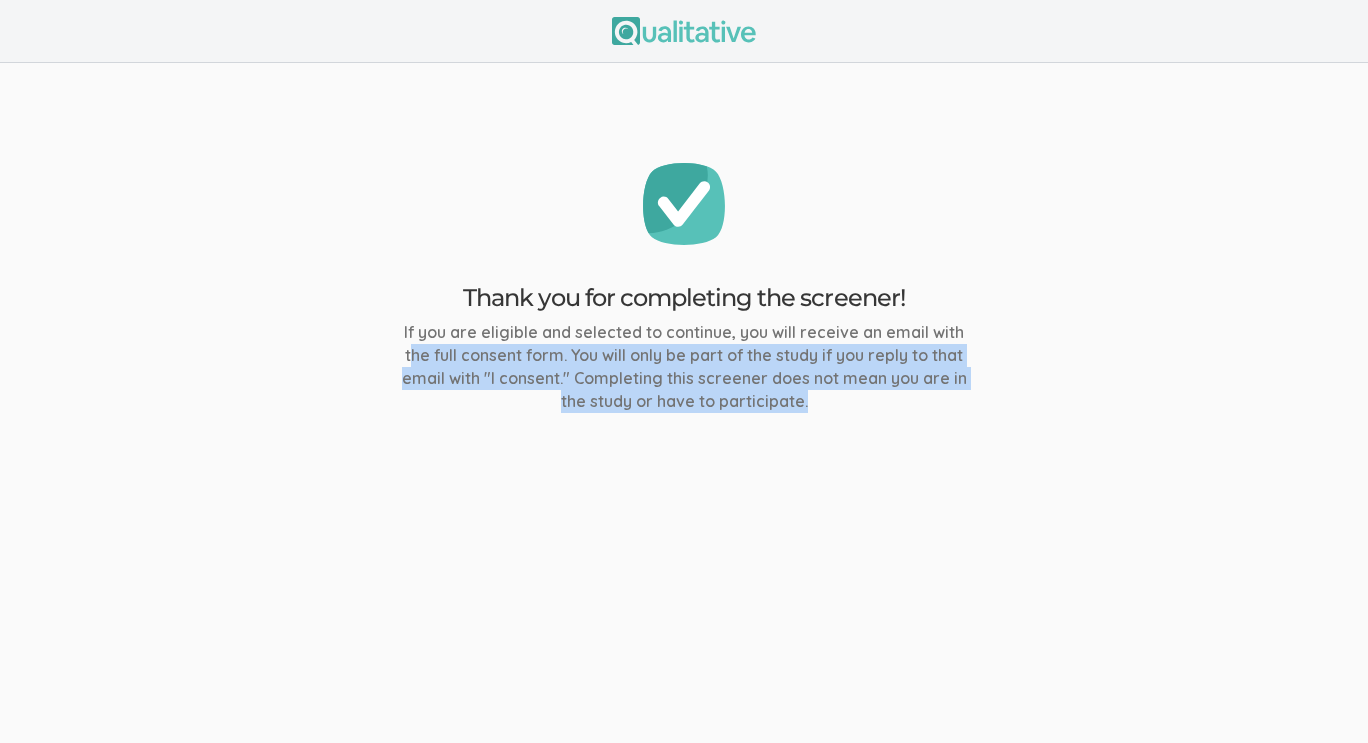 drag, startPoint x: 826, startPoint y: 404, endPoint x: 405, endPoint y: 355, distance: 423.84195 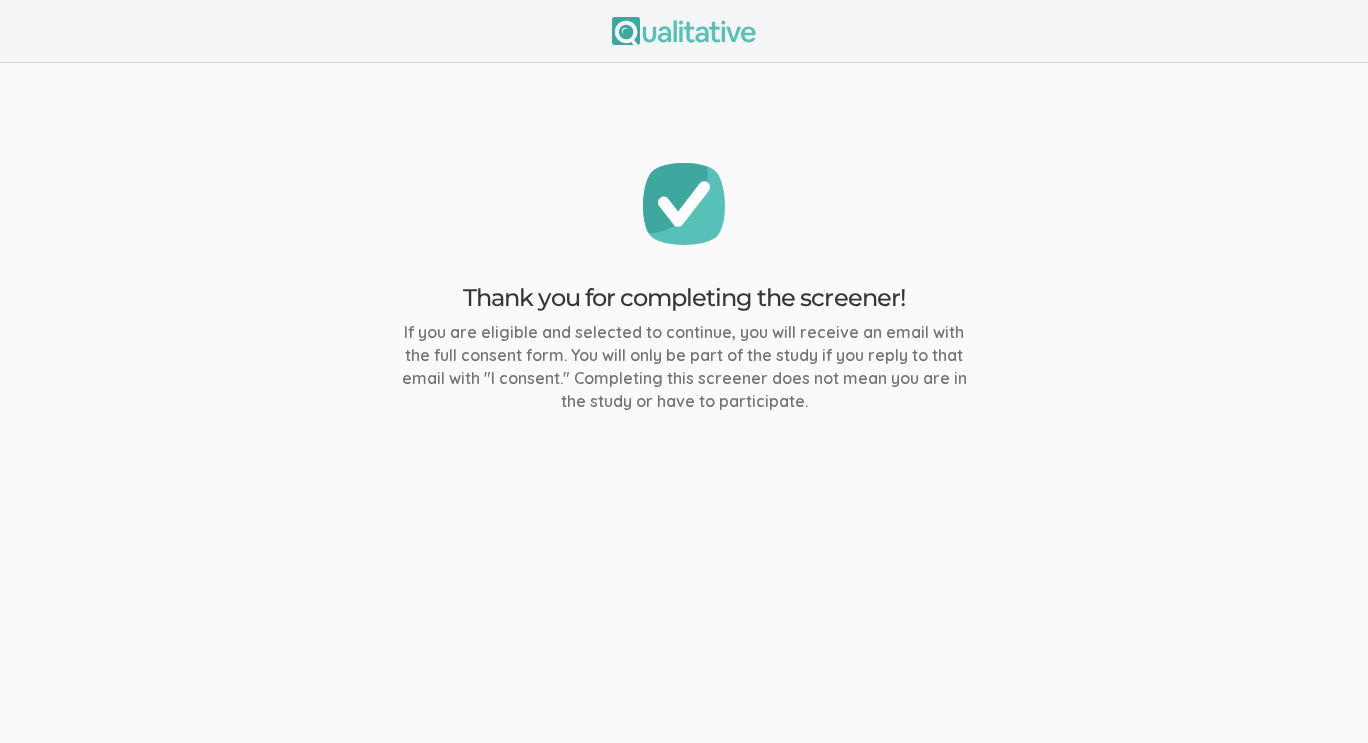 click on "If you are eligible and selected to continue, you will receive an email with the full consent form. You will only be part of the study if you reply to that email with "I consent."
Completing this screener does not mean you are in the study or have to participate." at bounding box center (684, 366) 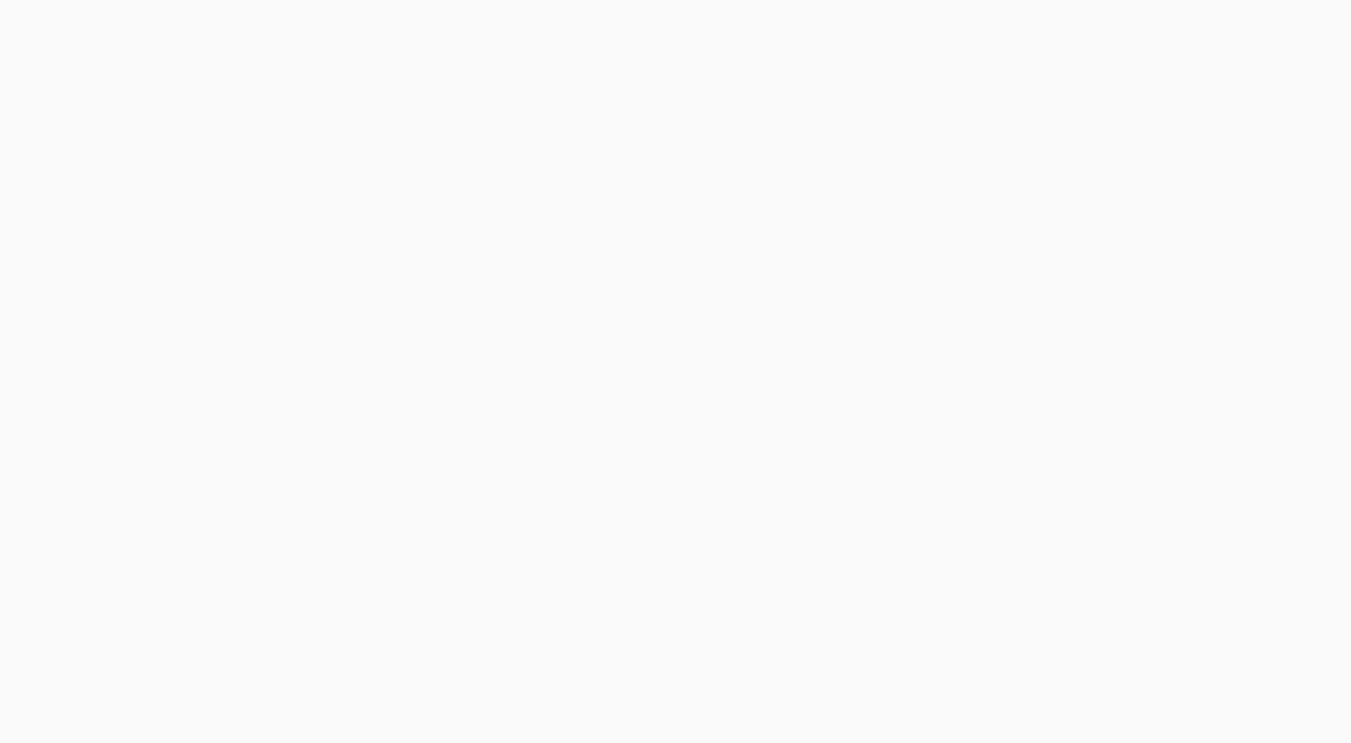 scroll, scrollTop: 0, scrollLeft: 0, axis: both 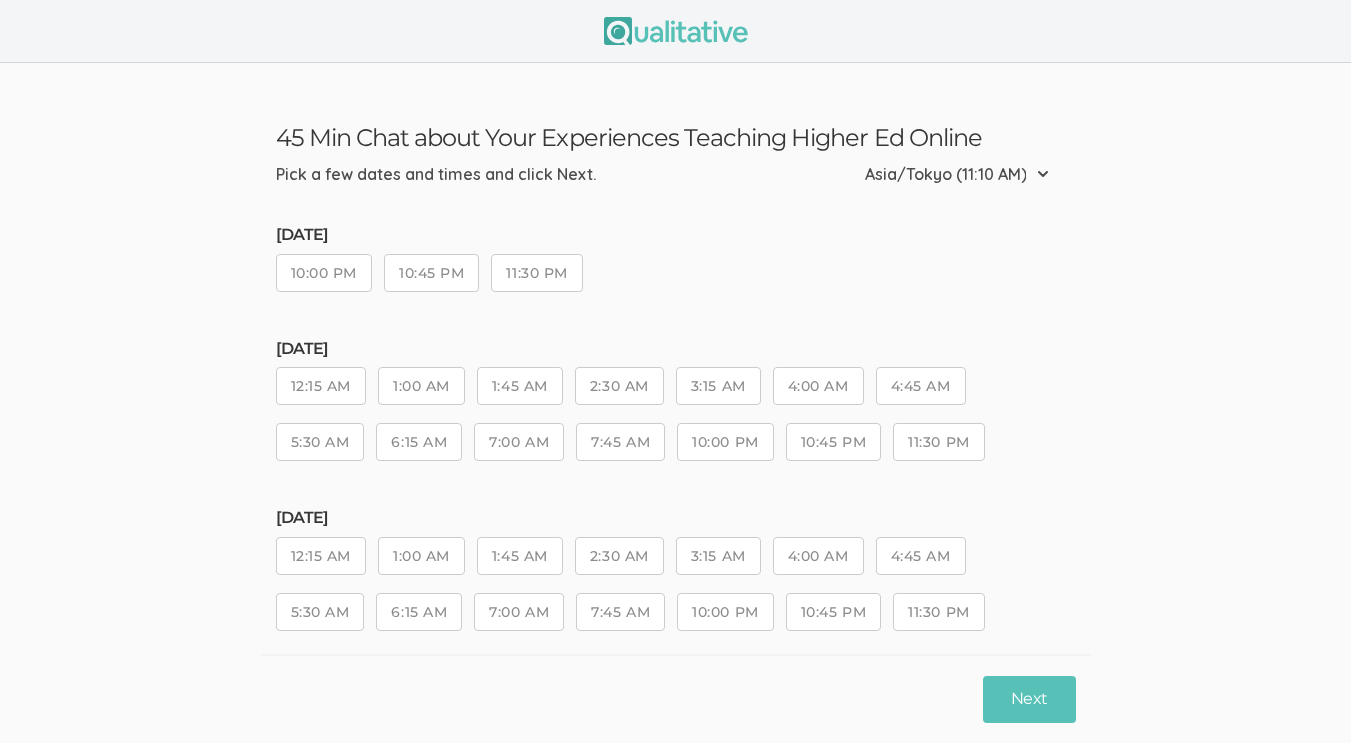 click on "11:30 PM" at bounding box center (536, 273) 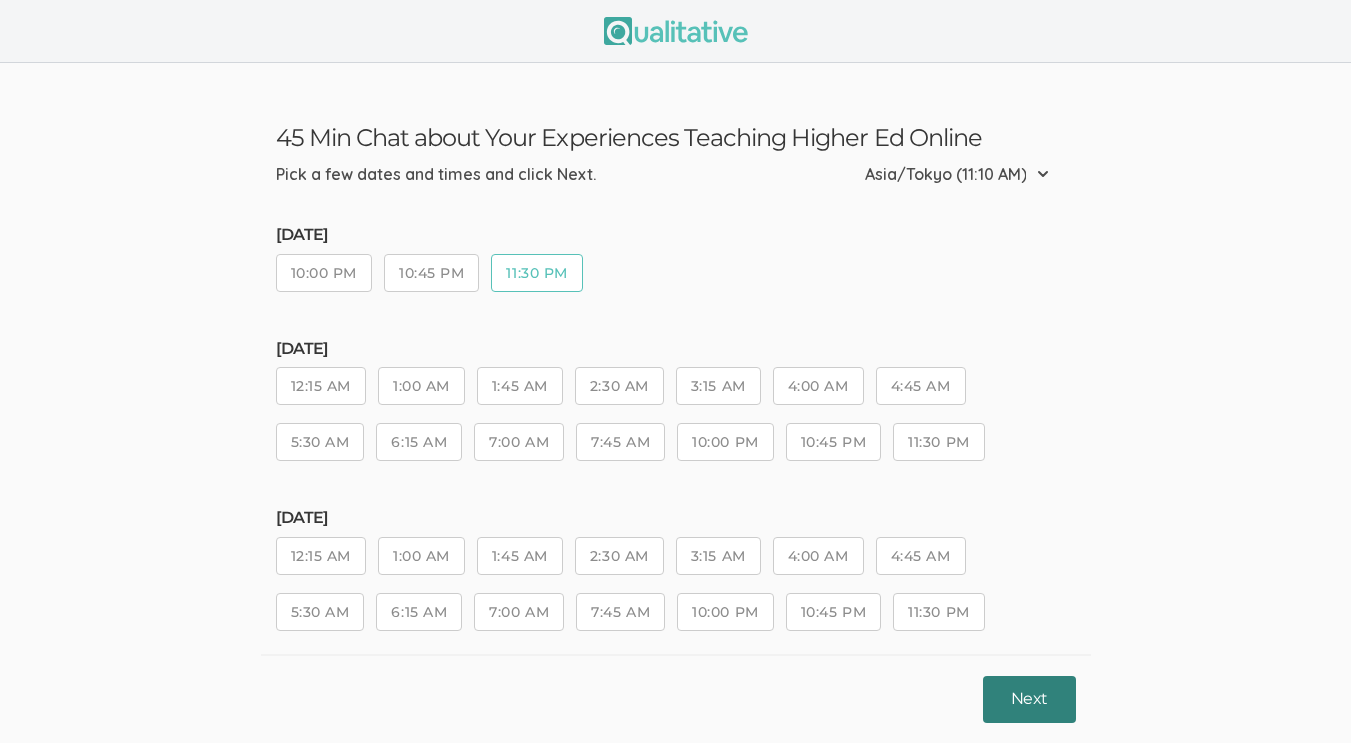 click on "Next" at bounding box center (1029, 699) 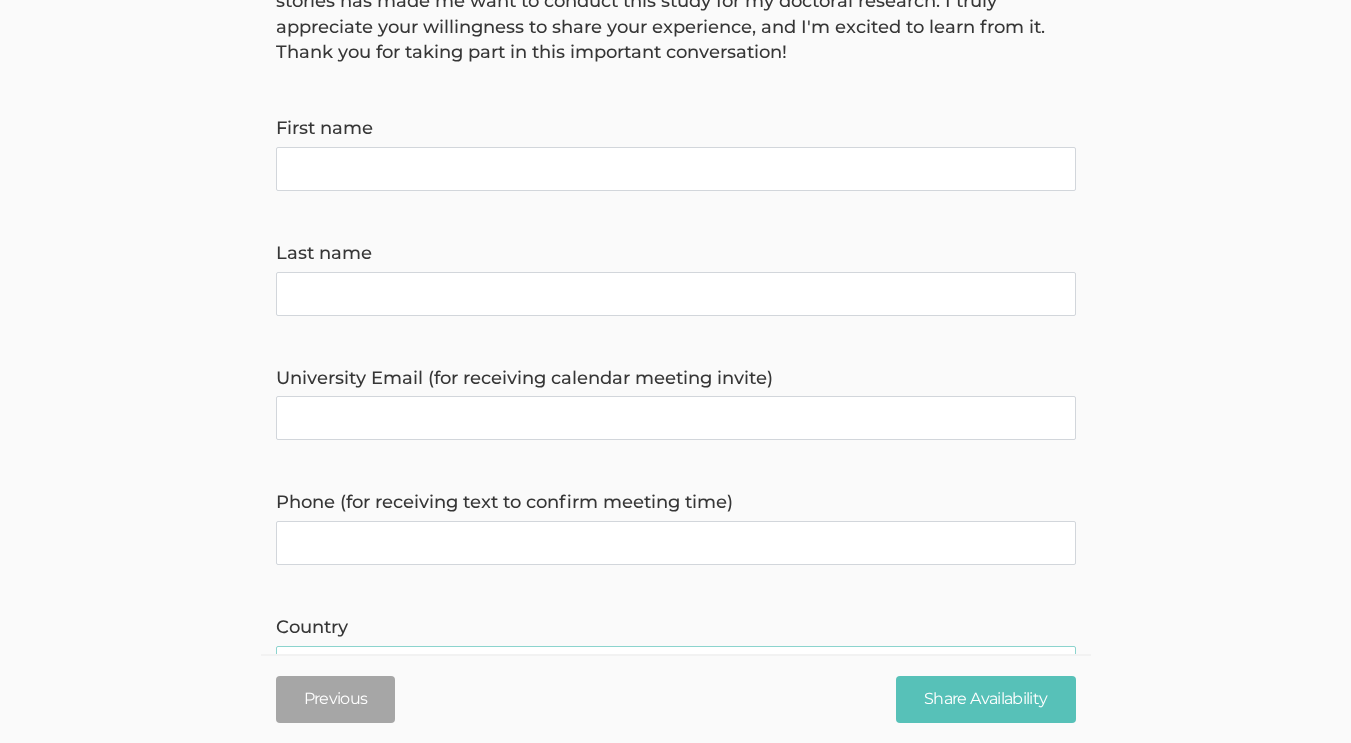 scroll, scrollTop: 436, scrollLeft: 0, axis: vertical 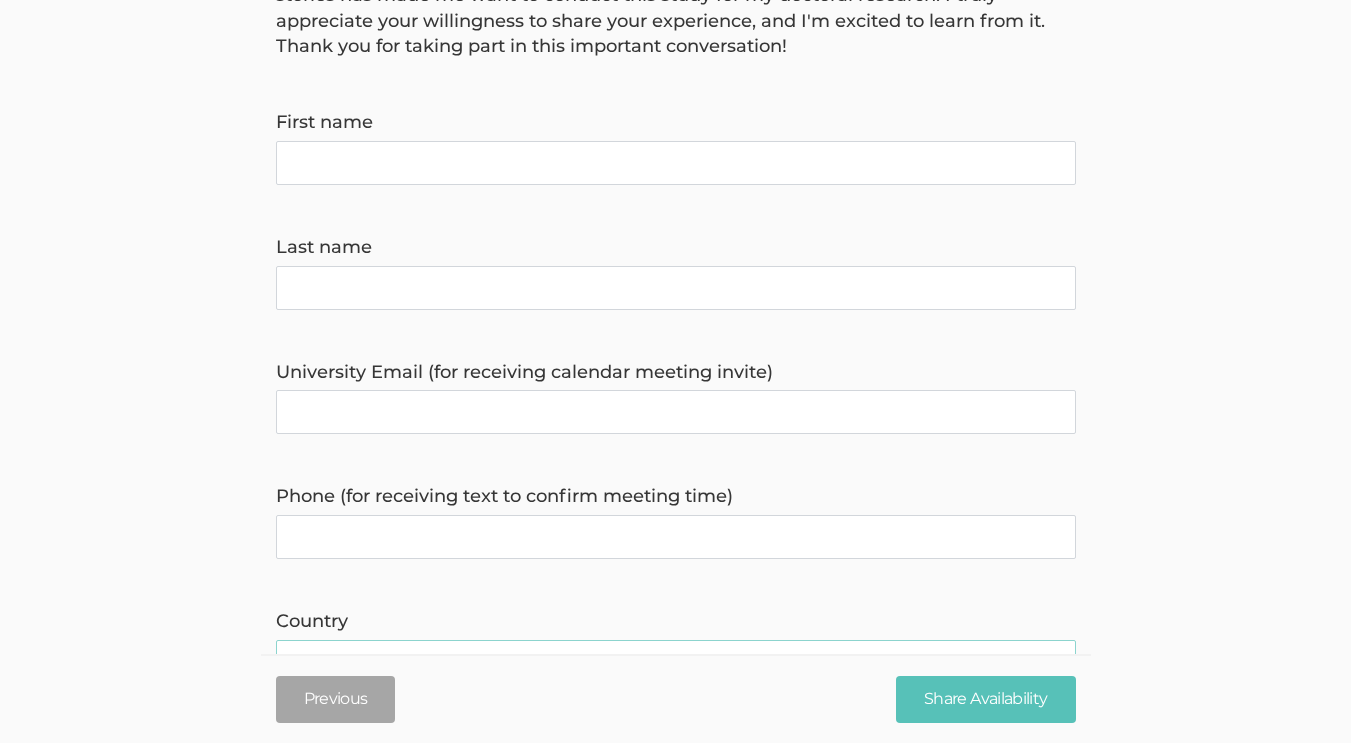 click on "First name" at bounding box center (676, 163) 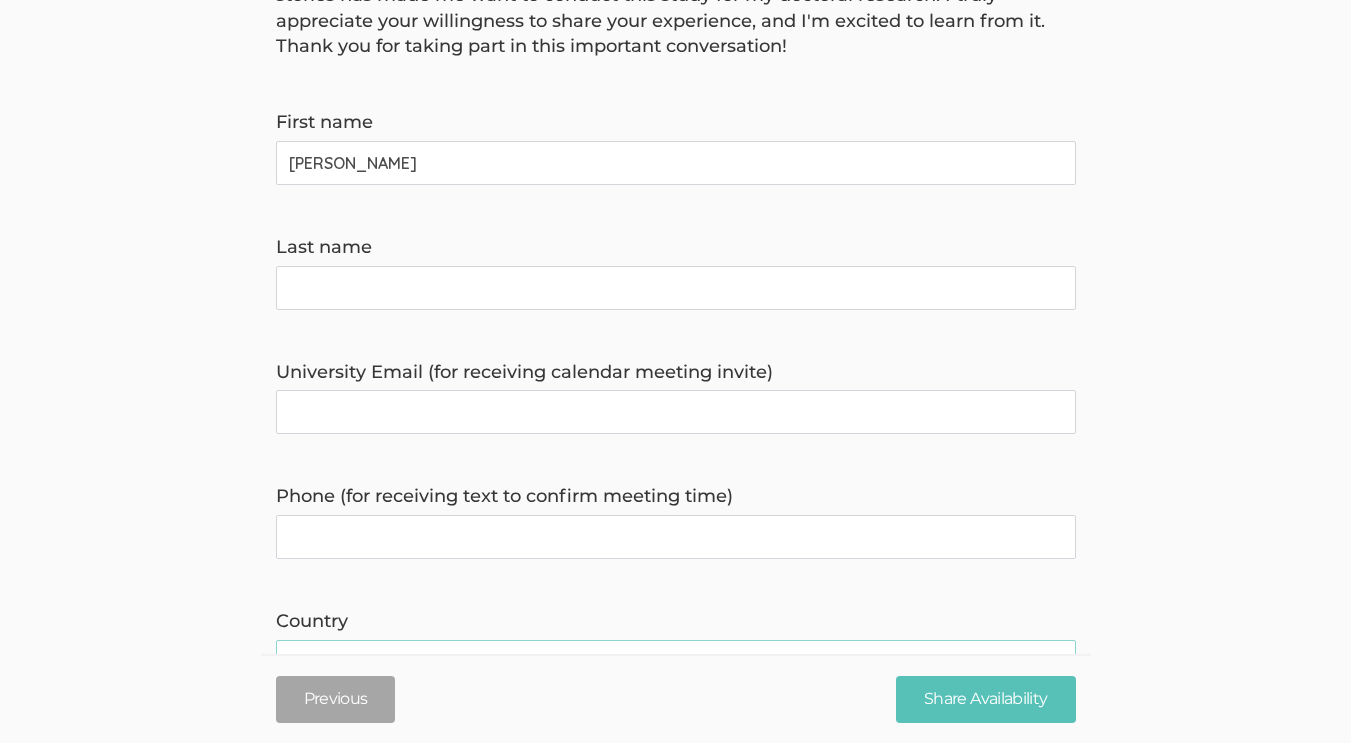 type on "Arshad" 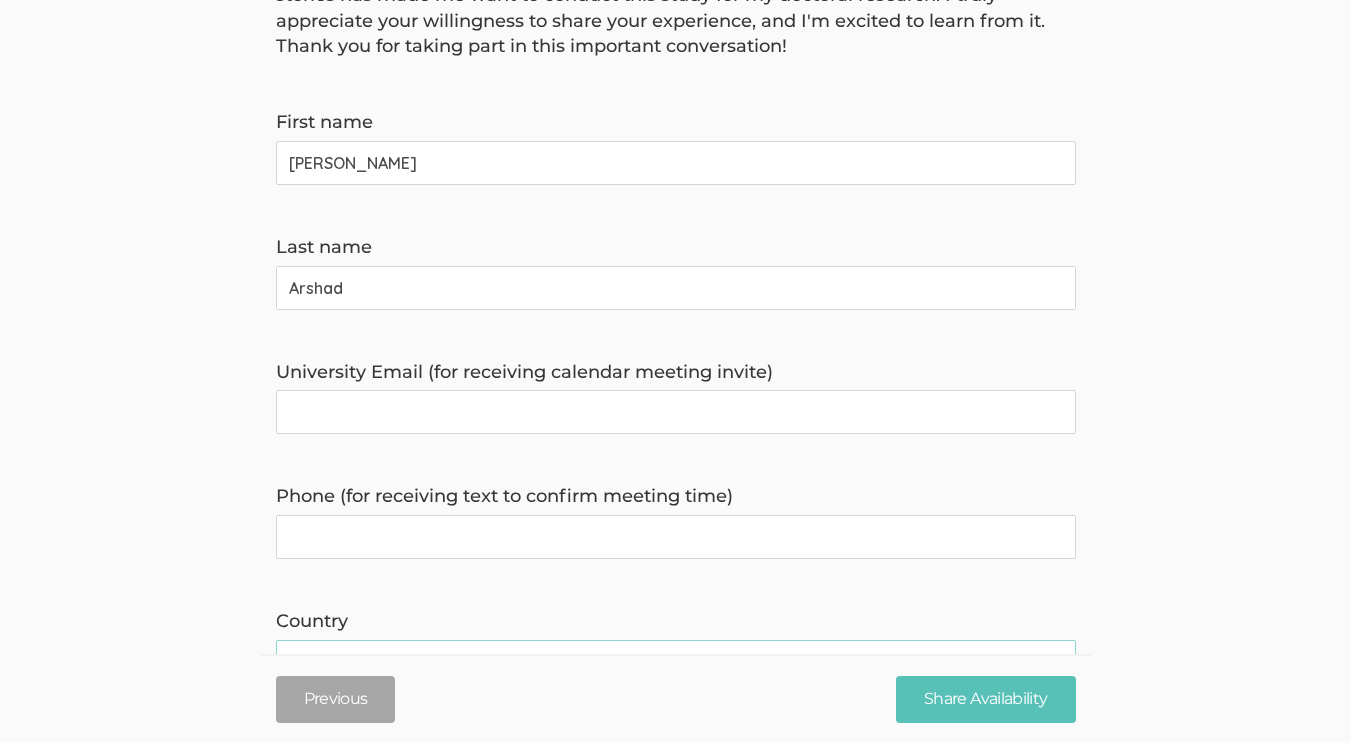 type on "Irenearshad@hotmail.com" 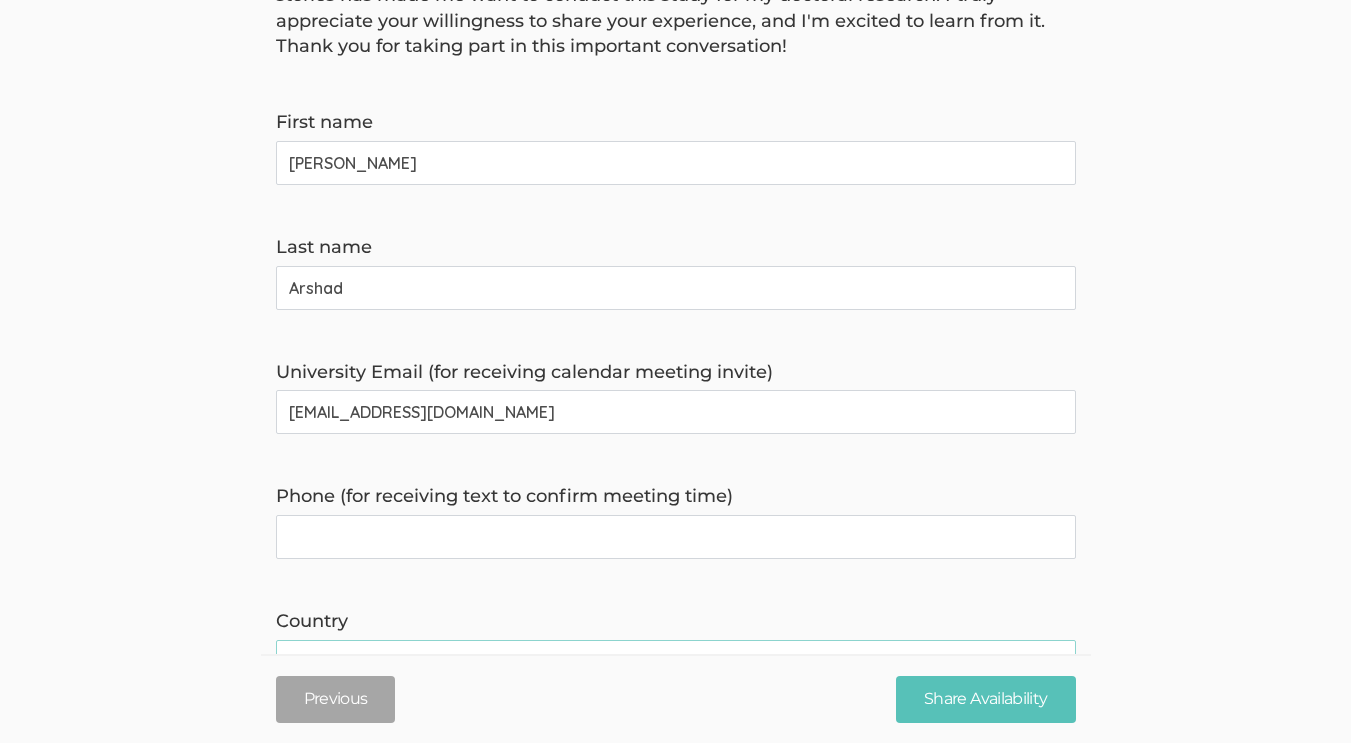 type on "7862305426" 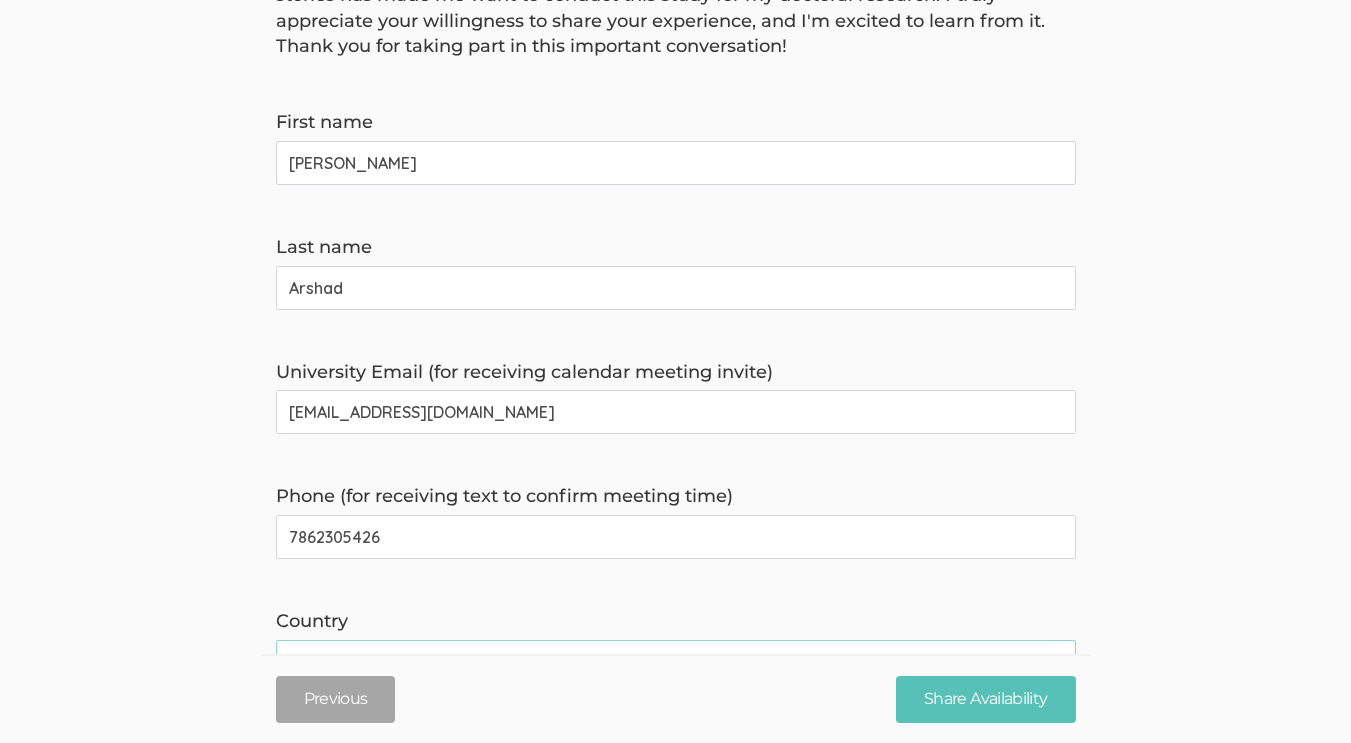 select on "237" 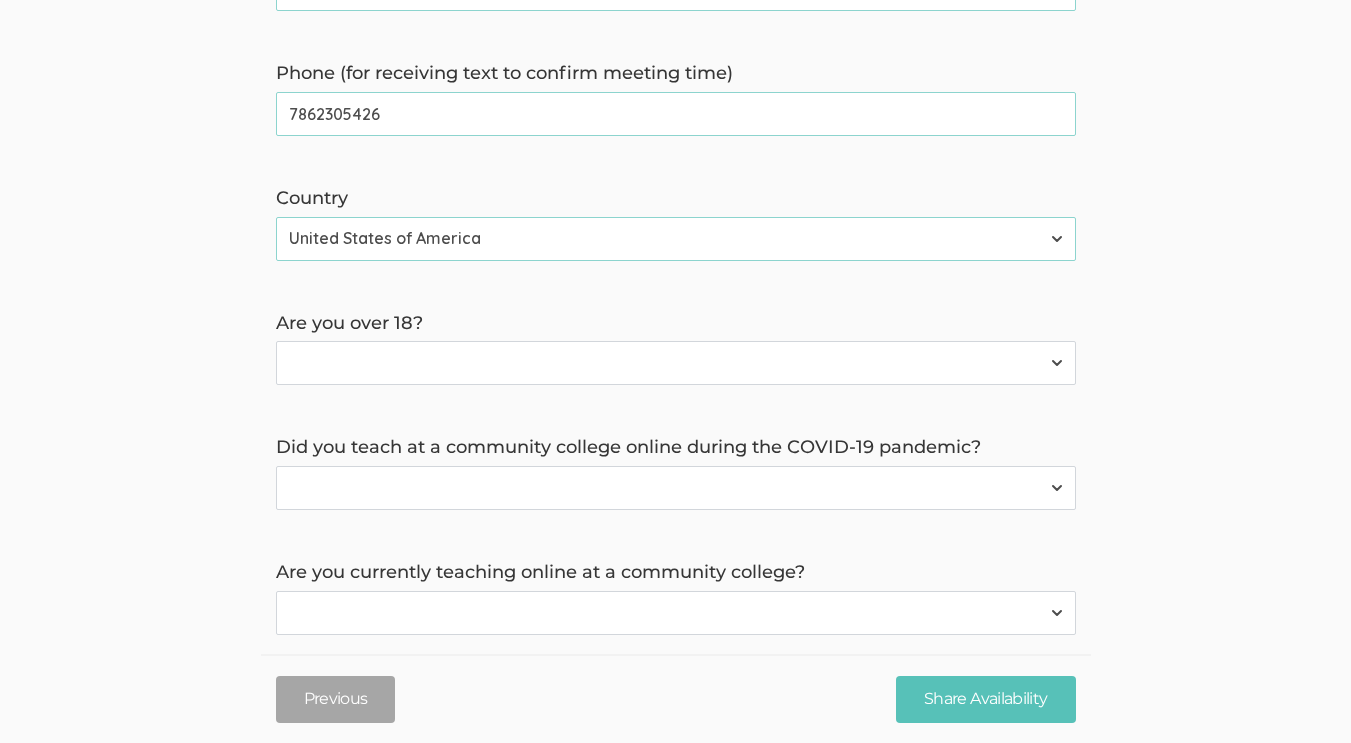 scroll, scrollTop: 889, scrollLeft: 0, axis: vertical 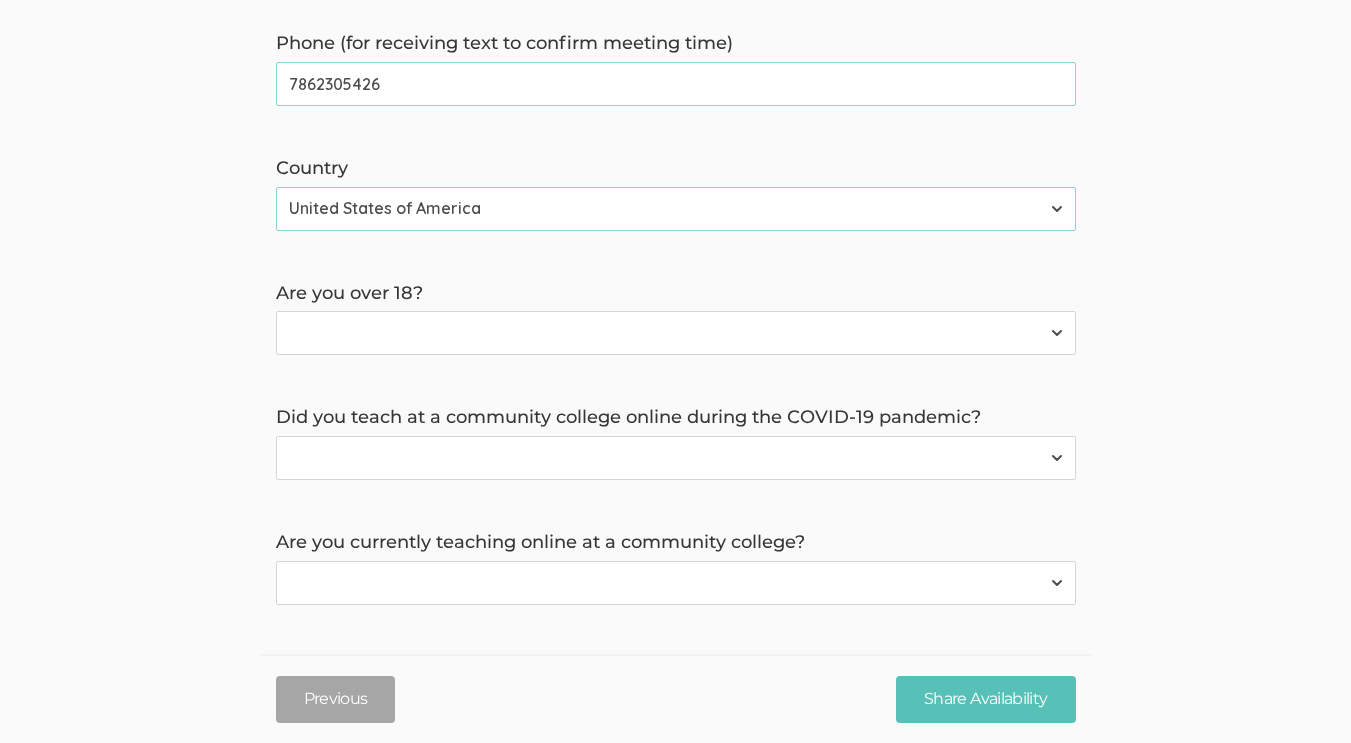 click on "Yes No" at bounding box center (676, 333) 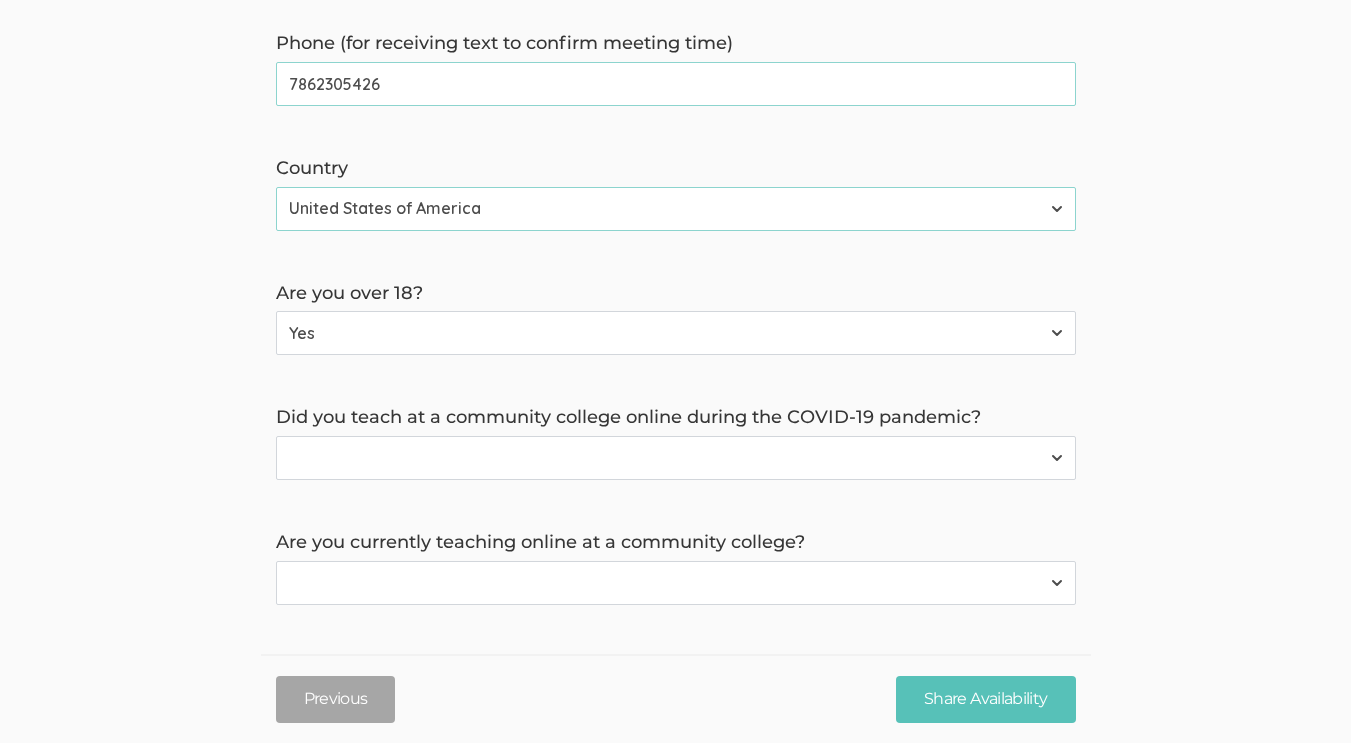 click on "Yes No" at bounding box center (676, 333) 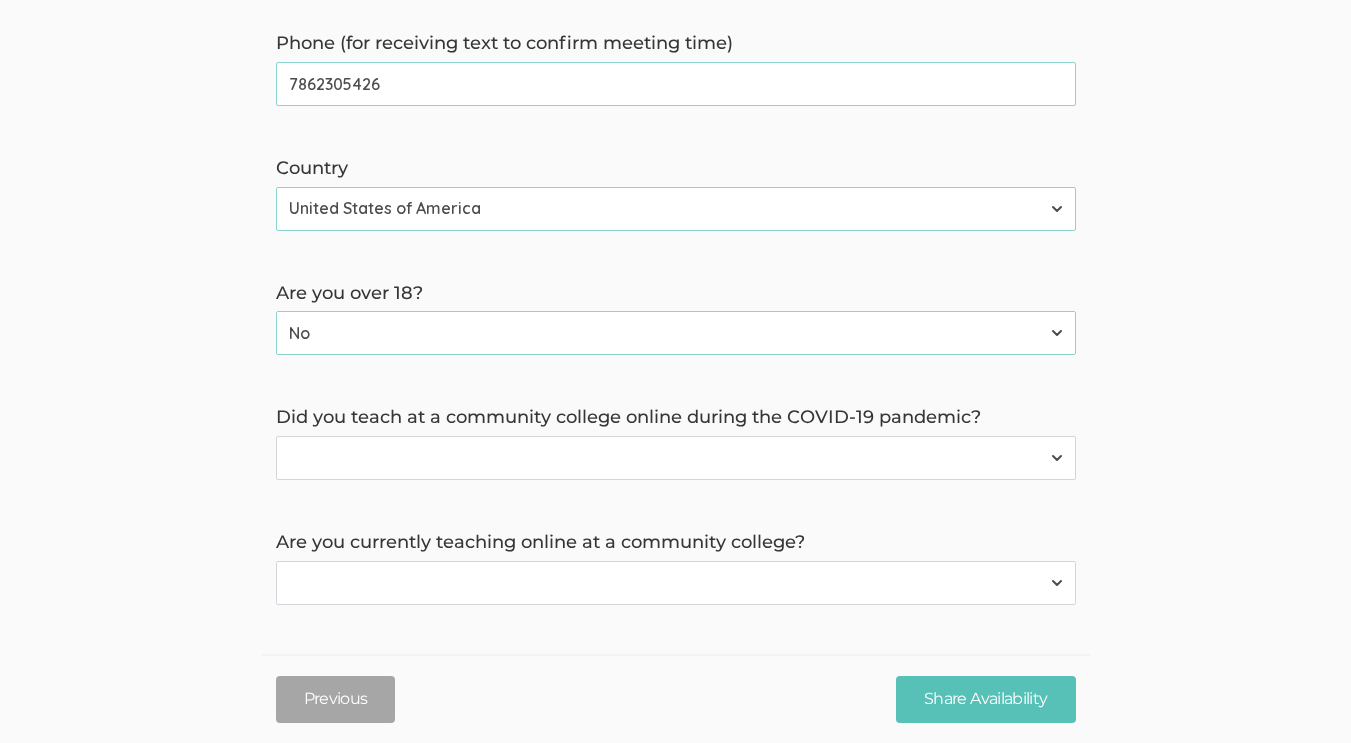 click on "Yes No" at bounding box center (676, 458) 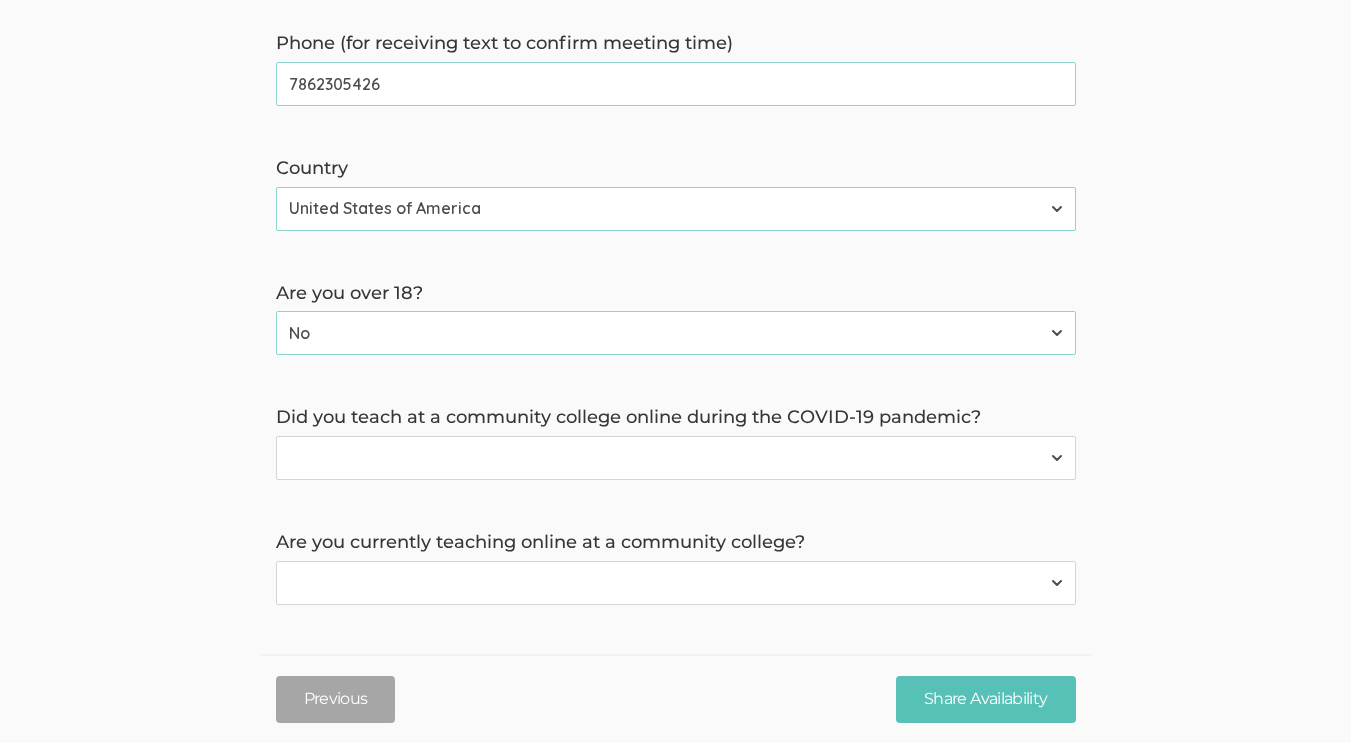 select on "0" 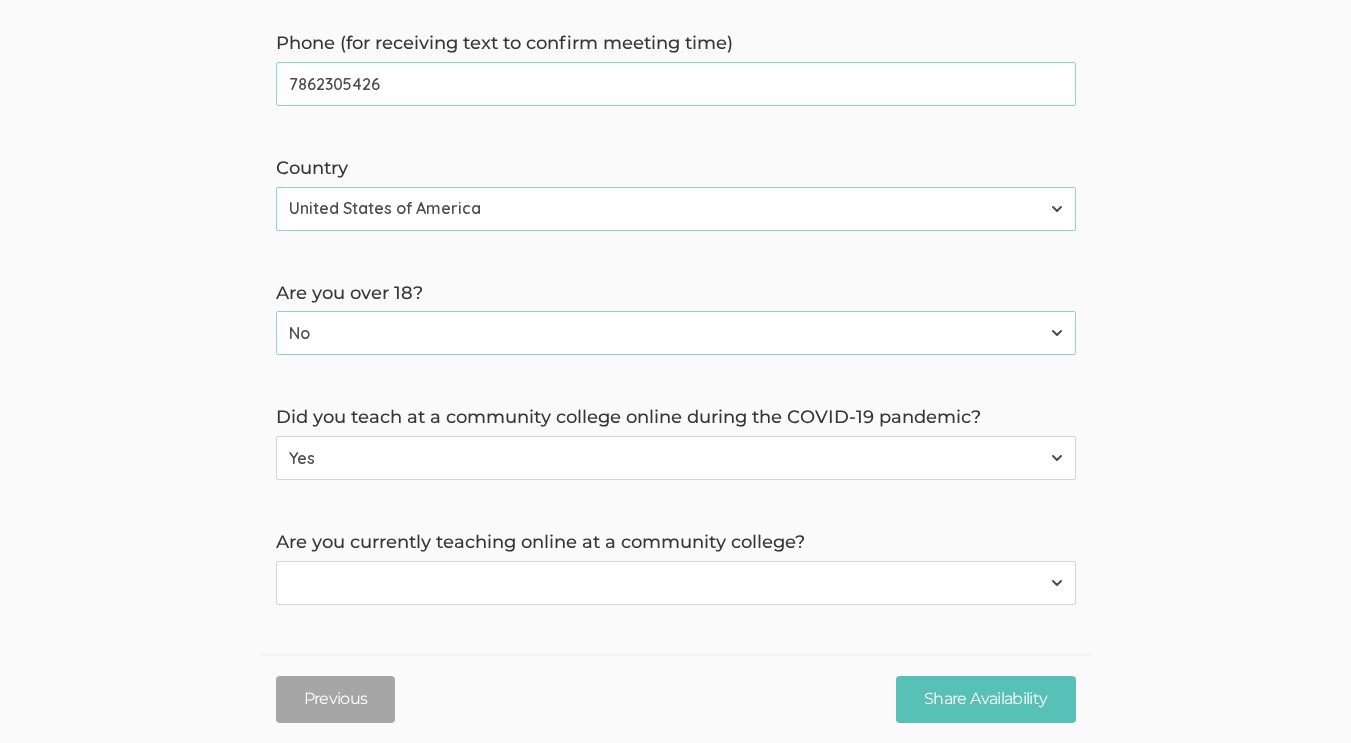 click on "Yes No" at bounding box center [676, 458] 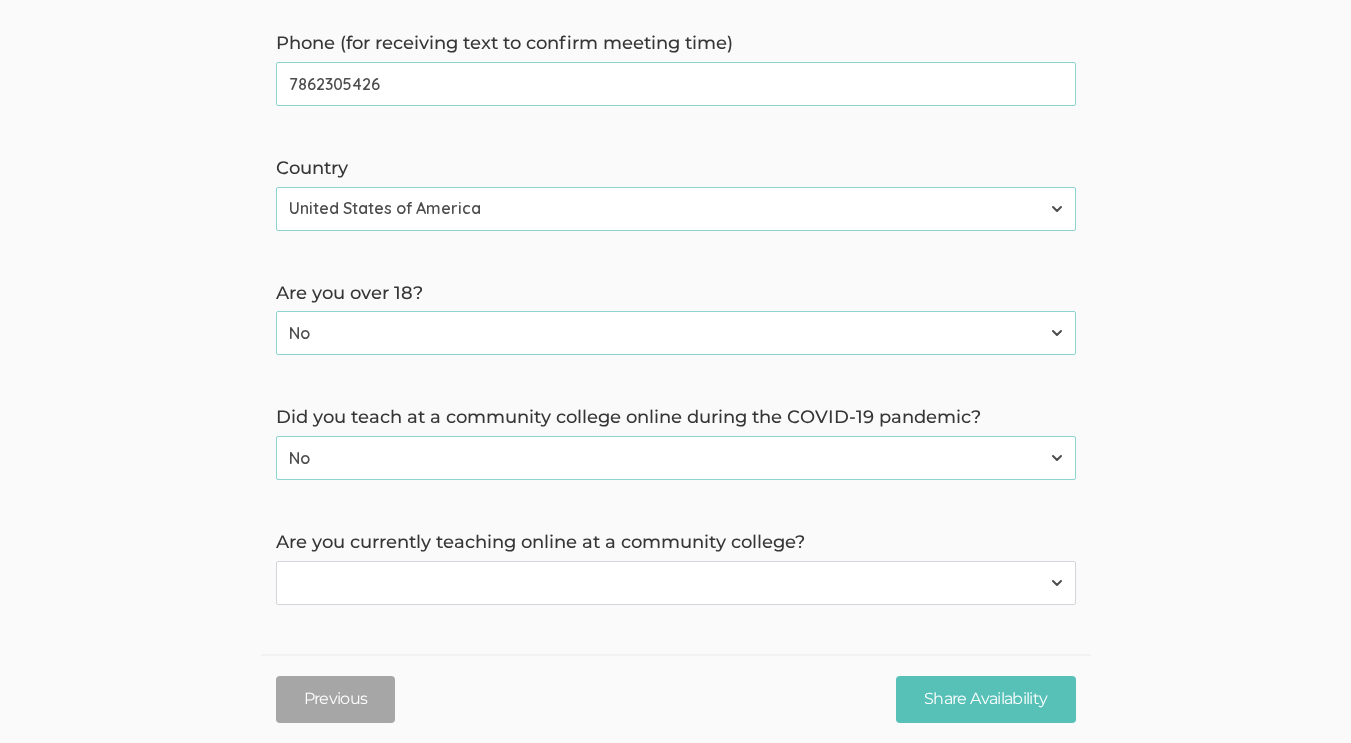 click on "Yes No" at bounding box center [676, 583] 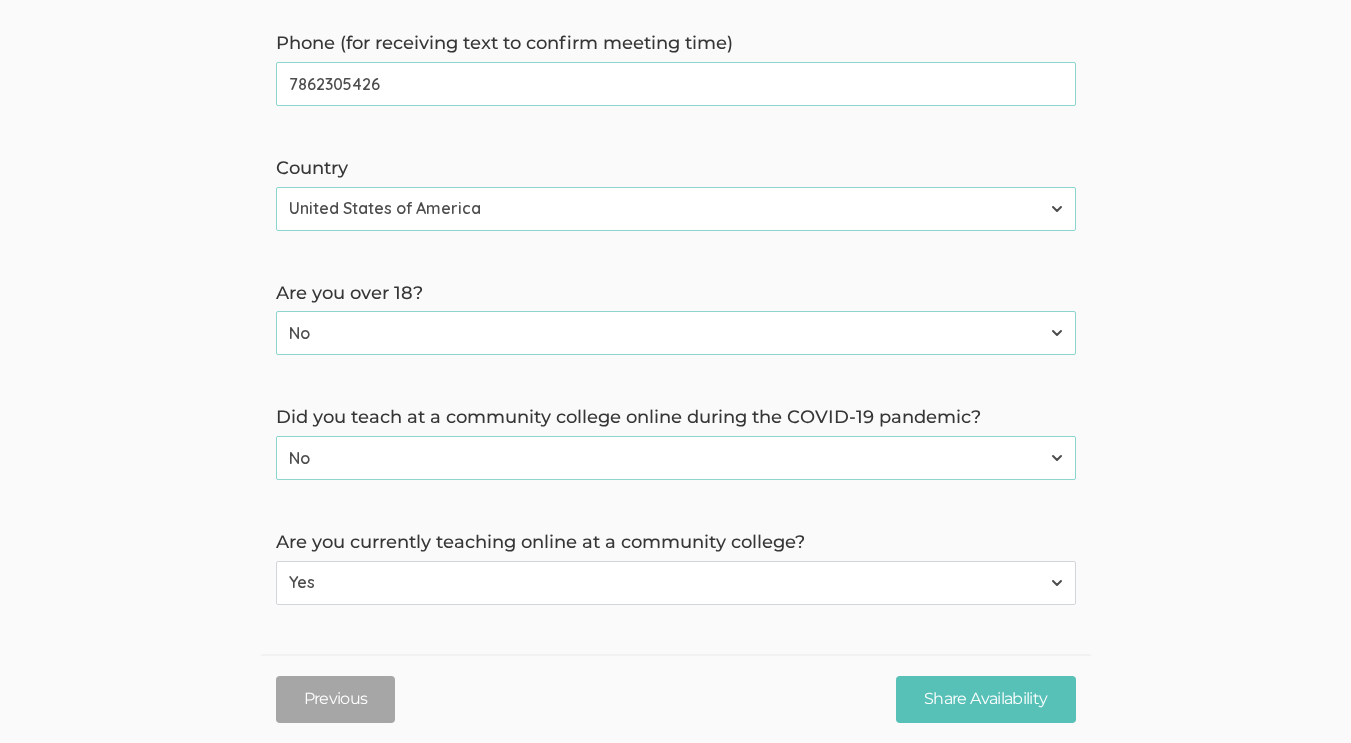 click on "Yes No" at bounding box center [676, 583] 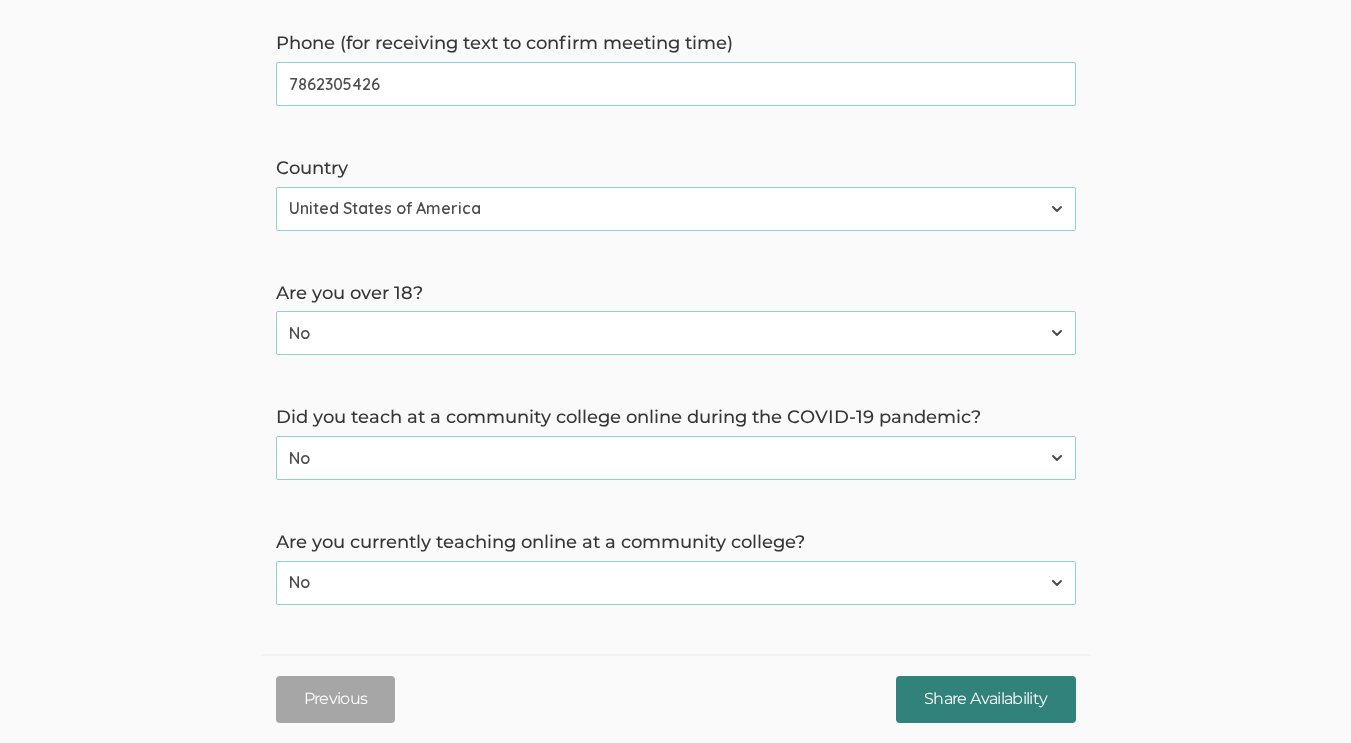 click on "Share Availability" at bounding box center (985, 699) 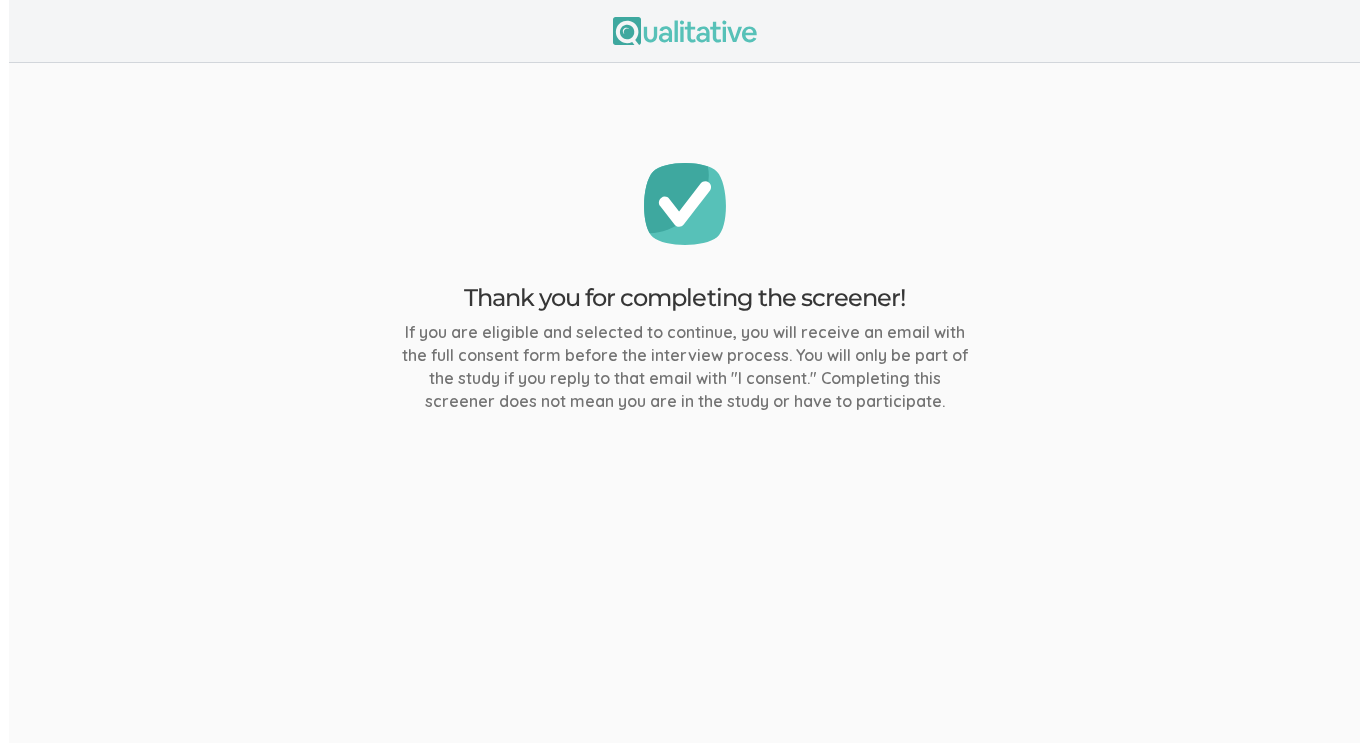 scroll, scrollTop: 0, scrollLeft: 0, axis: both 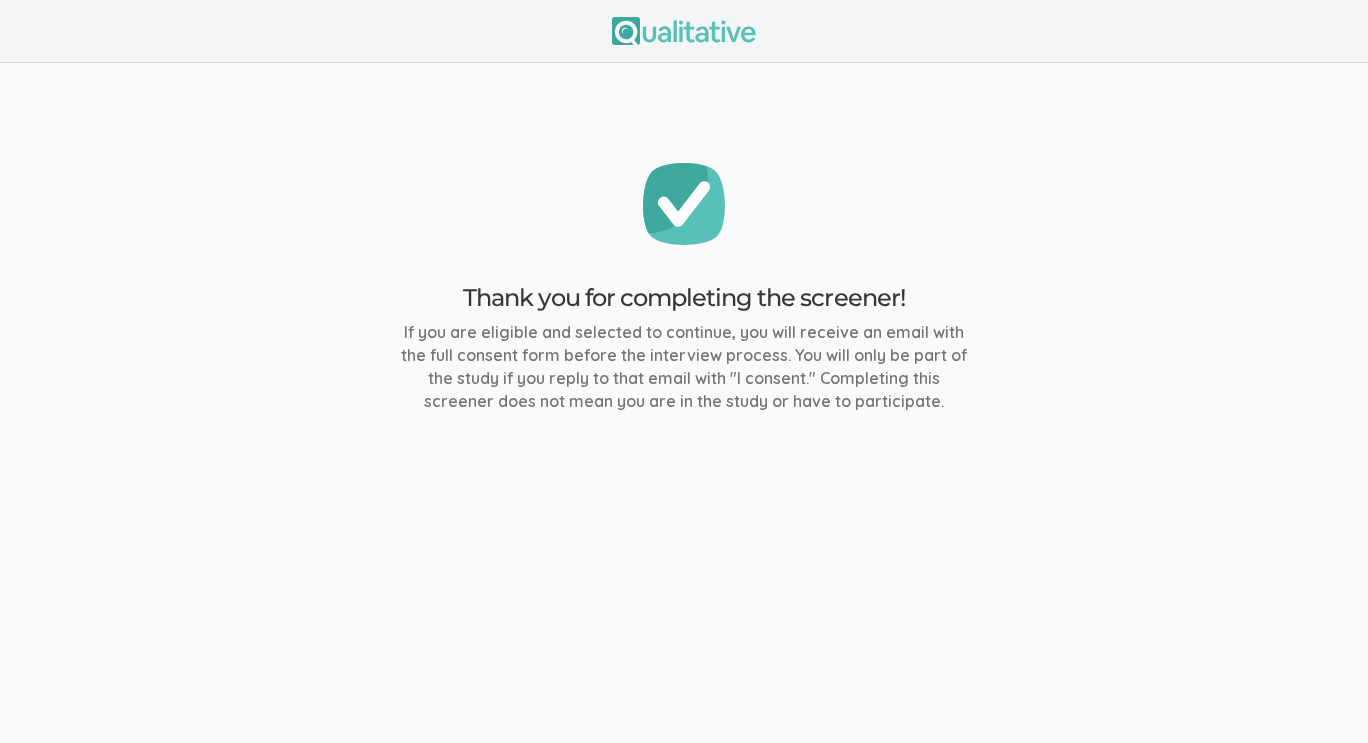 drag, startPoint x: 944, startPoint y: 693, endPoint x: 962, endPoint y: 384, distance: 309.52383 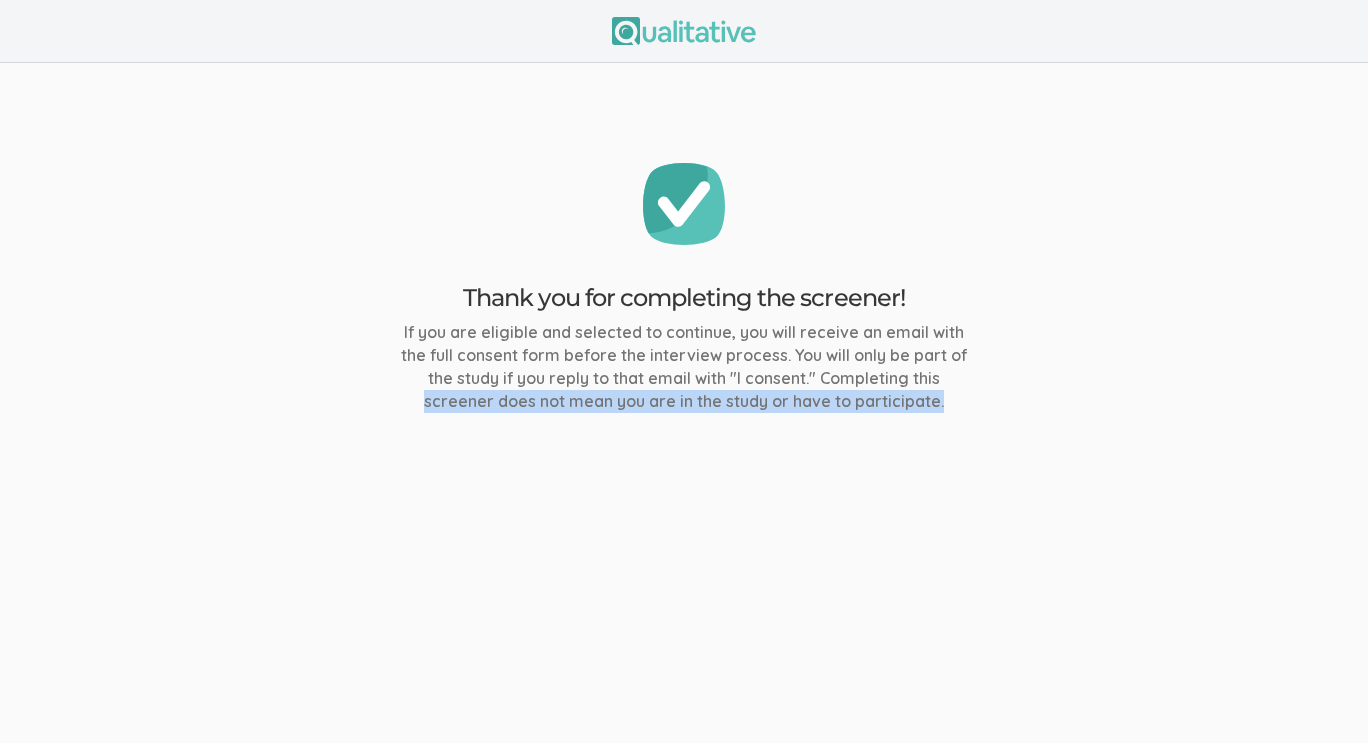 click on "If you are eligible and selected to continue, you will receive an email with the full consent form before the interview process. You will only be part of the study if you reply to that email with "I consent."
Completing this screener does not mean you are in the study or have to participate." at bounding box center [684, 366] 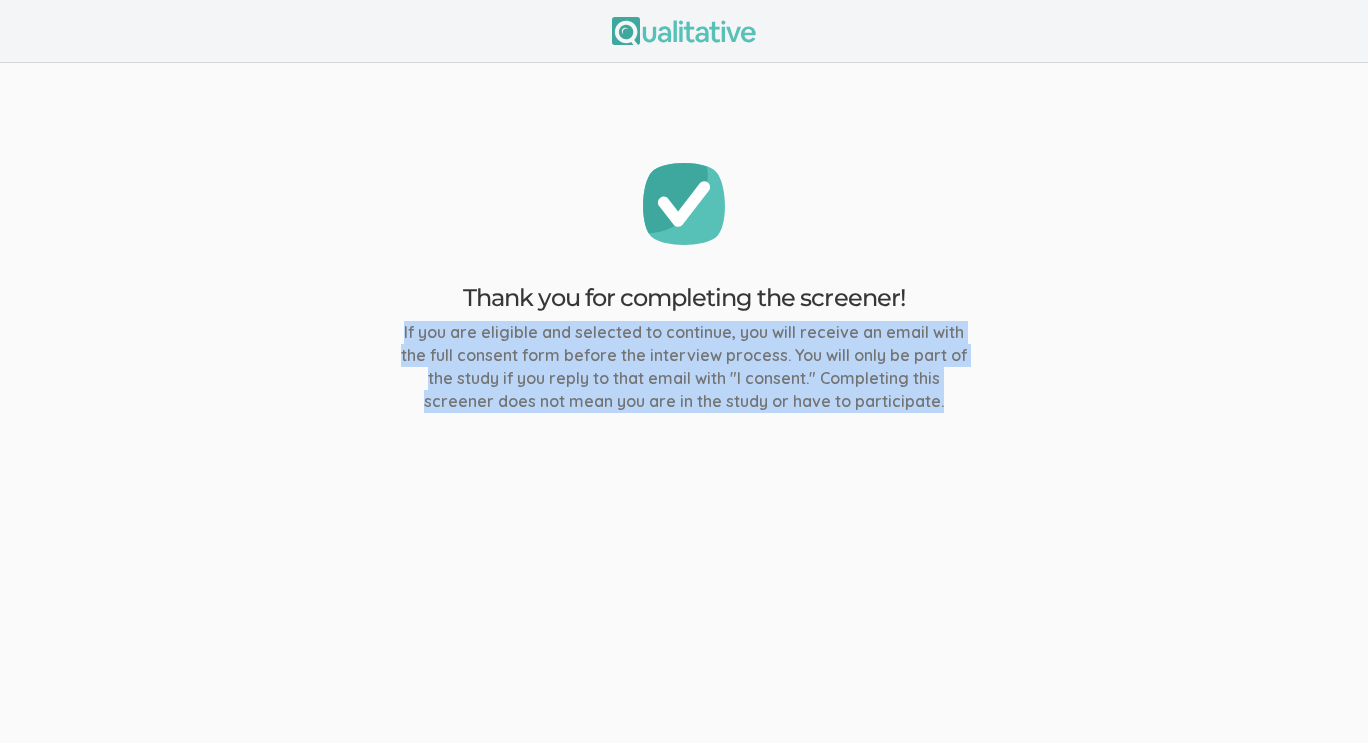 drag, startPoint x: 939, startPoint y: 406, endPoint x: 390, endPoint y: 327, distance: 554.65485 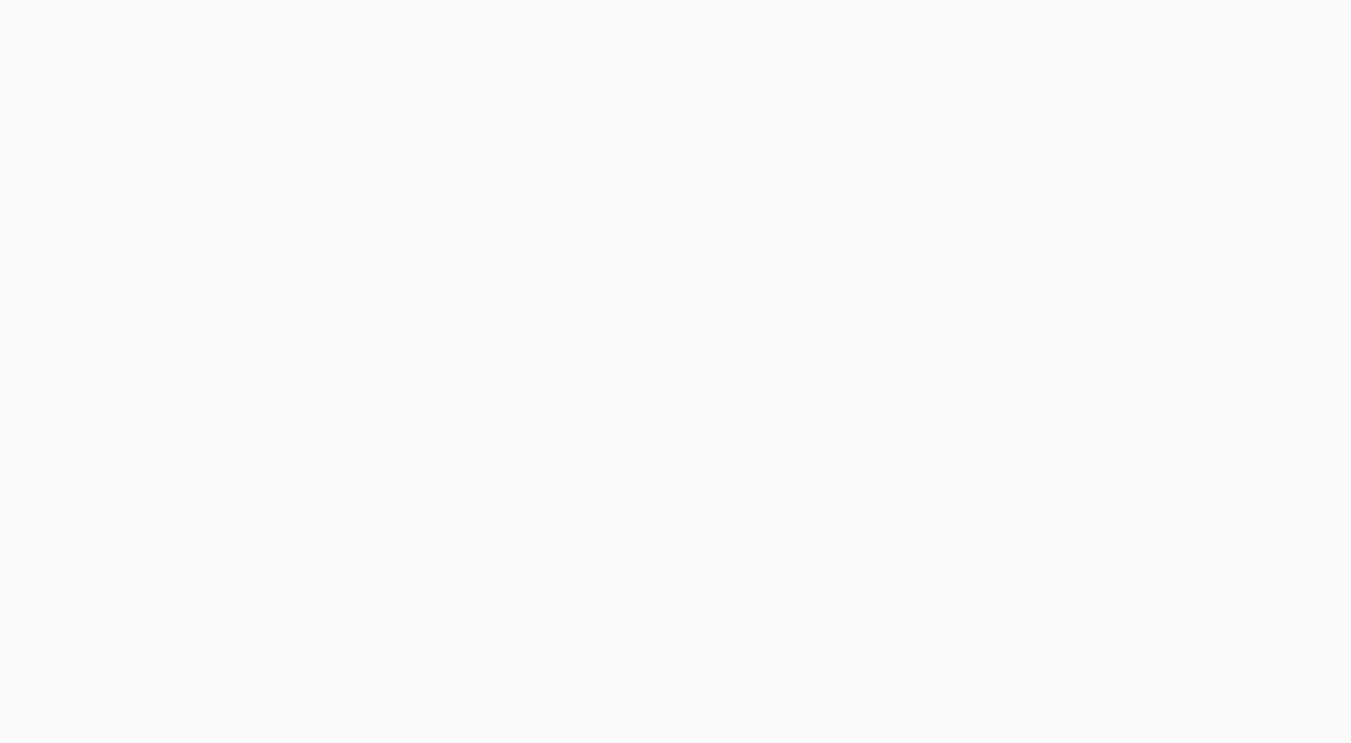 scroll, scrollTop: 0, scrollLeft: 0, axis: both 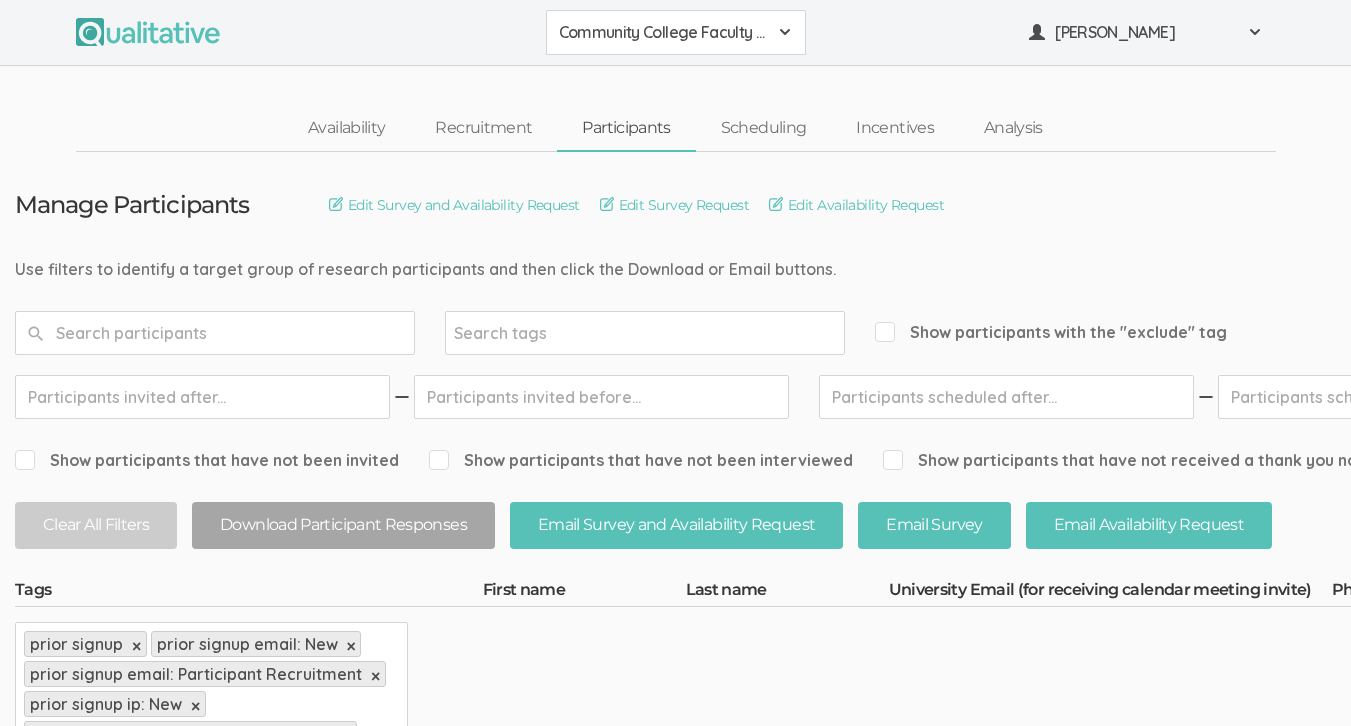 click on "Community College Faculty Experiences" at bounding box center (676, 32) 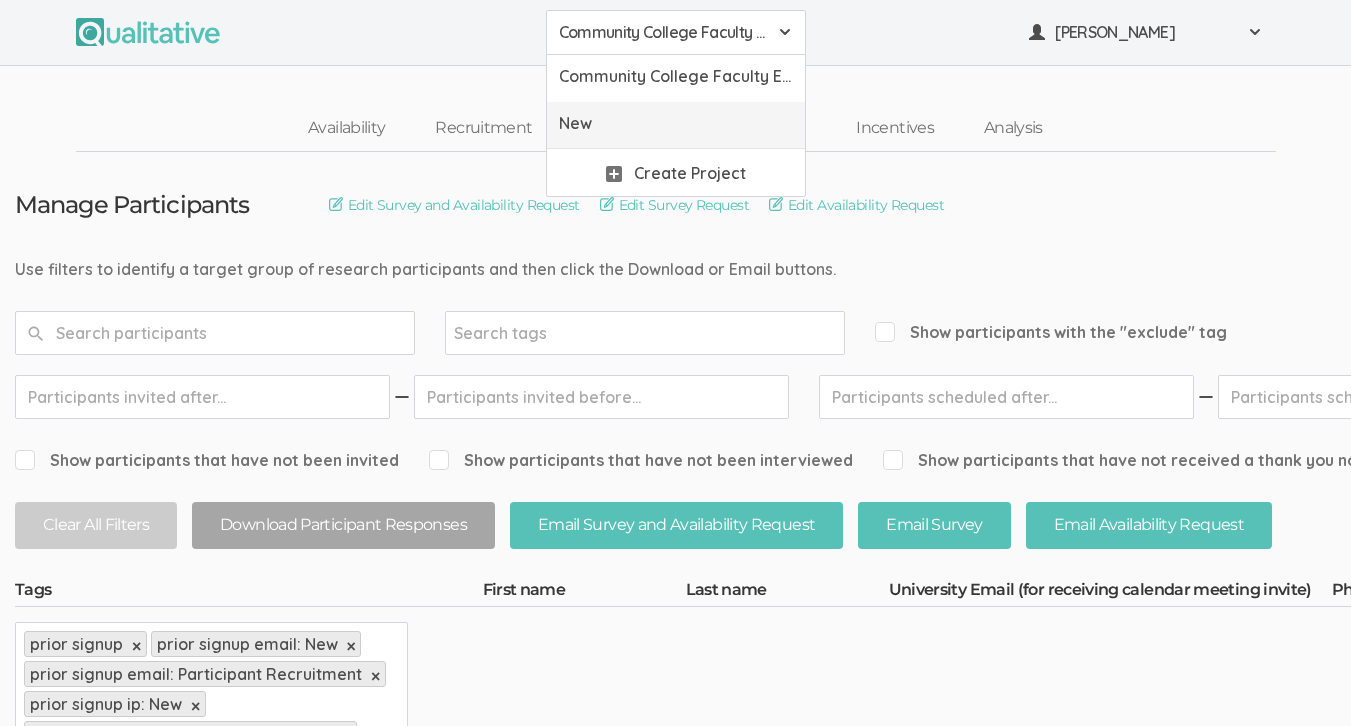 click on "New" at bounding box center (676, 123) 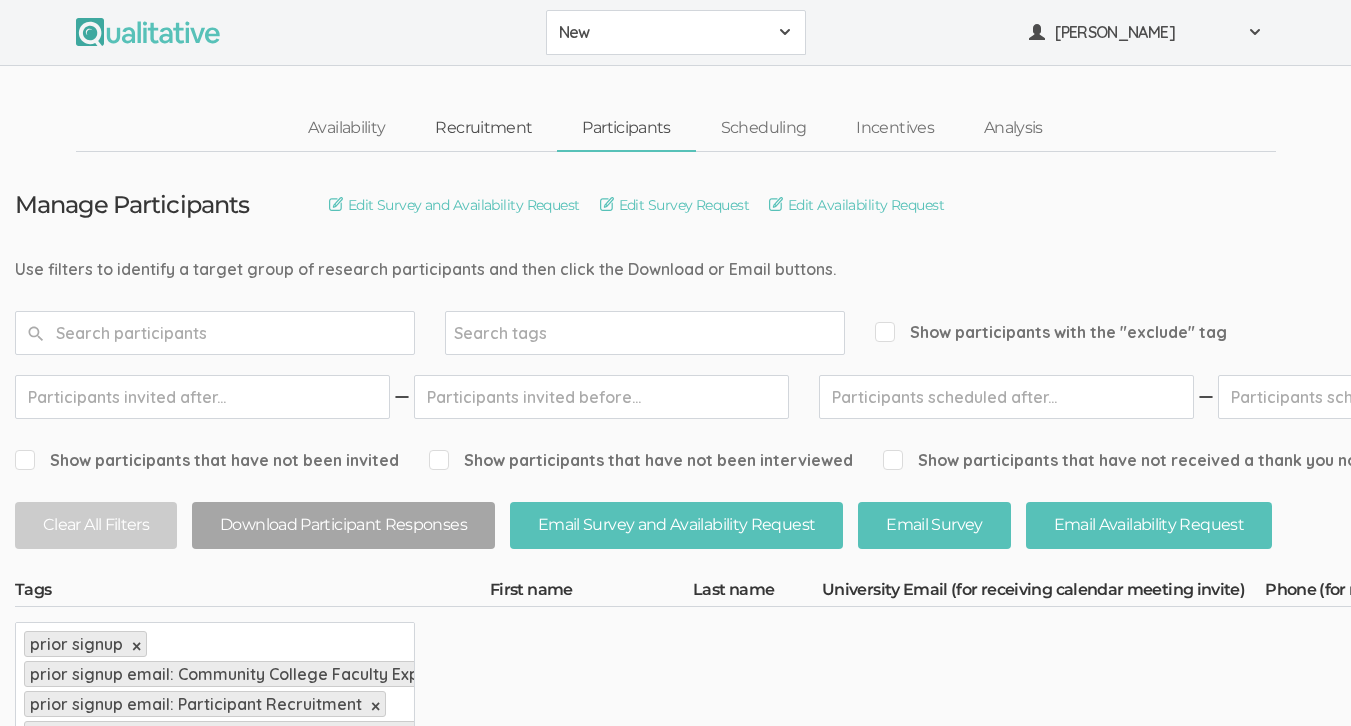 click on "Recruitment" at bounding box center [483, 128] 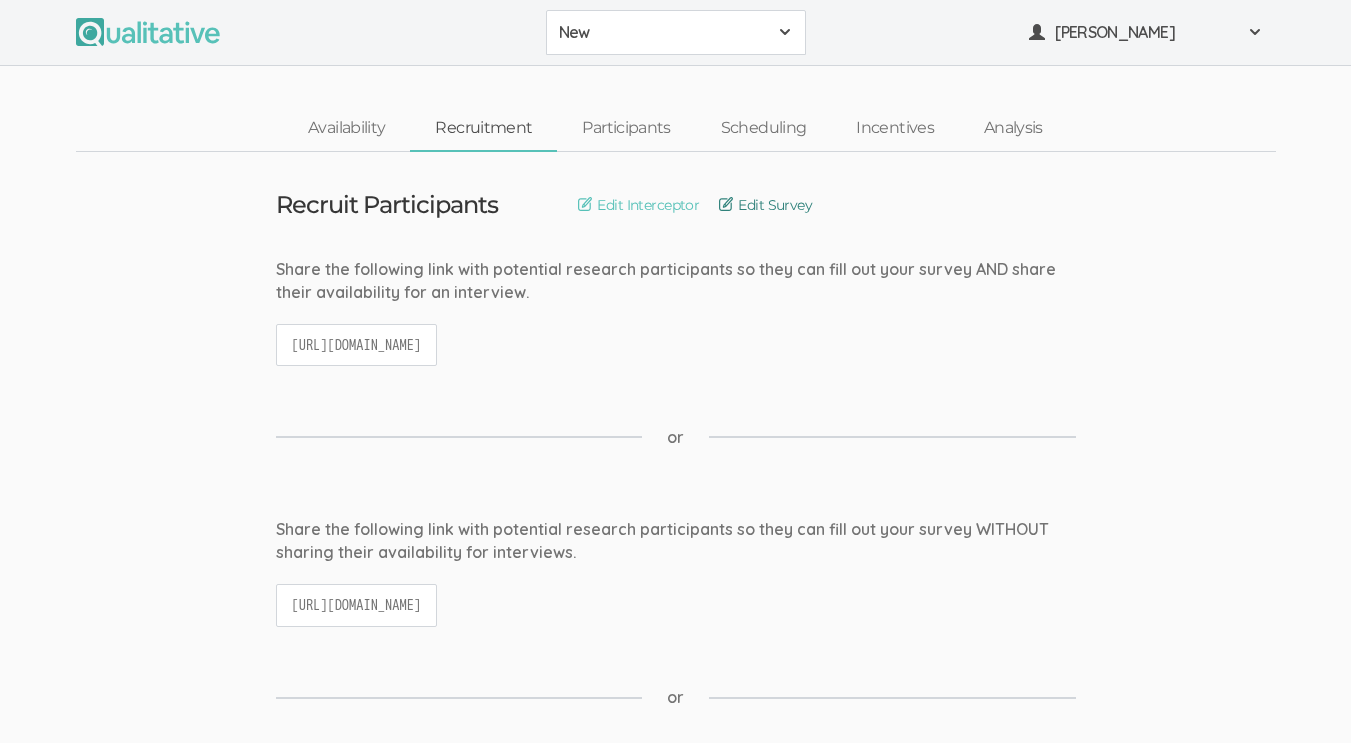 click on "Edit Survey" at bounding box center (765, 205) 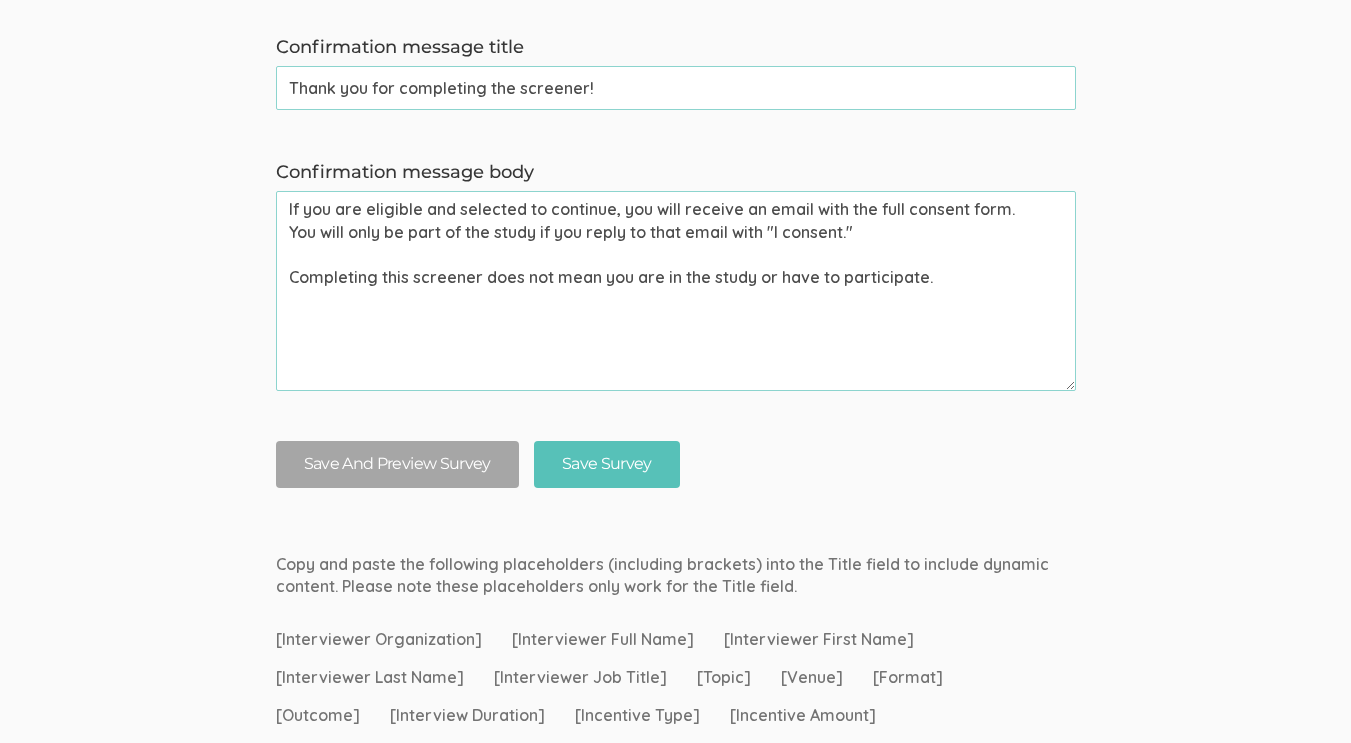 scroll, scrollTop: 2417, scrollLeft: 0, axis: vertical 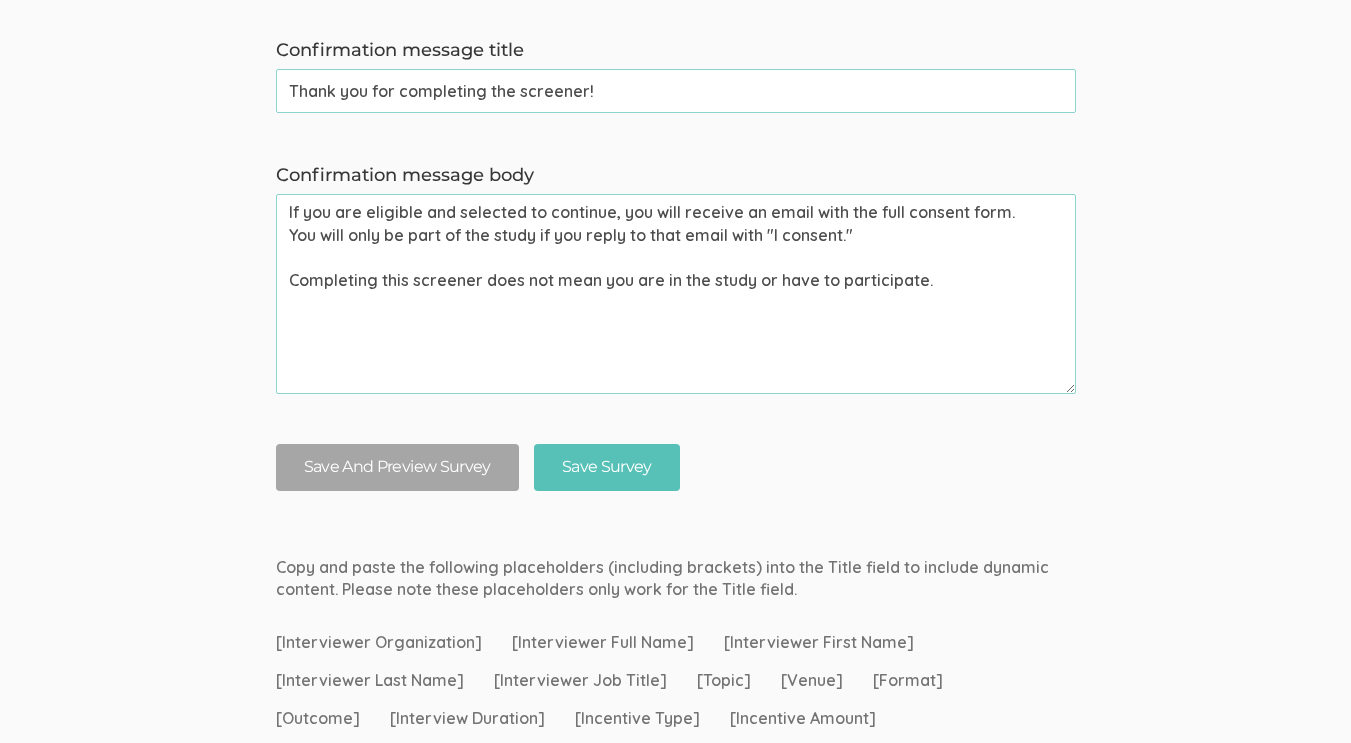 click on "If you are eligible and selected to continue, you will receive an email with the full consent form. You will only be part of the study if you reply to that email with "I consent."
Completing this screener does not mean you are in the study or have to participate." at bounding box center [676, 294] 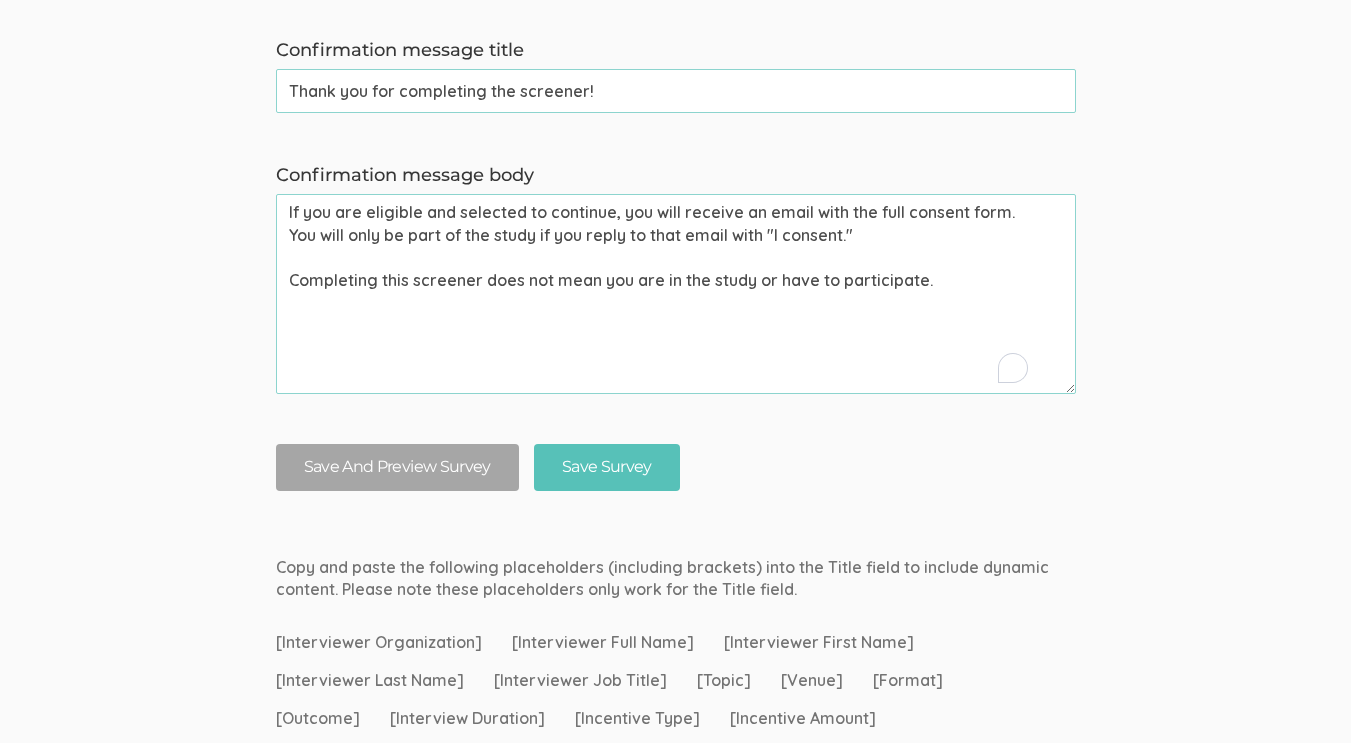 click on "If you are eligible and selected to continue, you will receive an email with the full consent form. You will only be part of the study if you reply to that email with "I consent."
Completing this screener does not mean you are in the study or have to participate." at bounding box center [676, 294] 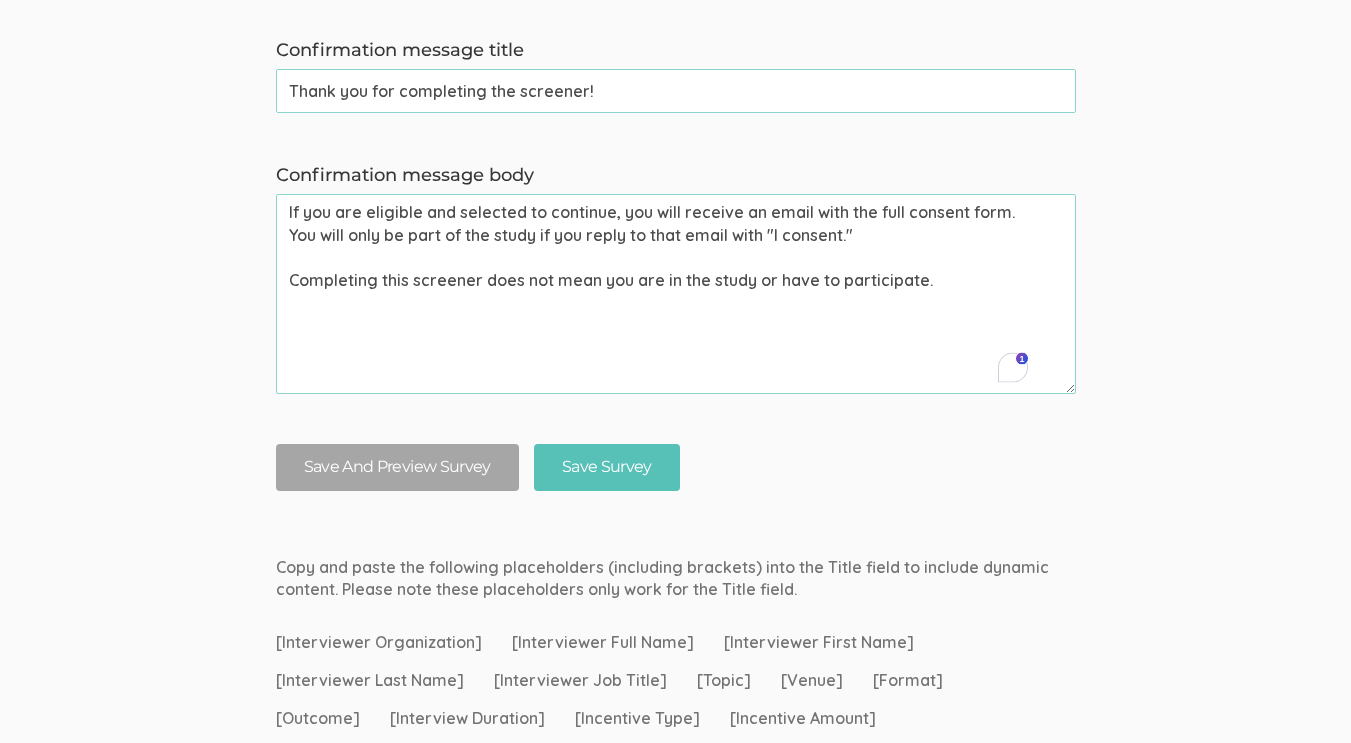drag, startPoint x: 939, startPoint y: 282, endPoint x: 261, endPoint y: 213, distance: 681.502 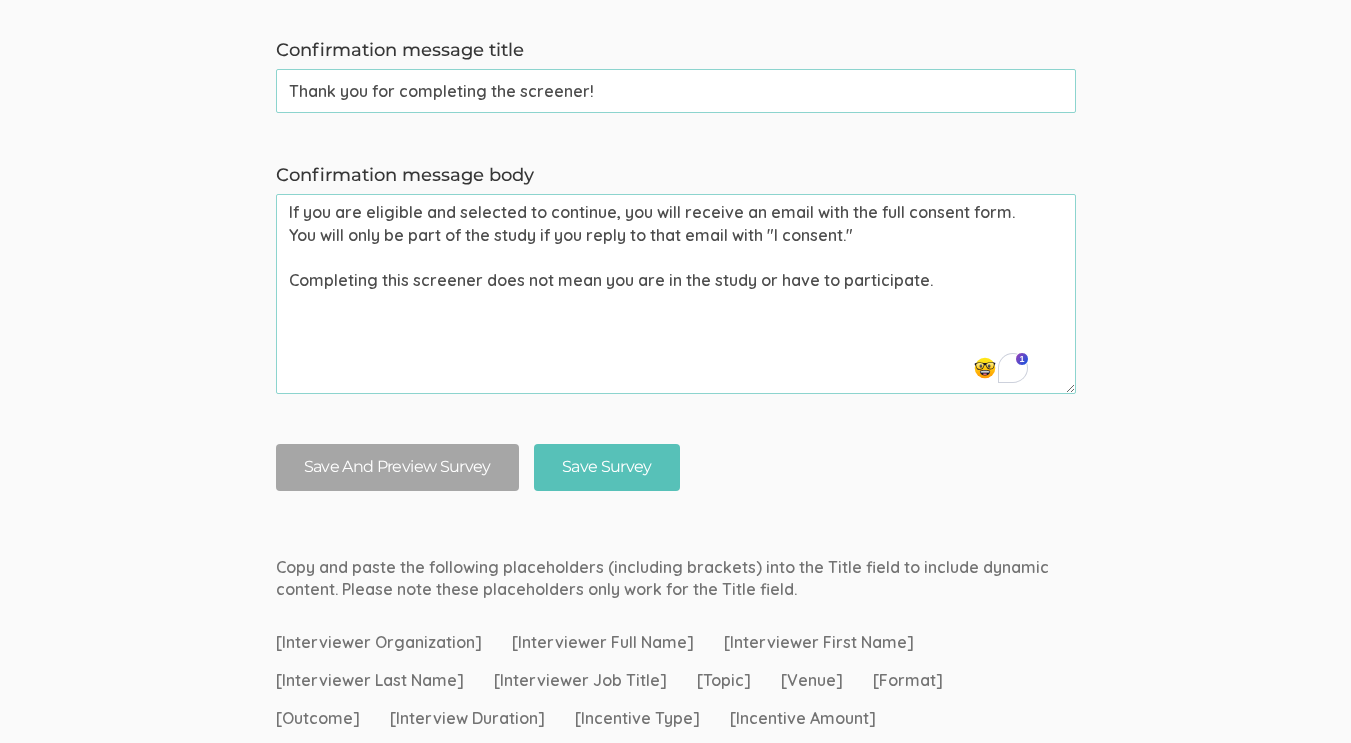 paste on "before the interview process. You will only be part of the study if you reply to that email with "I consent."" 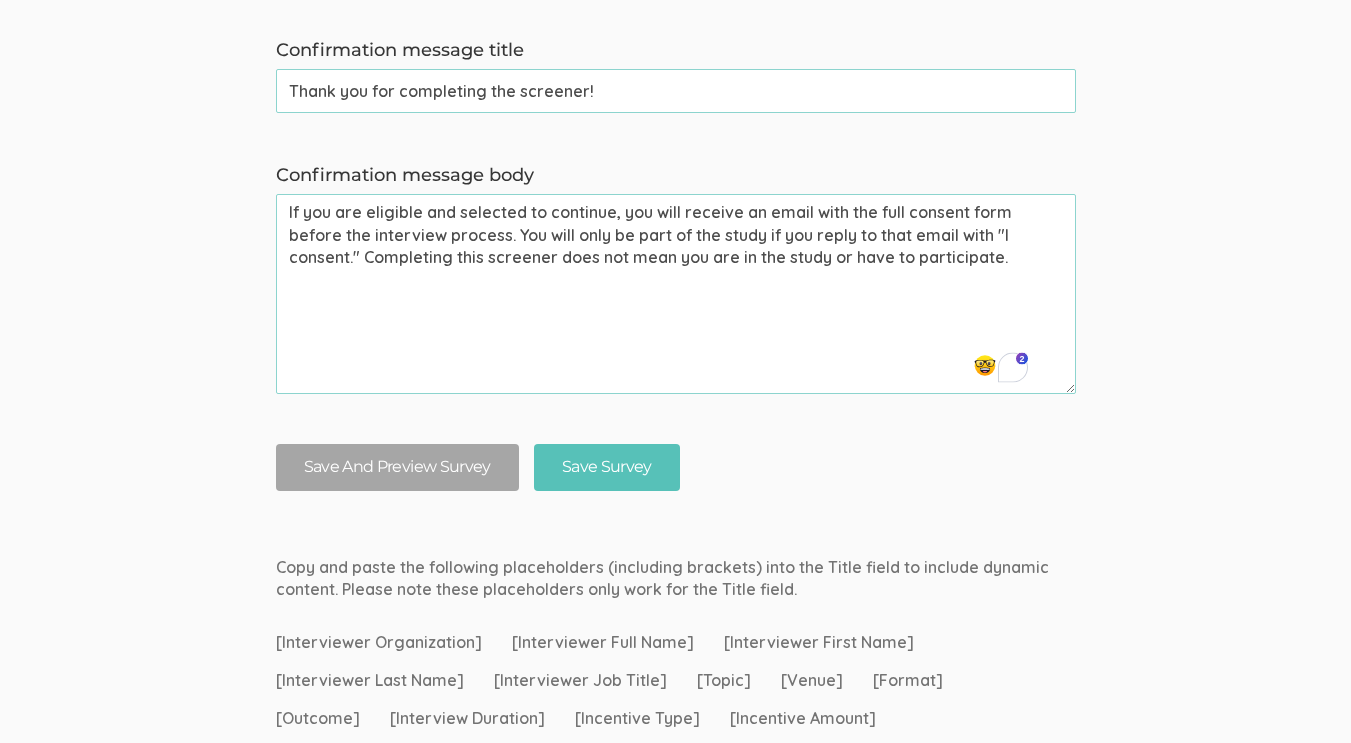 click on "If you are eligible and selected to continue, you will receive an email with the full consent form before the interview process. You will only be part of the study if you reply to that email with "I consent." Completing this screener does not mean you are in the study or have to participate." at bounding box center [676, 294] 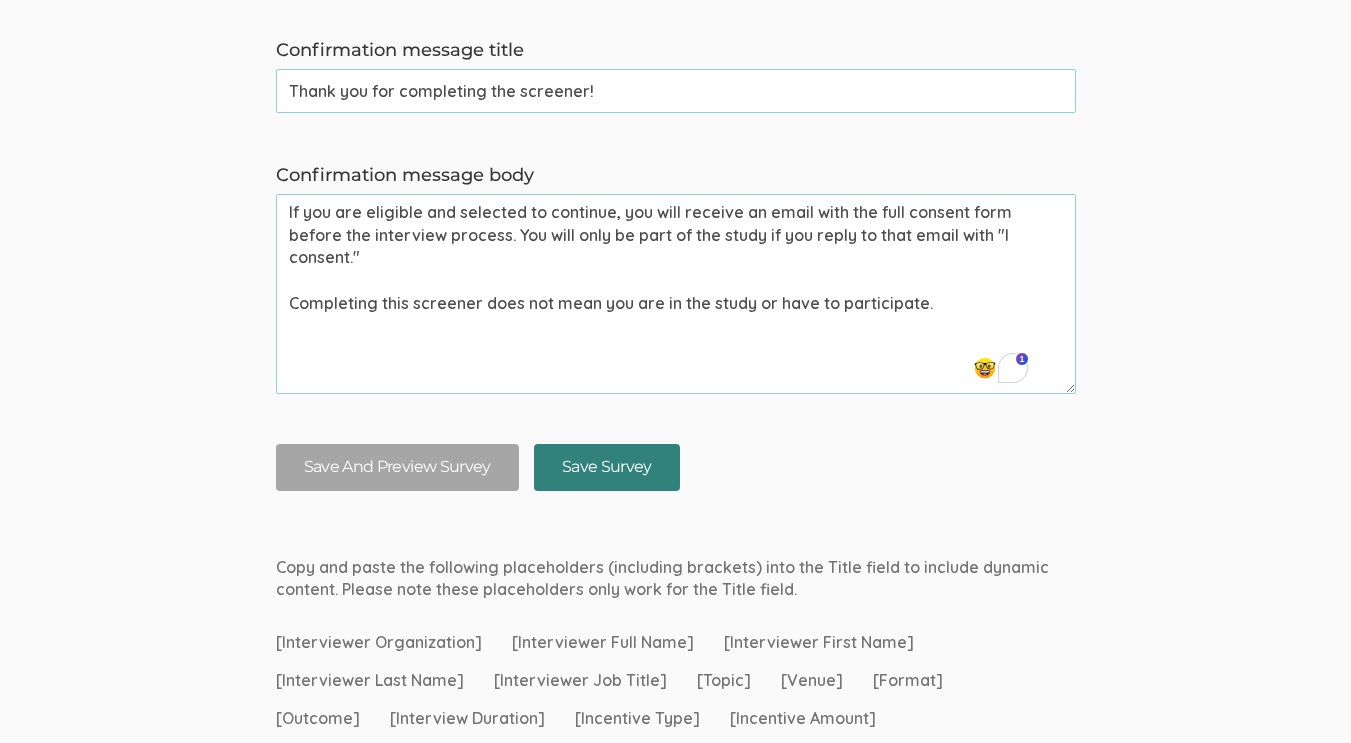 type on "If you are eligible and selected to continue, you will receive an email with the full consent form before the interview process. You will only be part of the study if you reply to that email with "I consent."
Completing this screener does not mean you are in the study or have to participate." 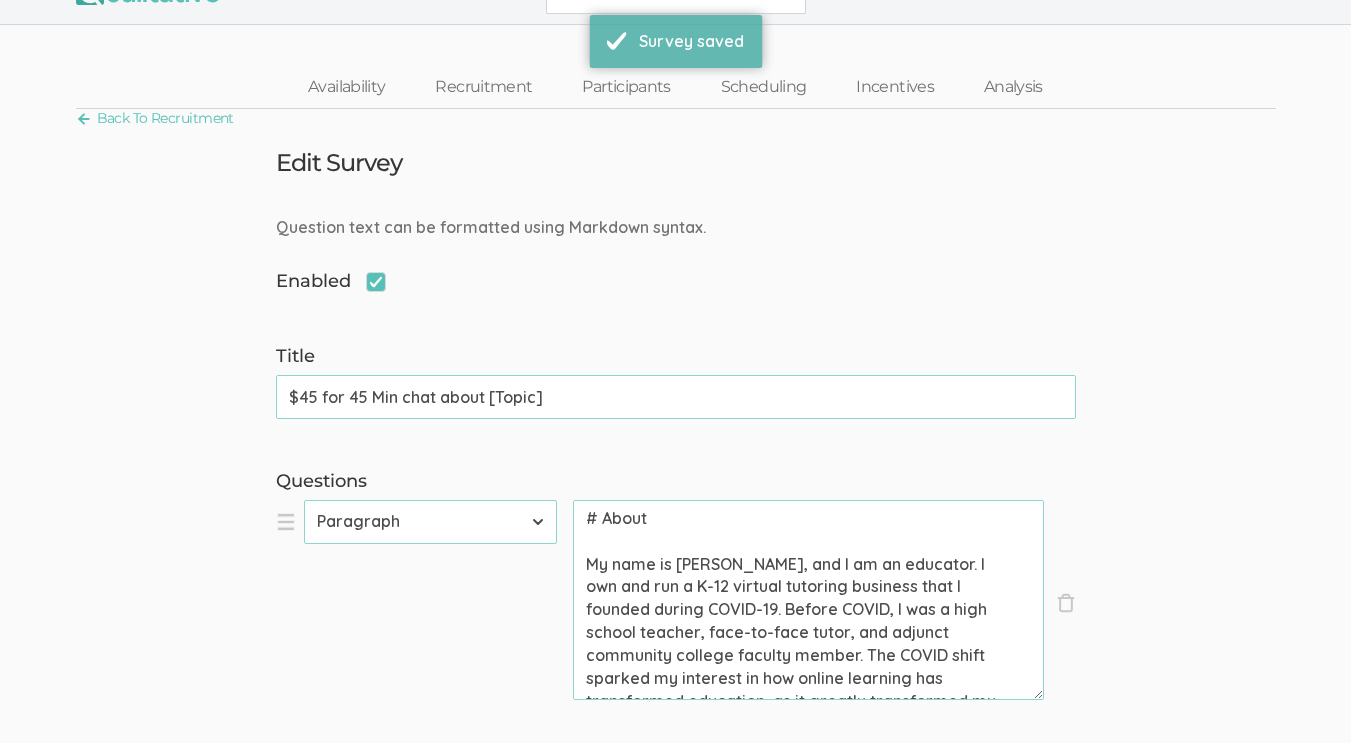 scroll, scrollTop: 0, scrollLeft: 0, axis: both 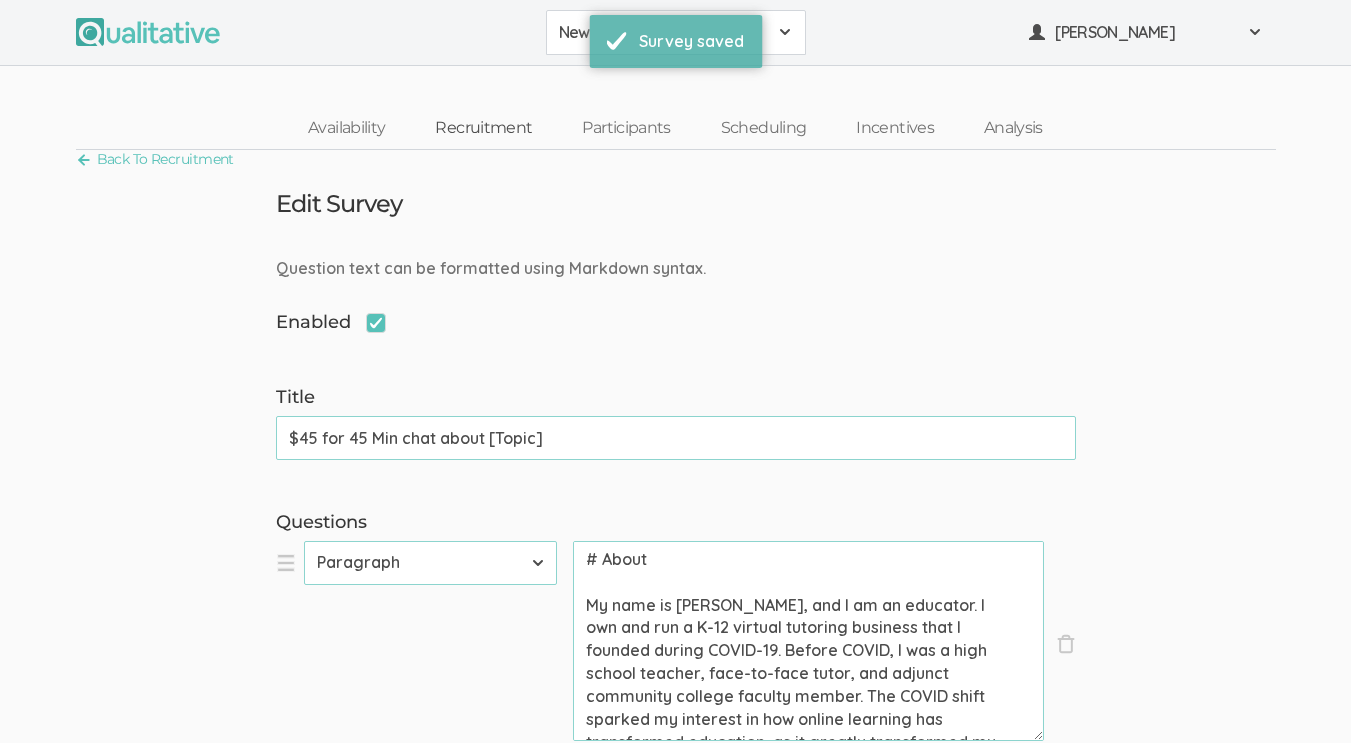 click on "Recruitment" at bounding box center [483, 128] 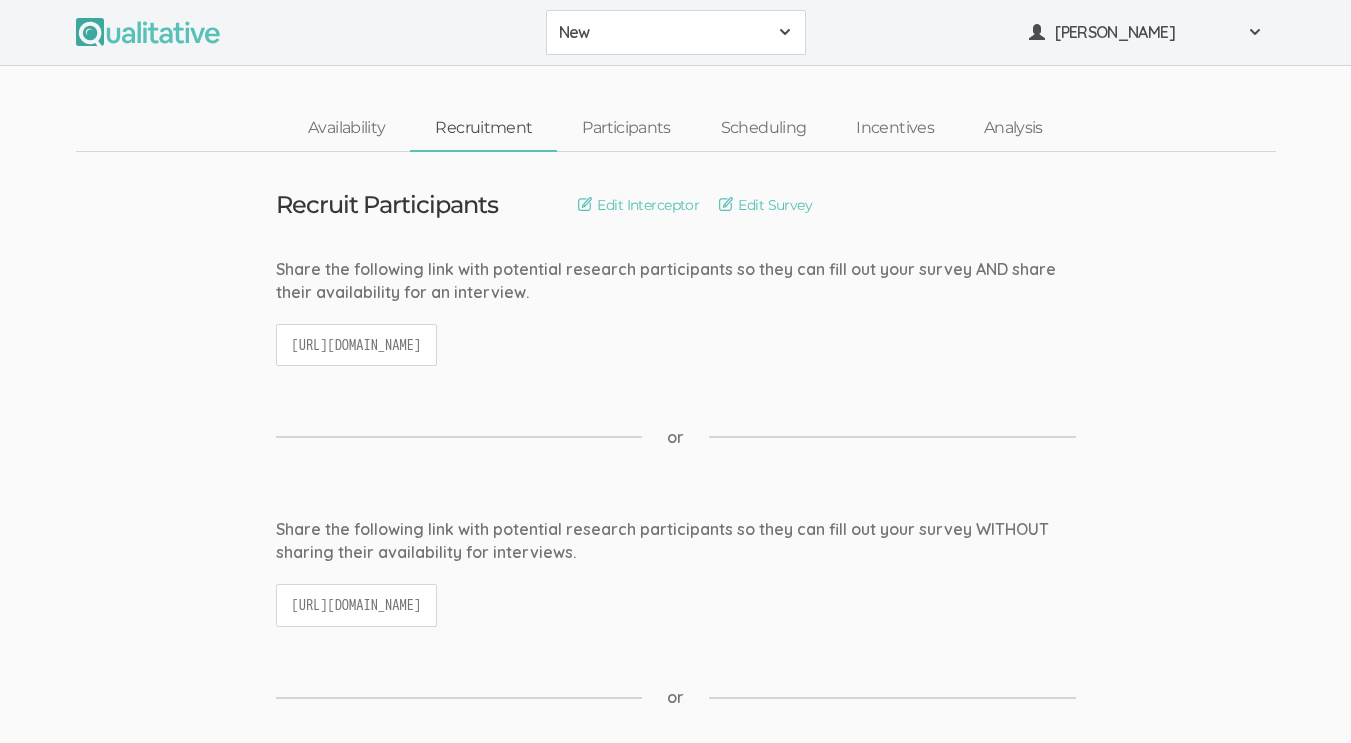 click on "[URL][DOMAIN_NAME]" at bounding box center (357, 345) 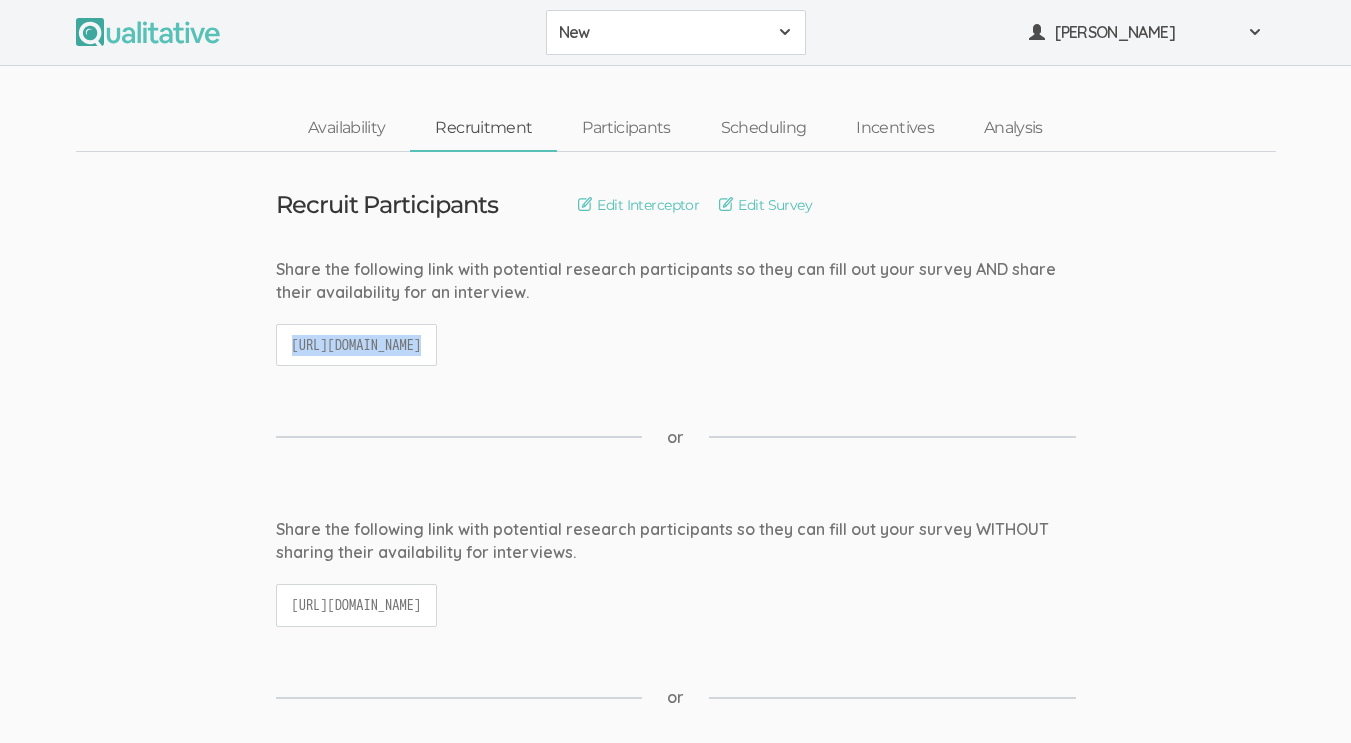 click on "[URL][DOMAIN_NAME]" at bounding box center (357, 345) 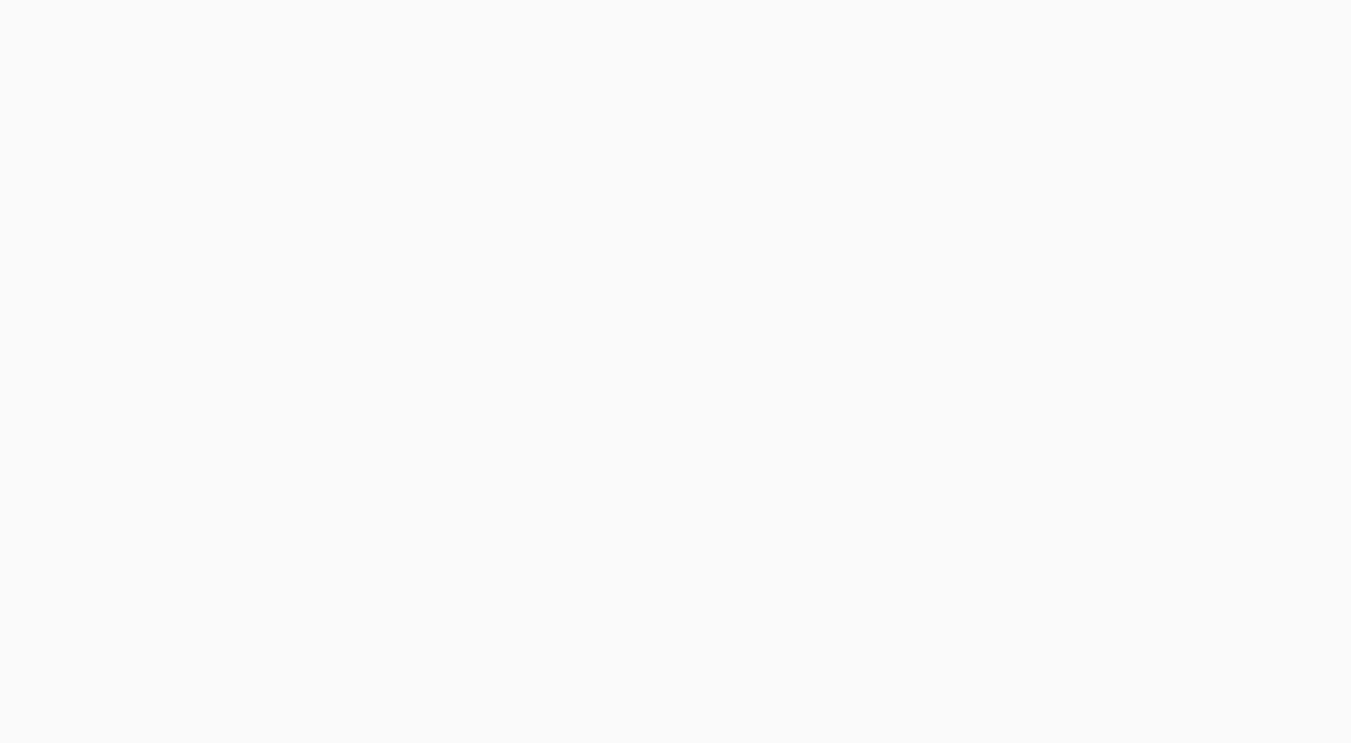 scroll, scrollTop: 0, scrollLeft: 0, axis: both 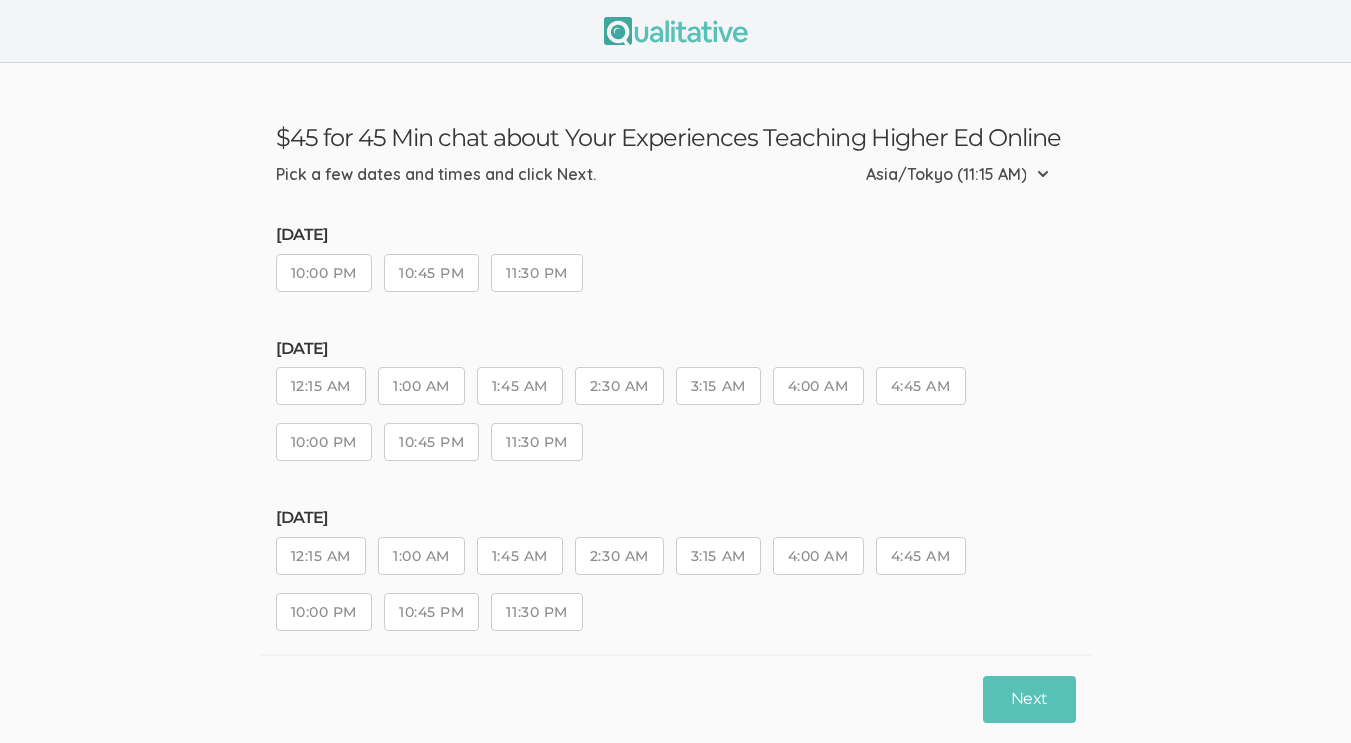 click on "1:00 AM" at bounding box center (421, 386) 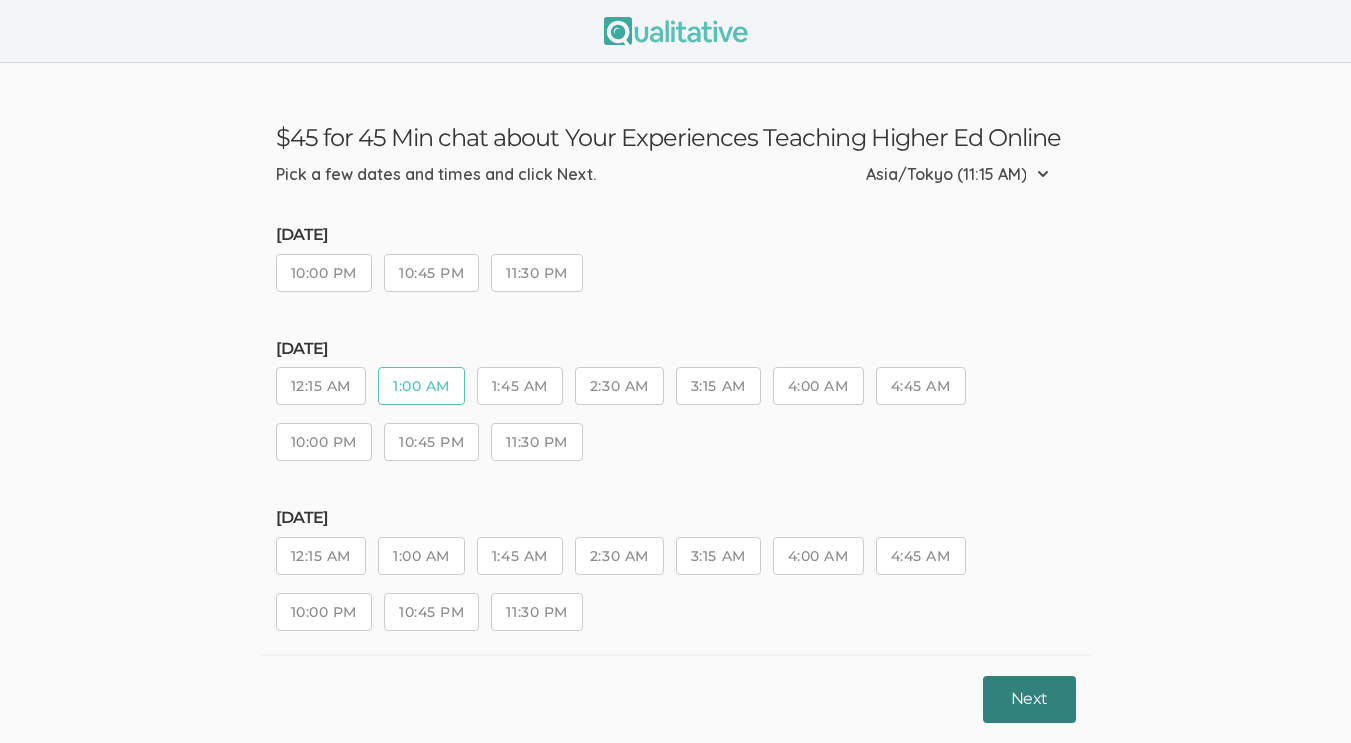 click on "Next" at bounding box center [1029, 699] 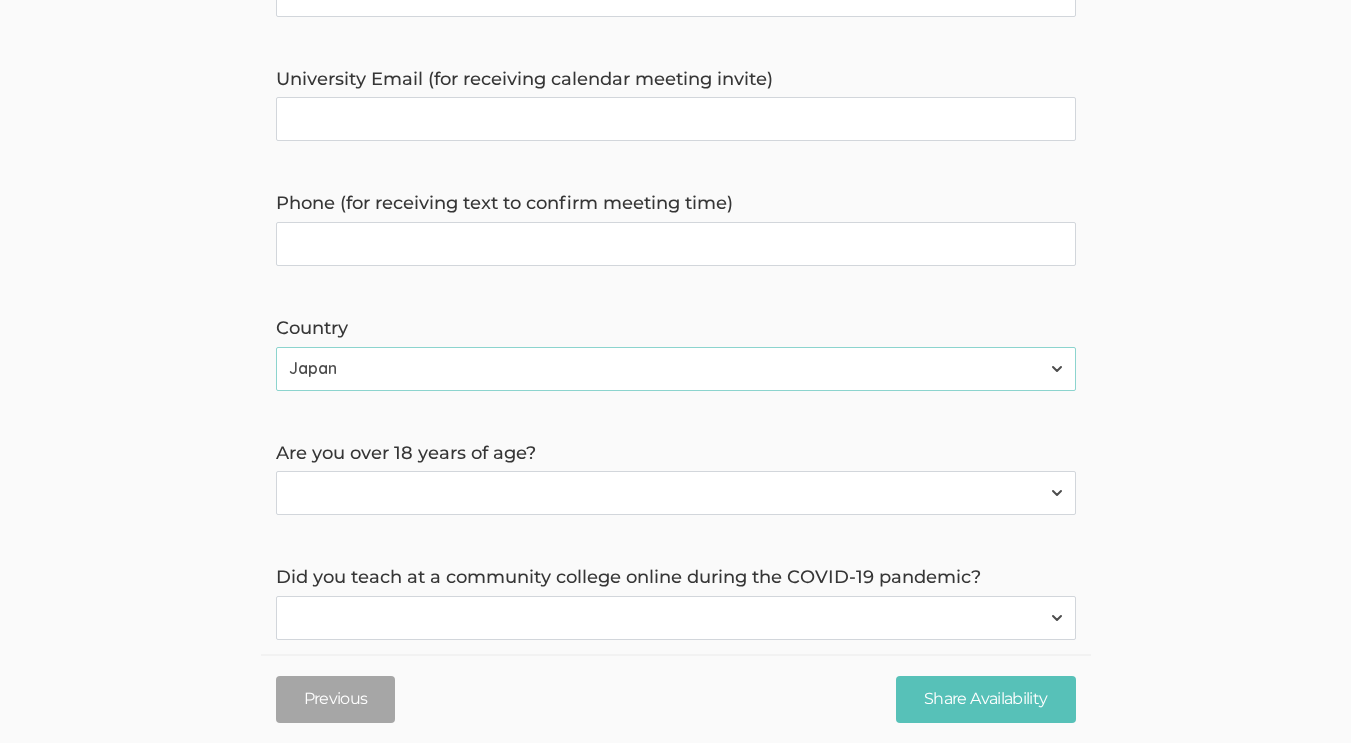 scroll, scrollTop: 889, scrollLeft: 0, axis: vertical 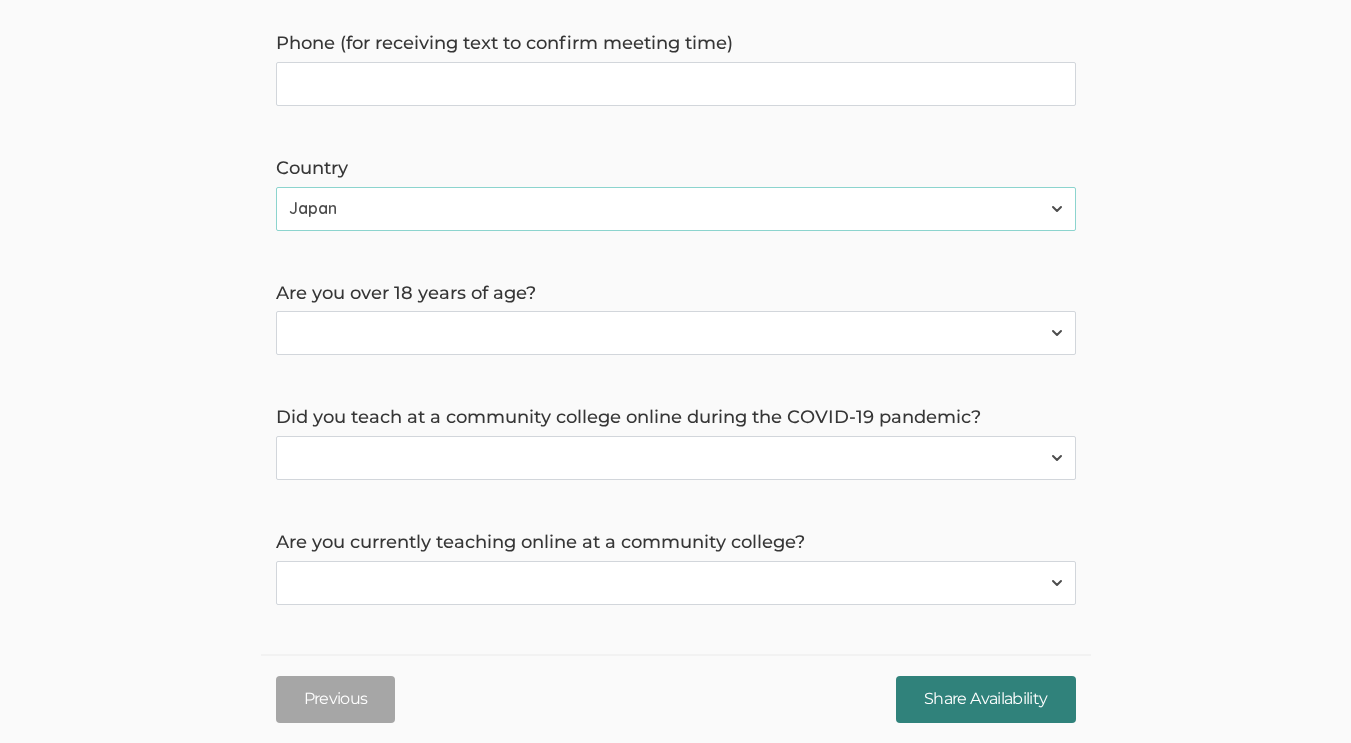 click on "Share Availability" at bounding box center (985, 699) 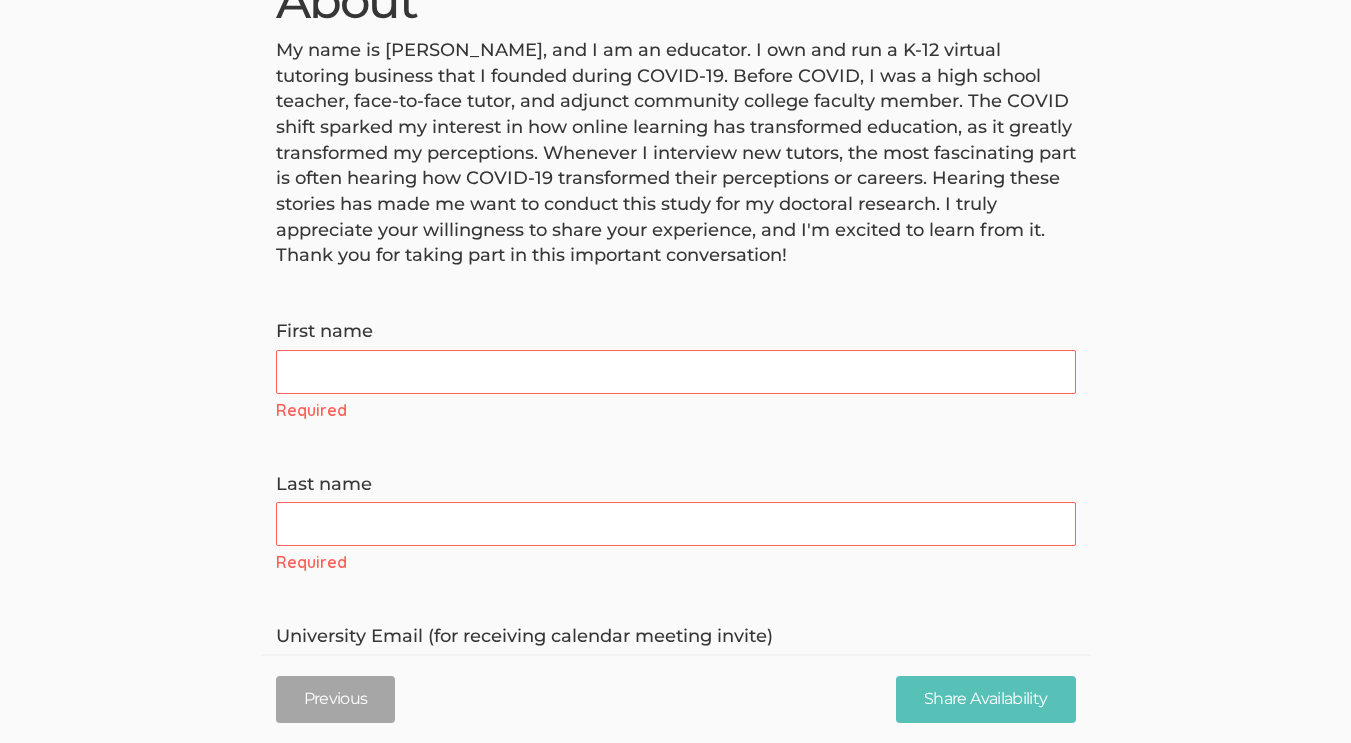 click on "First name     (error) Required" at bounding box center (676, 370) 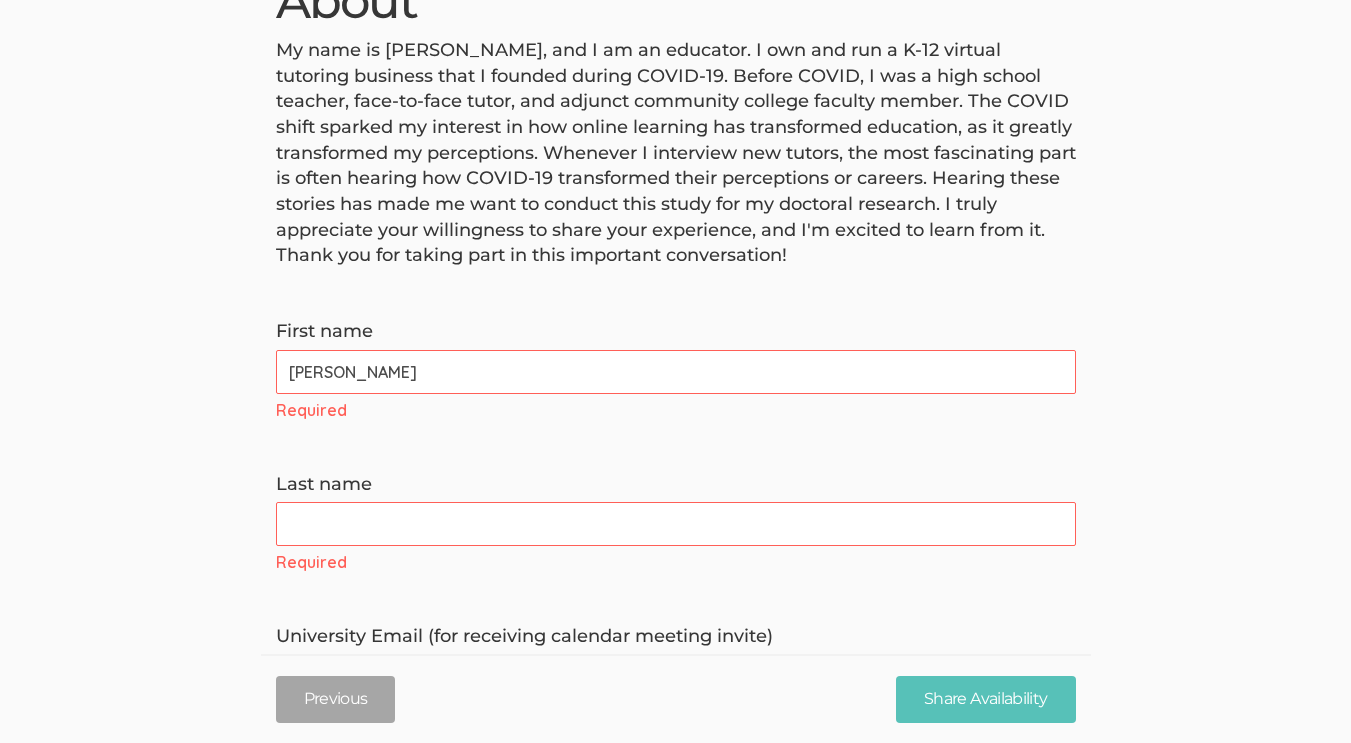 type on "Arshad" 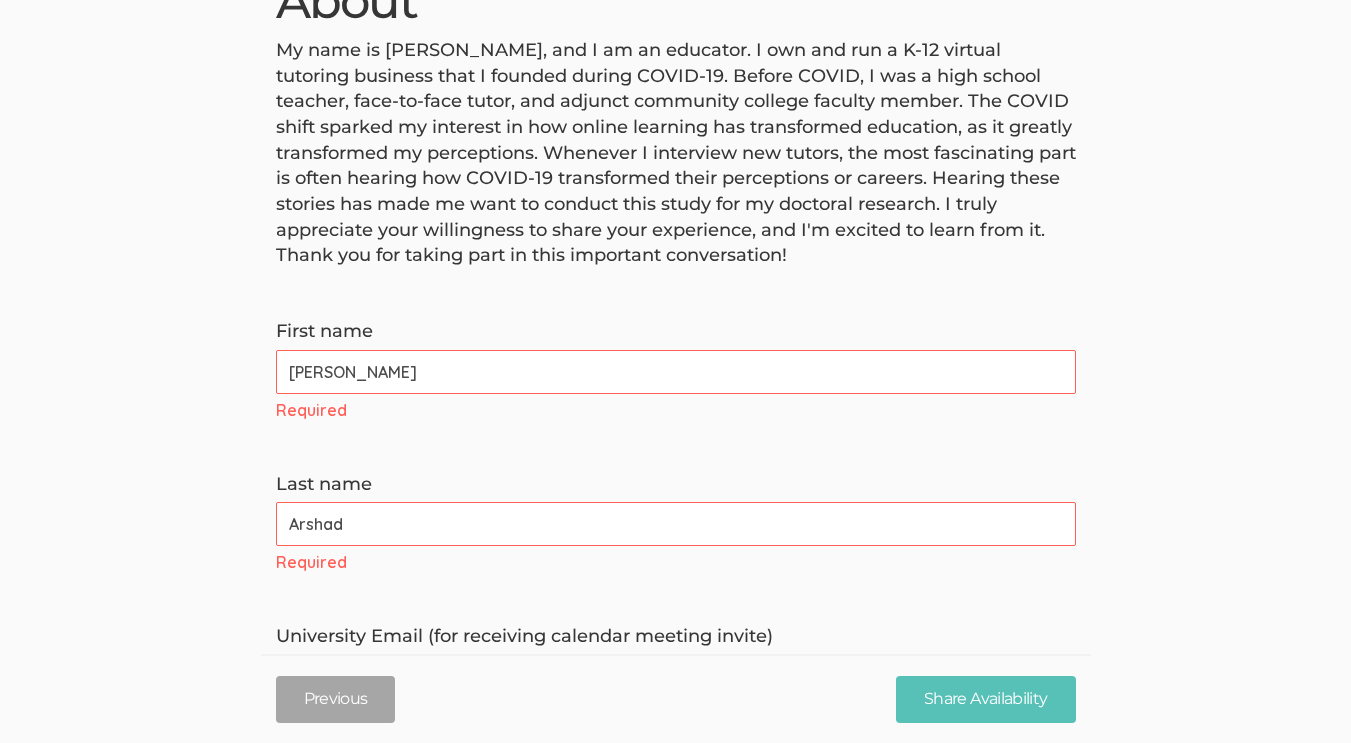 type on "[EMAIL_ADDRESS][DOMAIN_NAME]" 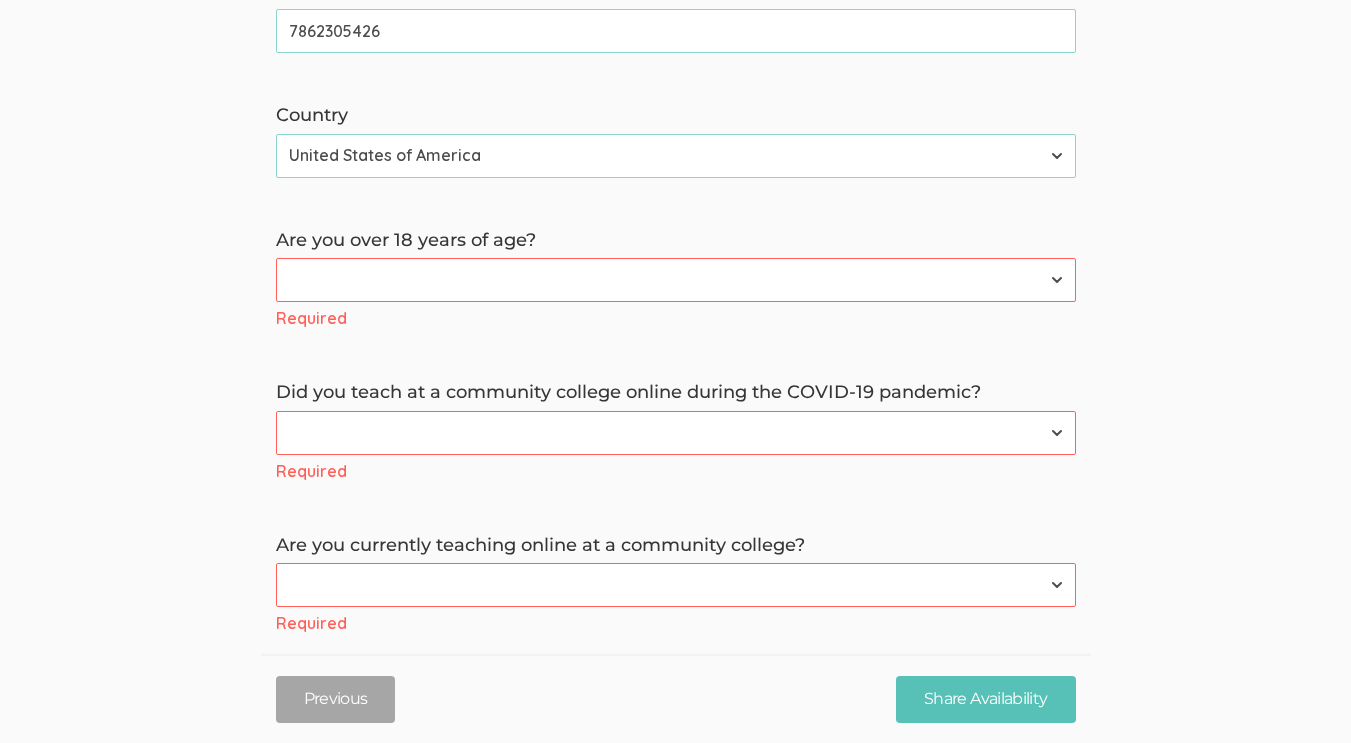 scroll, scrollTop: 962, scrollLeft: 0, axis: vertical 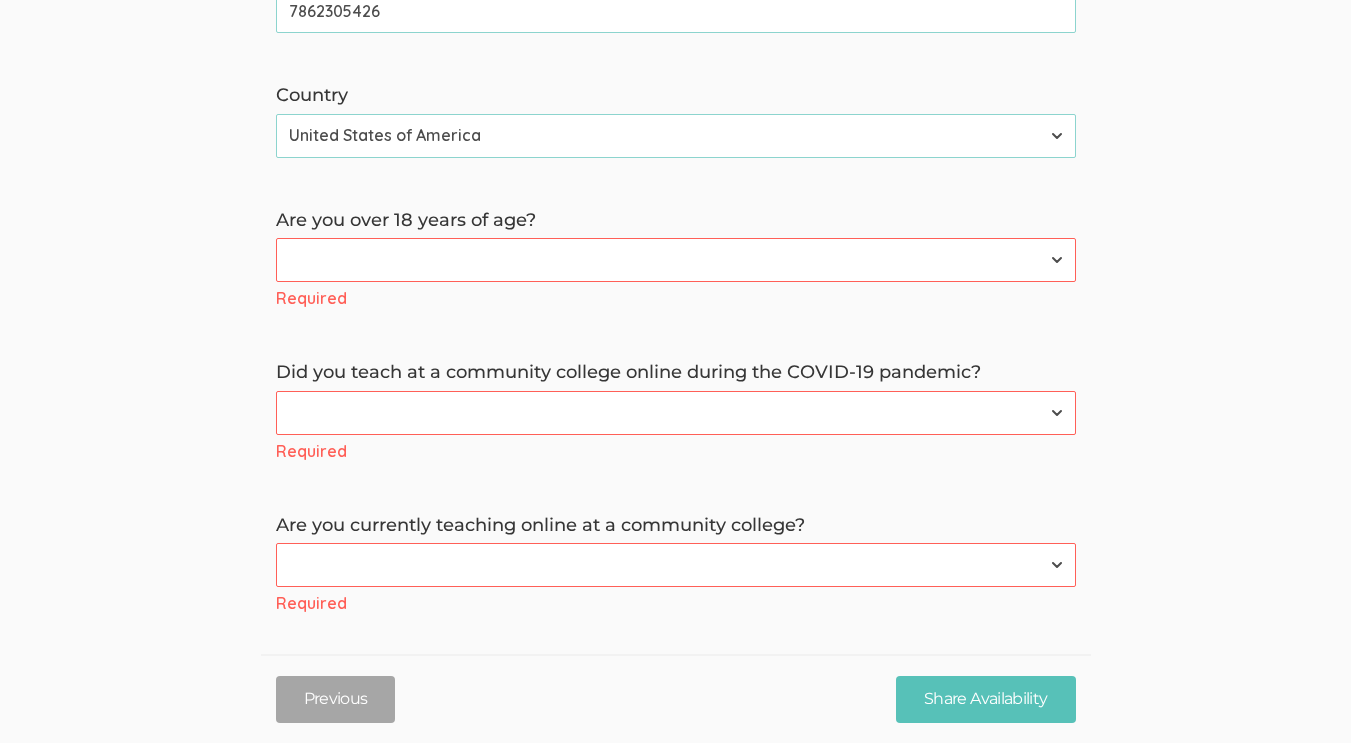 click on "Yes No" at bounding box center (676, 260) 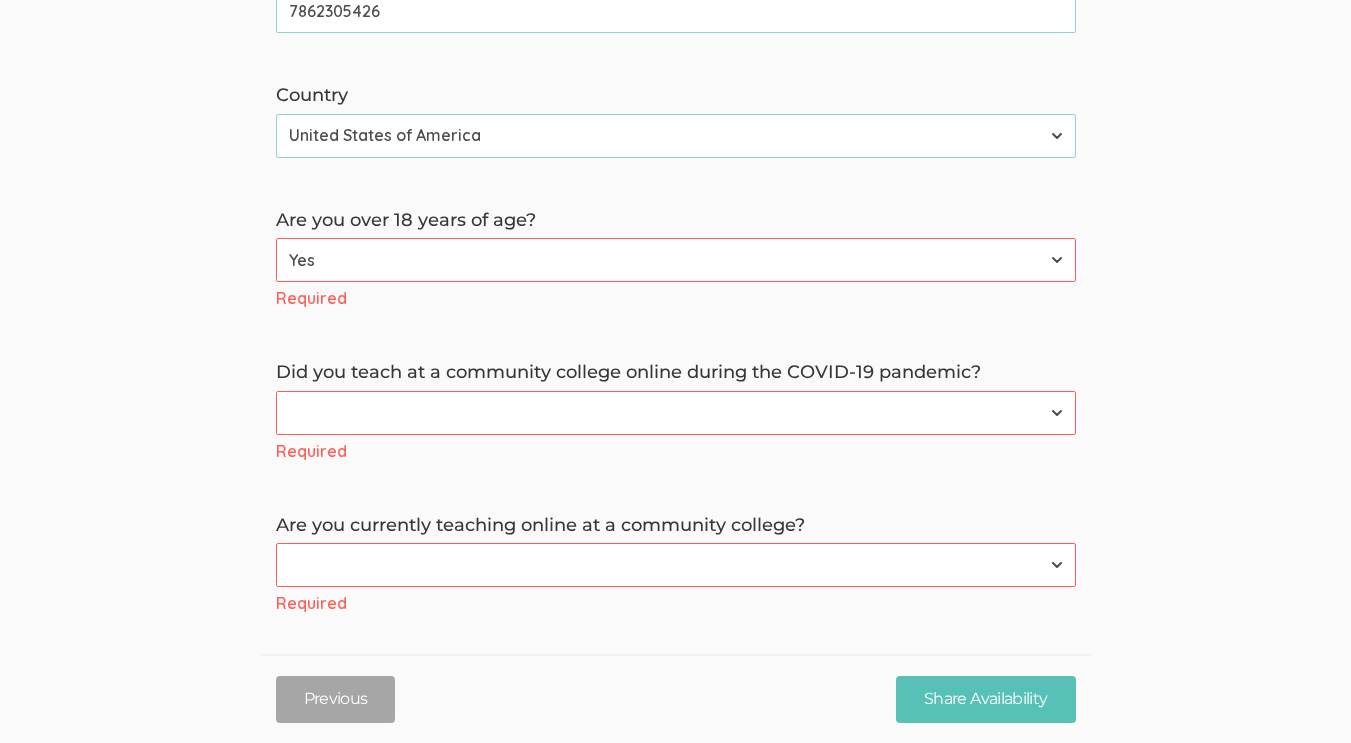 click on "Yes No" at bounding box center [676, 260] 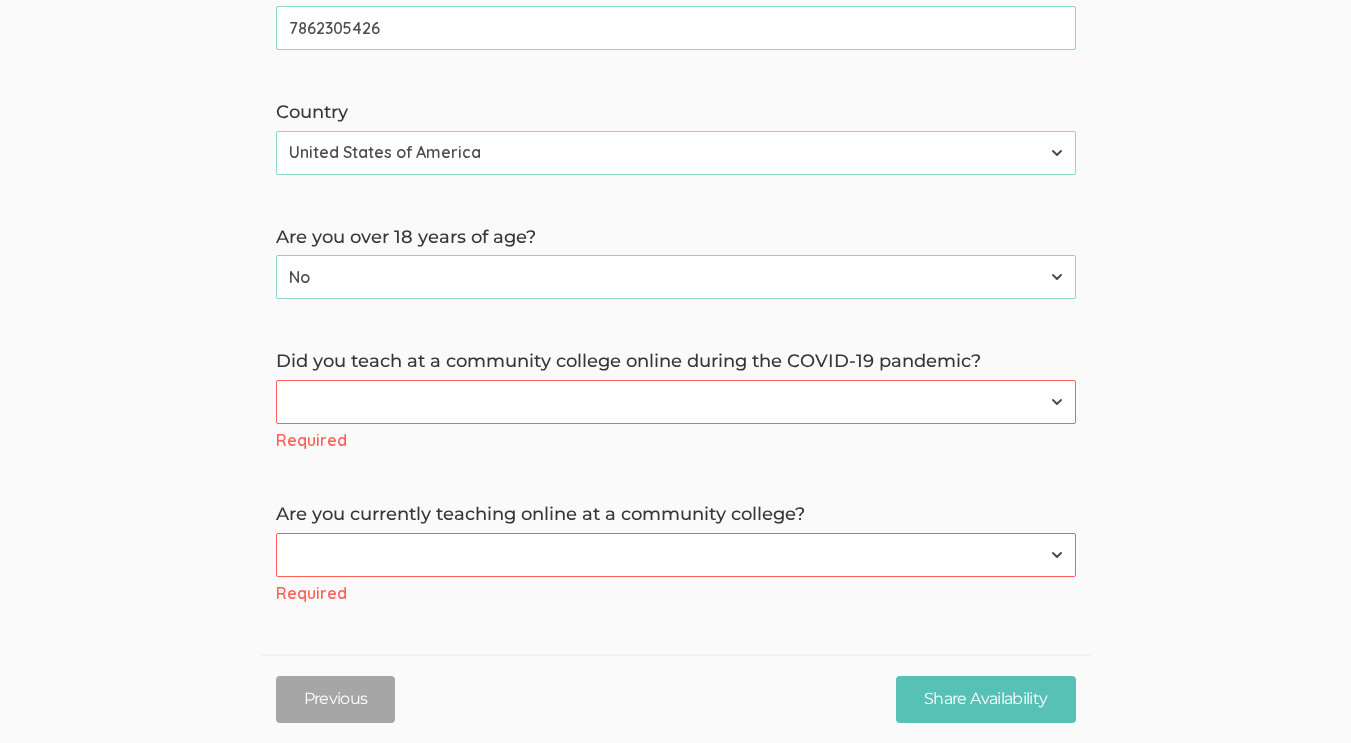 click on "Yes No" at bounding box center (676, 402) 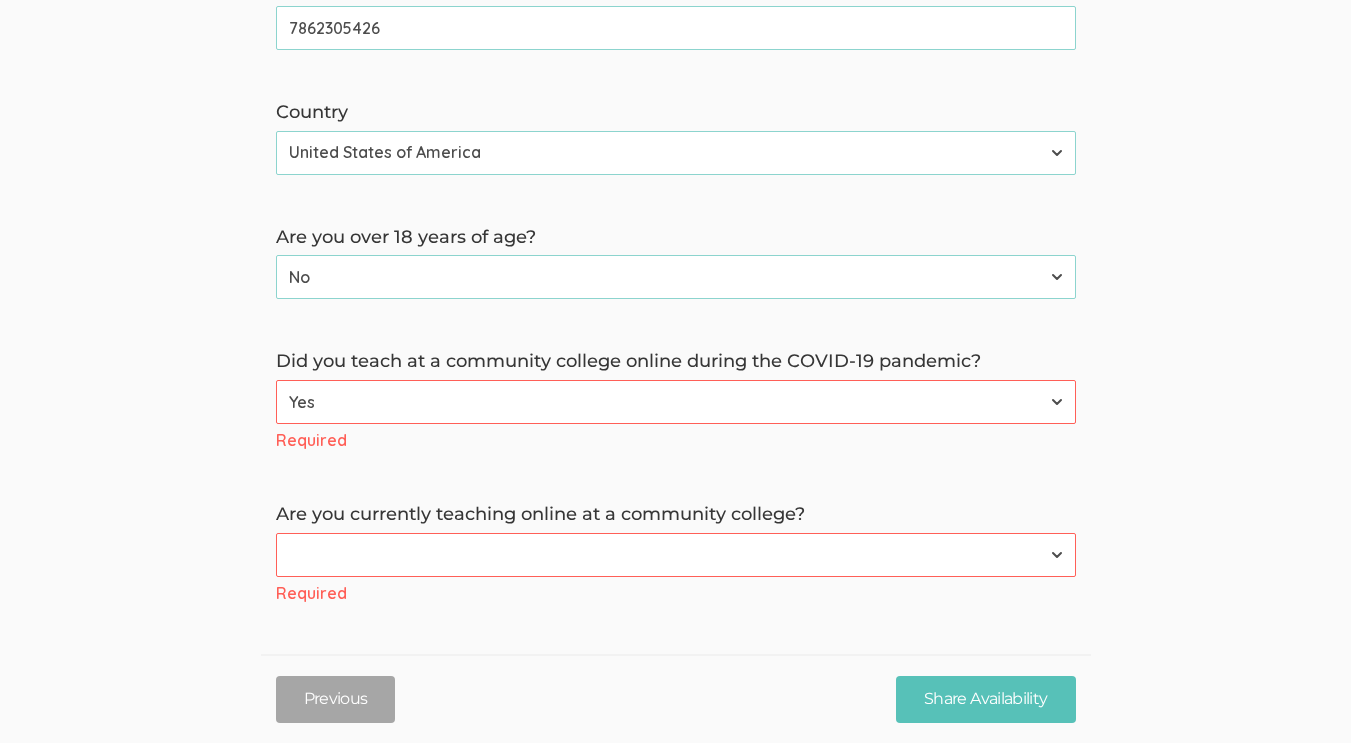 click on "Yes No" at bounding box center [676, 402] 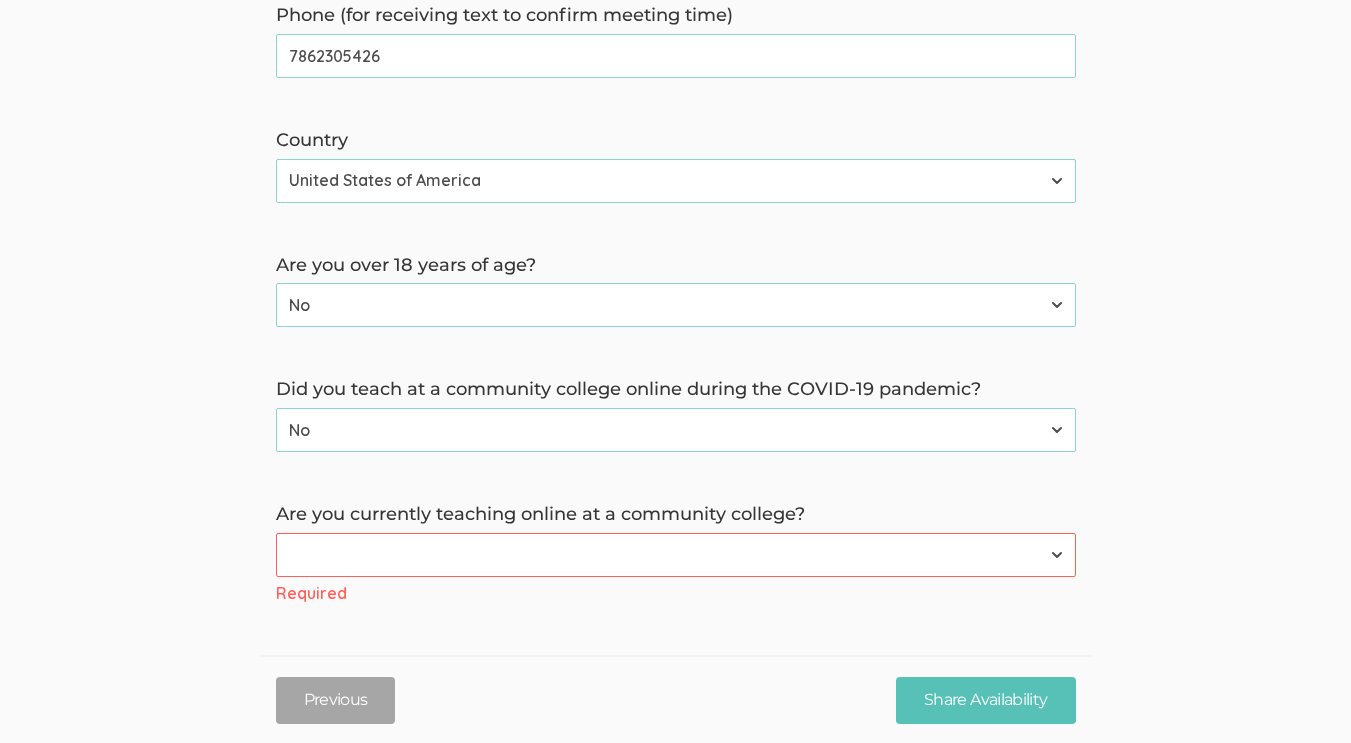 click on "Yes No" at bounding box center (676, 555) 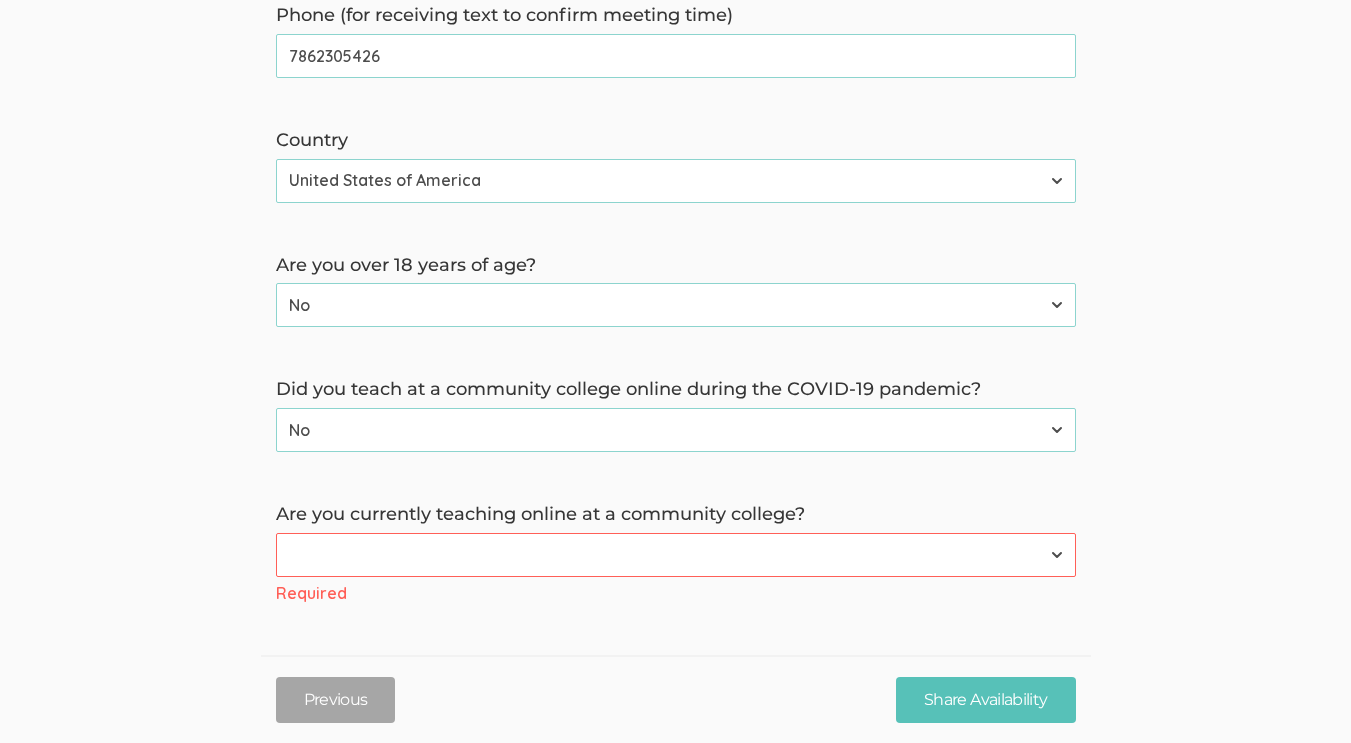 select on "0" 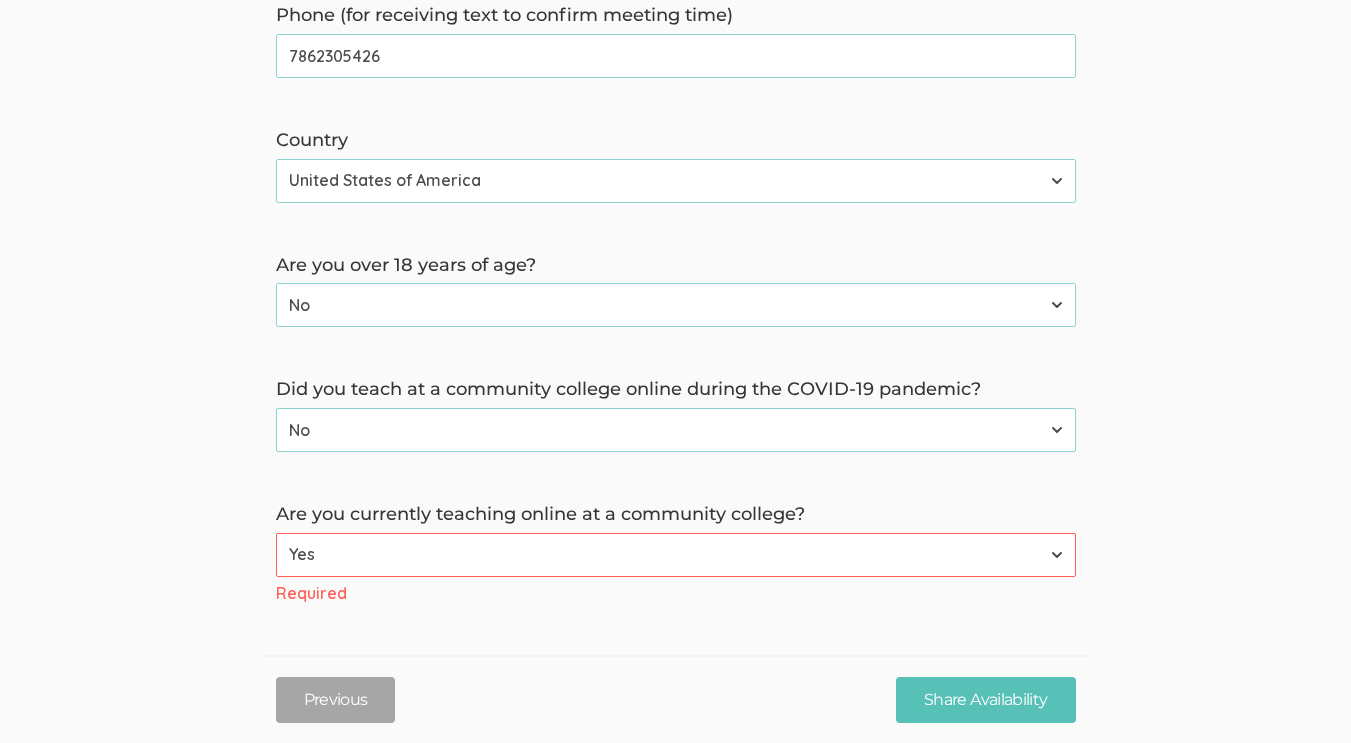 click on "Yes No" at bounding box center [676, 555] 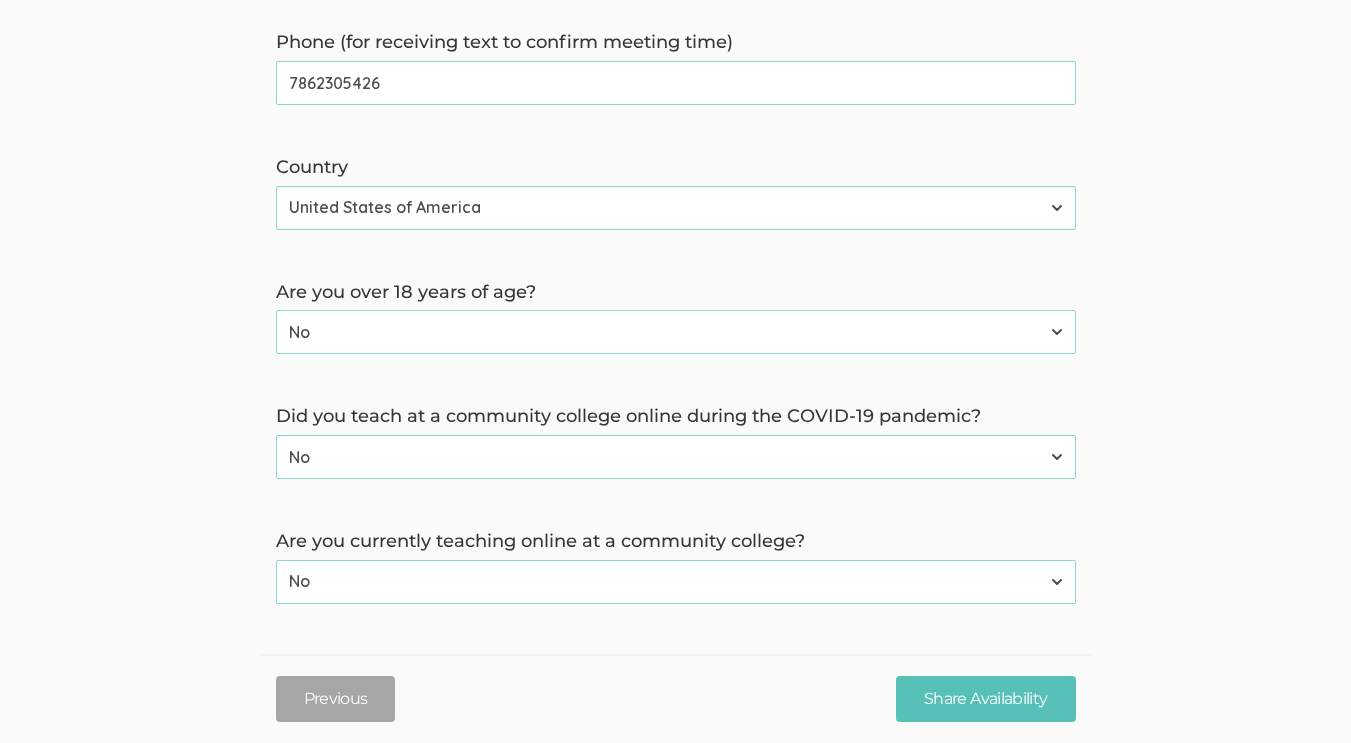 scroll, scrollTop: 889, scrollLeft: 0, axis: vertical 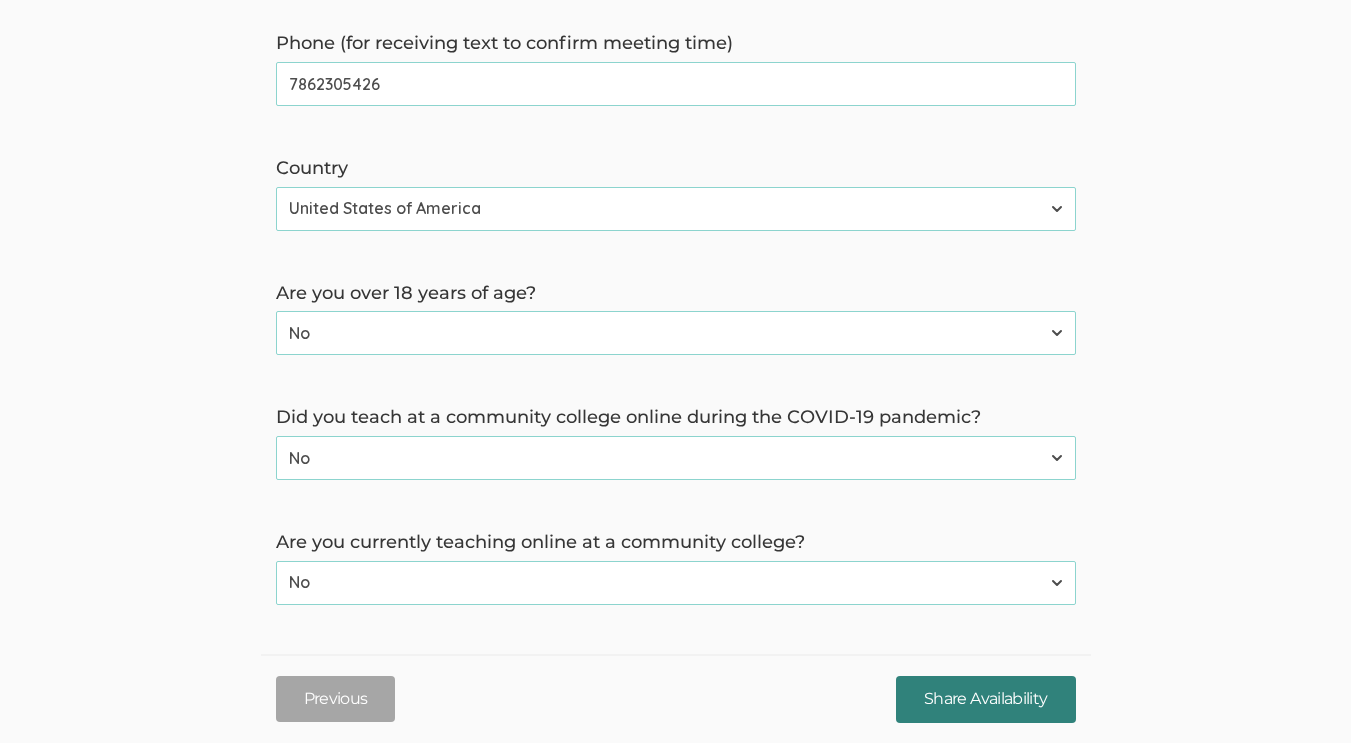 click on "Share Availability" at bounding box center (985, 699) 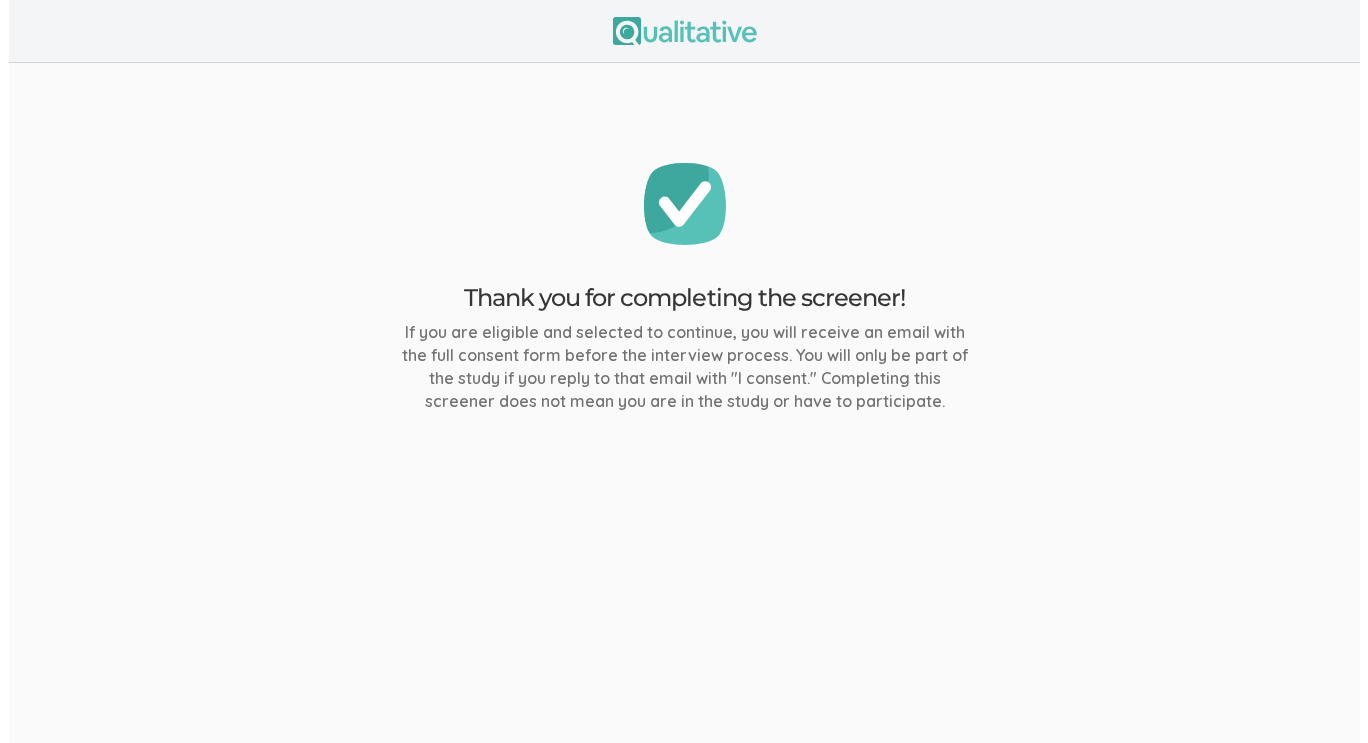 scroll, scrollTop: 0, scrollLeft: 0, axis: both 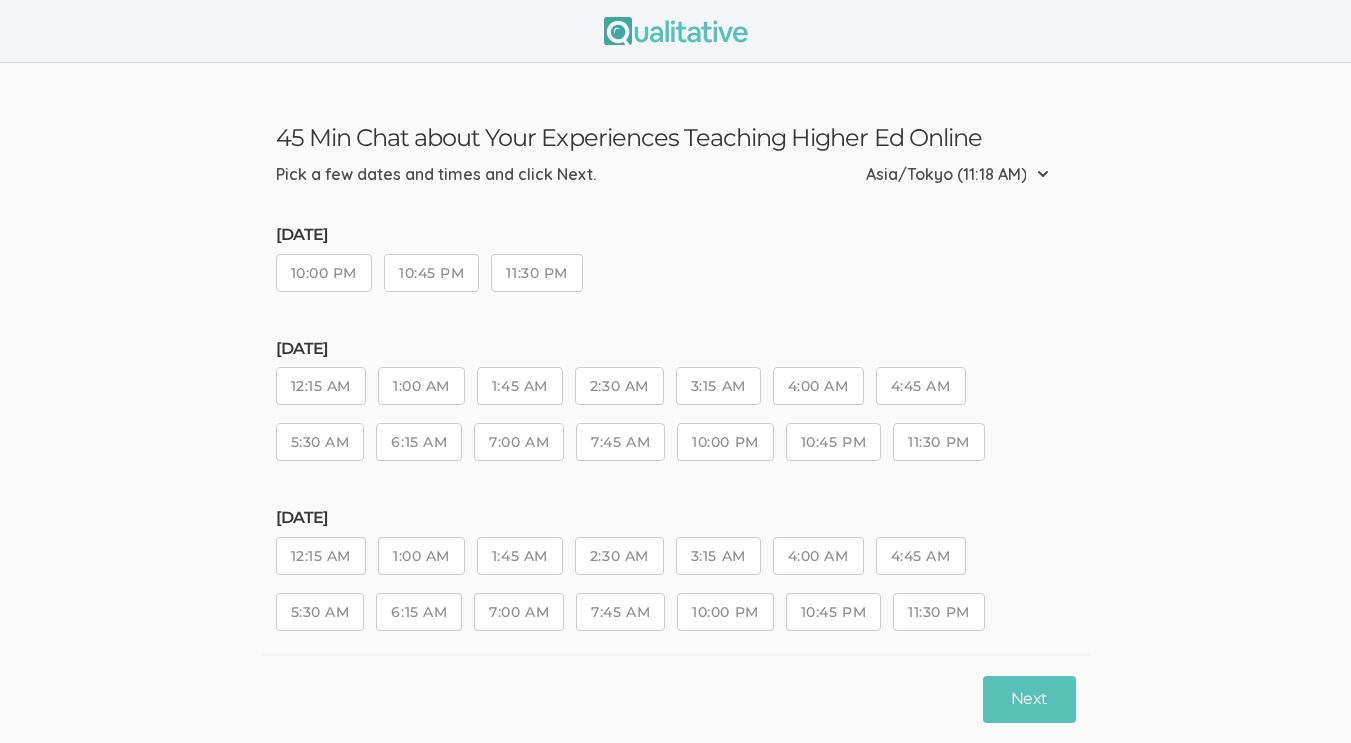 click on "10:45 PM" at bounding box center [833, 442] 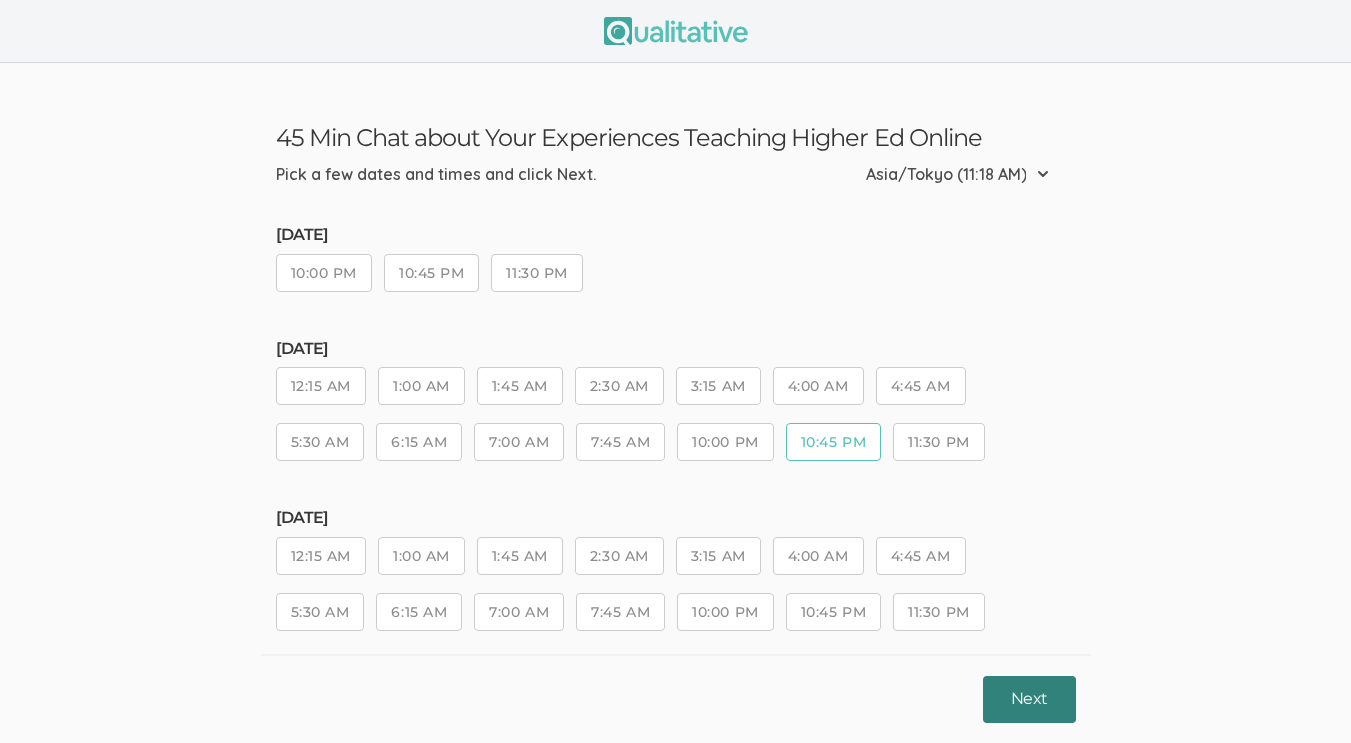 click on "Next" at bounding box center (1029, 699) 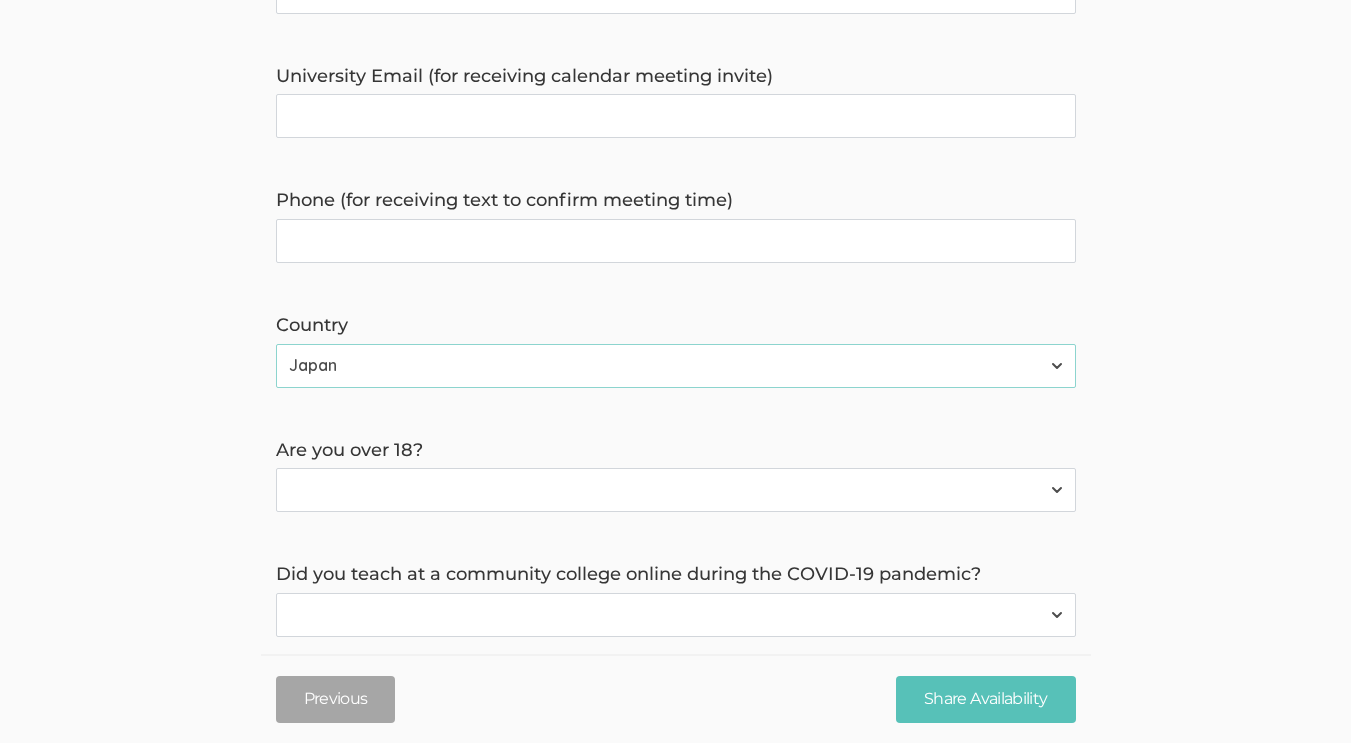 scroll, scrollTop: 889, scrollLeft: 0, axis: vertical 